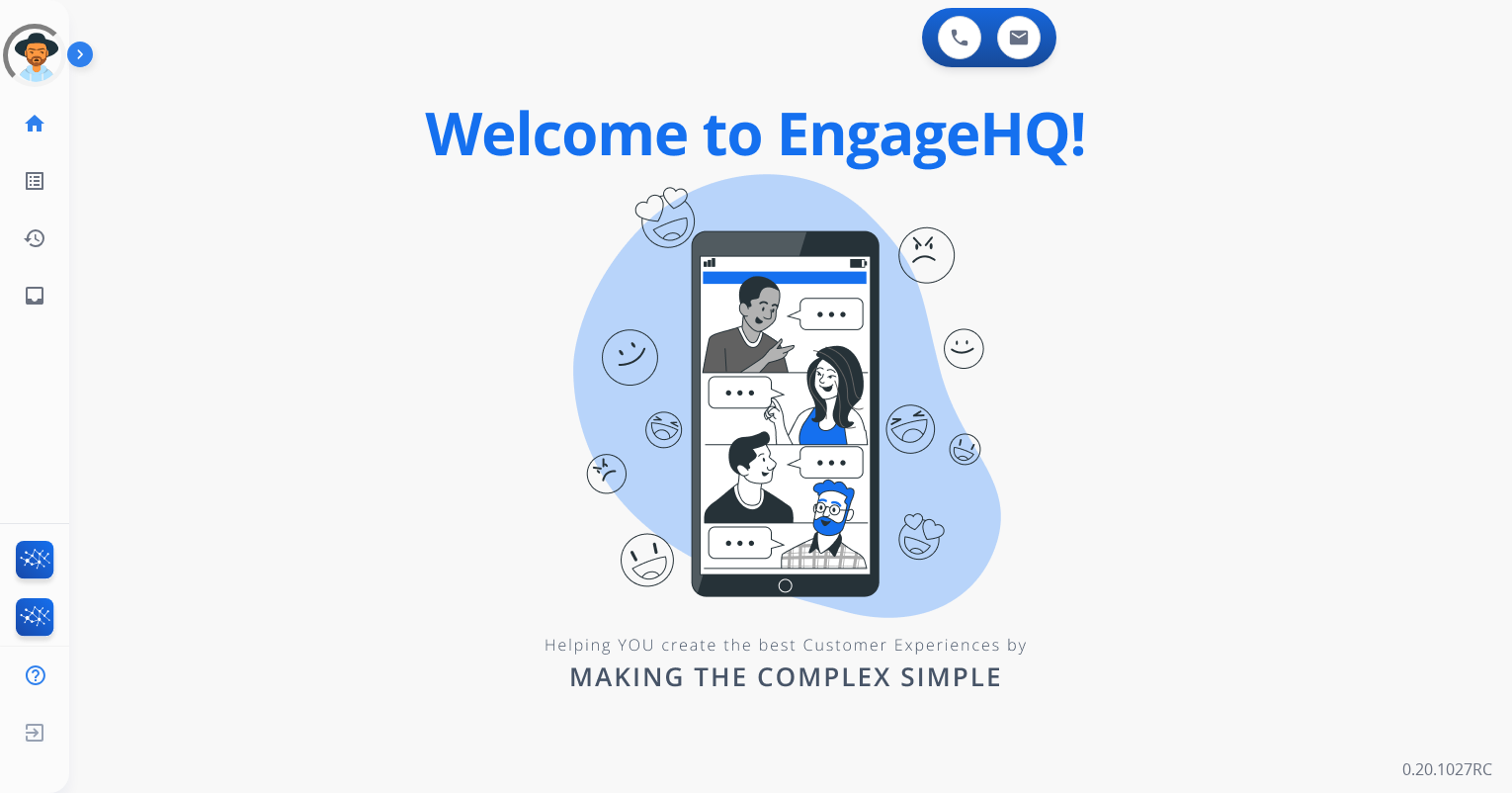 scroll, scrollTop: 0, scrollLeft: 0, axis: both 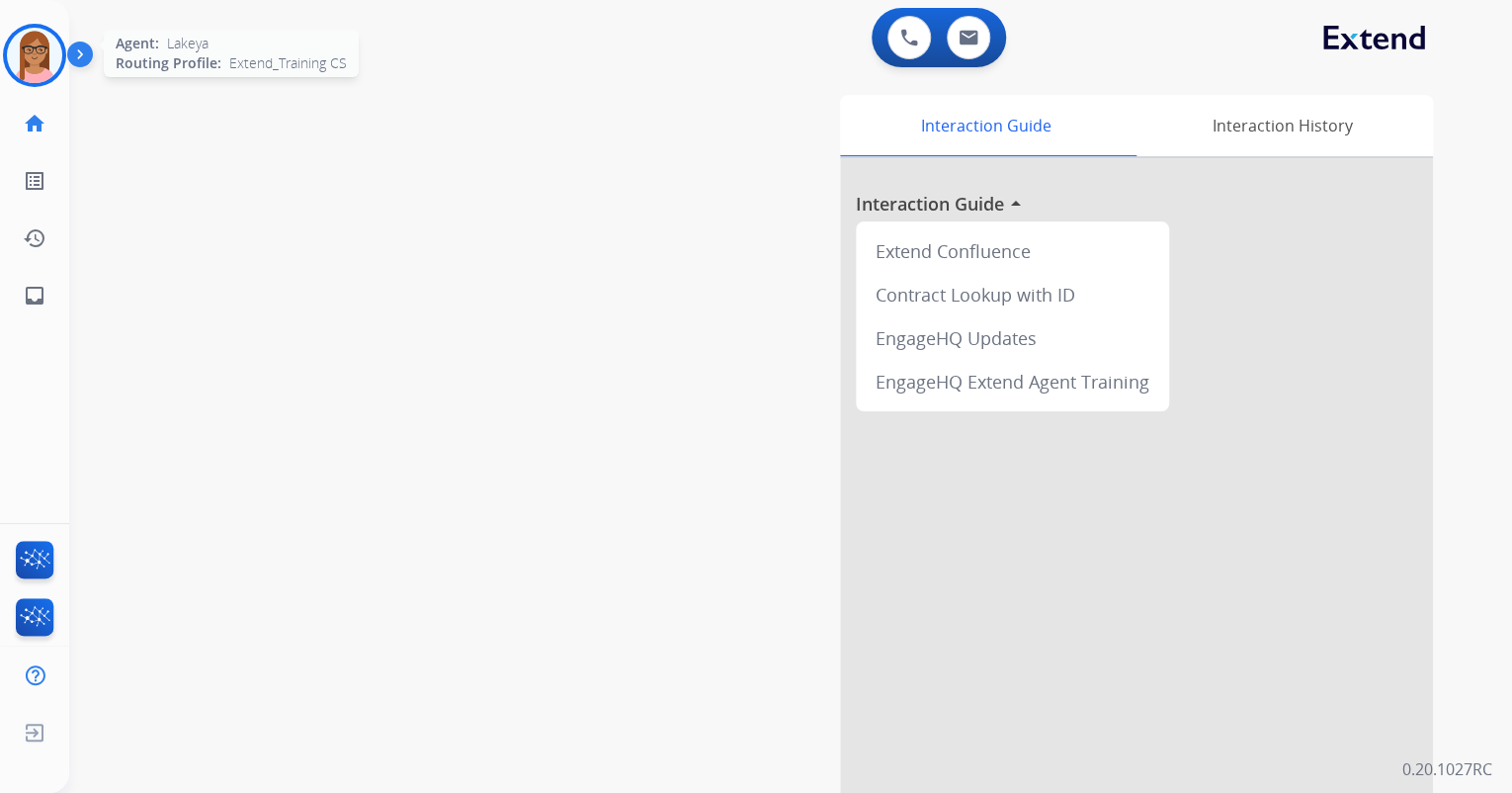 click at bounding box center [35, 55] 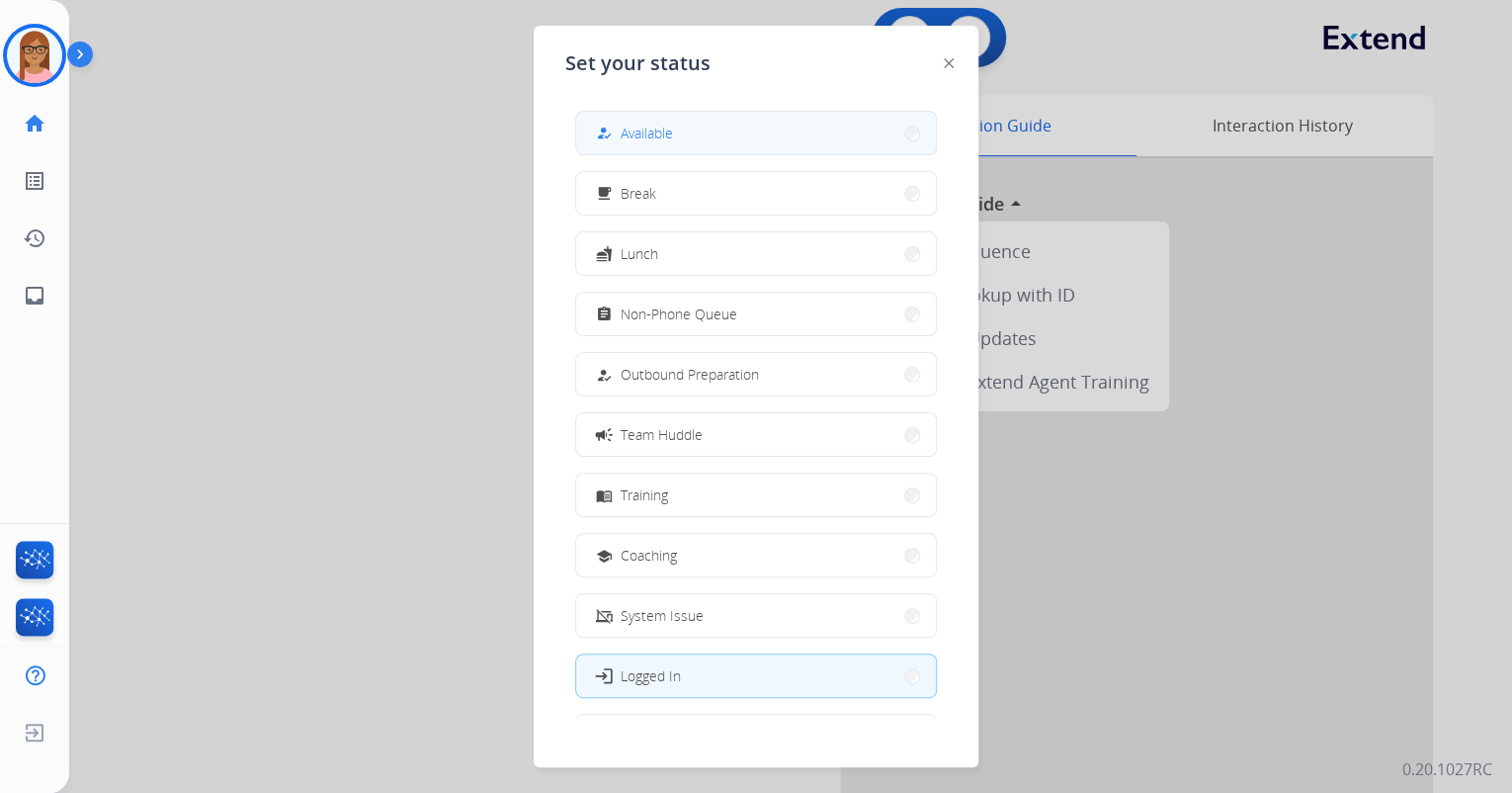 click on "how_to_reg Available" at bounding box center (632, 133) 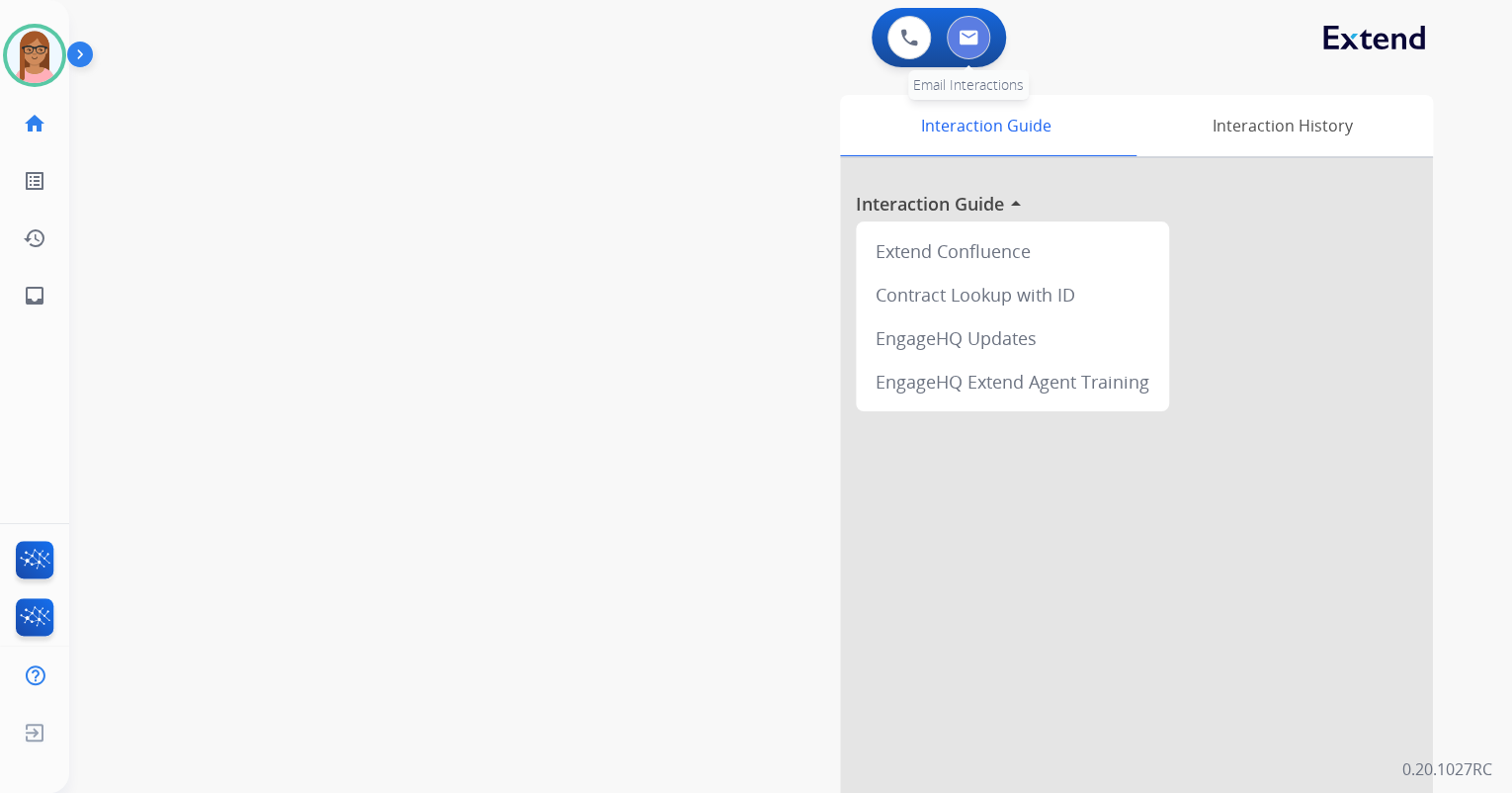 click at bounding box center [968, 38] 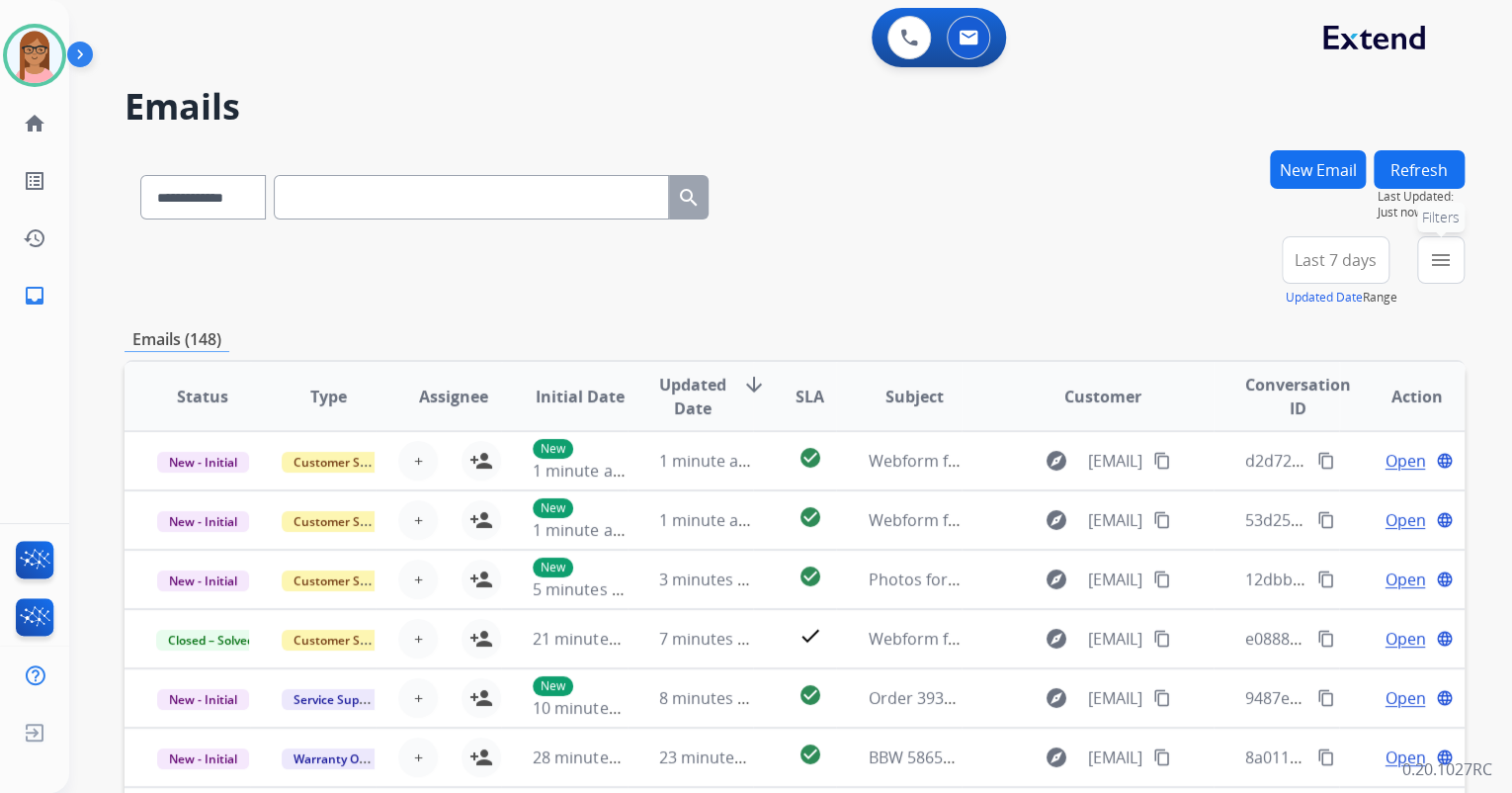 click on "menu" at bounding box center (1441, 260) 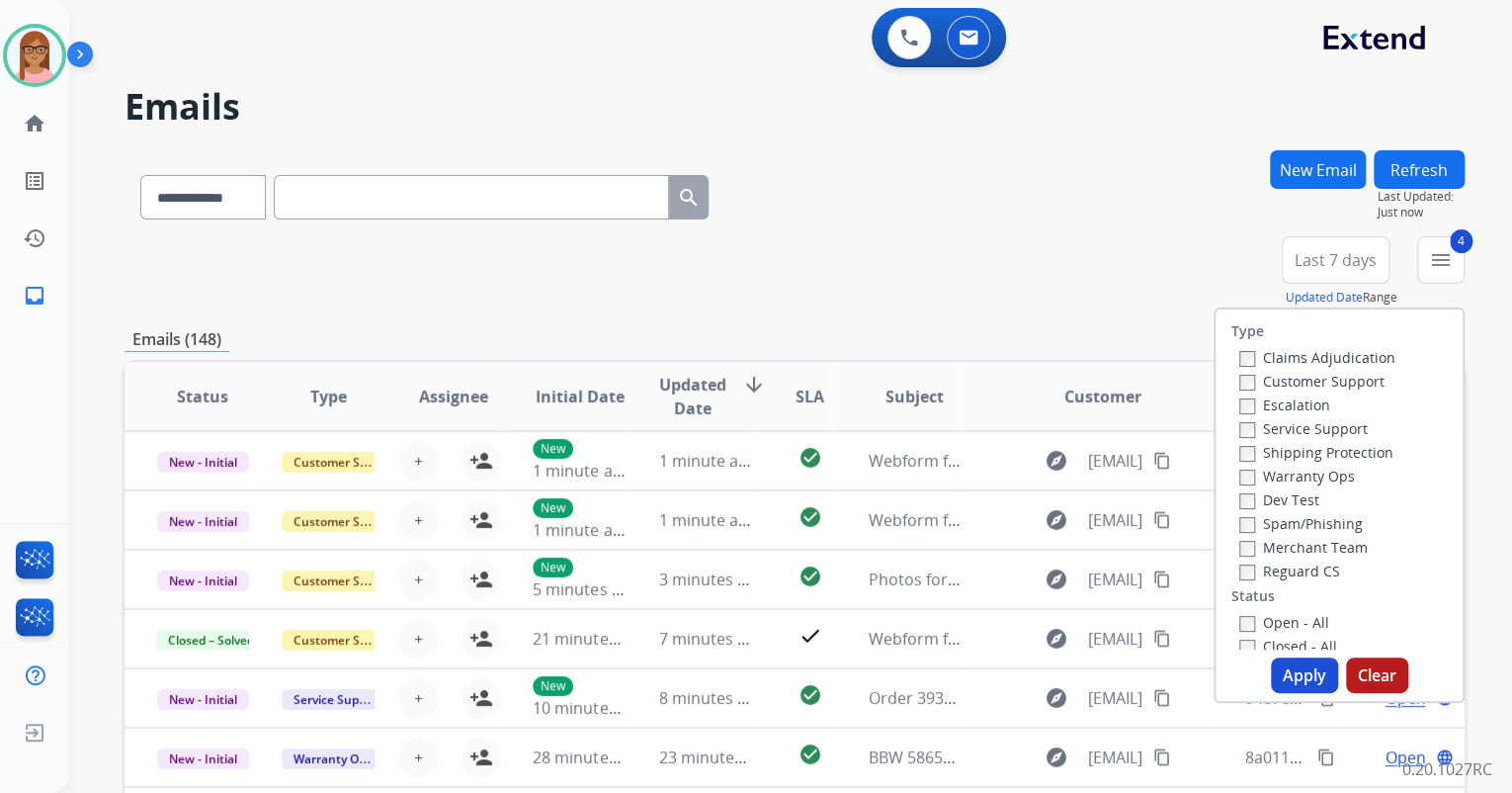 click on "Apply" at bounding box center (1304, 675) 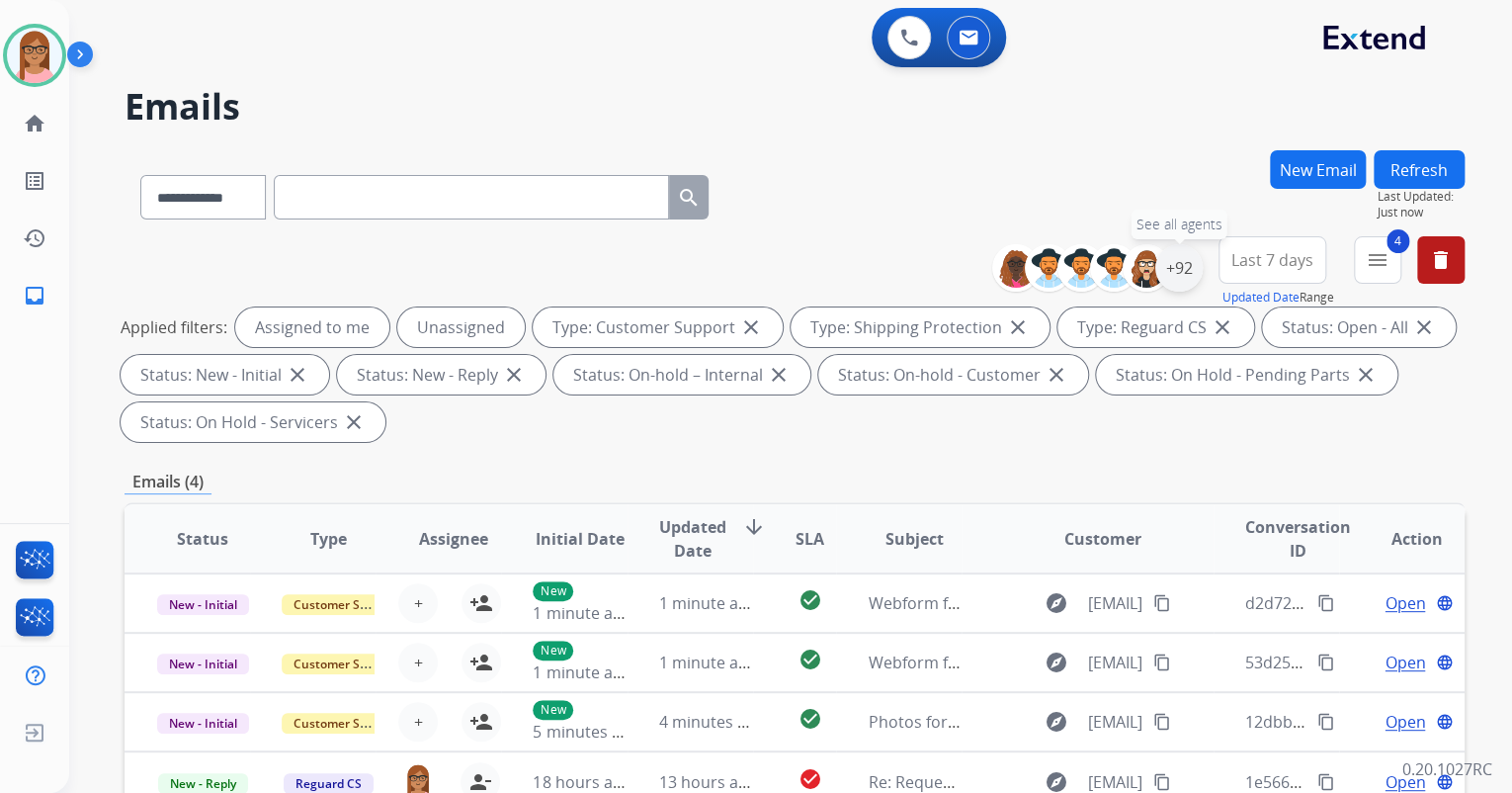 click on "+92" at bounding box center (1179, 268) 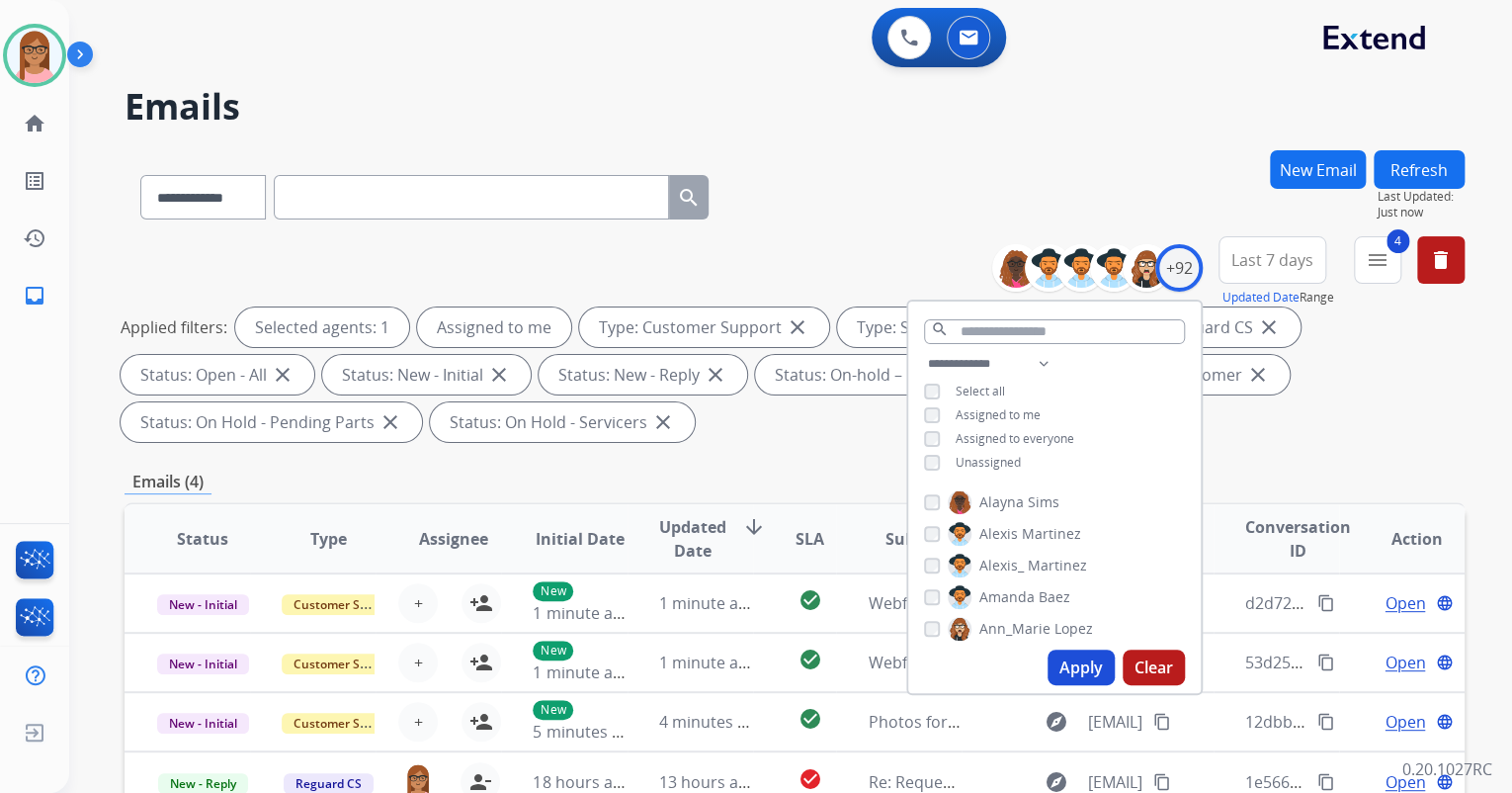 click on "Apply" at bounding box center (1081, 667) 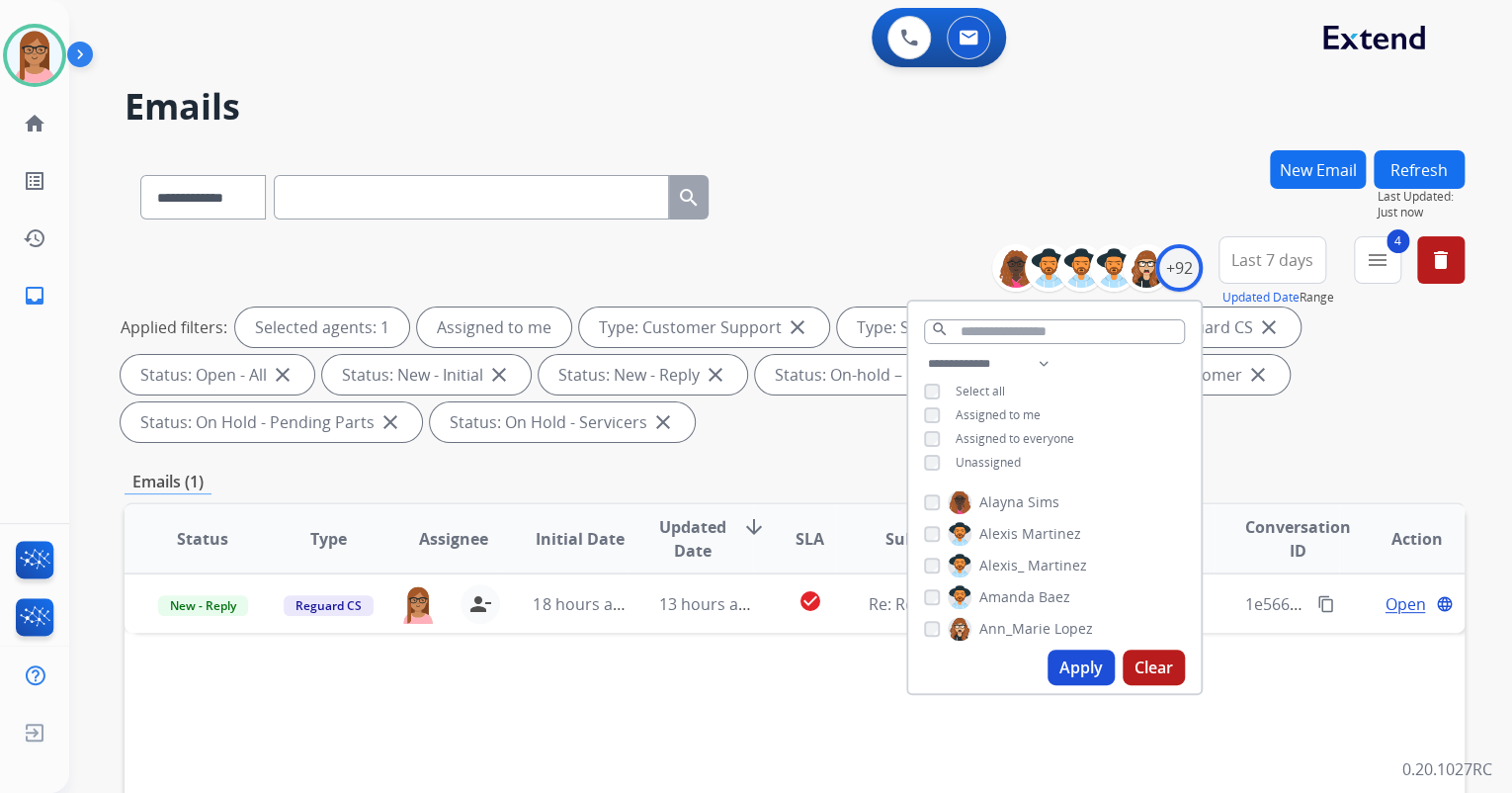 click on "Status Type Assignee Initial Date Updated Date arrow_downward SLA Subject Customer Conversation ID Action New - Reply Reguard CS lakeya.anthony@mcibpo.com person_remove Unassign to Me 18 hours ago 13 hours ago check_circle  Re: Request for Photos  explore polimpia2003@gmail.com content_copy  1e5668ae-73e8-46d2-987d-b5e2645225cd  content_copy Open language" at bounding box center [795, 834] 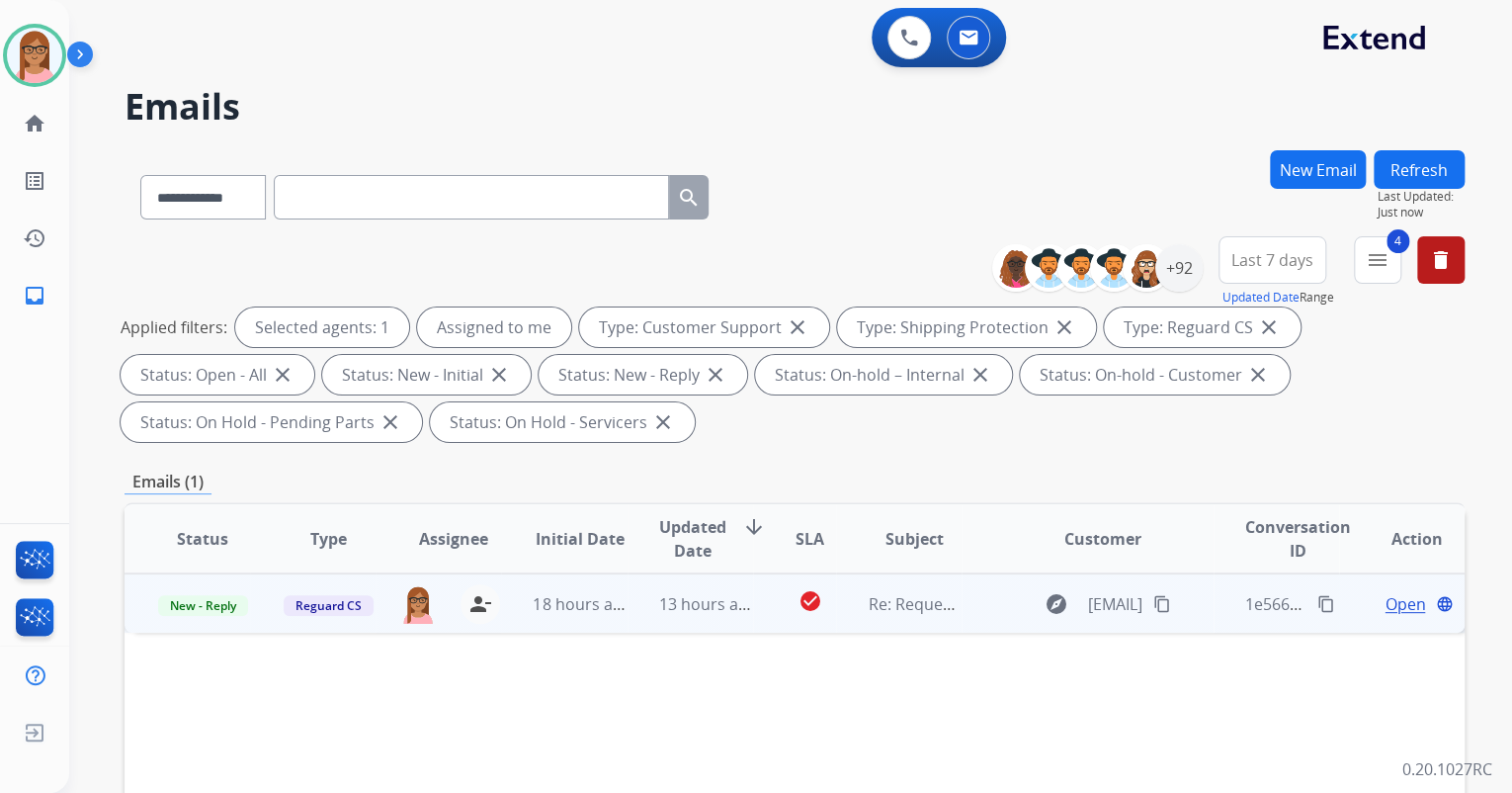 click on "Open" at bounding box center (1404, 604) 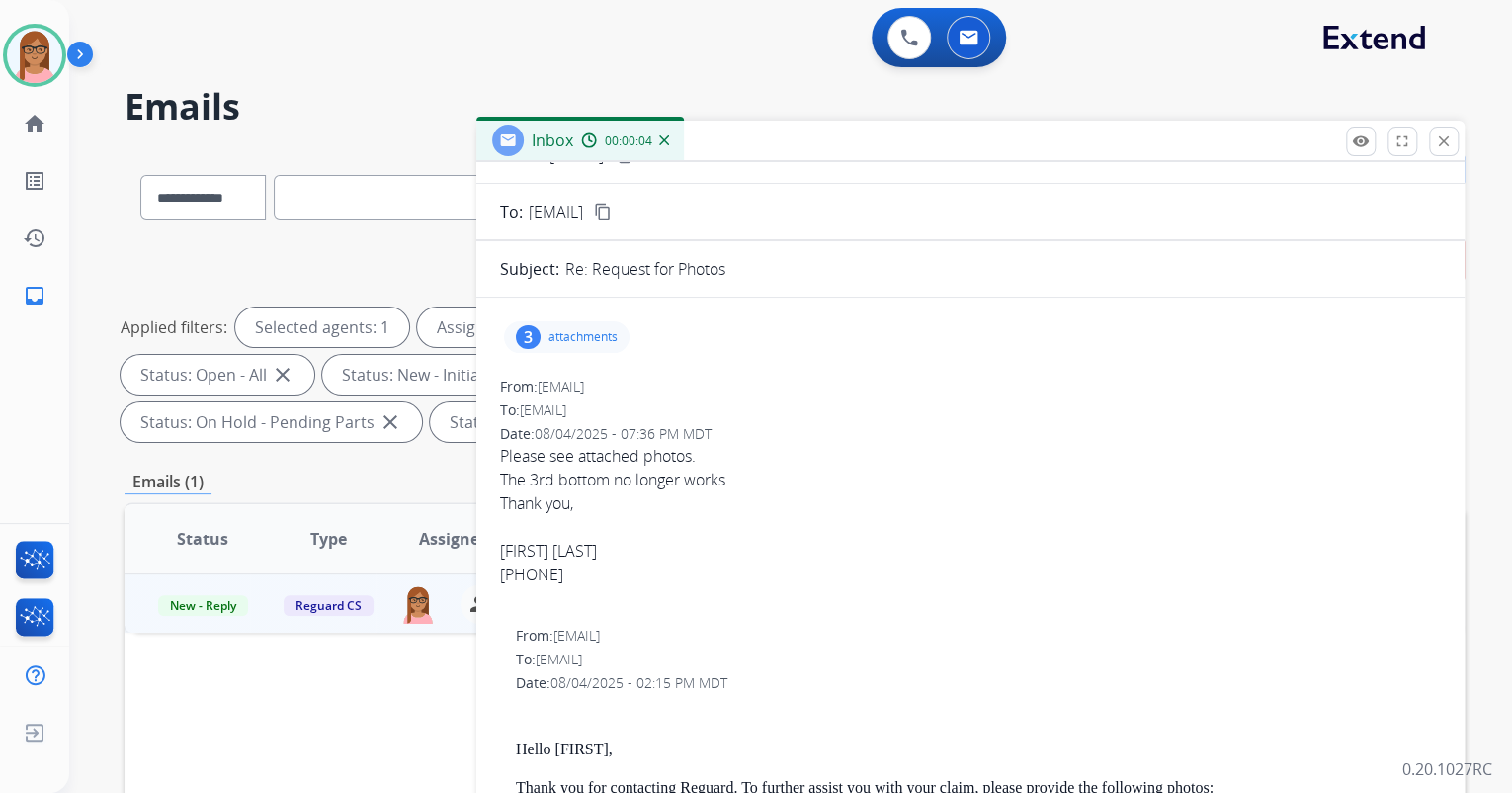 scroll, scrollTop: 0, scrollLeft: 0, axis: both 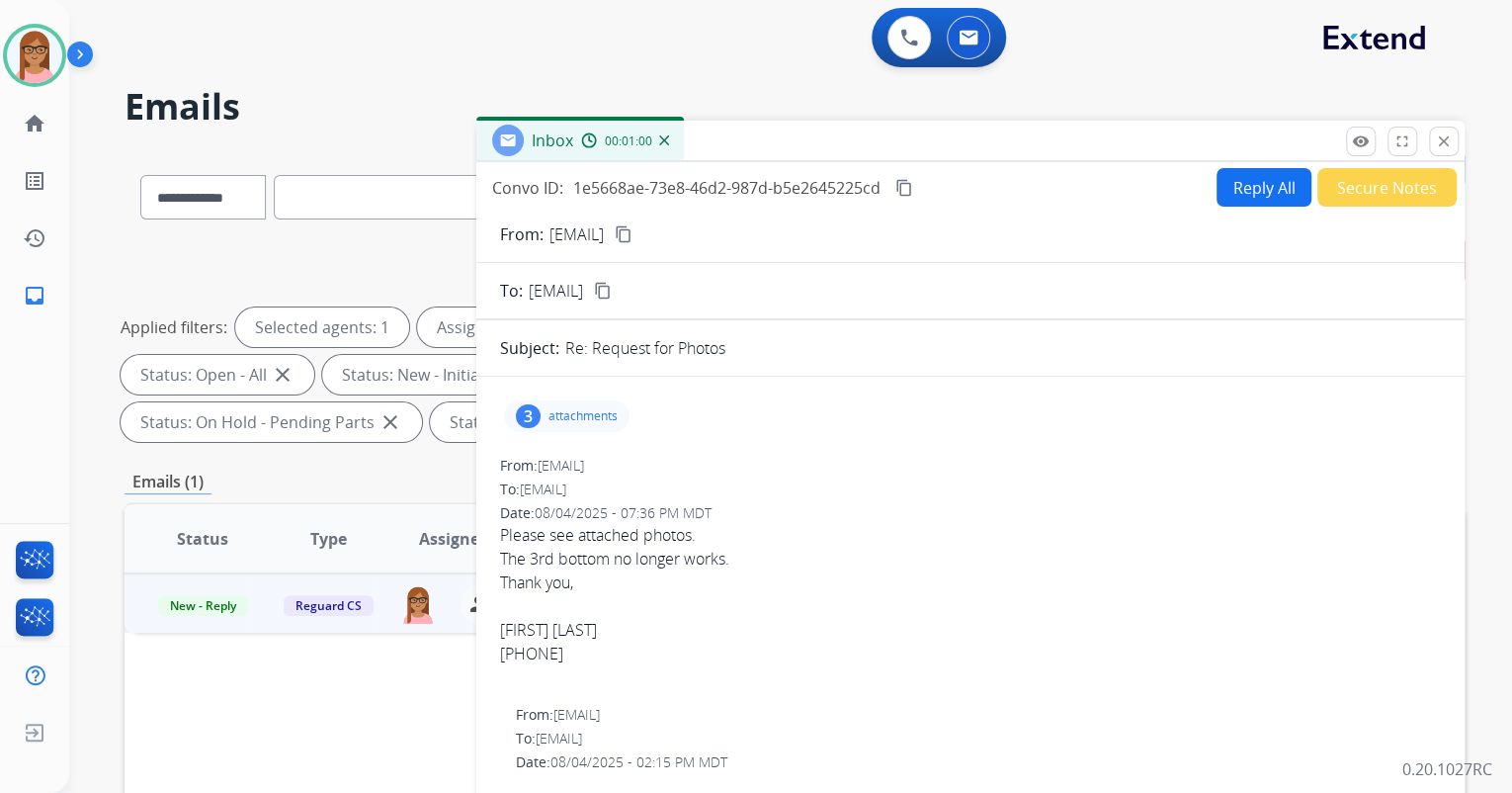 click on "content_copy" at bounding box center (624, 234) 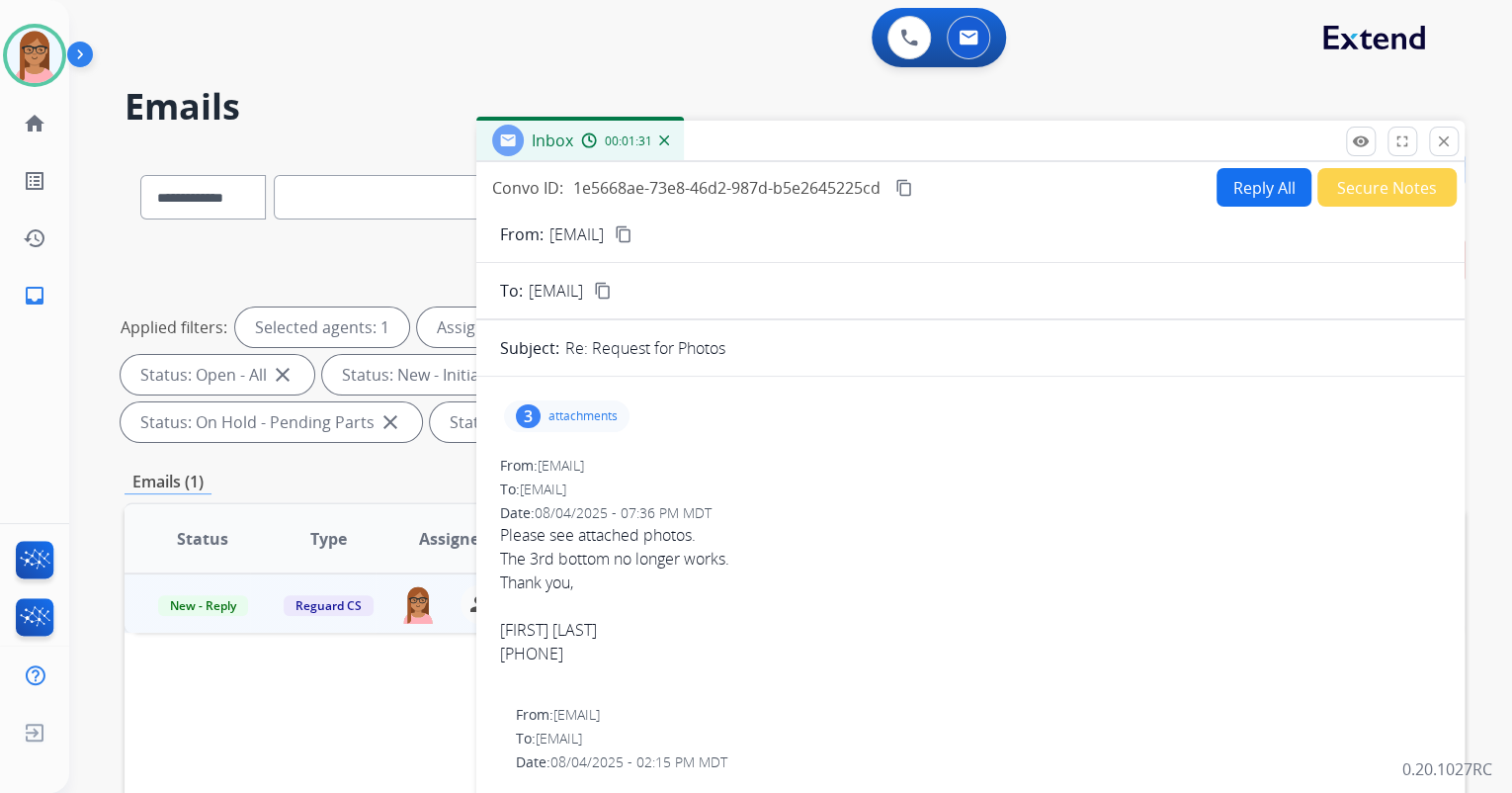 click on "attachments" at bounding box center (583, 416) 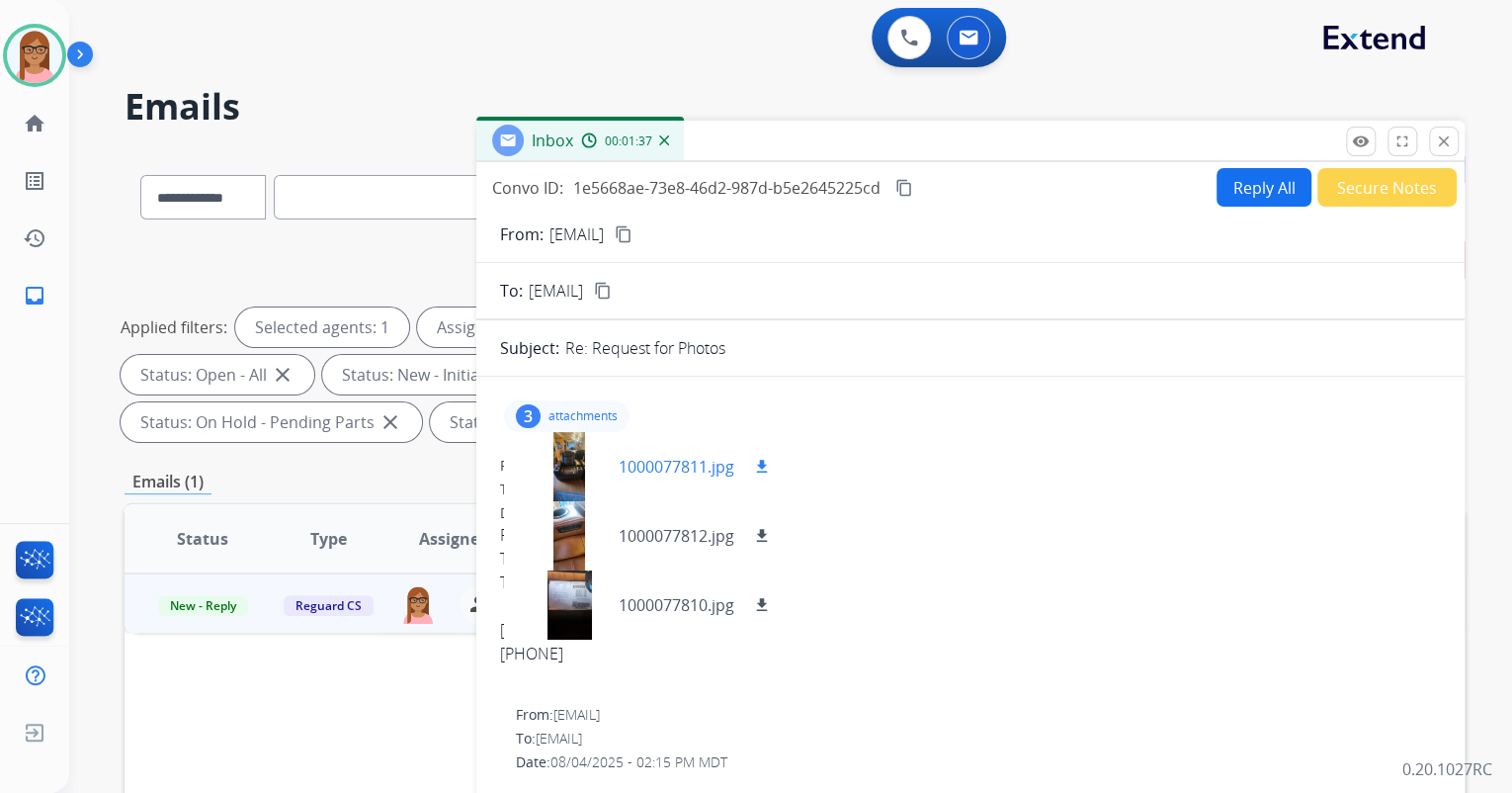 click on "download" at bounding box center [762, 467] 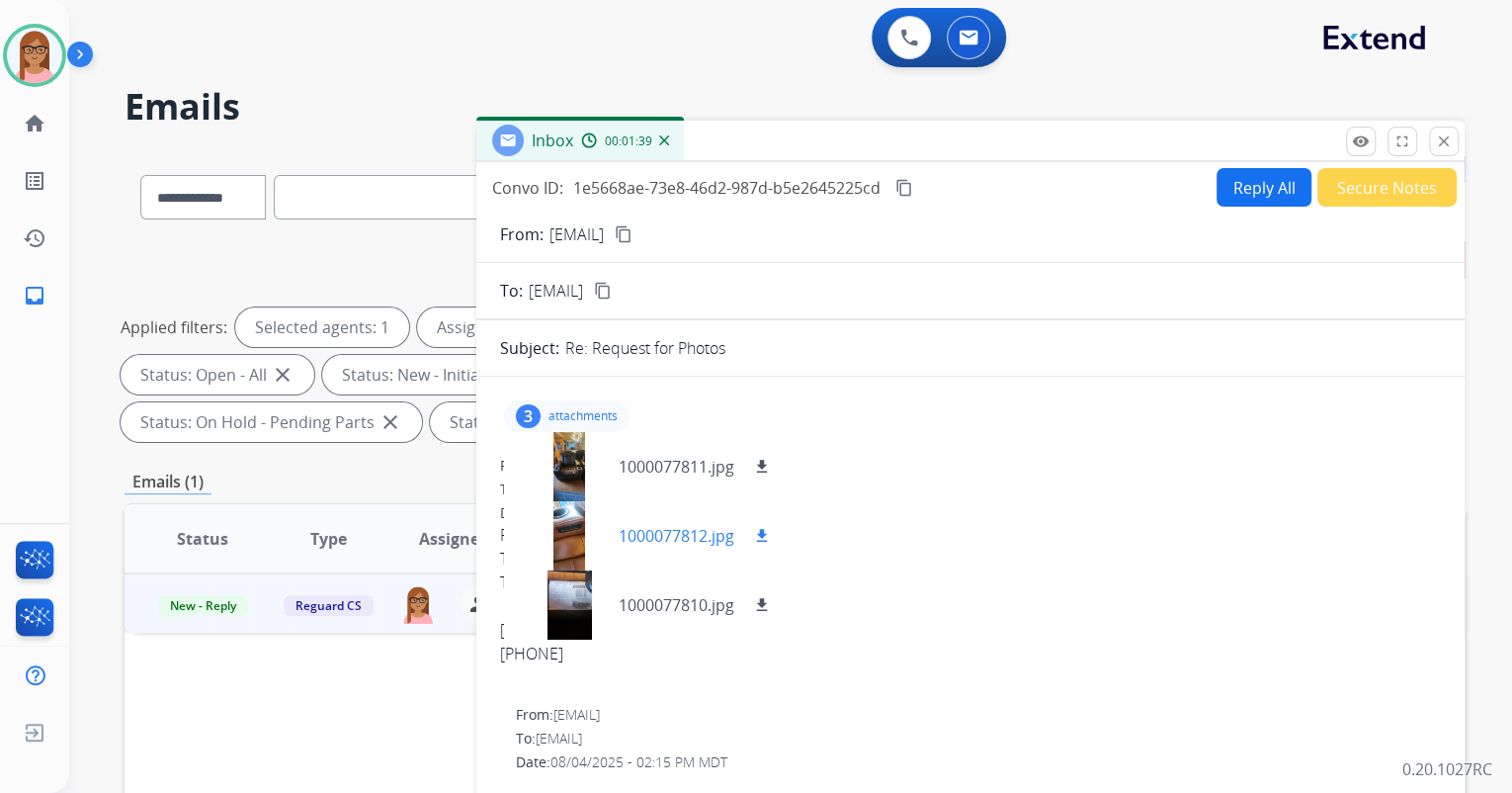 click on "download" at bounding box center (762, 536) 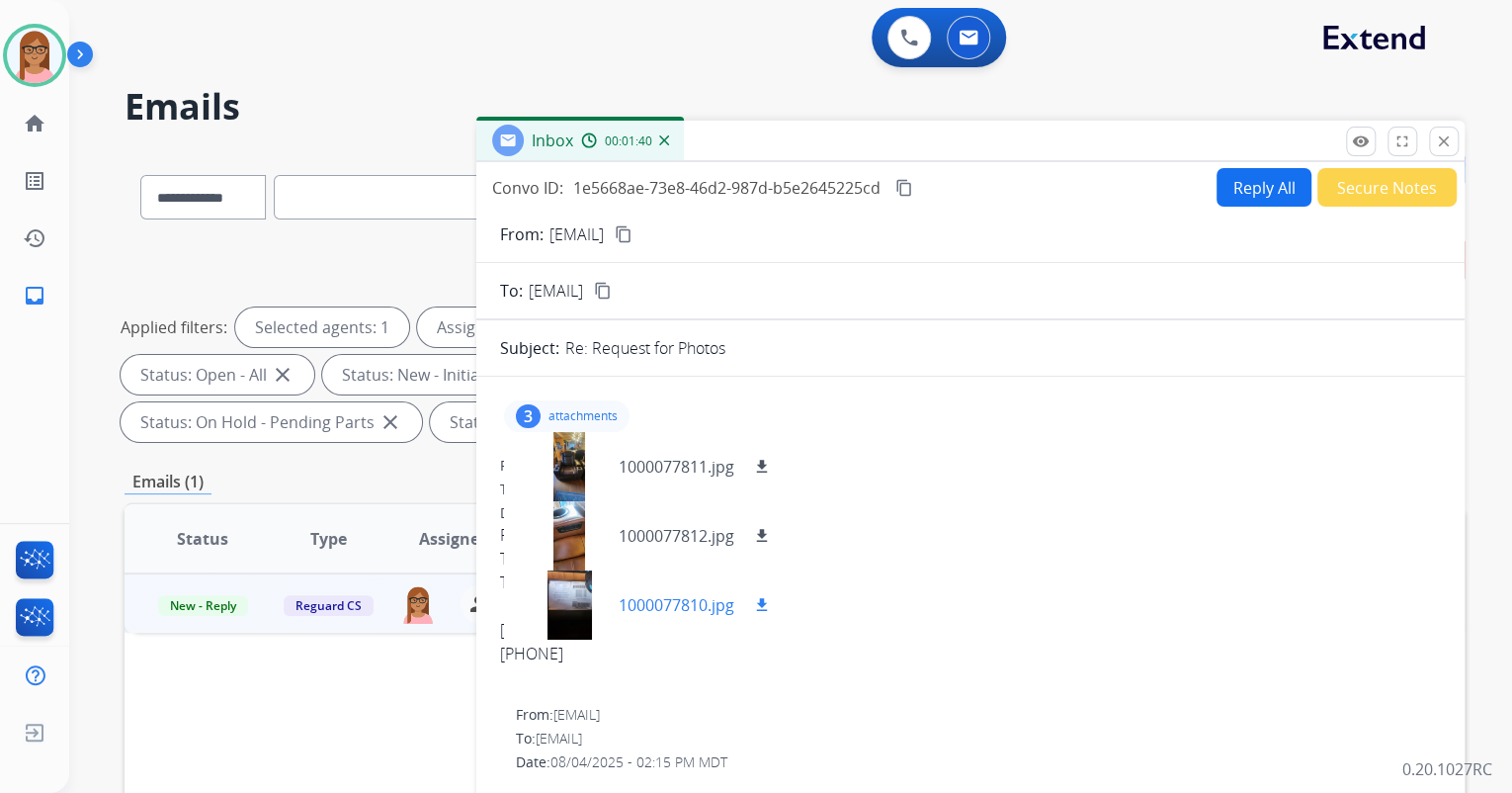 click on "download" at bounding box center [762, 605] 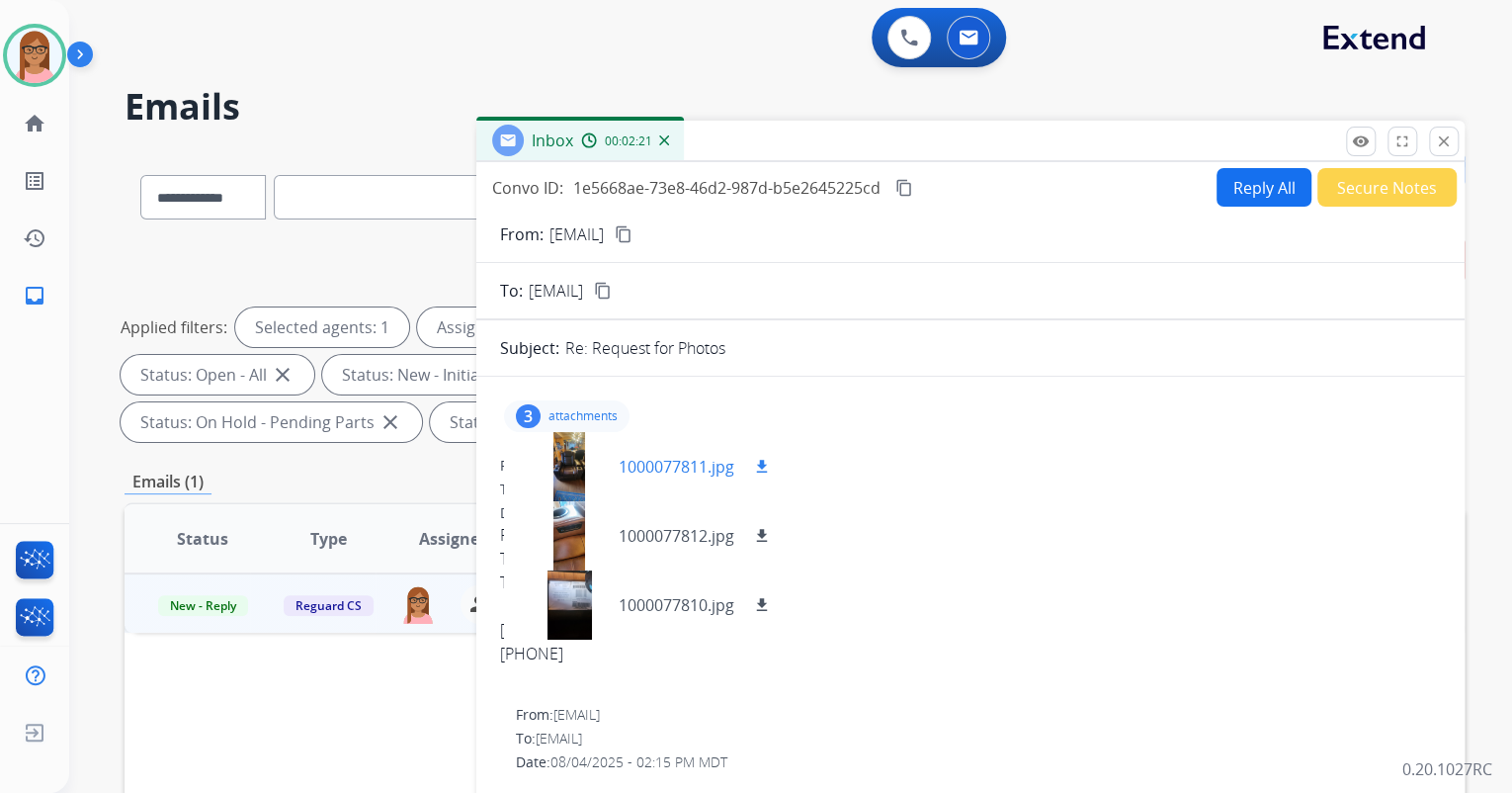 click at bounding box center [569, 467] 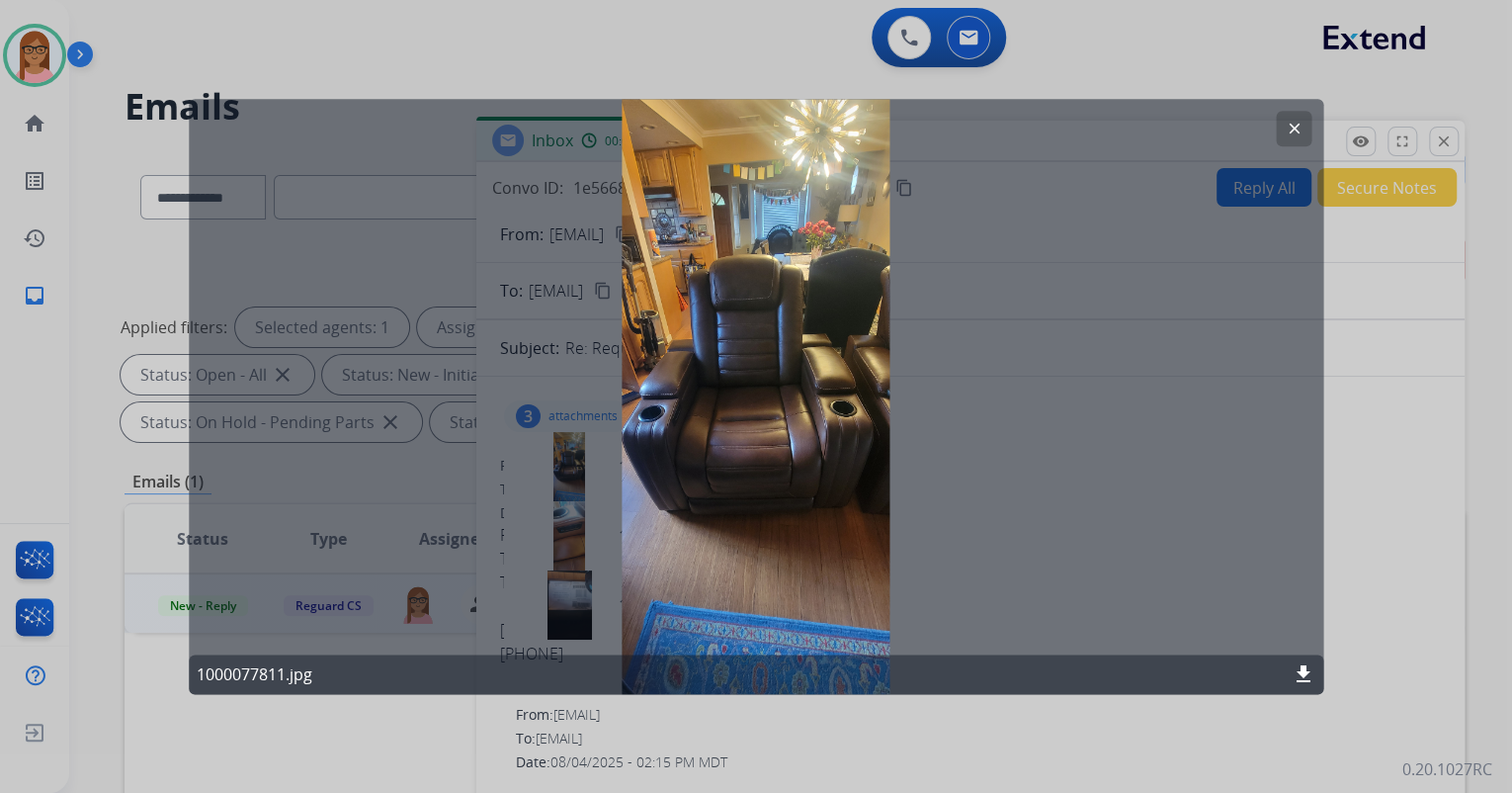click on "clear" 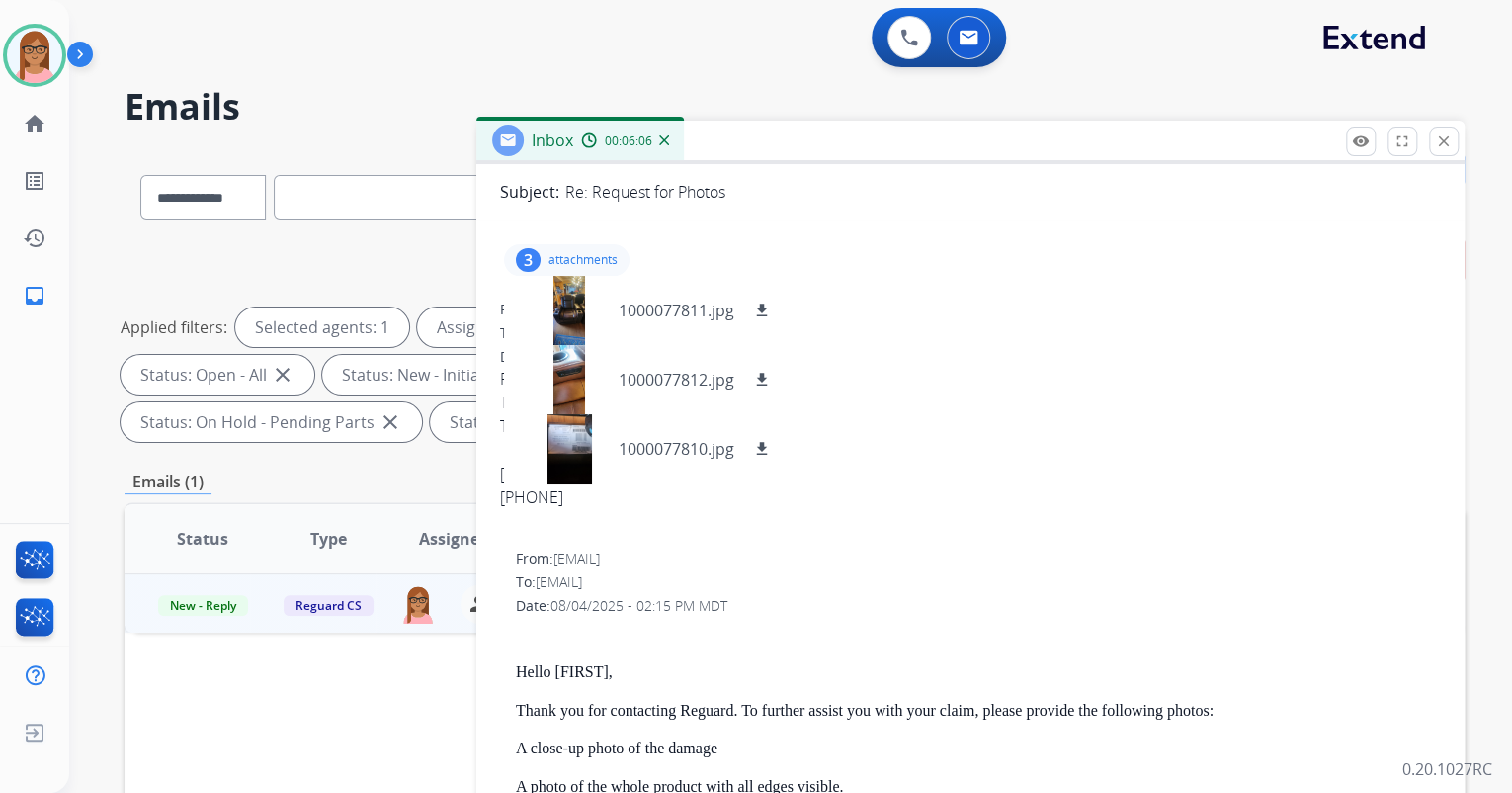 scroll, scrollTop: 158, scrollLeft: 0, axis: vertical 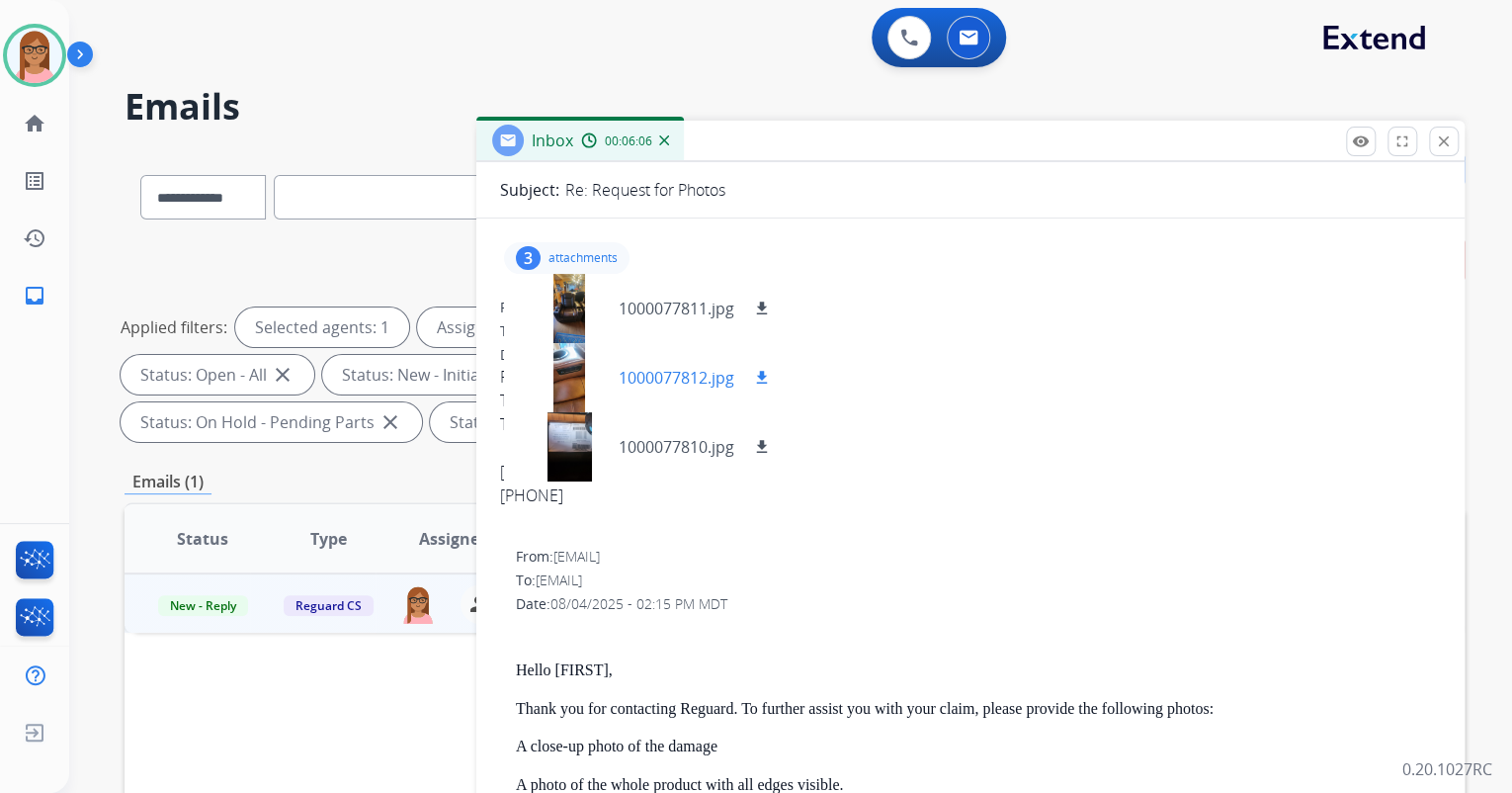 click at bounding box center (569, 378) 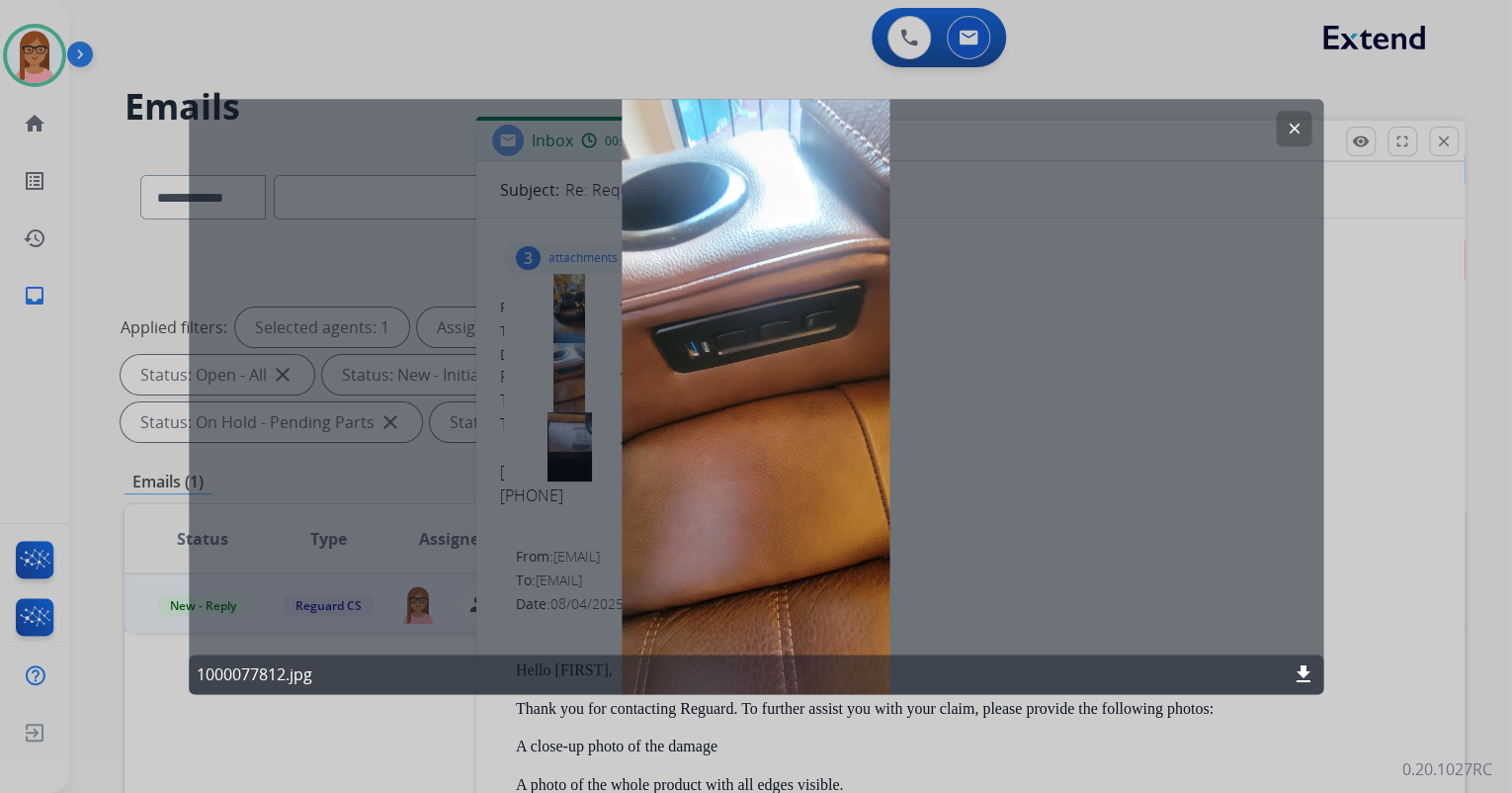 click on "clear" 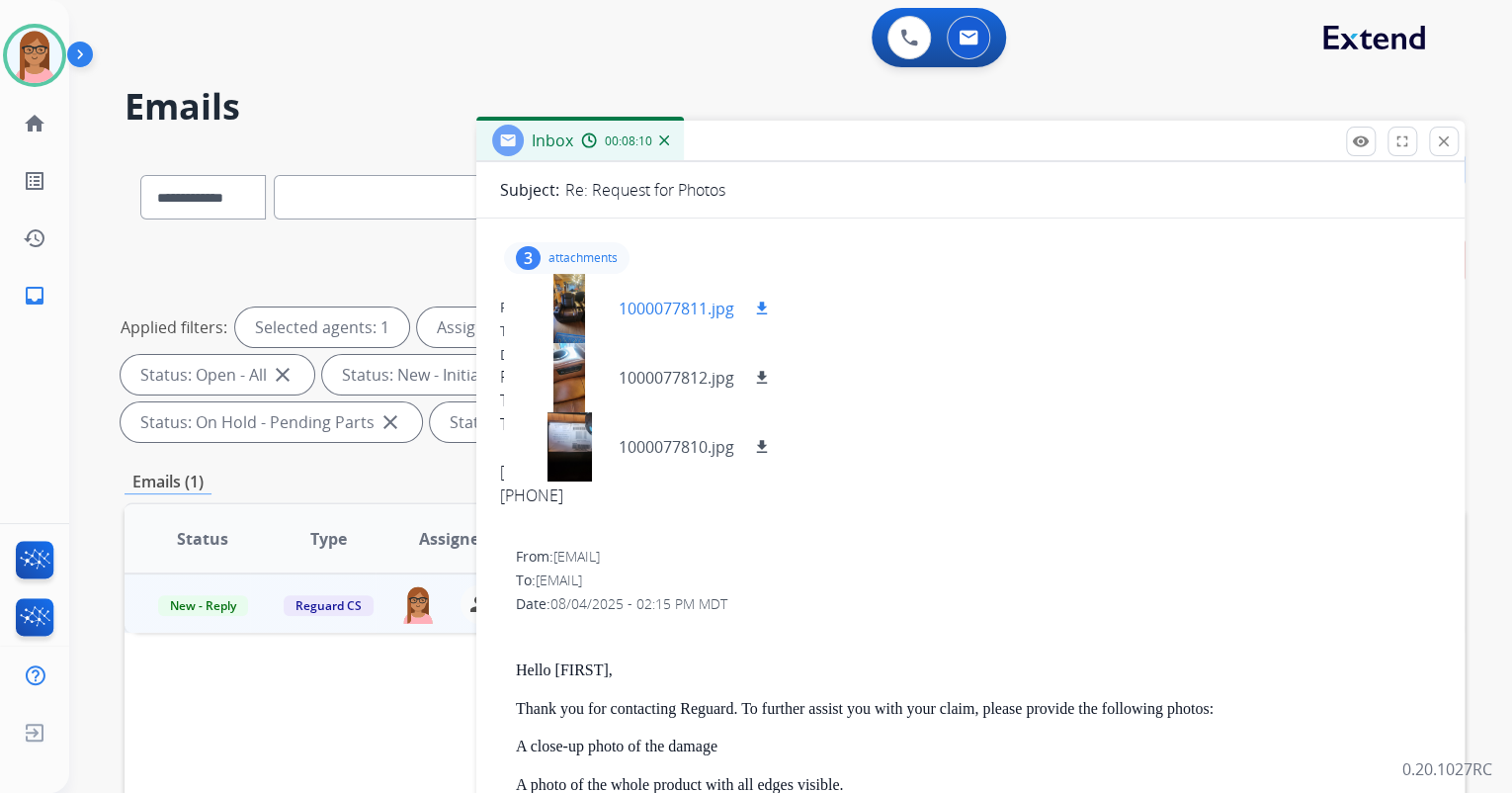 click on "download" at bounding box center [762, 308] 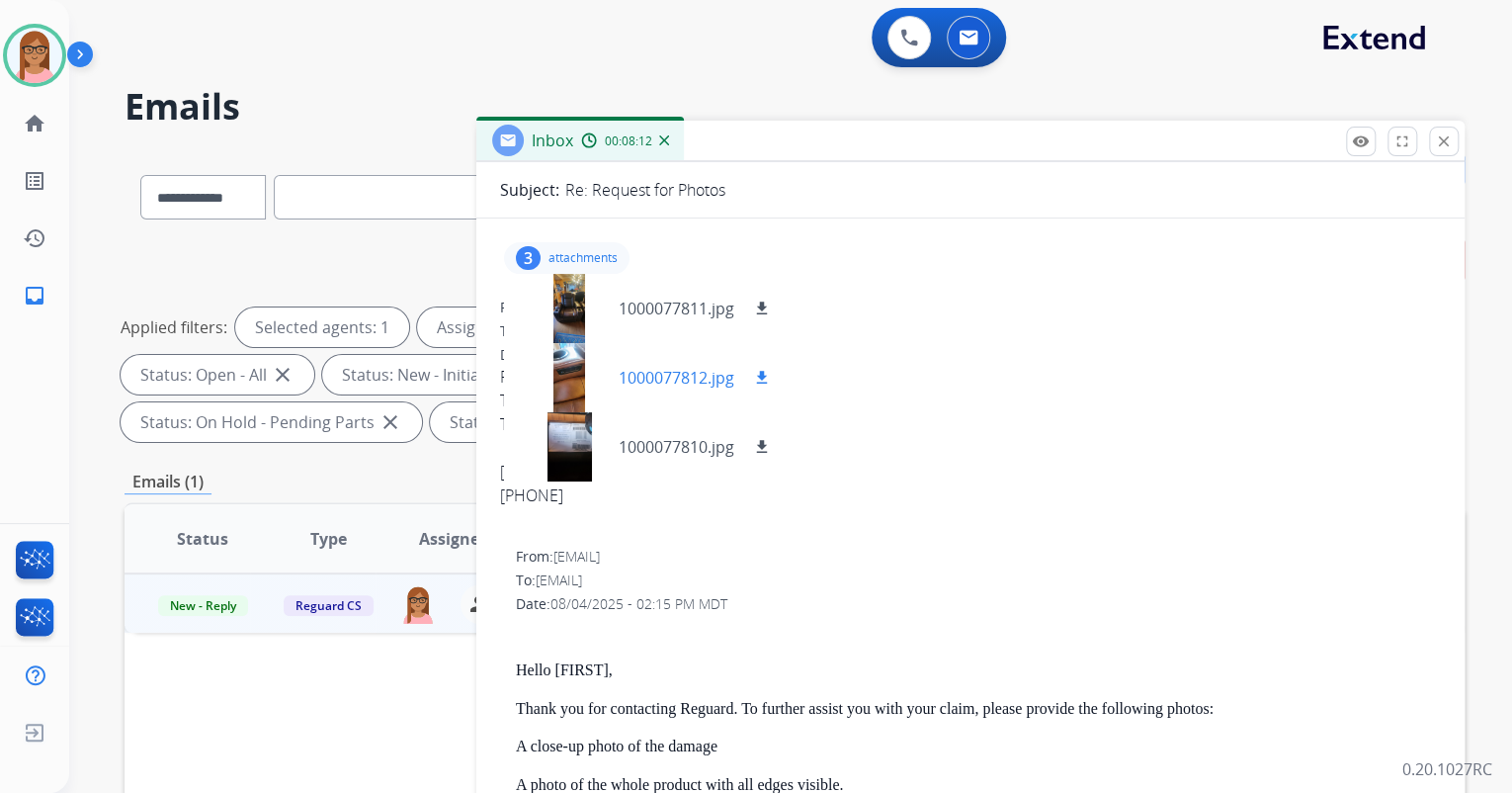 click on "download" at bounding box center (762, 378) 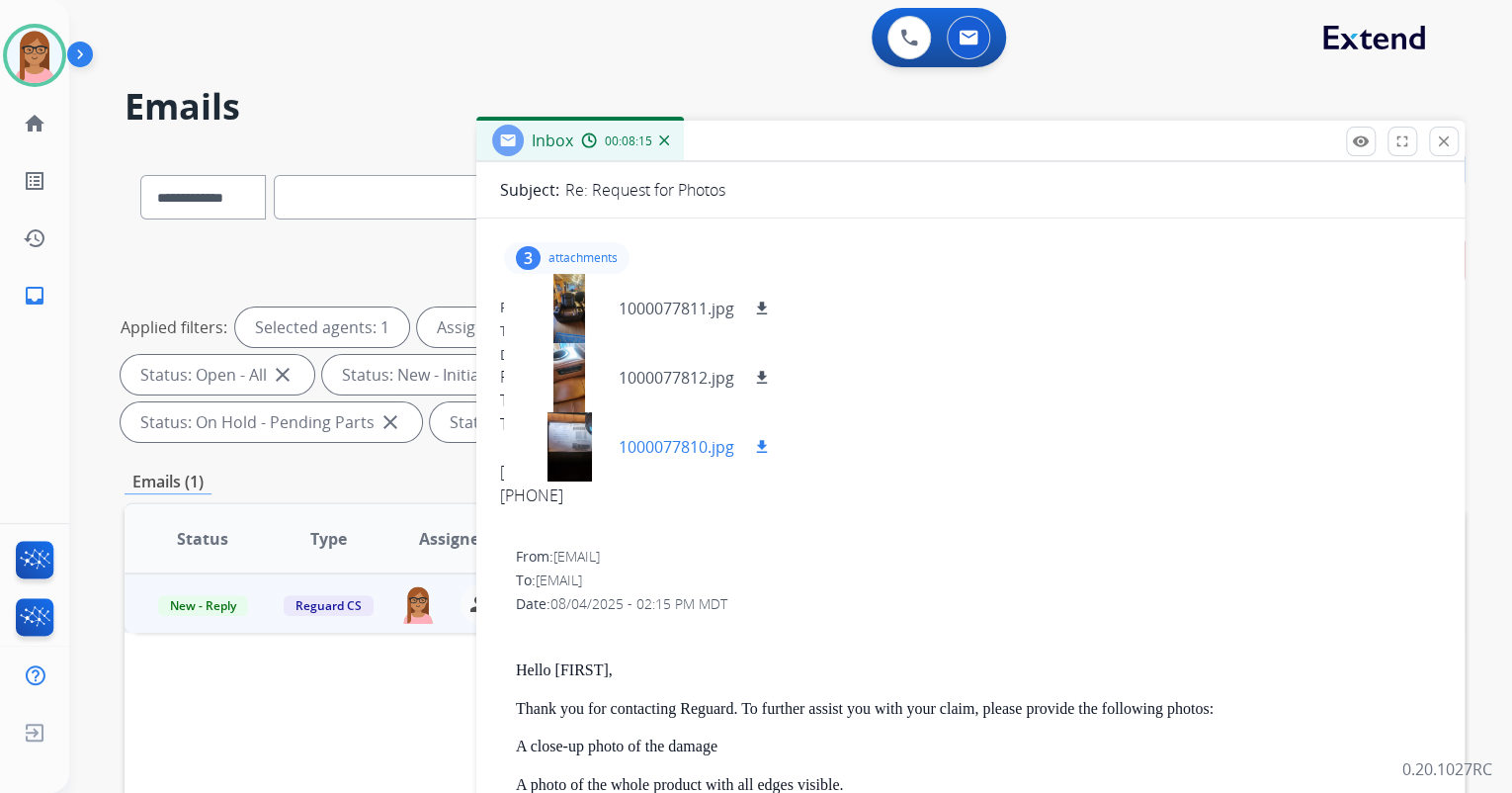 click on "download" at bounding box center (762, 447) 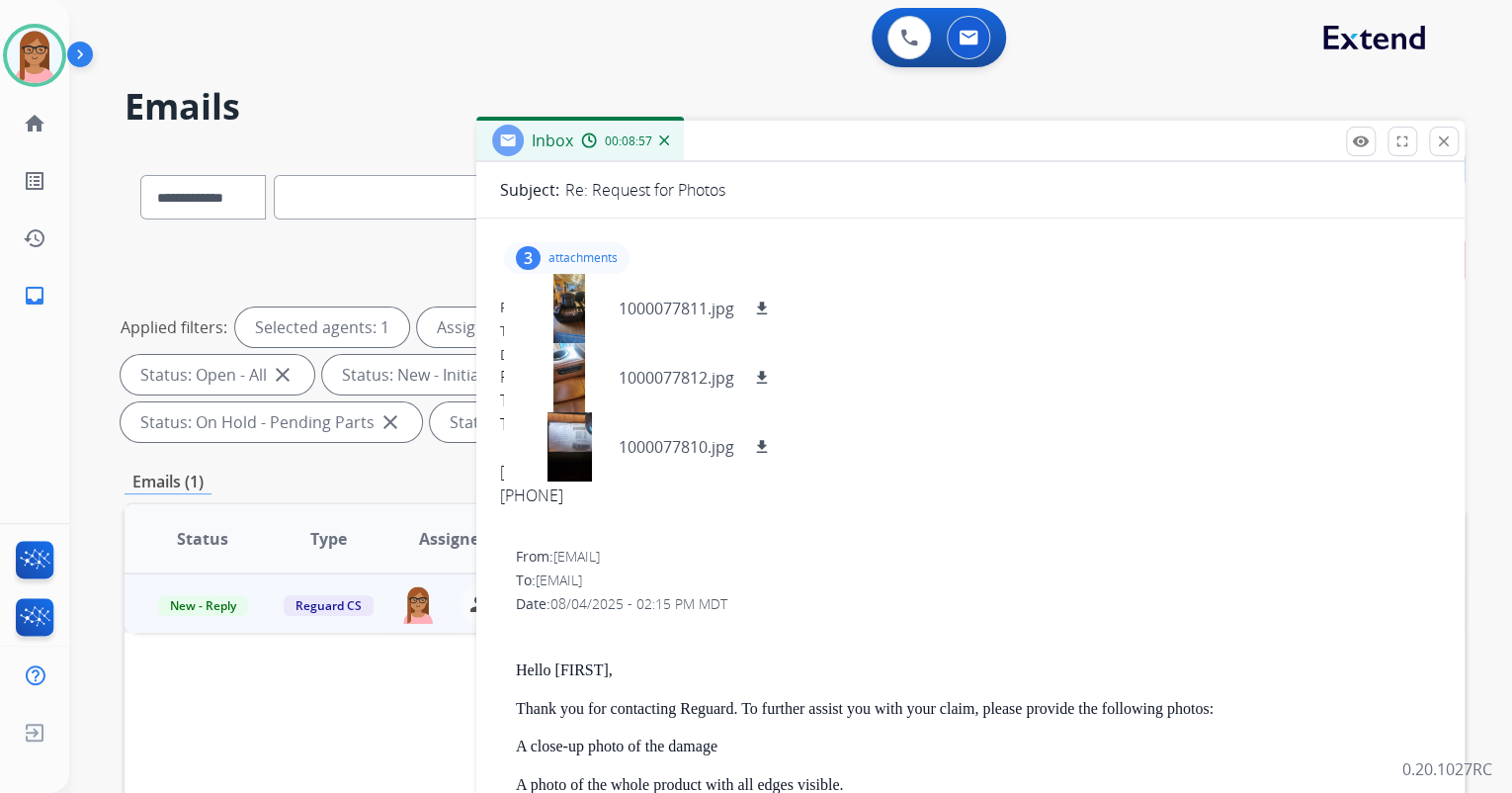 click on "3 attachments  1000077811.jpg  download  1000077812.jpg  download  1000077810.jpg  download  From:  polimpia2003@gmail.com   To:  customerservice@reguardprotection.com  Date:  08/04/2025 - 07:36 PM MDT Please see attached photos. The 3rd bottom no longer works. Thank you, Axenia Daneri  714.624.4437  From:  customerservice@reguardprotection.com   To:  polimpia2003@gmail.com  Date:  08/04/2025 - 02:15 PM MDT   Hello AXENIA, Thank you for contacting Reguard. To further assist you with your claim, please provide the following photos:   A close-up photo of the damage  A photo of the whole product with all edges visible.  A photo of the manufacturing tag. This tag contains important information like the model and serial number. Look for a tag that includes a barcode and the text 'Serial #'. You'll typically find it on the backside or underside of your furniture piece, underneath seat cushions, or inside a drawer / cabinet door.  Thank you, The Reguard Customer Service Team" at bounding box center (970, 683) 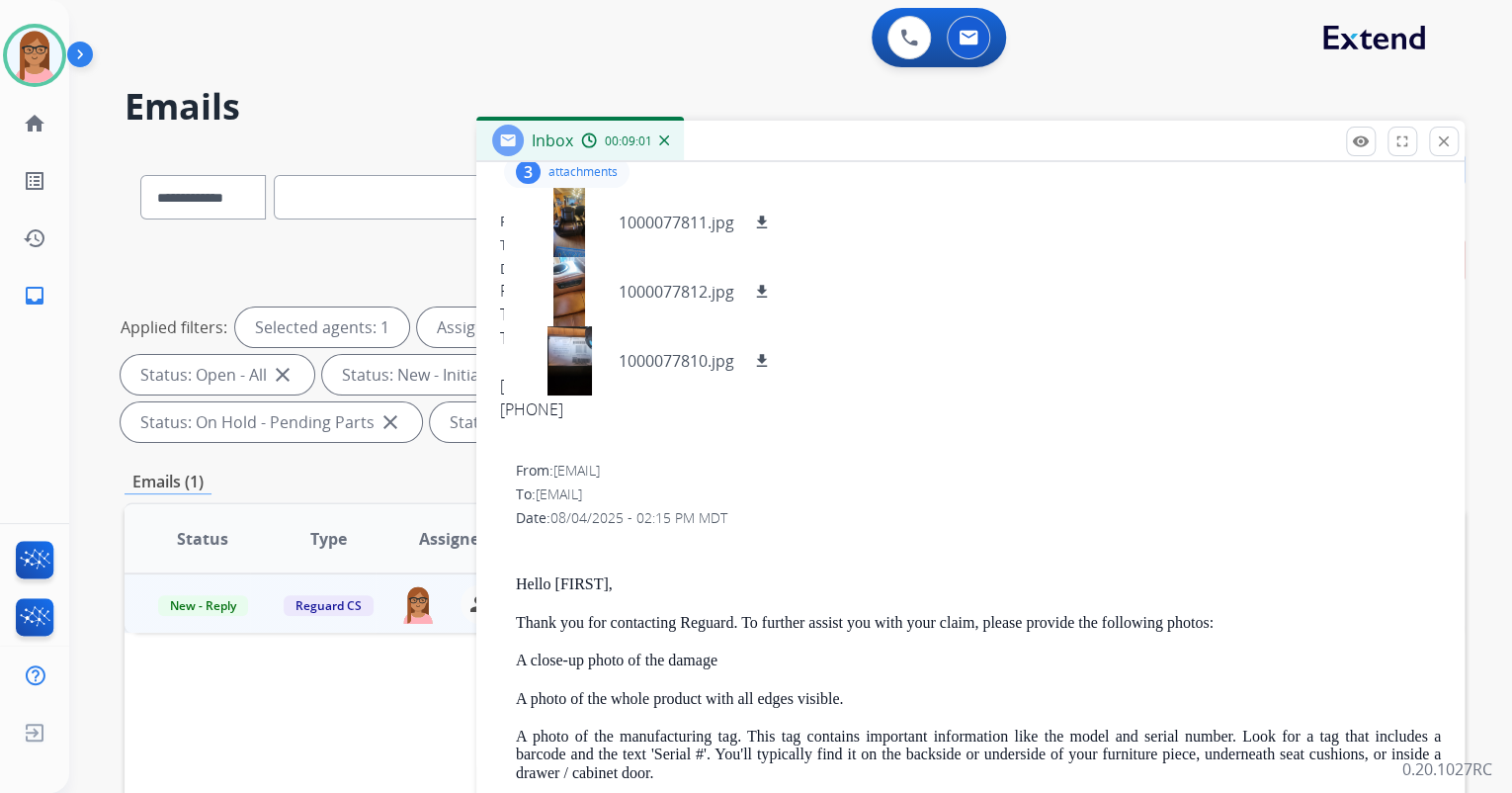scroll, scrollTop: 290, scrollLeft: 0, axis: vertical 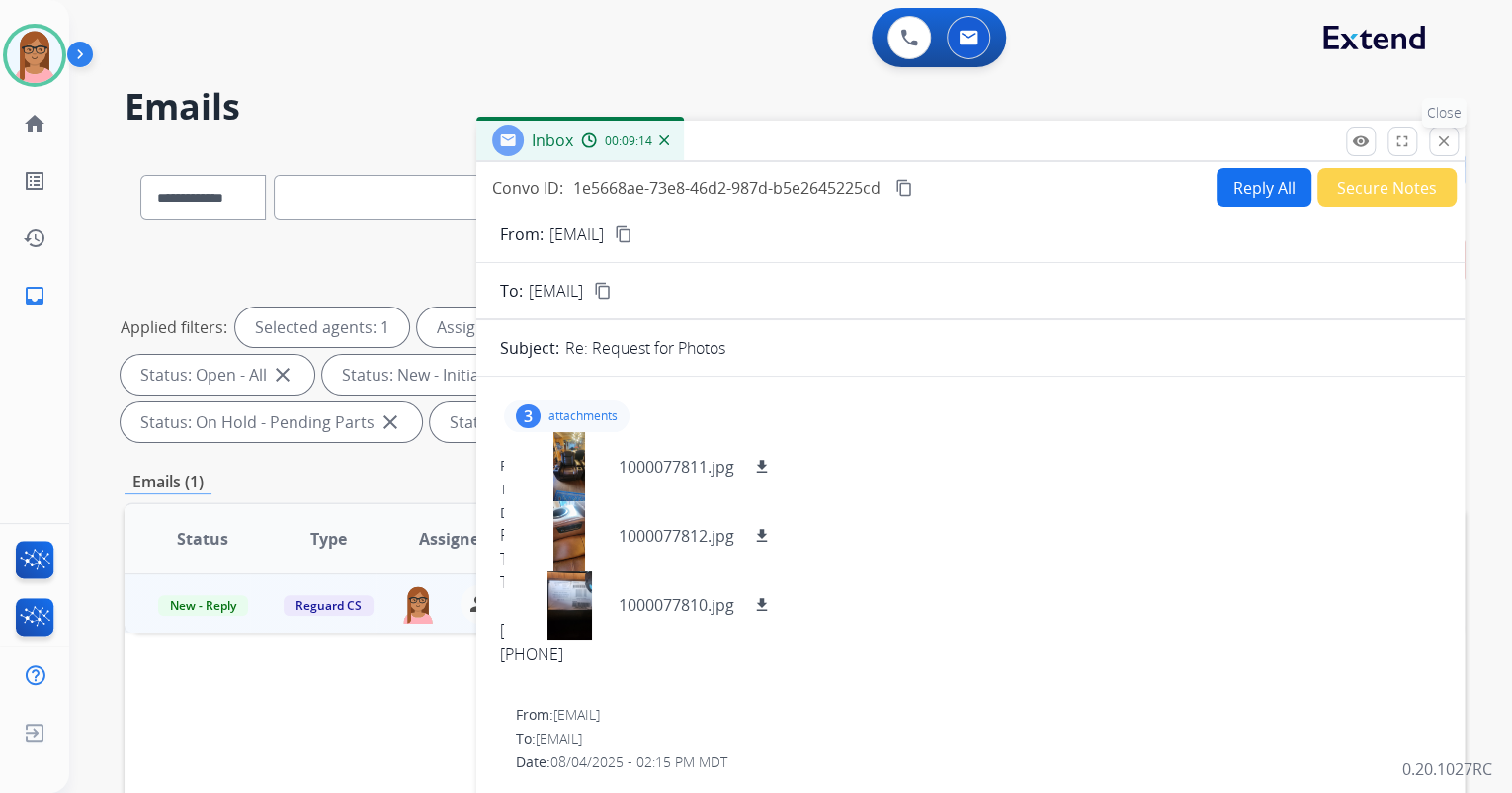 click on "close Close" at bounding box center (1444, 141) 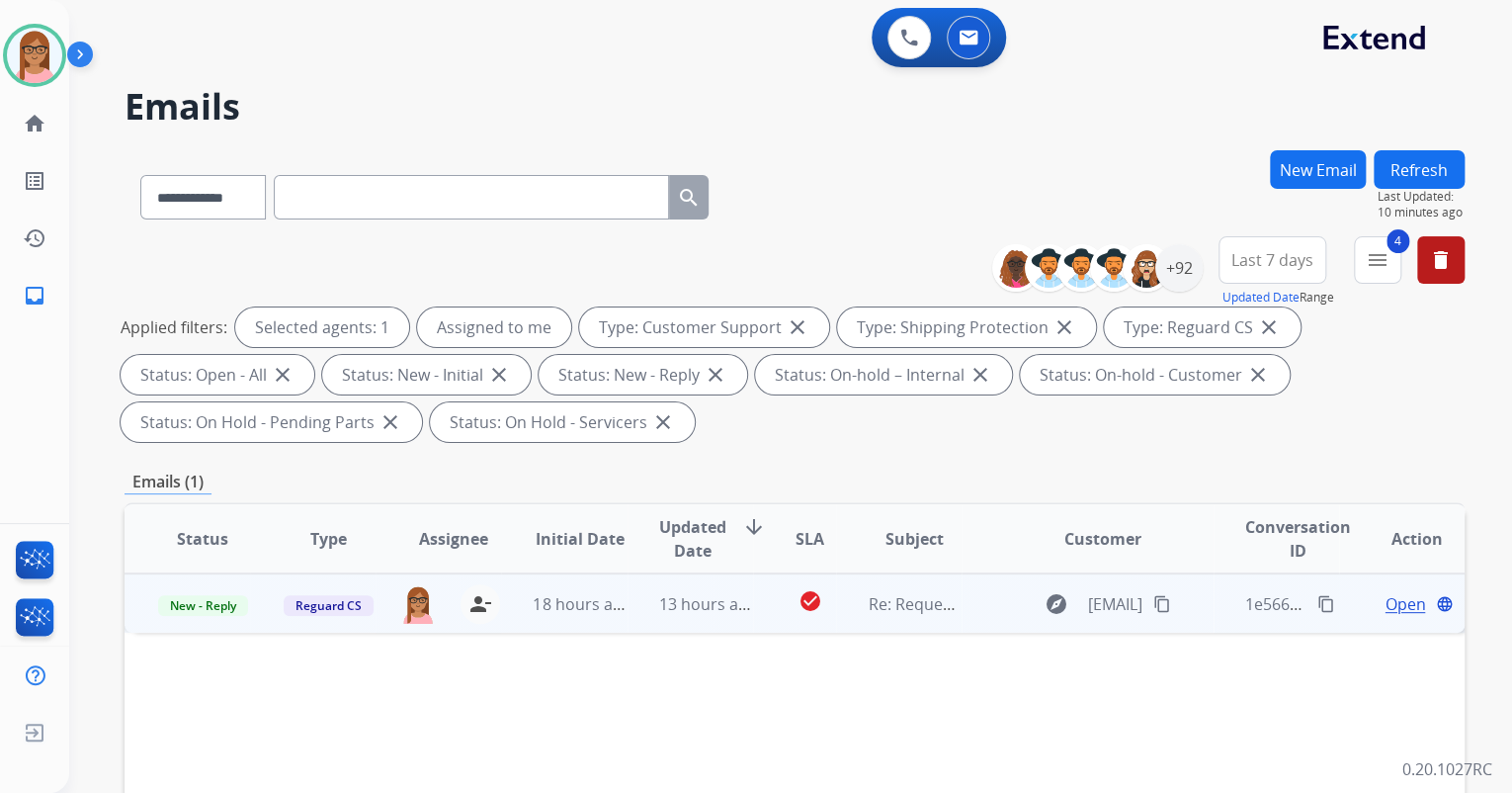 click on "Open" at bounding box center (1404, 604) 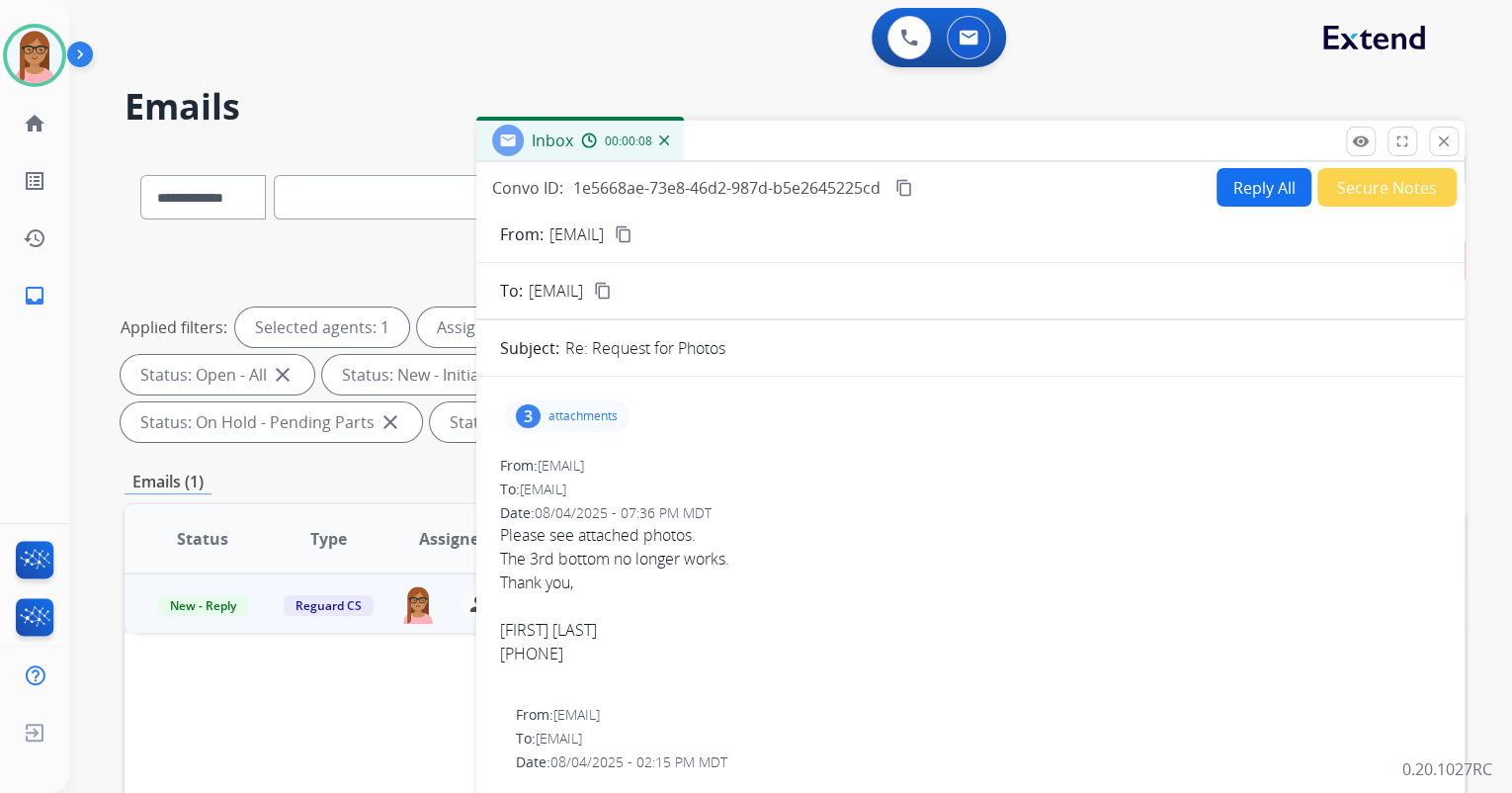click on "attachments" at bounding box center (583, 416) 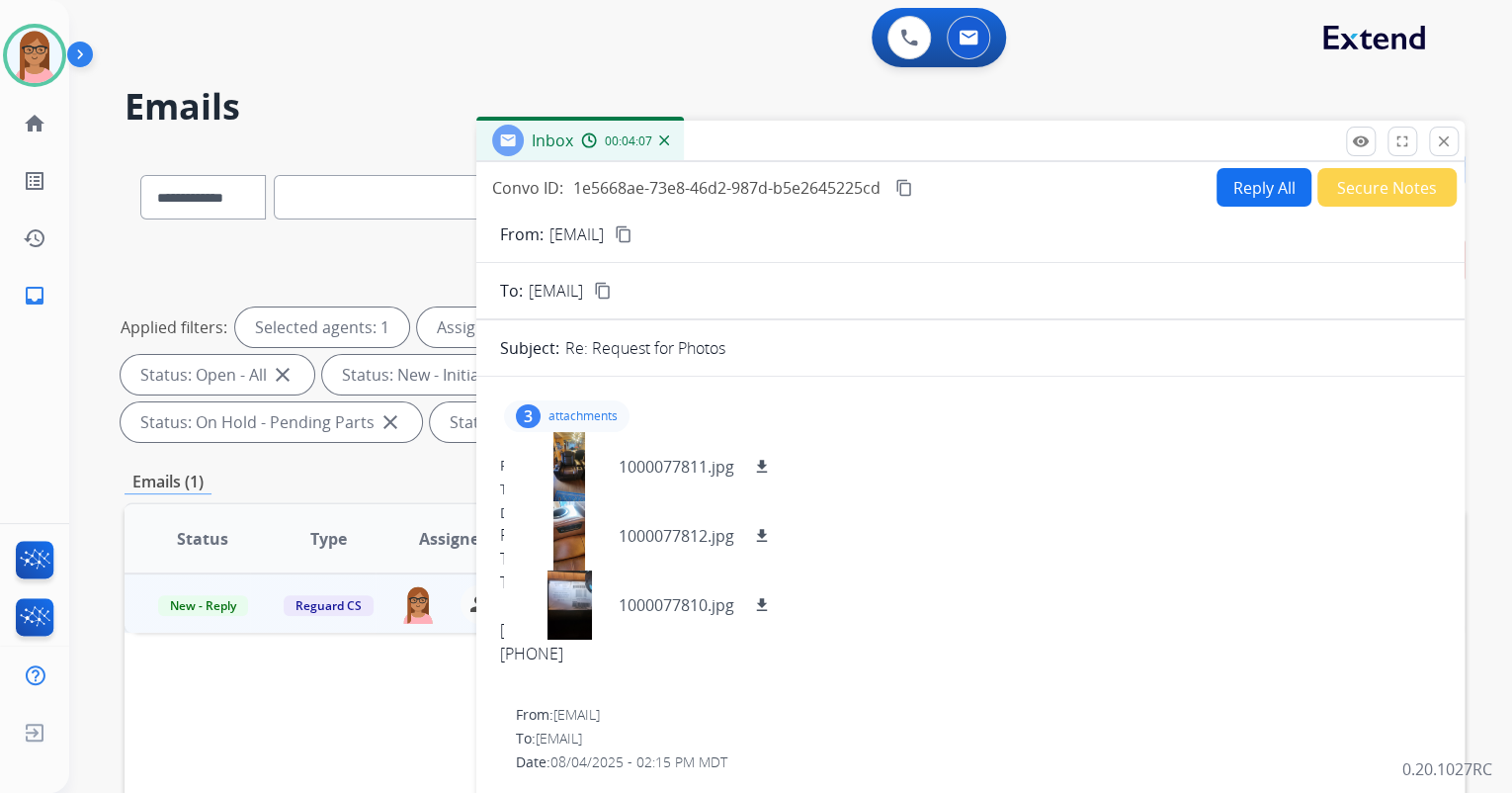click on "content_copy" at bounding box center [904, 188] 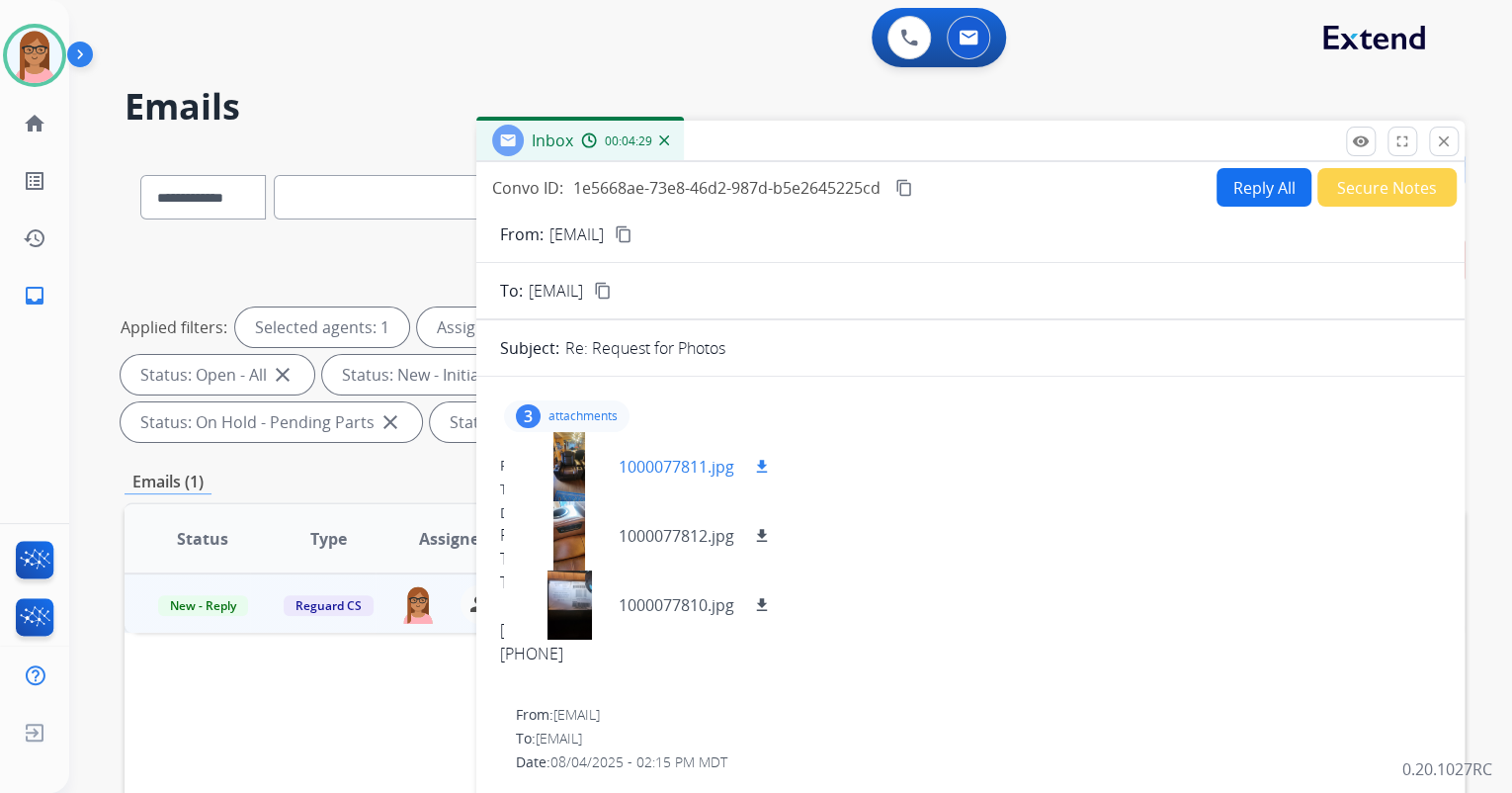 click at bounding box center (569, 467) 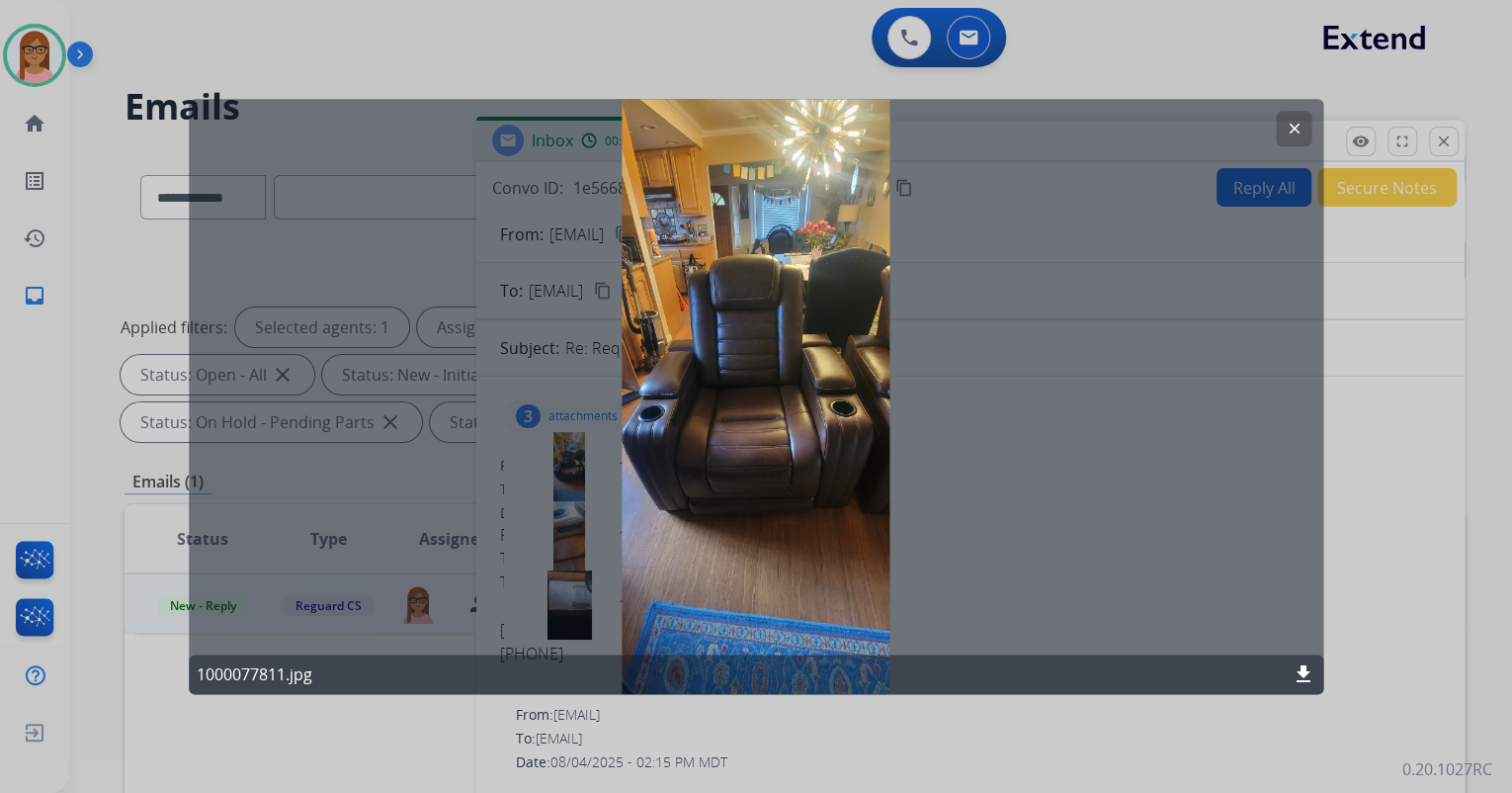 drag, startPoint x: 1212, startPoint y: 0, endPoint x: 1089, endPoint y: 4, distance: 123.065 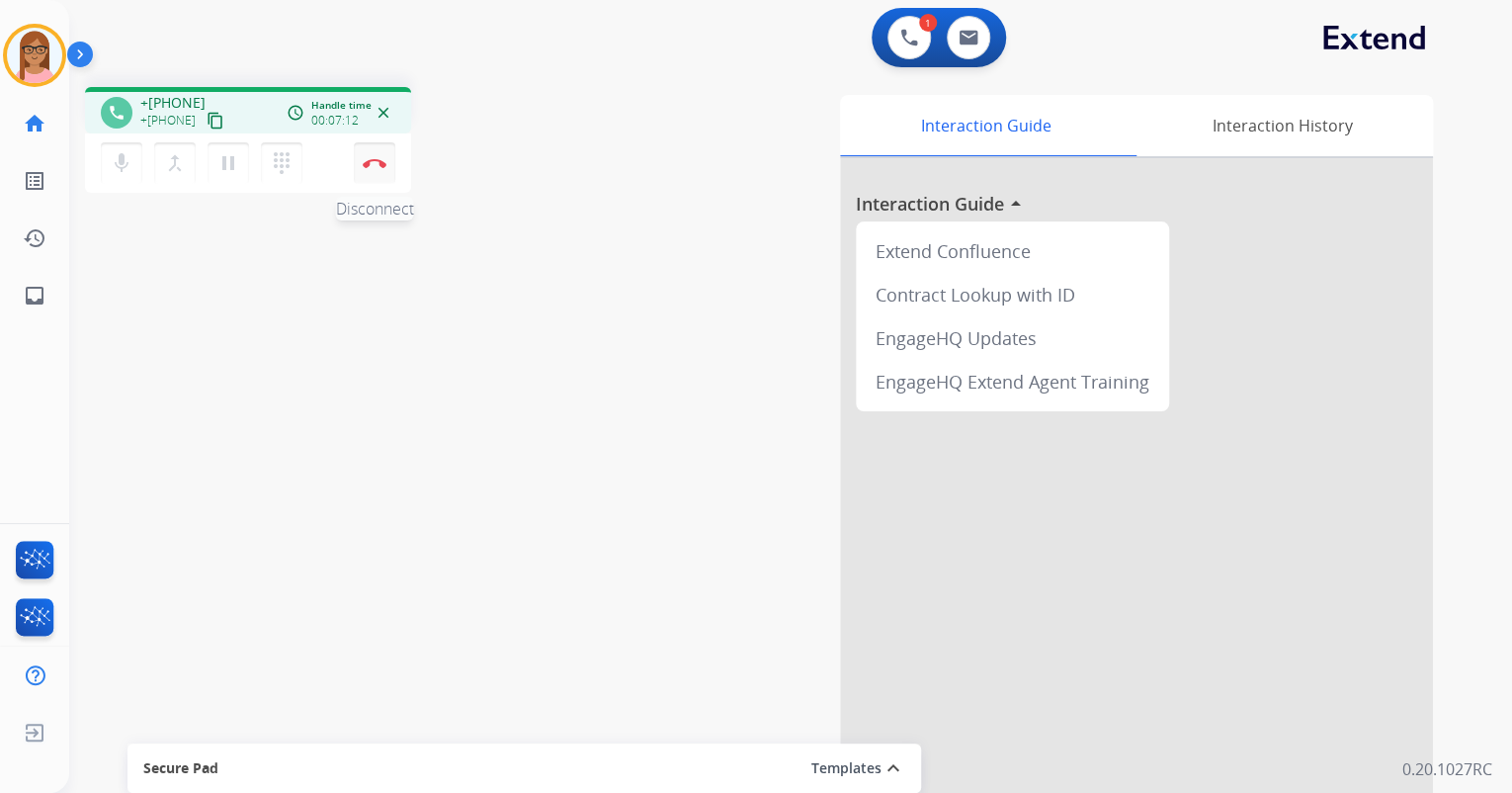 click at bounding box center (375, 163) 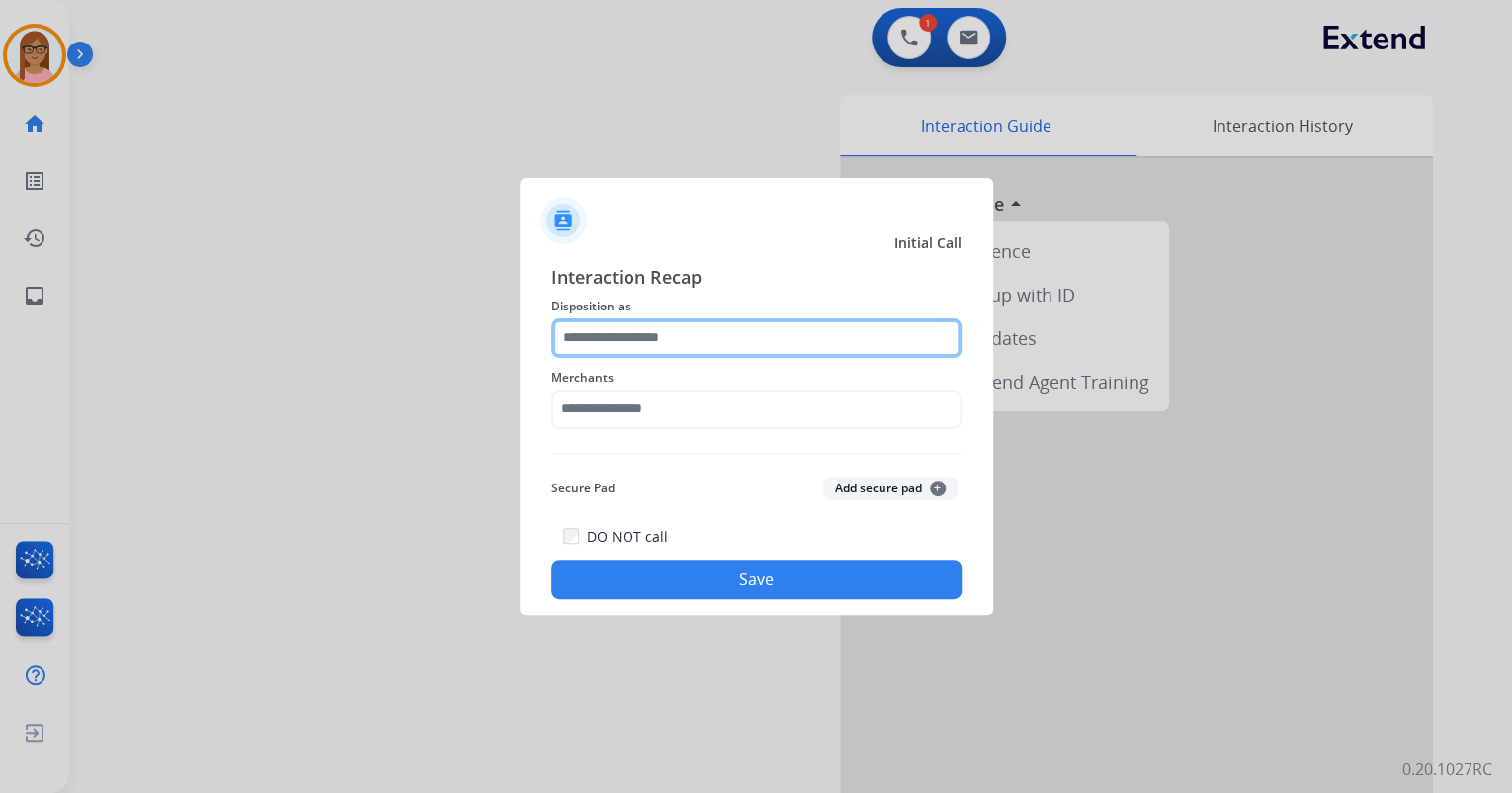click 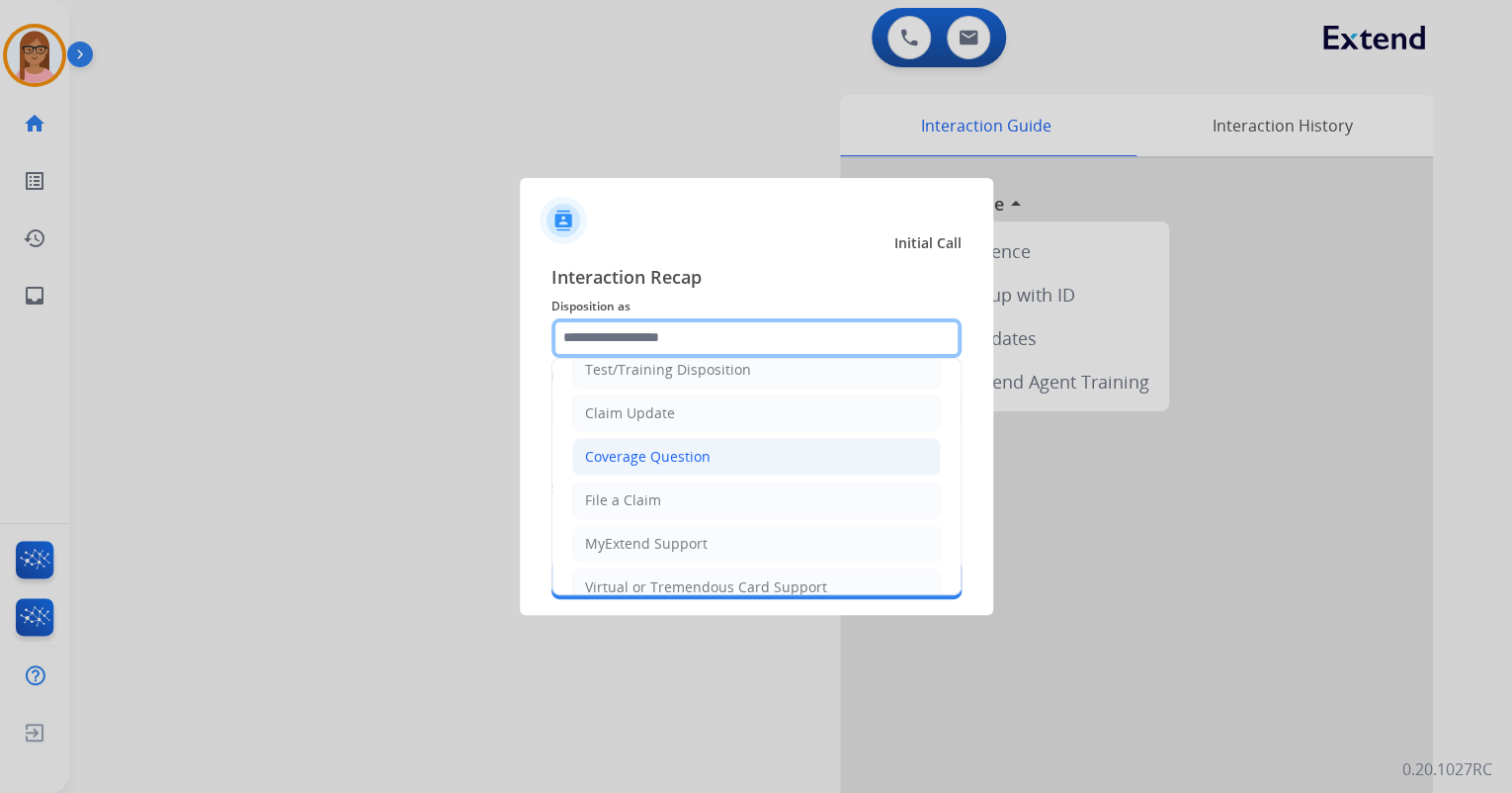 scroll, scrollTop: 0, scrollLeft: 0, axis: both 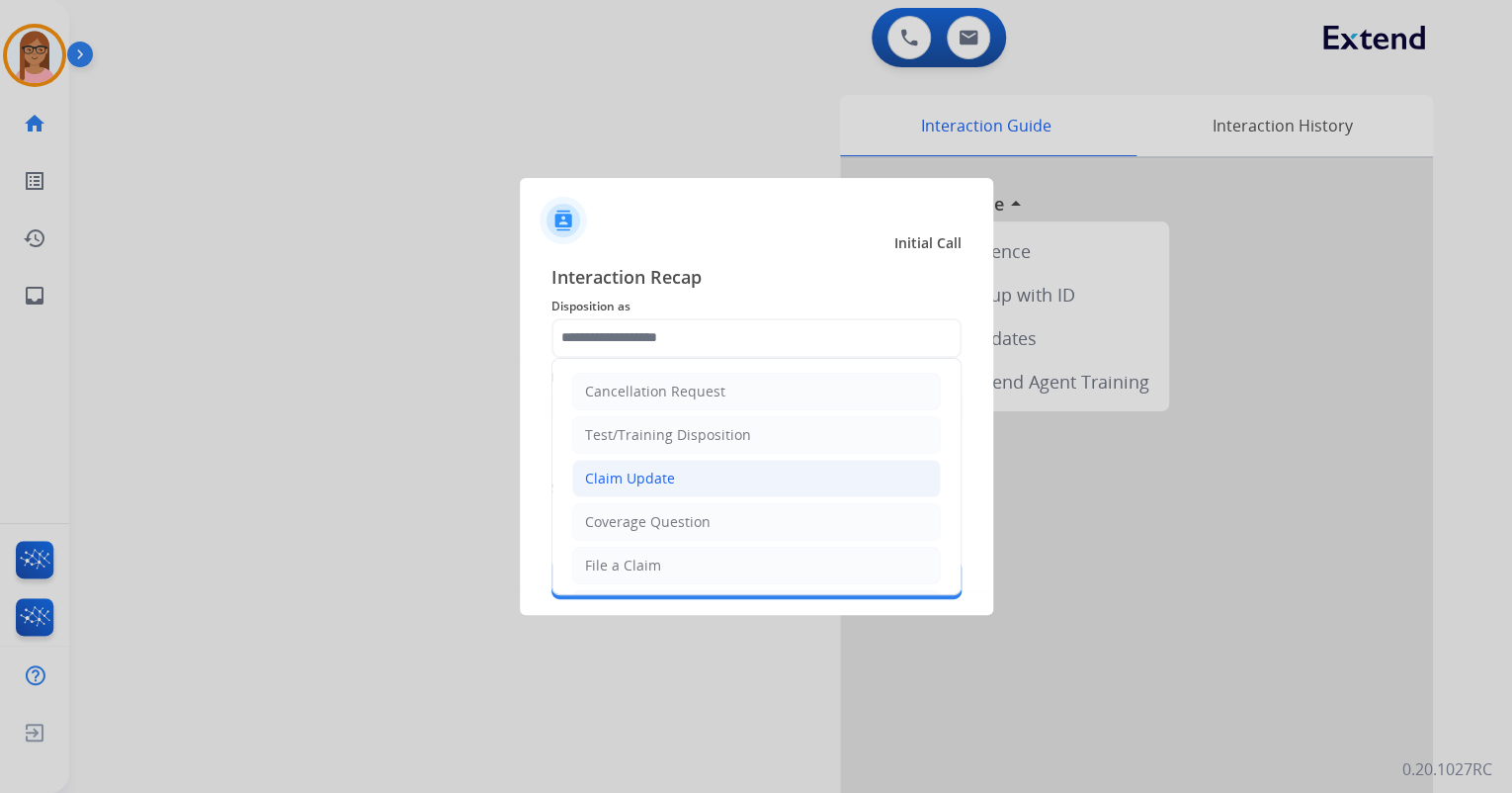 click on "Claim Update" 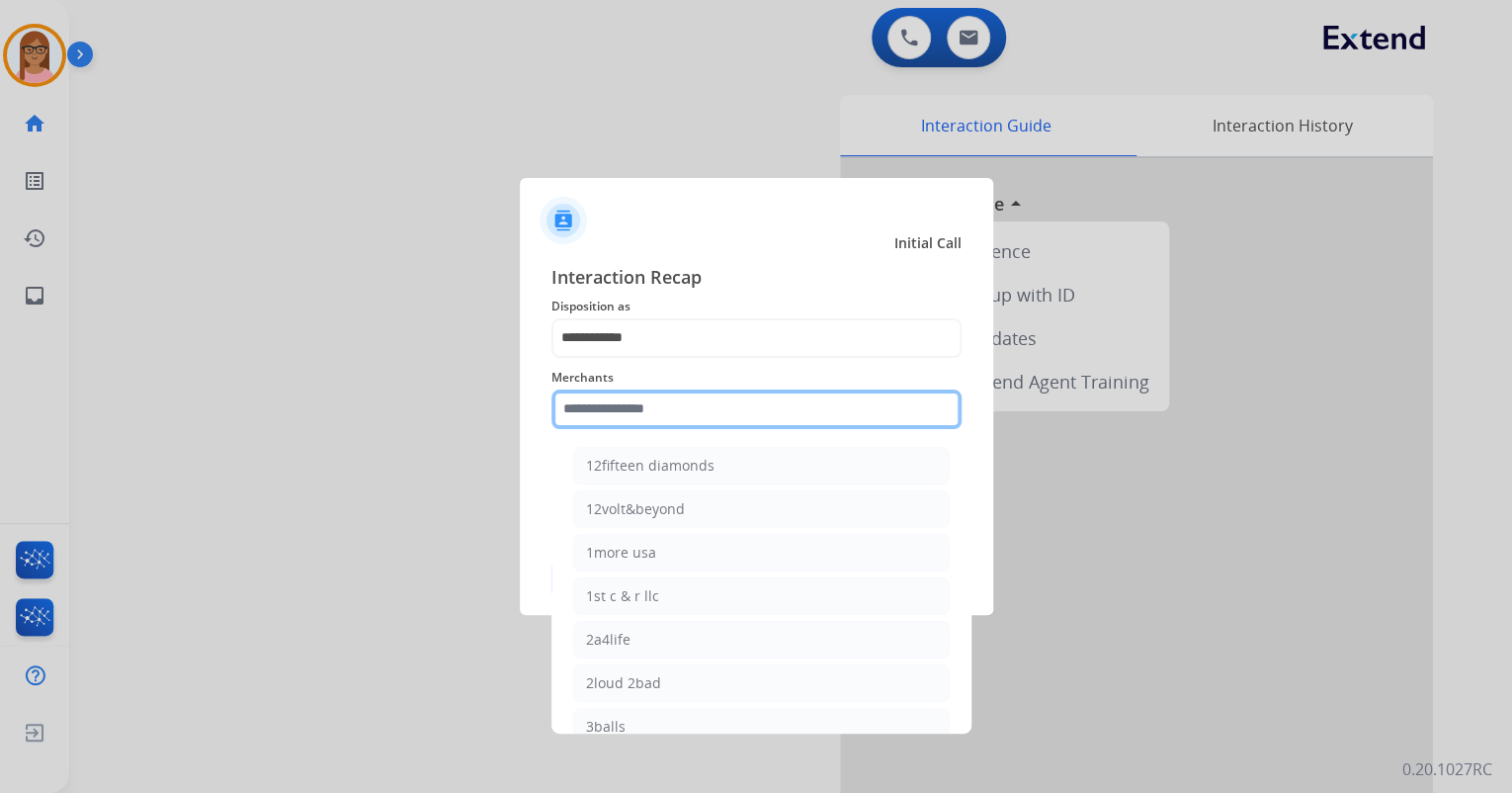 click 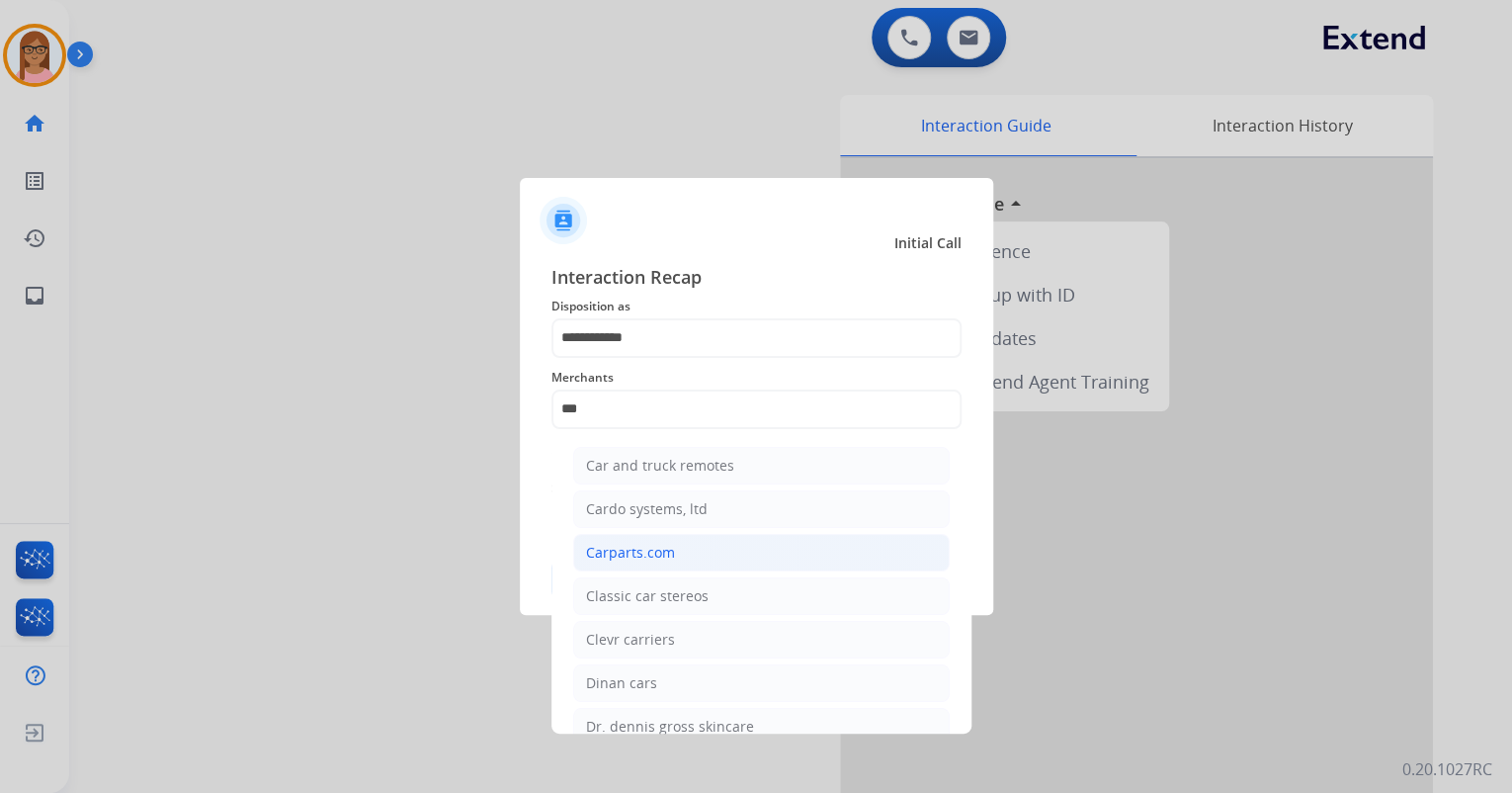 click on "Carparts.com" 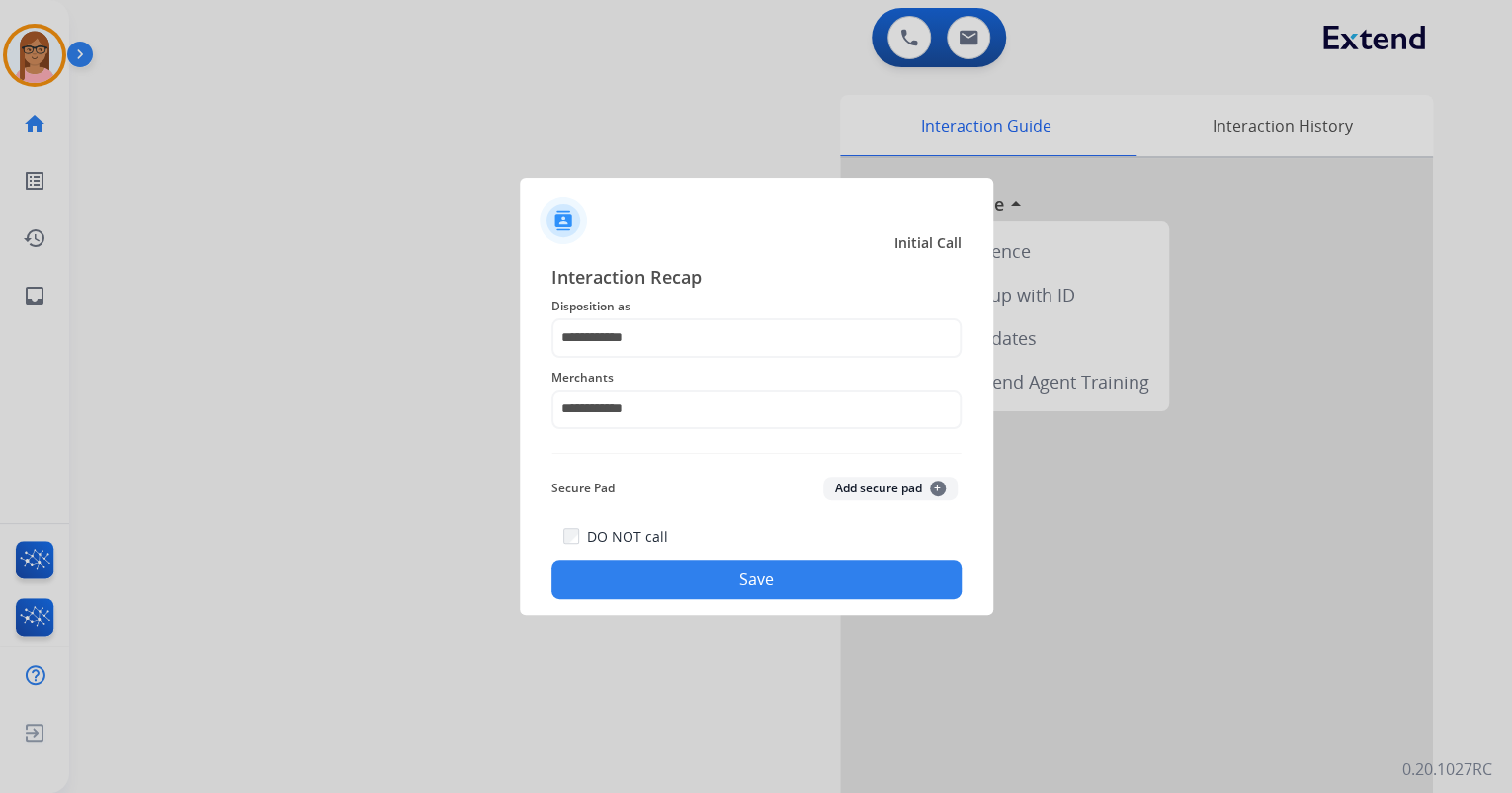 click on "Save" 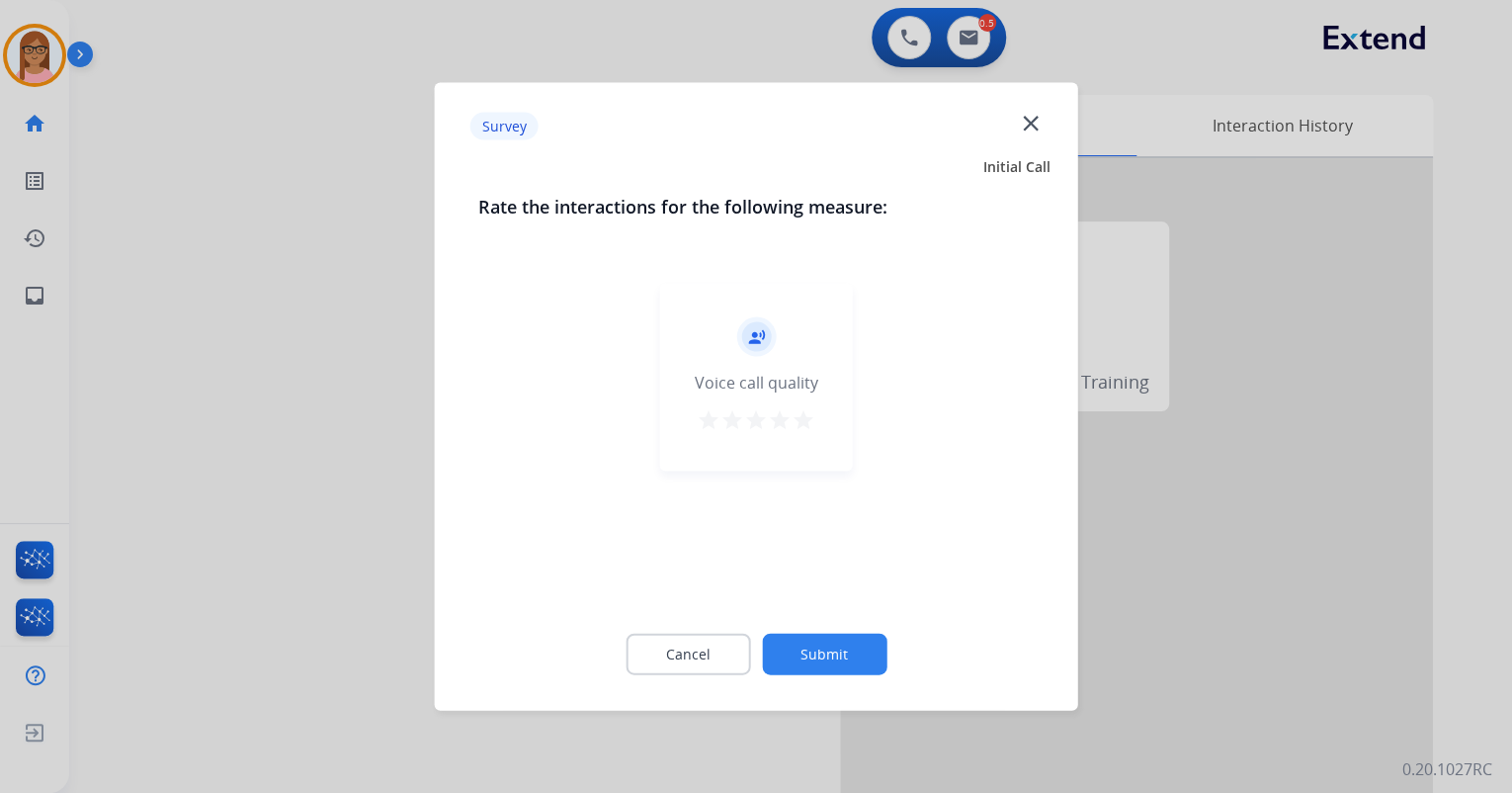 click on "star" at bounding box center (780, 420) 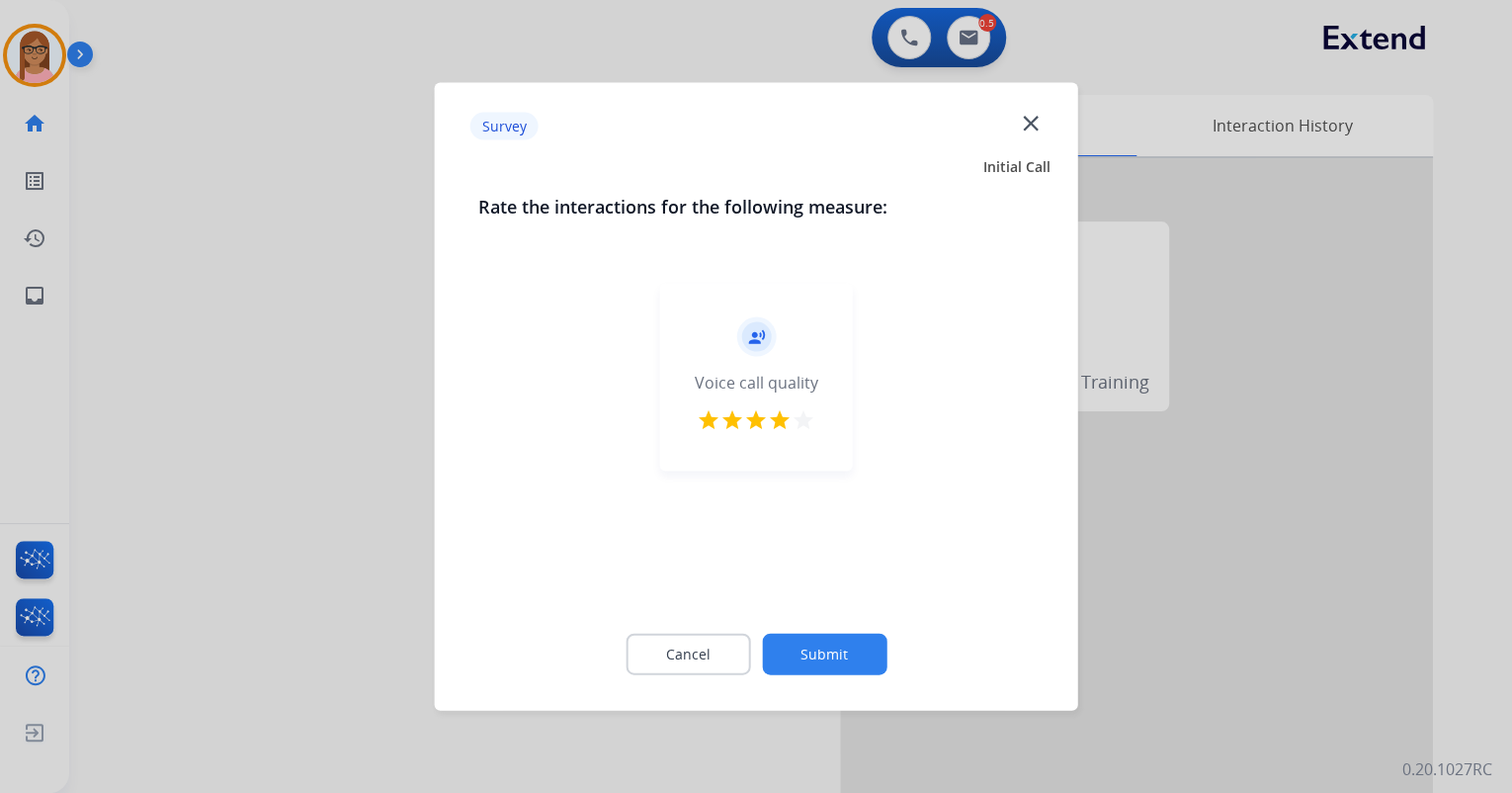 click on "Submit" 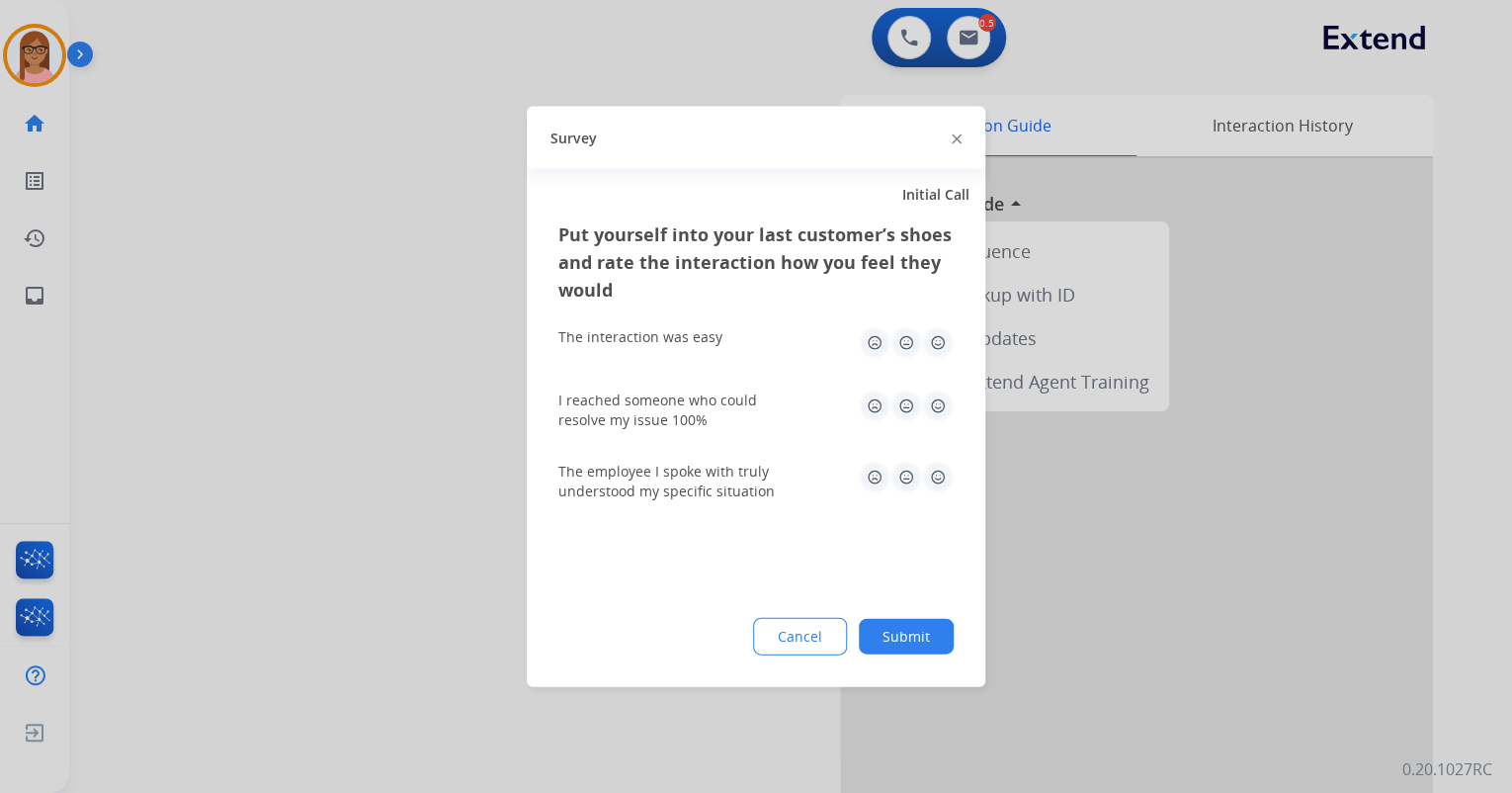 click 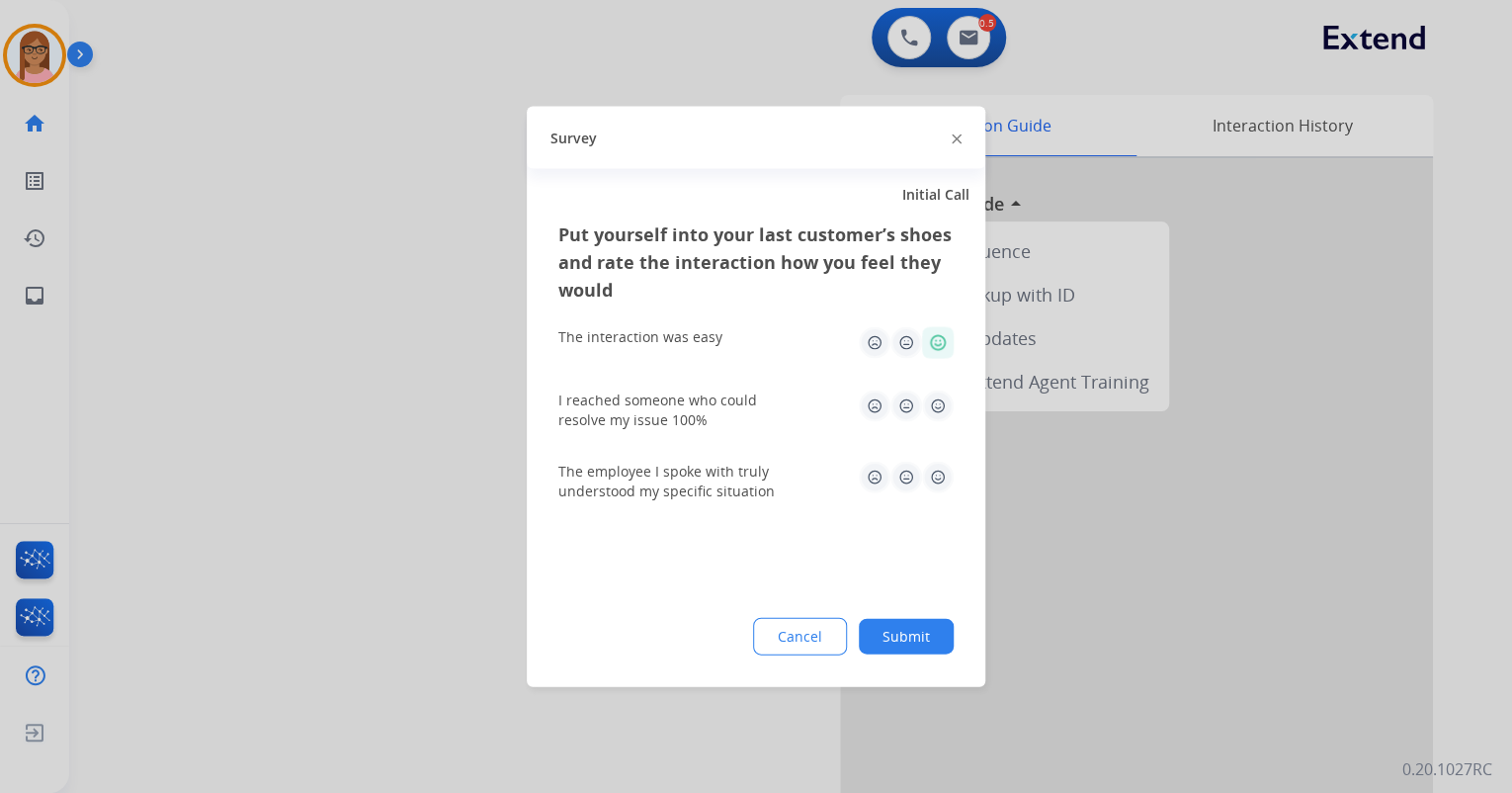 click on "I reached someone who could resolve my issue 100%" 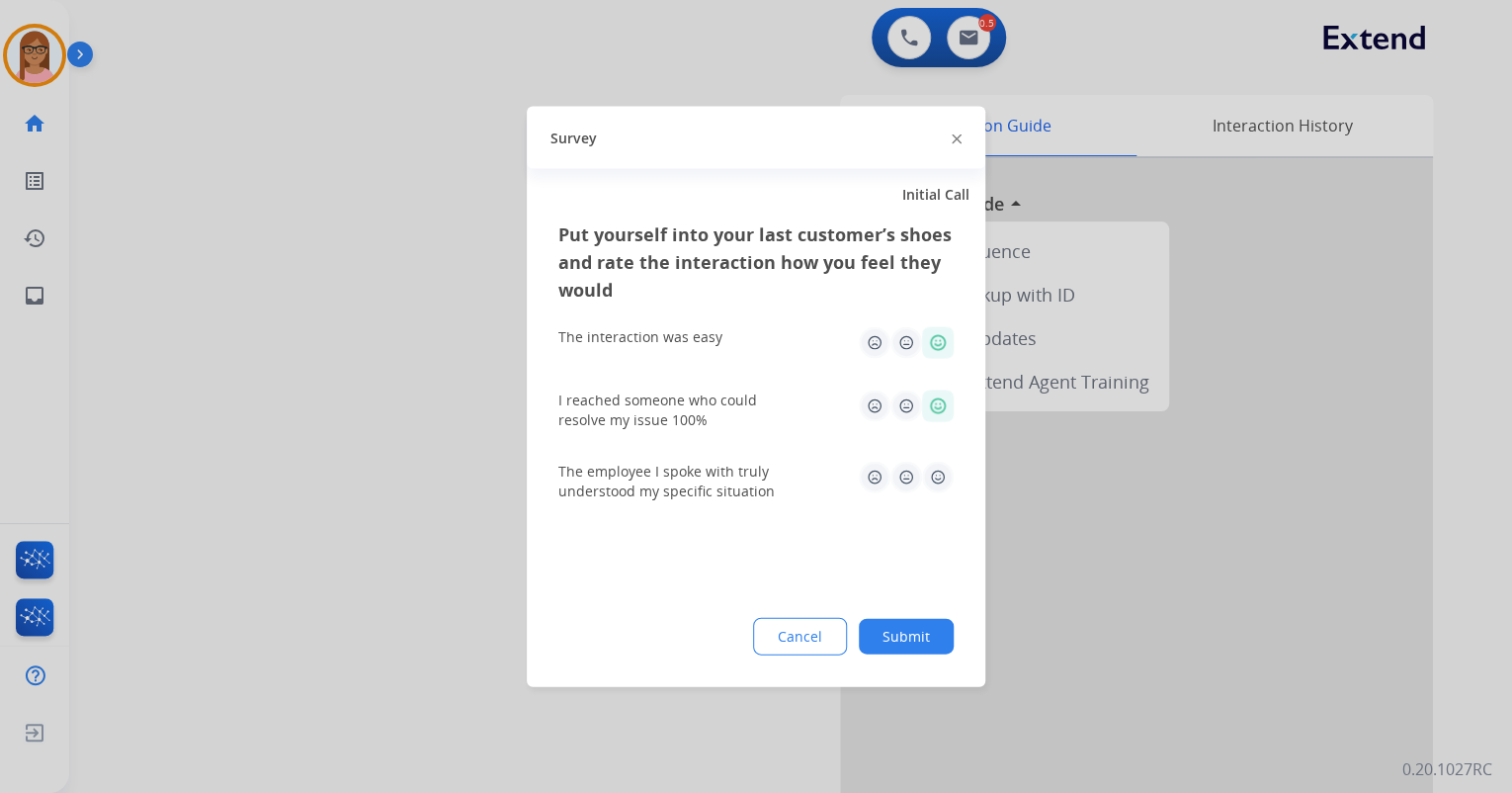 click 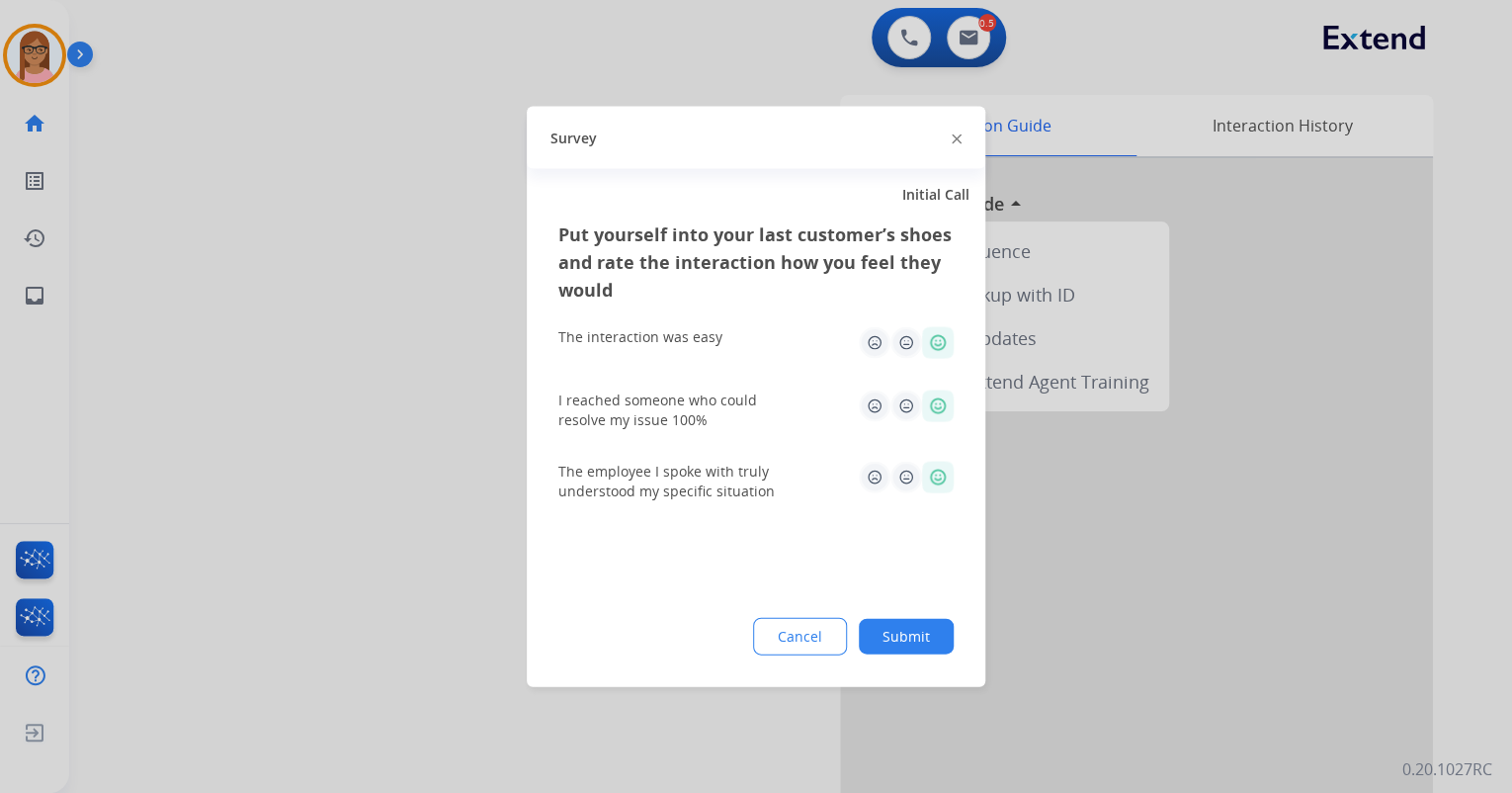 click on "Submit" 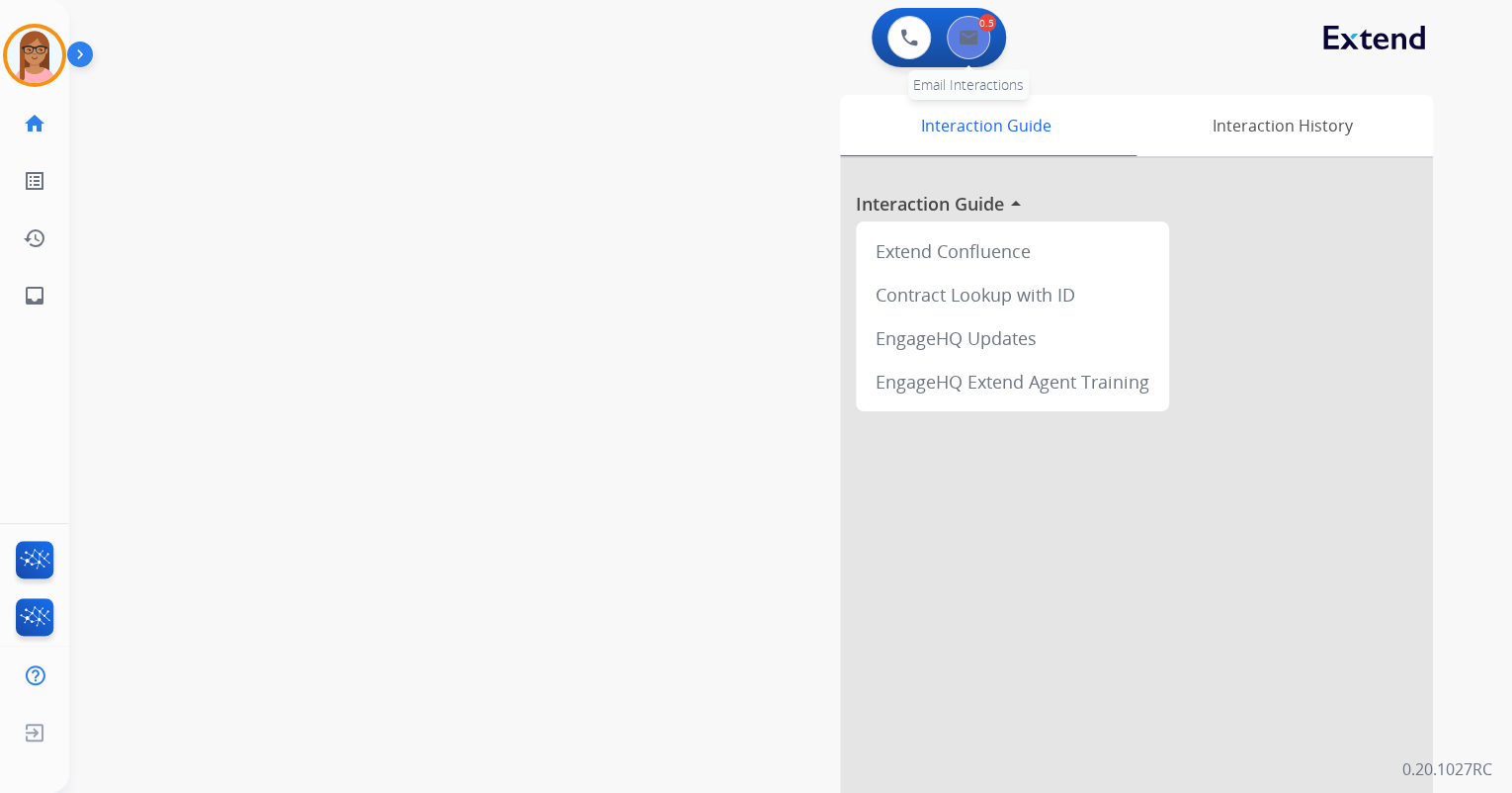 click at bounding box center (968, 38) 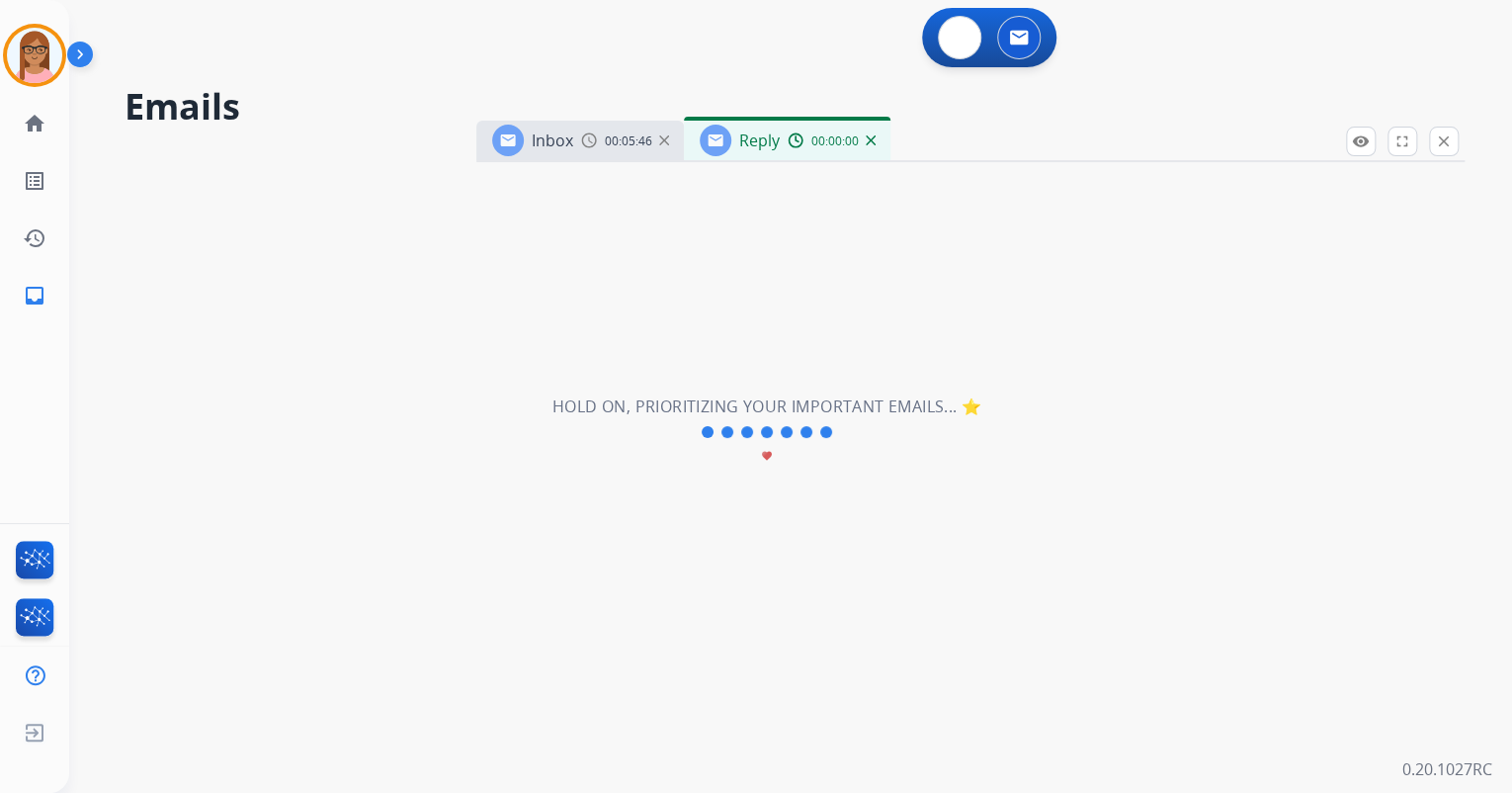 select on "**********" 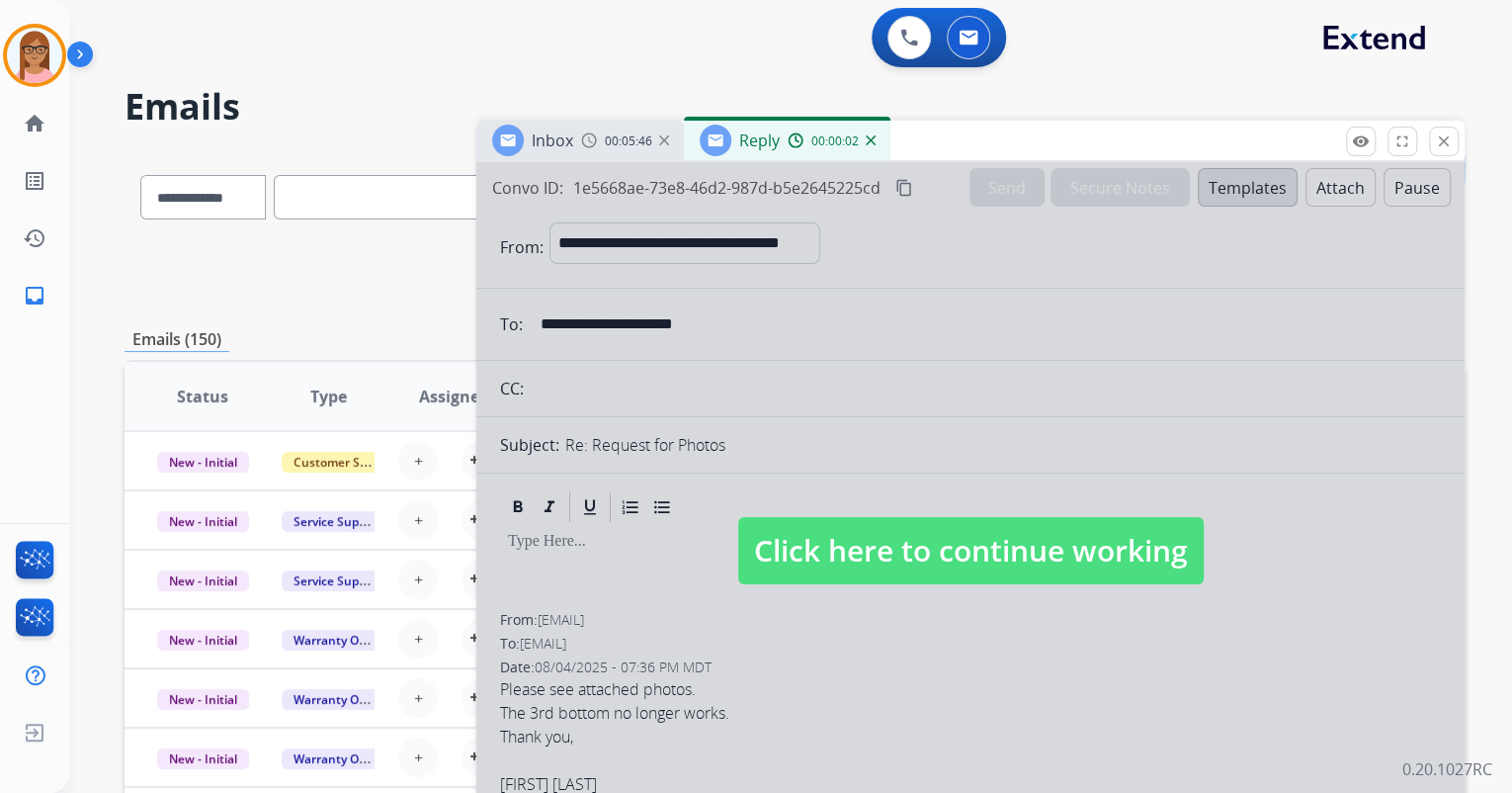 click at bounding box center (970, 531) 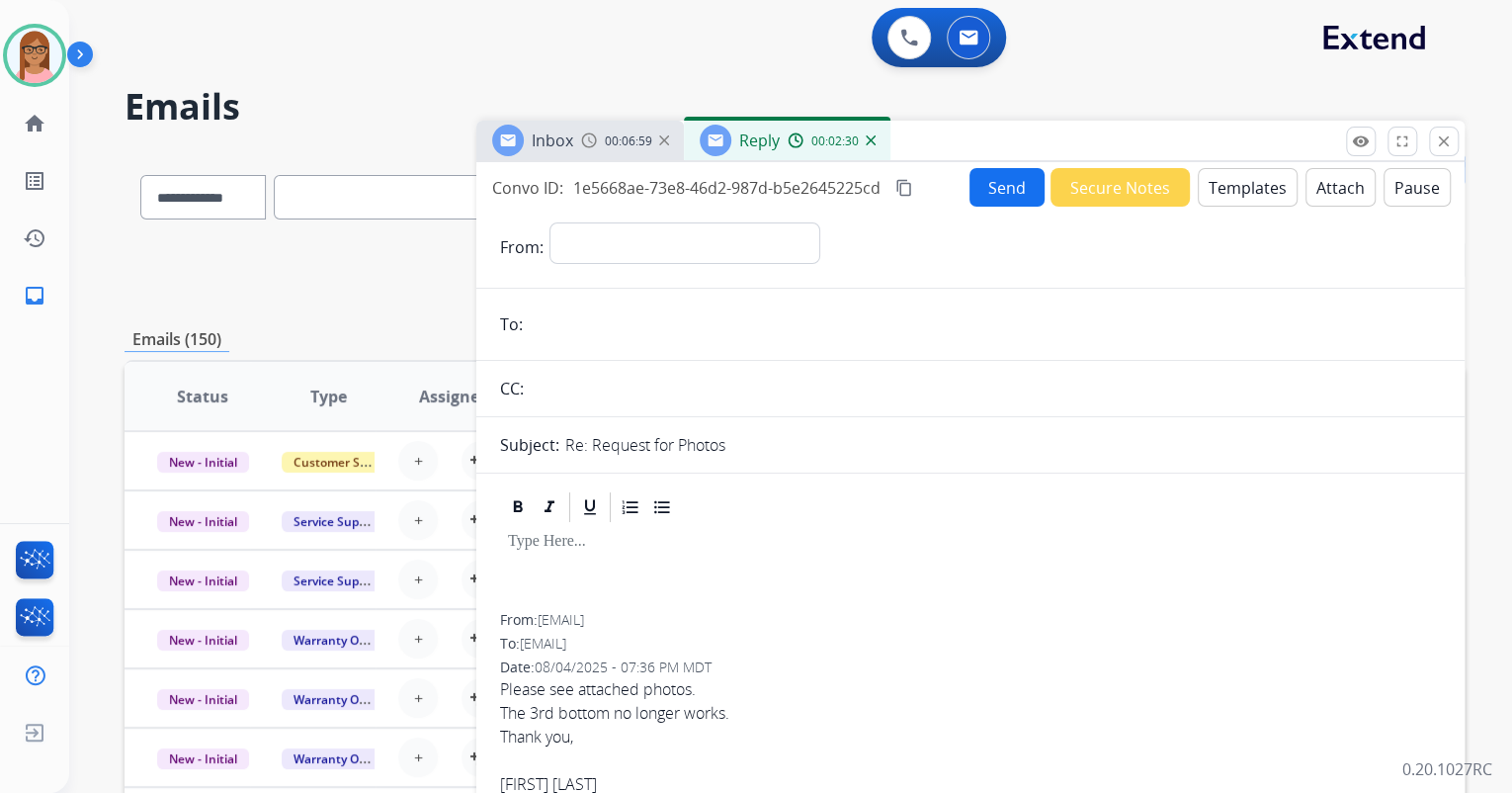 click on "content_copy" at bounding box center [904, 188] 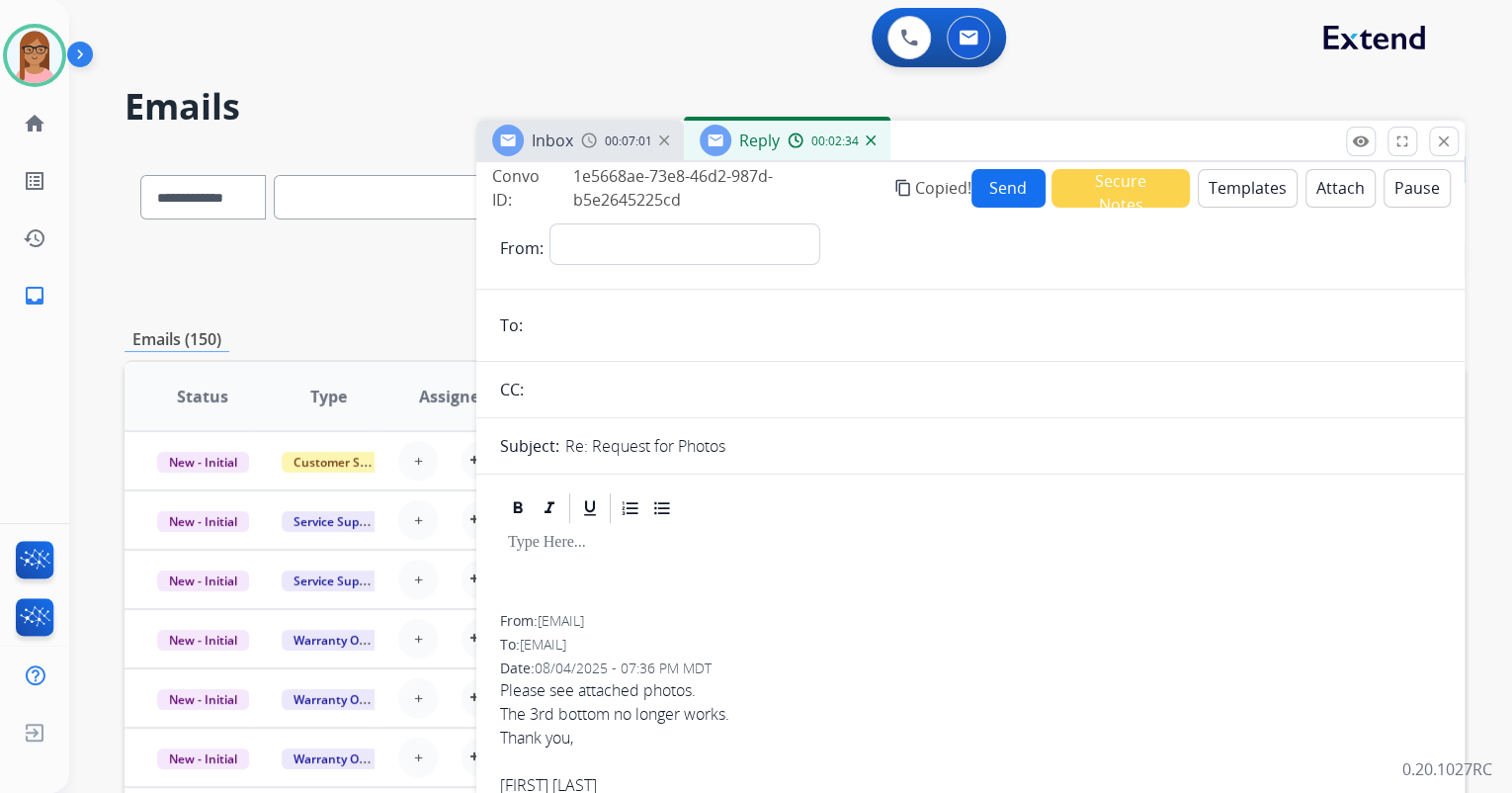 click at bounding box center [871, 140] 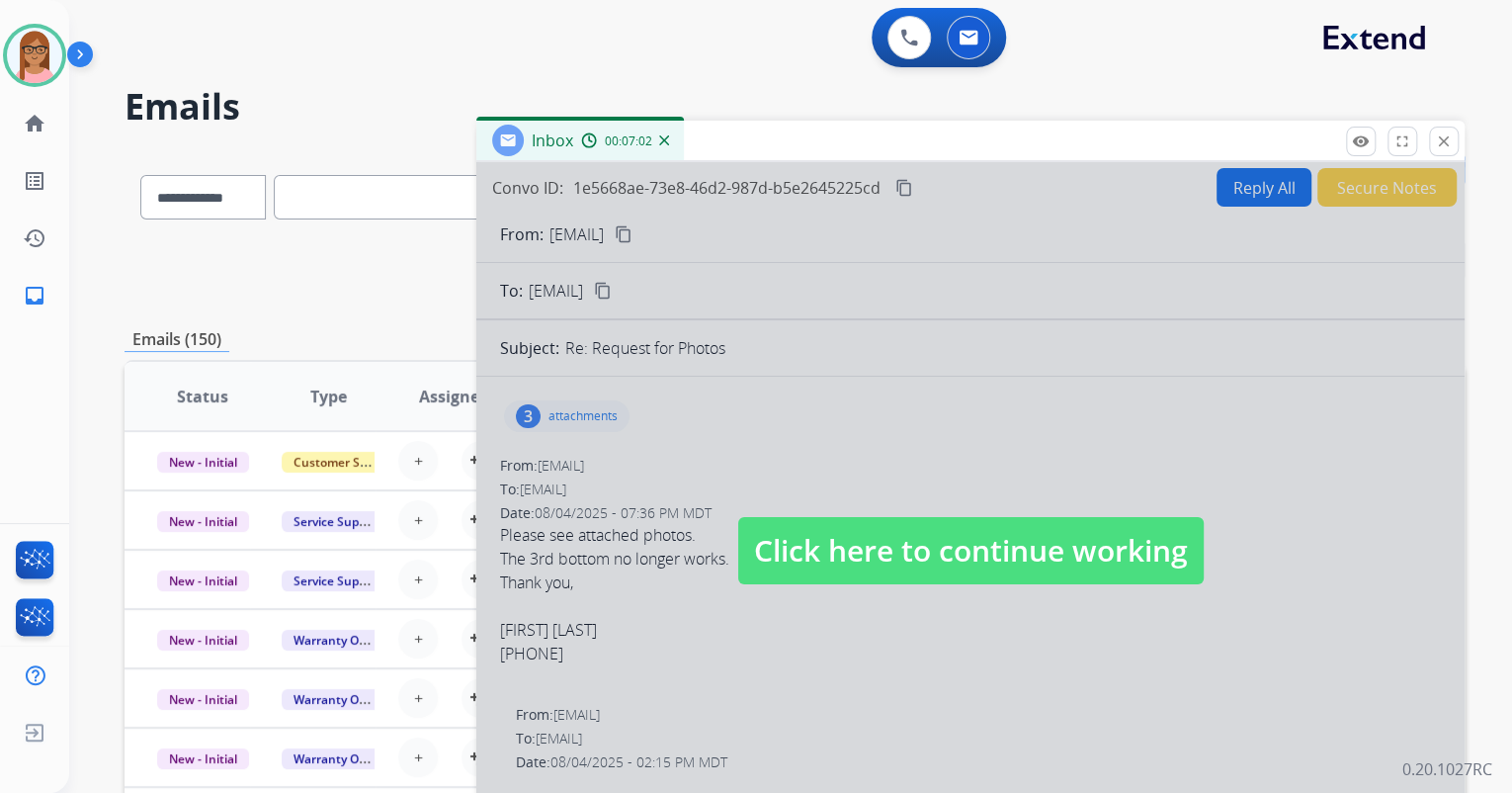 click at bounding box center (970, 531) 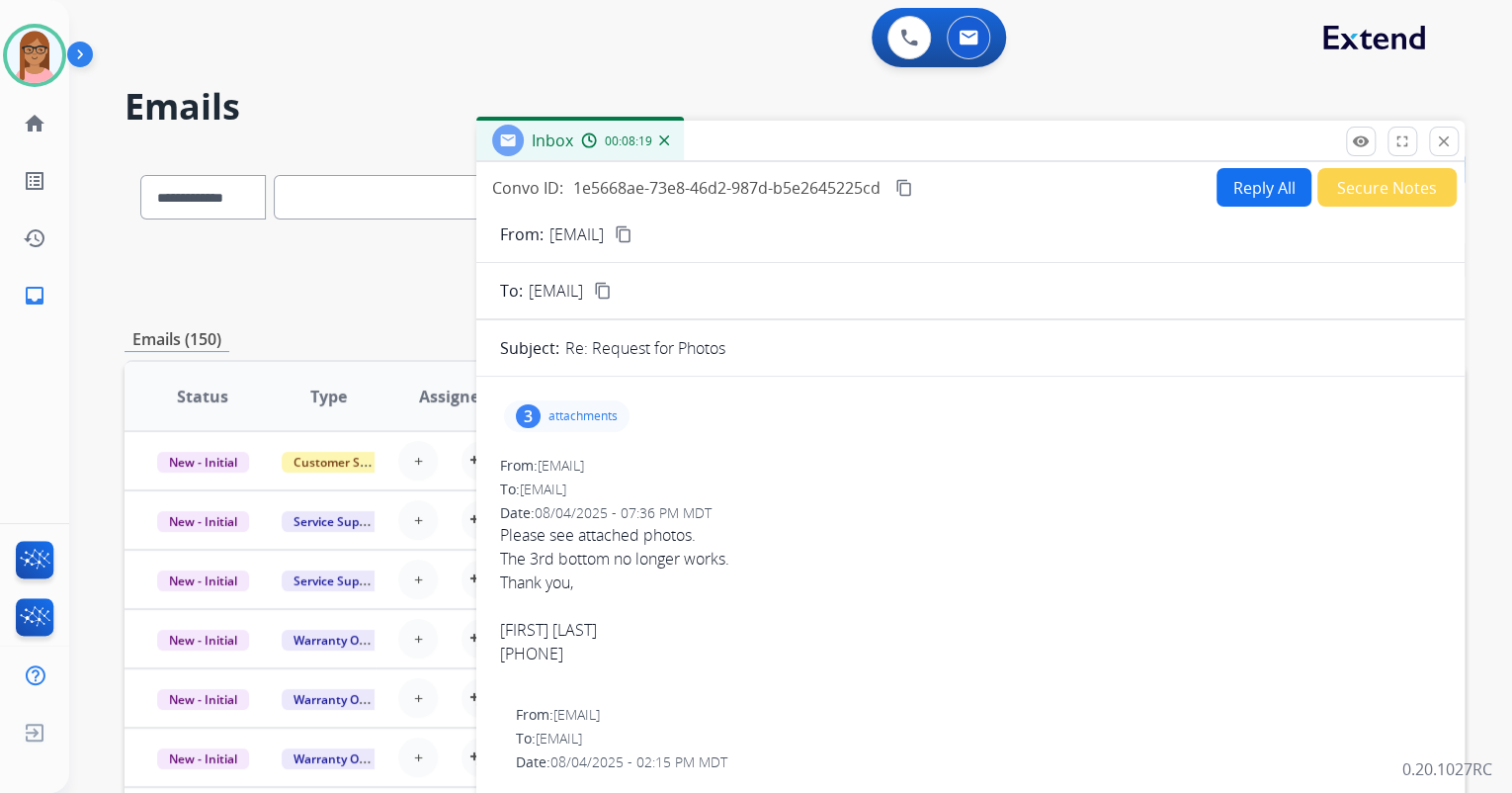 click on "Reply All" at bounding box center [1264, 187] 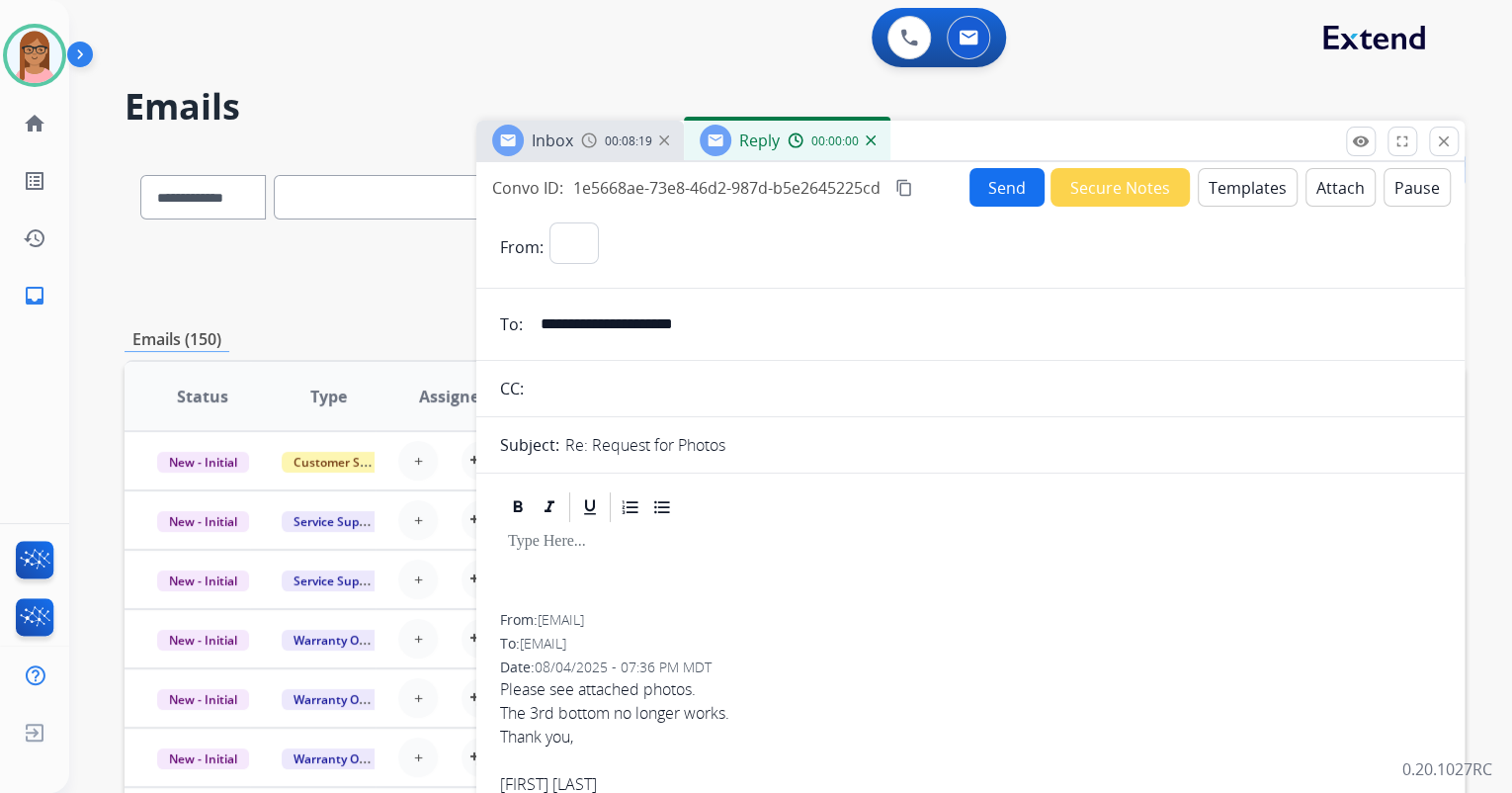select on "**********" 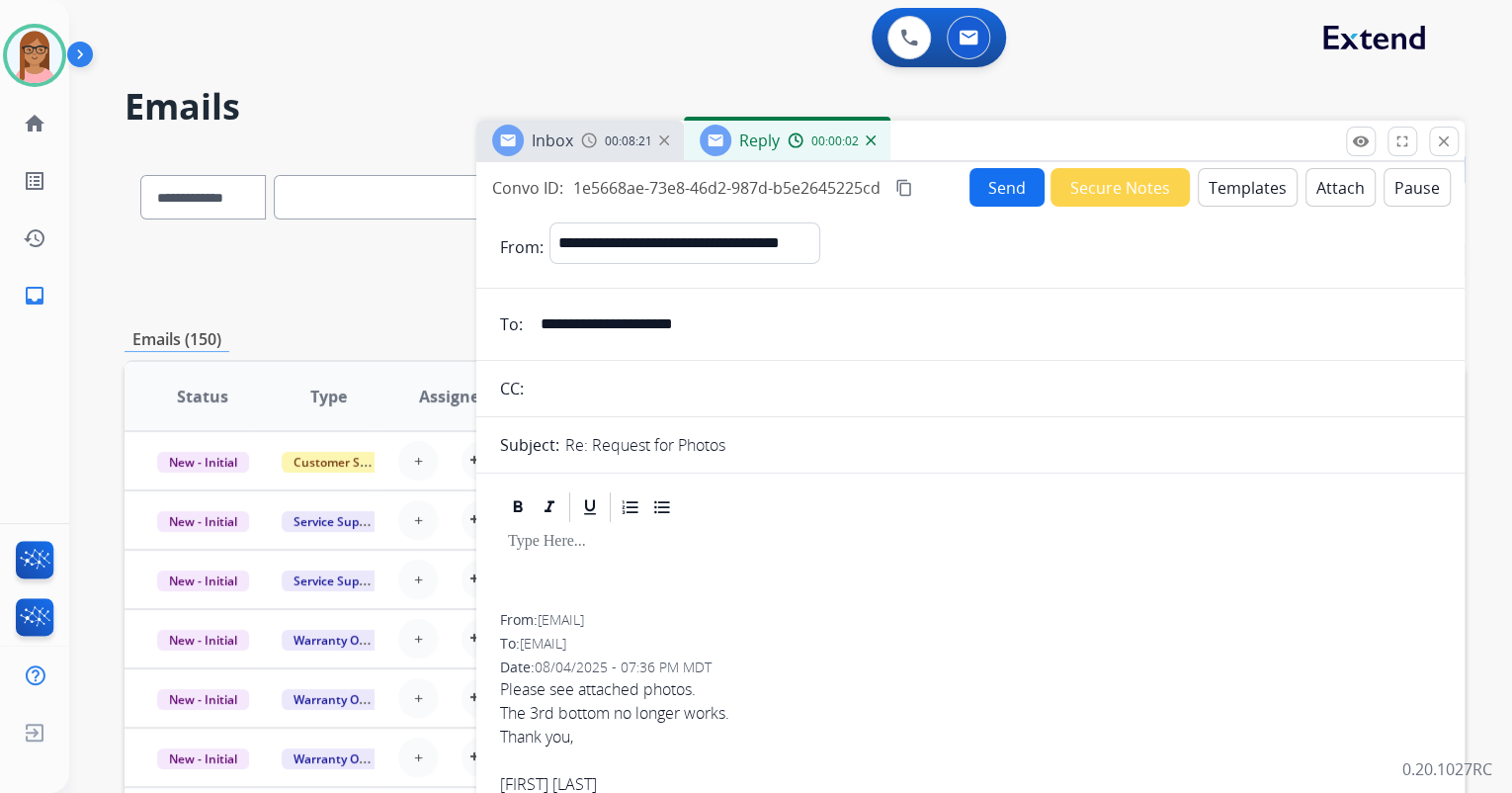 click on "Templates" at bounding box center (1247, 187) 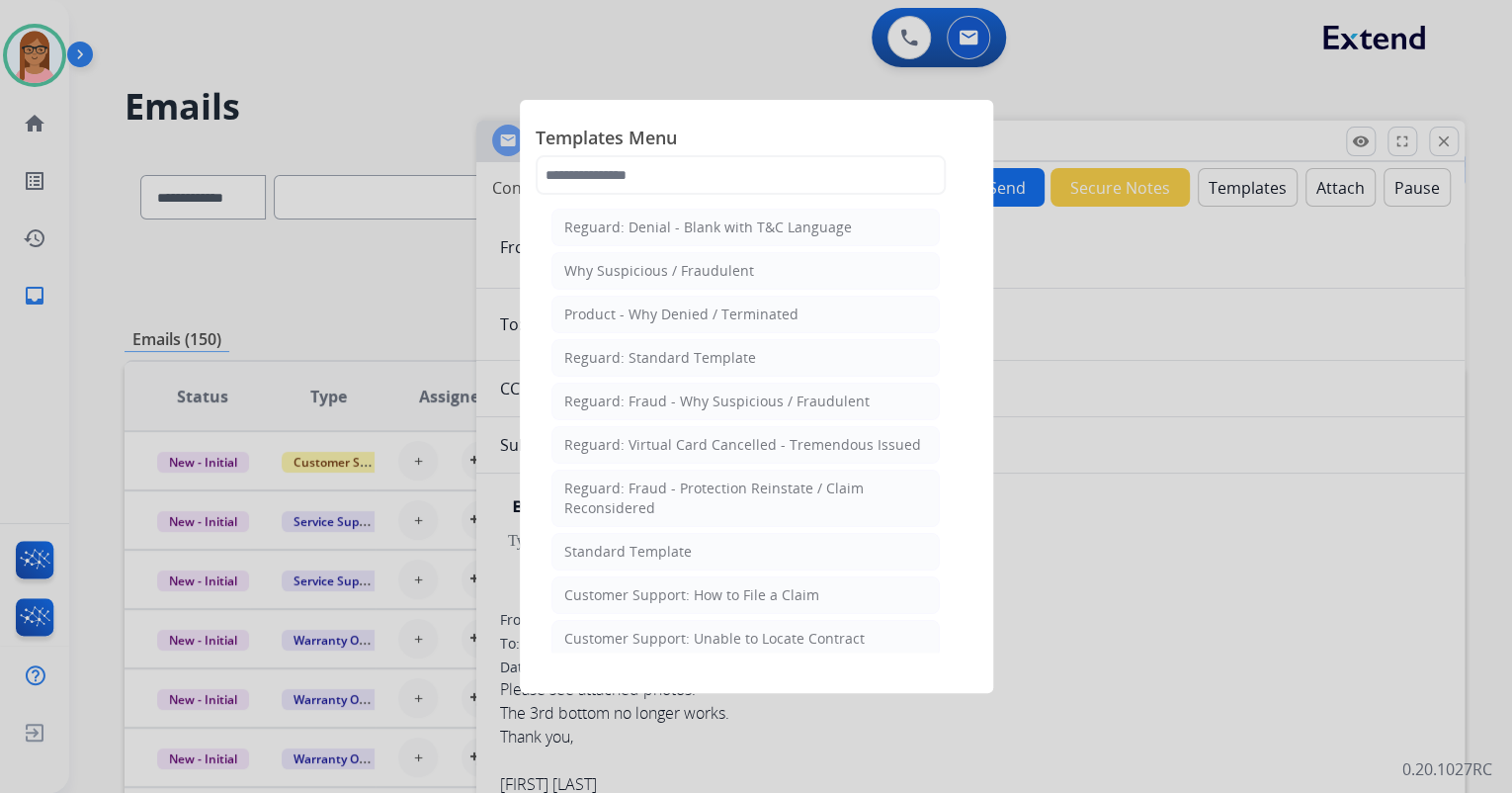 click 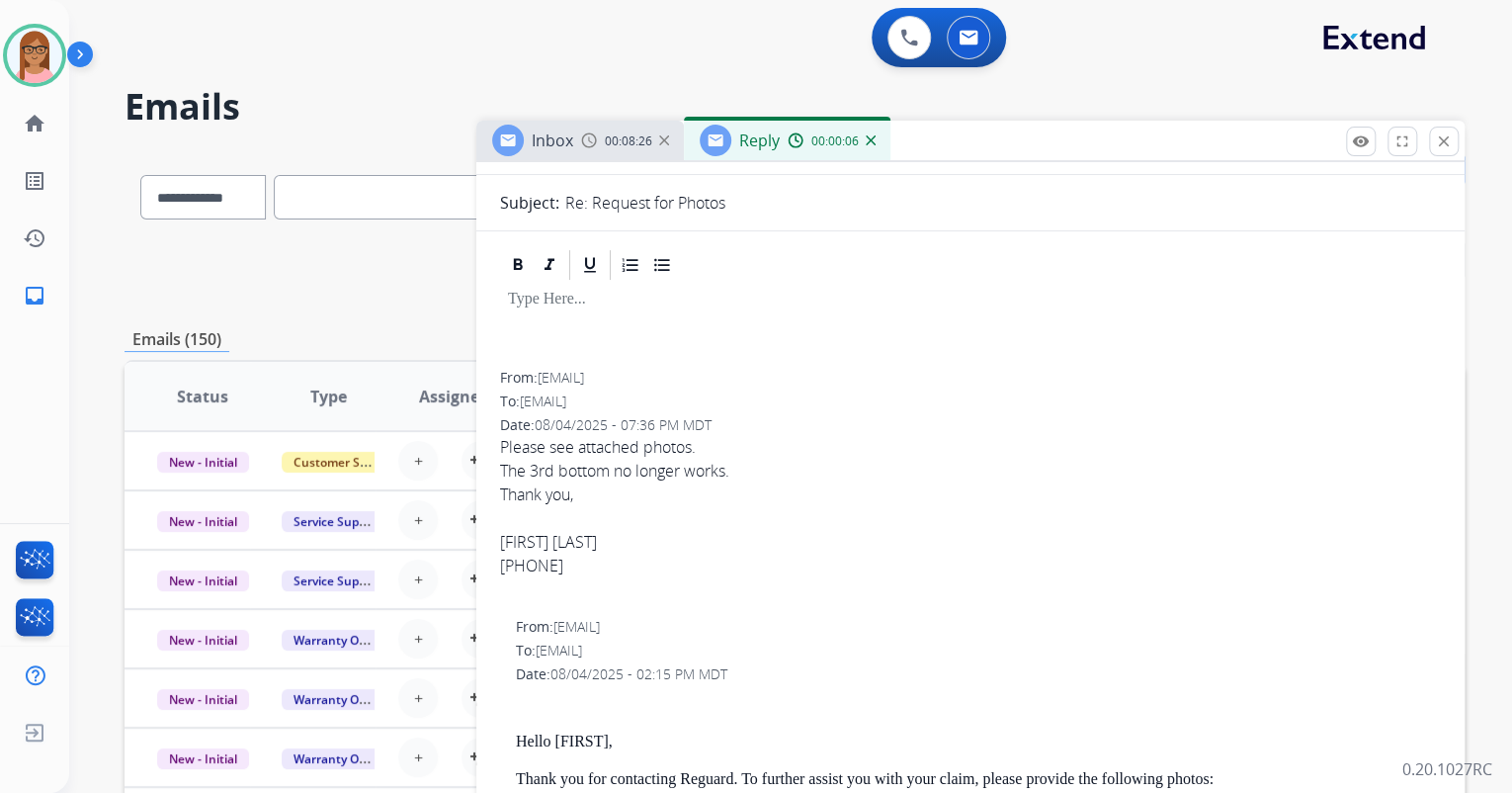 scroll, scrollTop: 0, scrollLeft: 0, axis: both 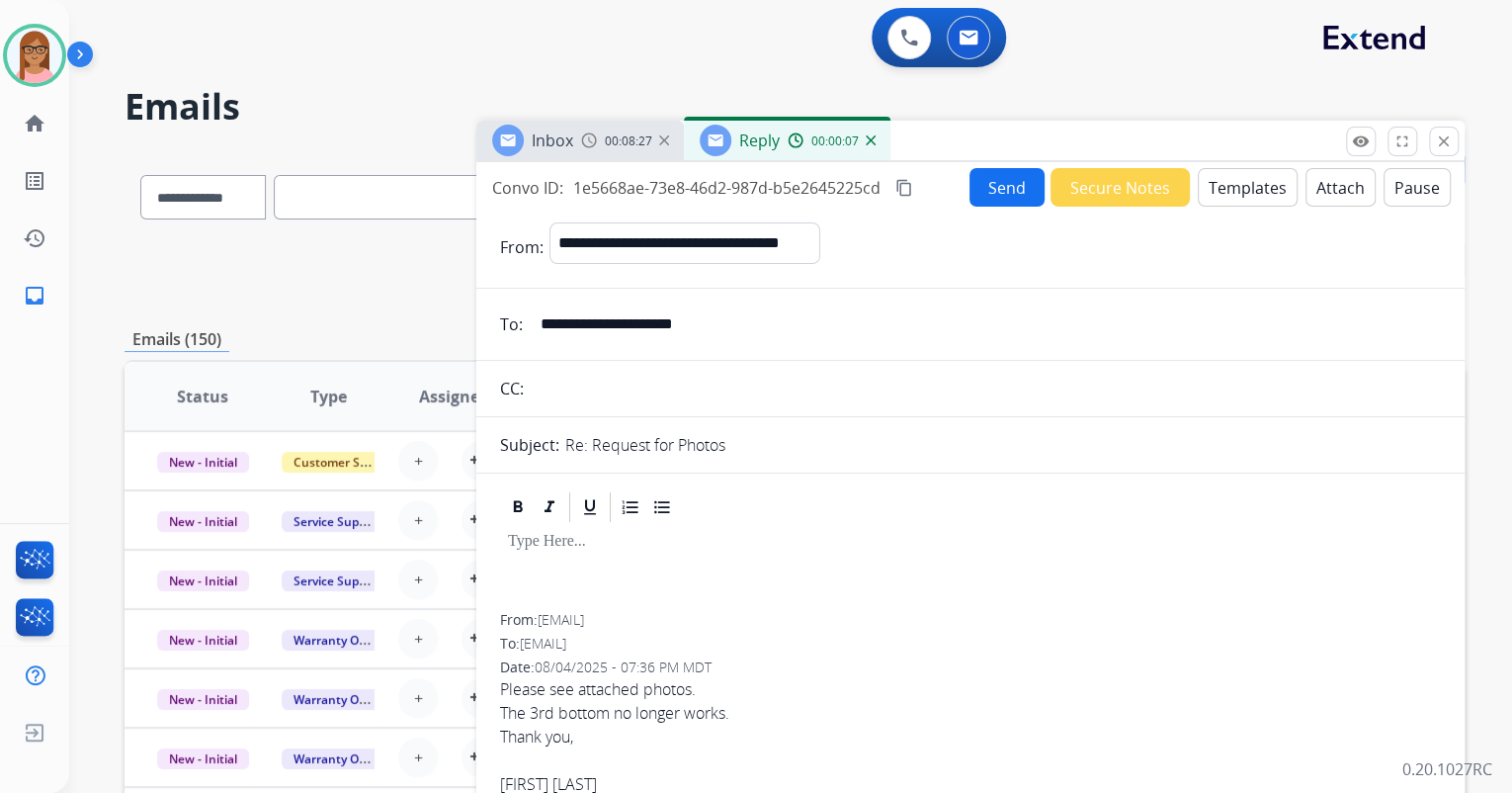 click on "Templates" at bounding box center (1247, 187) 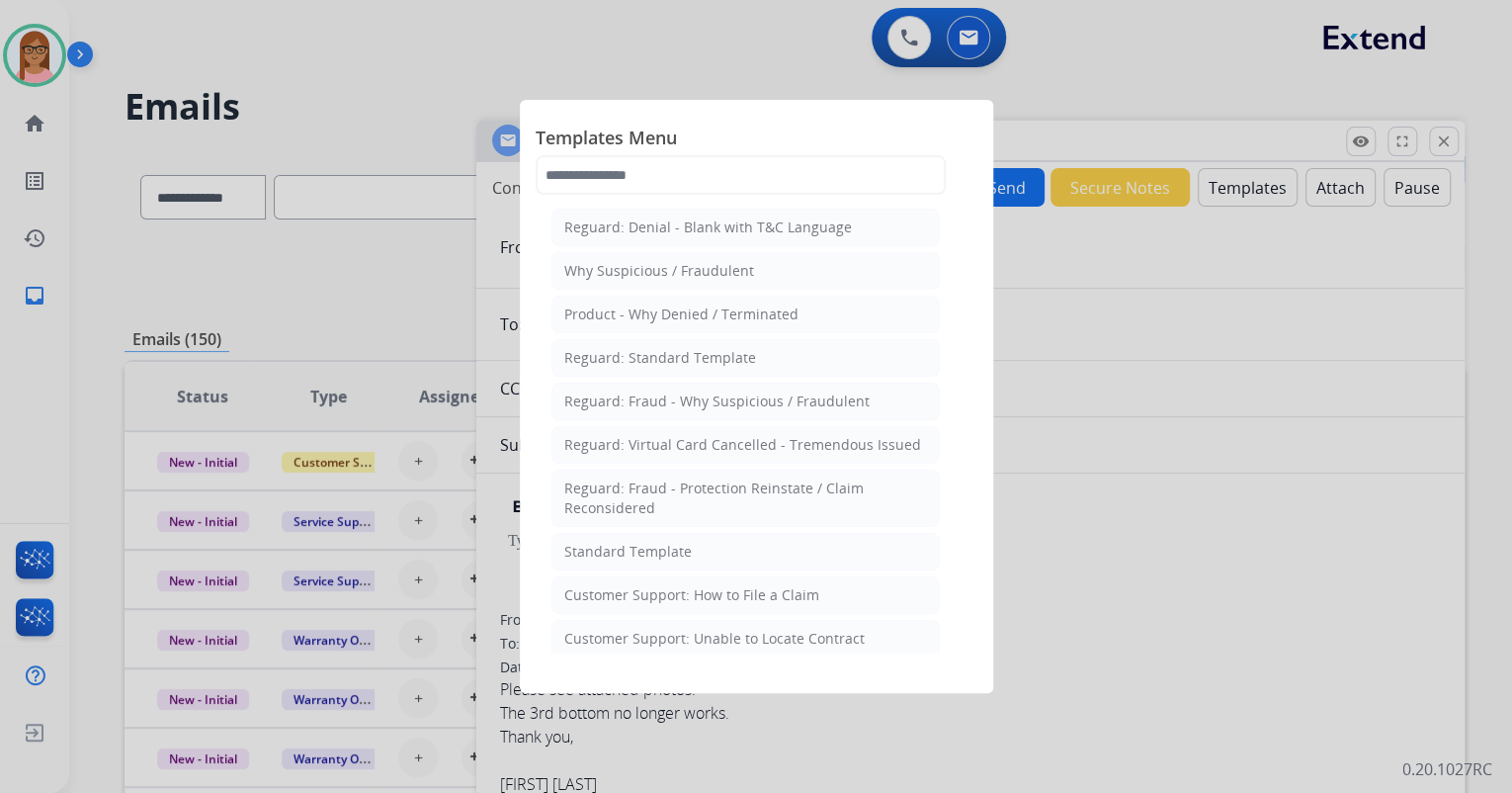 click on "Reguard: Standard Template" 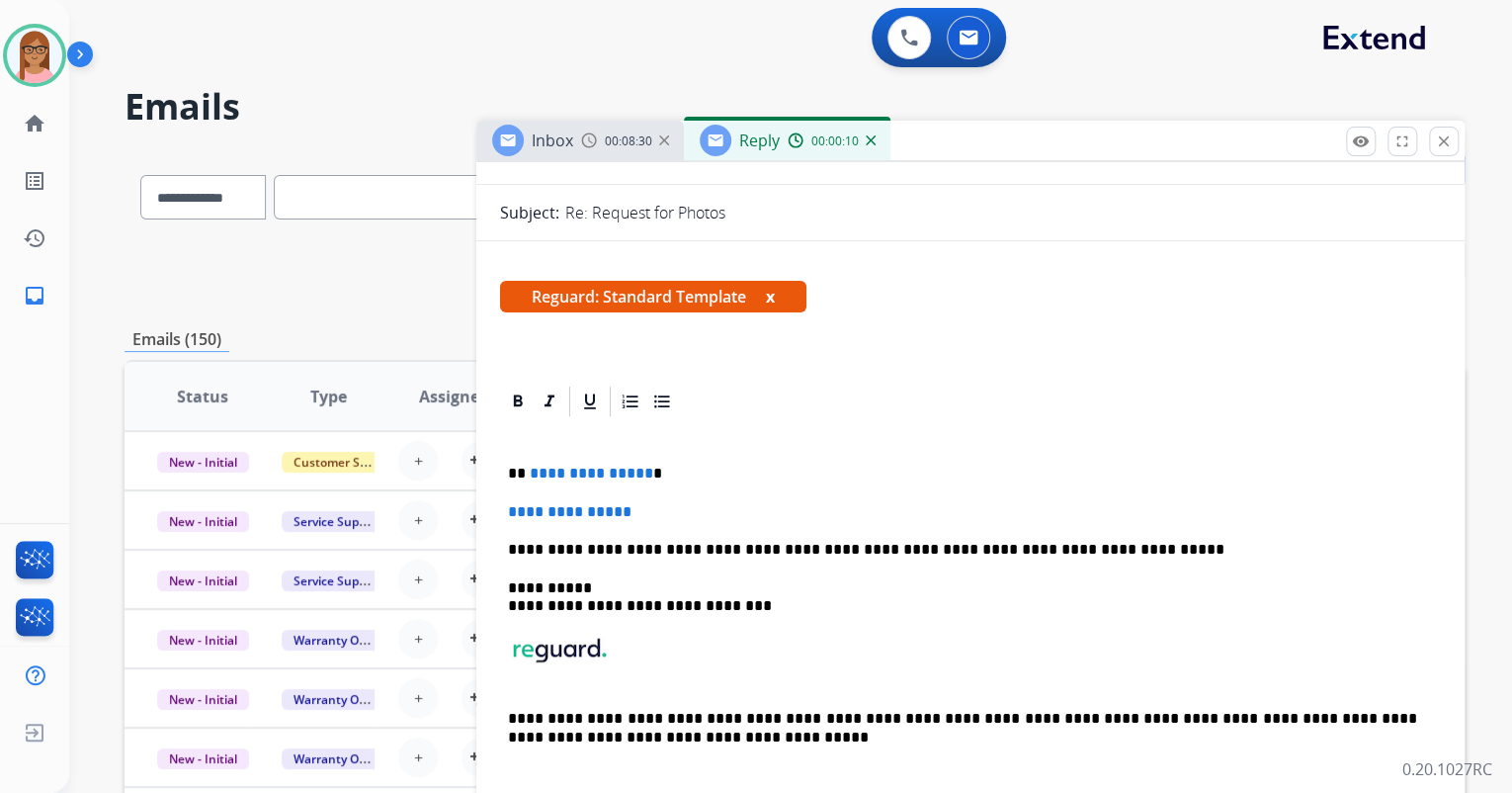 scroll, scrollTop: 237, scrollLeft: 0, axis: vertical 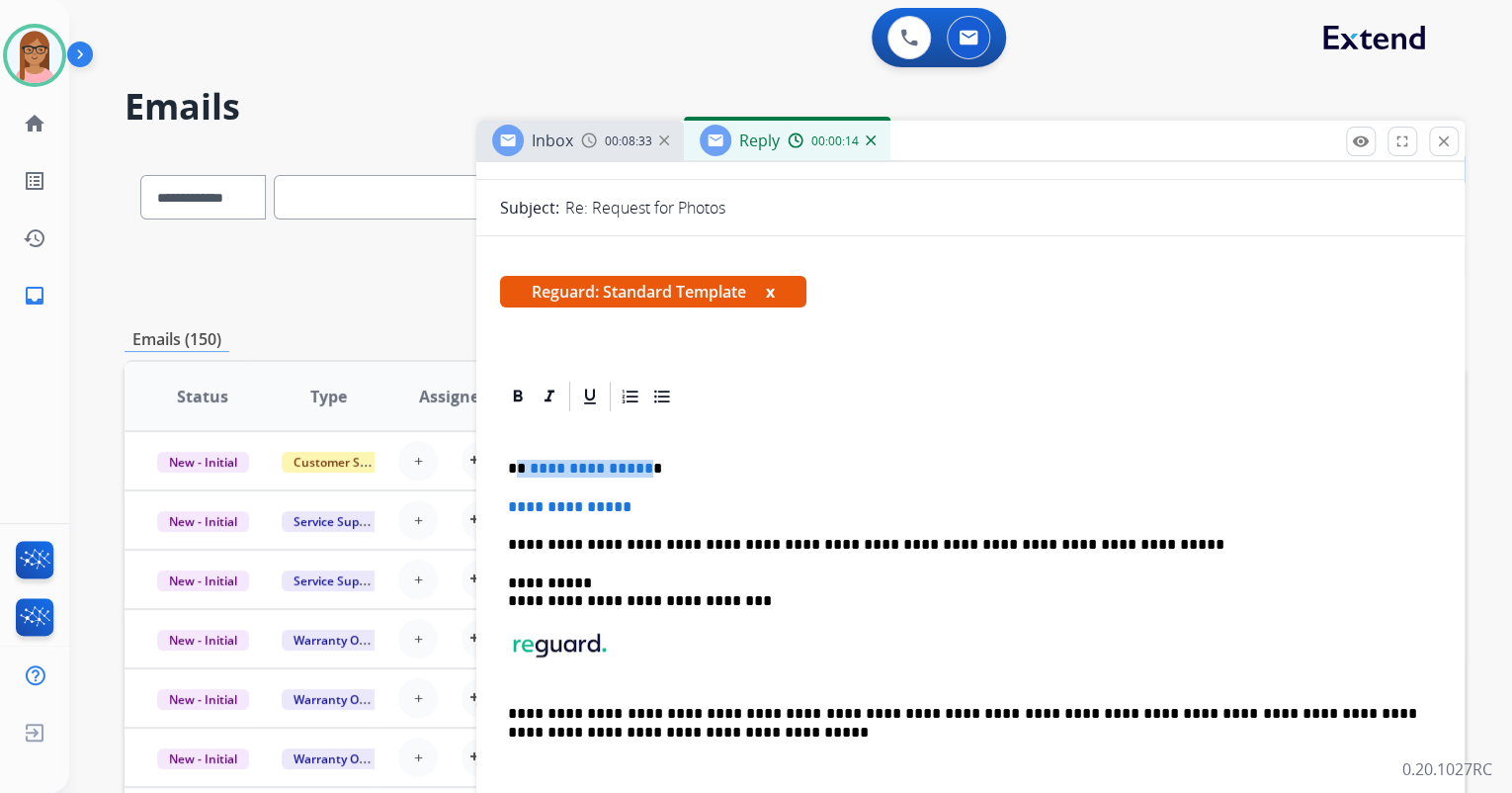 drag, startPoint x: 518, startPoint y: 463, endPoint x: 640, endPoint y: 470, distance: 122.200655 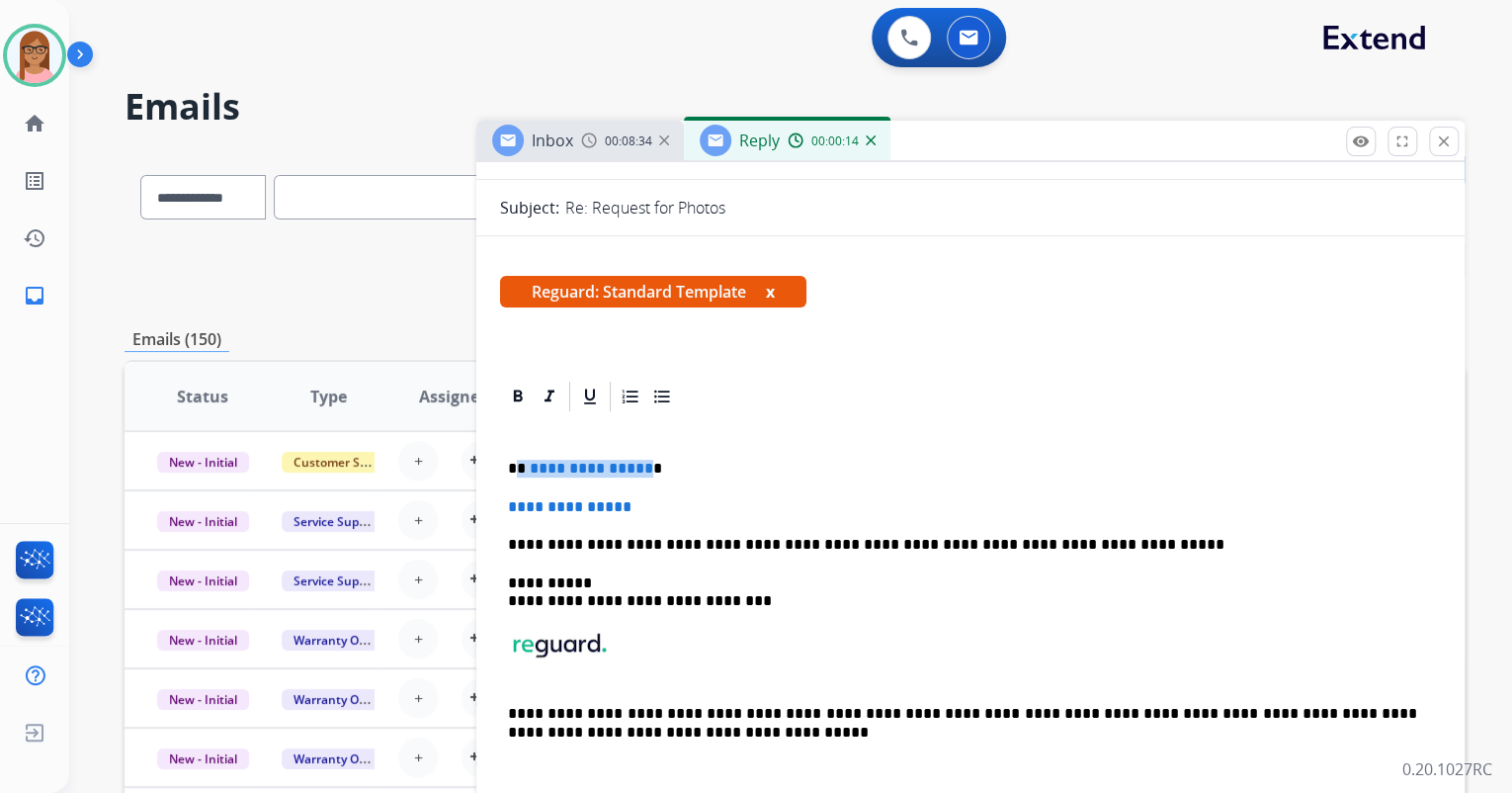 type 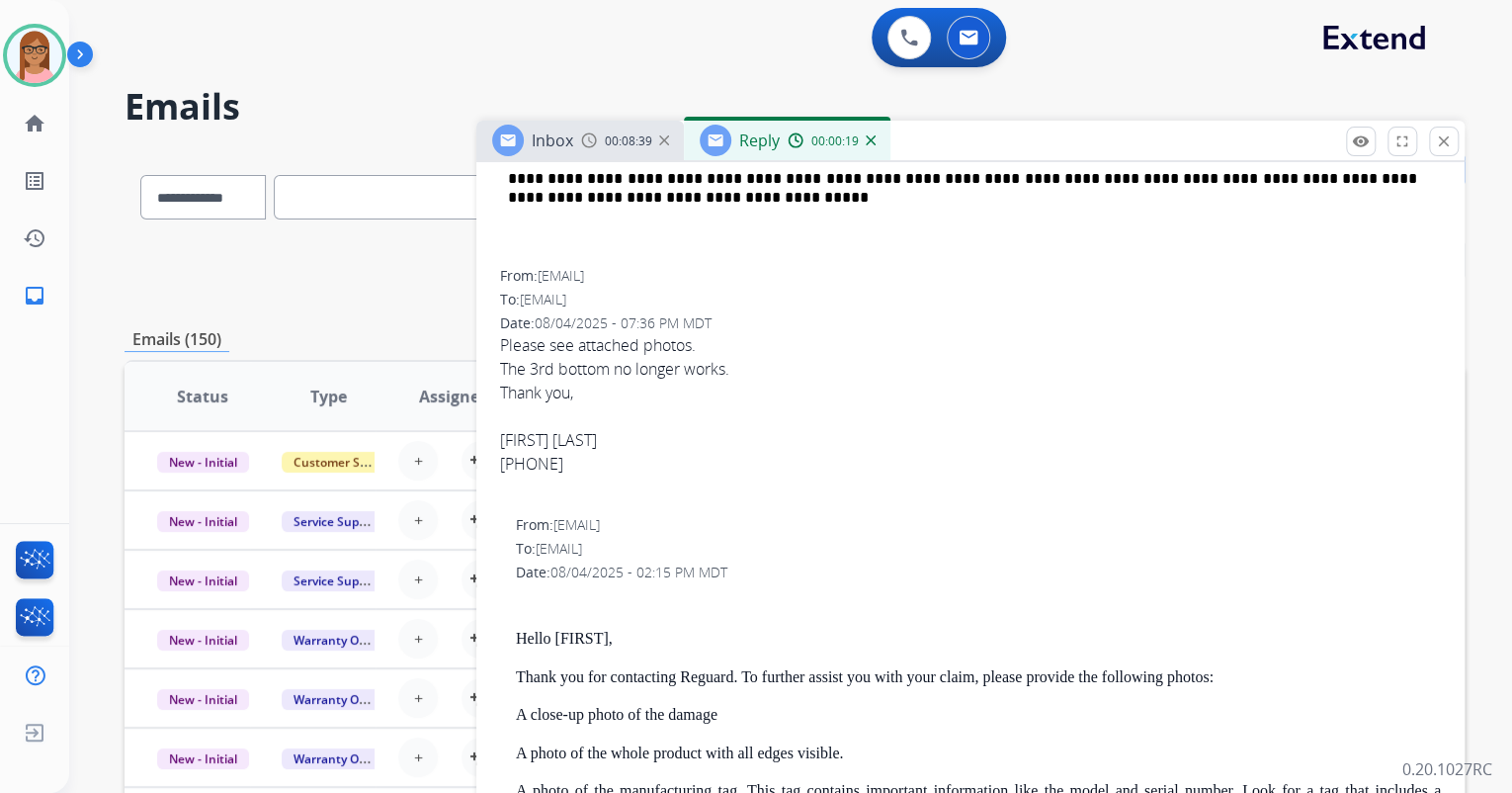 scroll, scrollTop: 791, scrollLeft: 0, axis: vertical 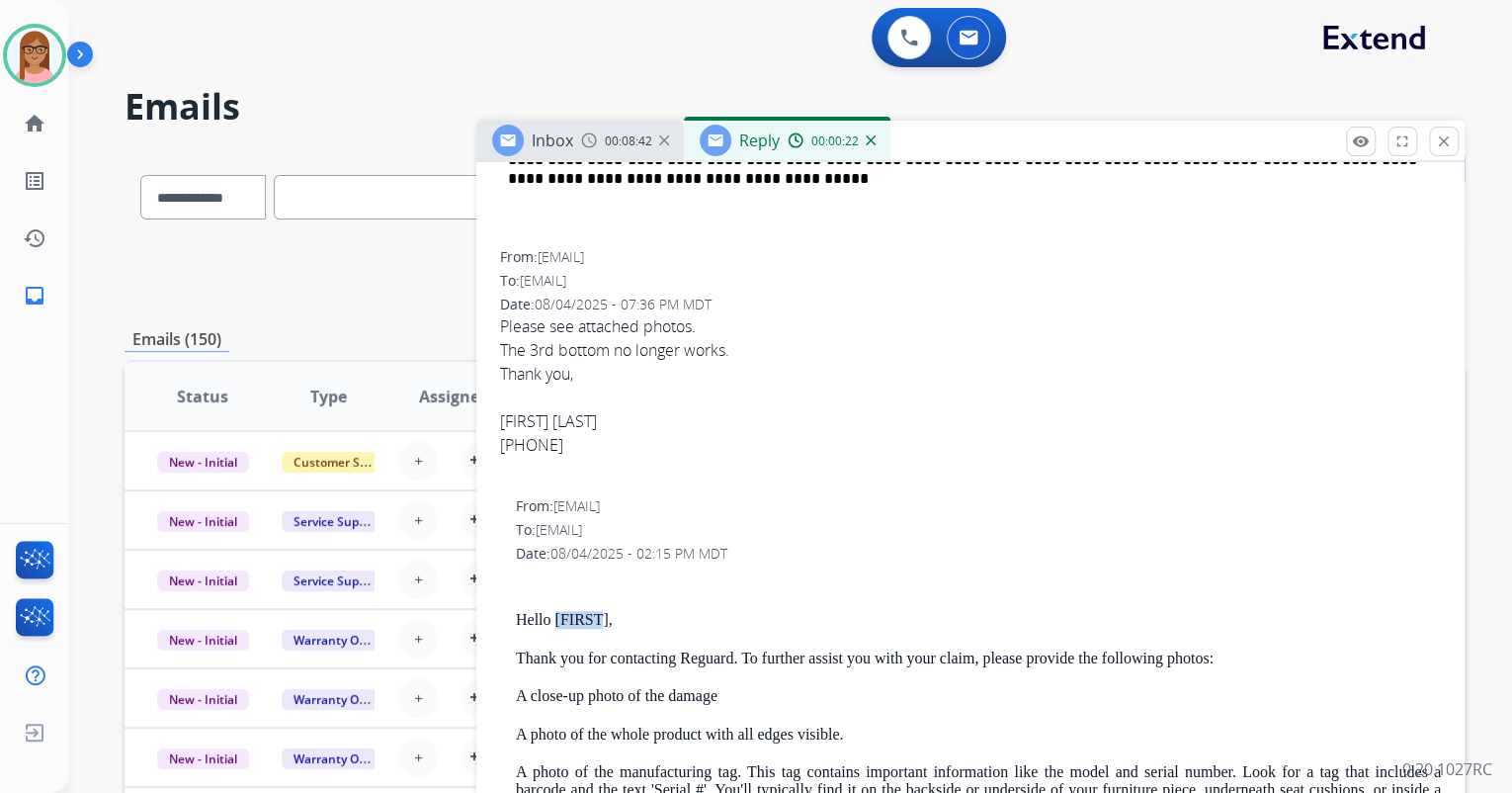 drag, startPoint x: 556, startPoint y: 613, endPoint x: 611, endPoint y: 617, distance: 55.145263 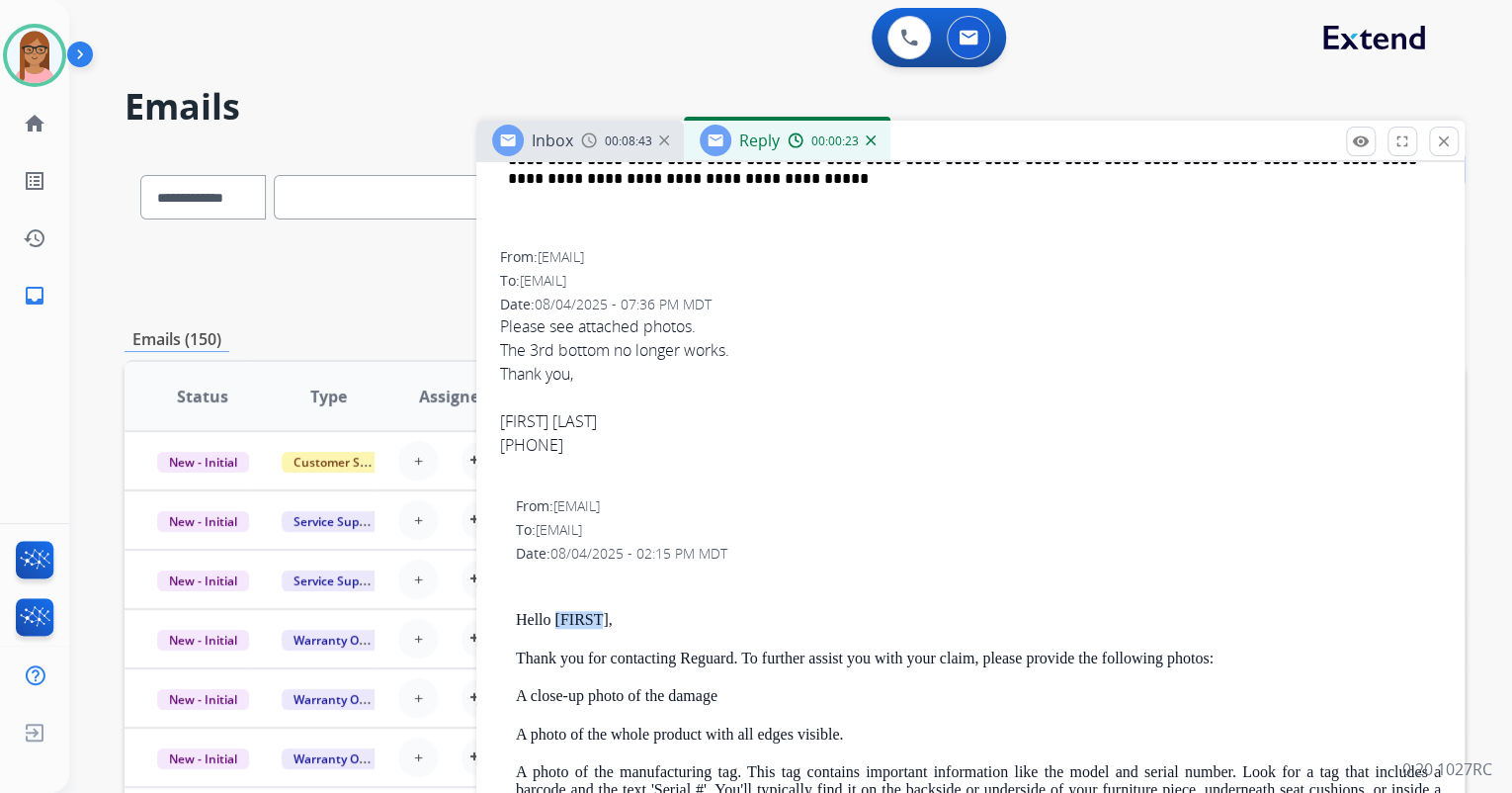 copy on "AXENIA" 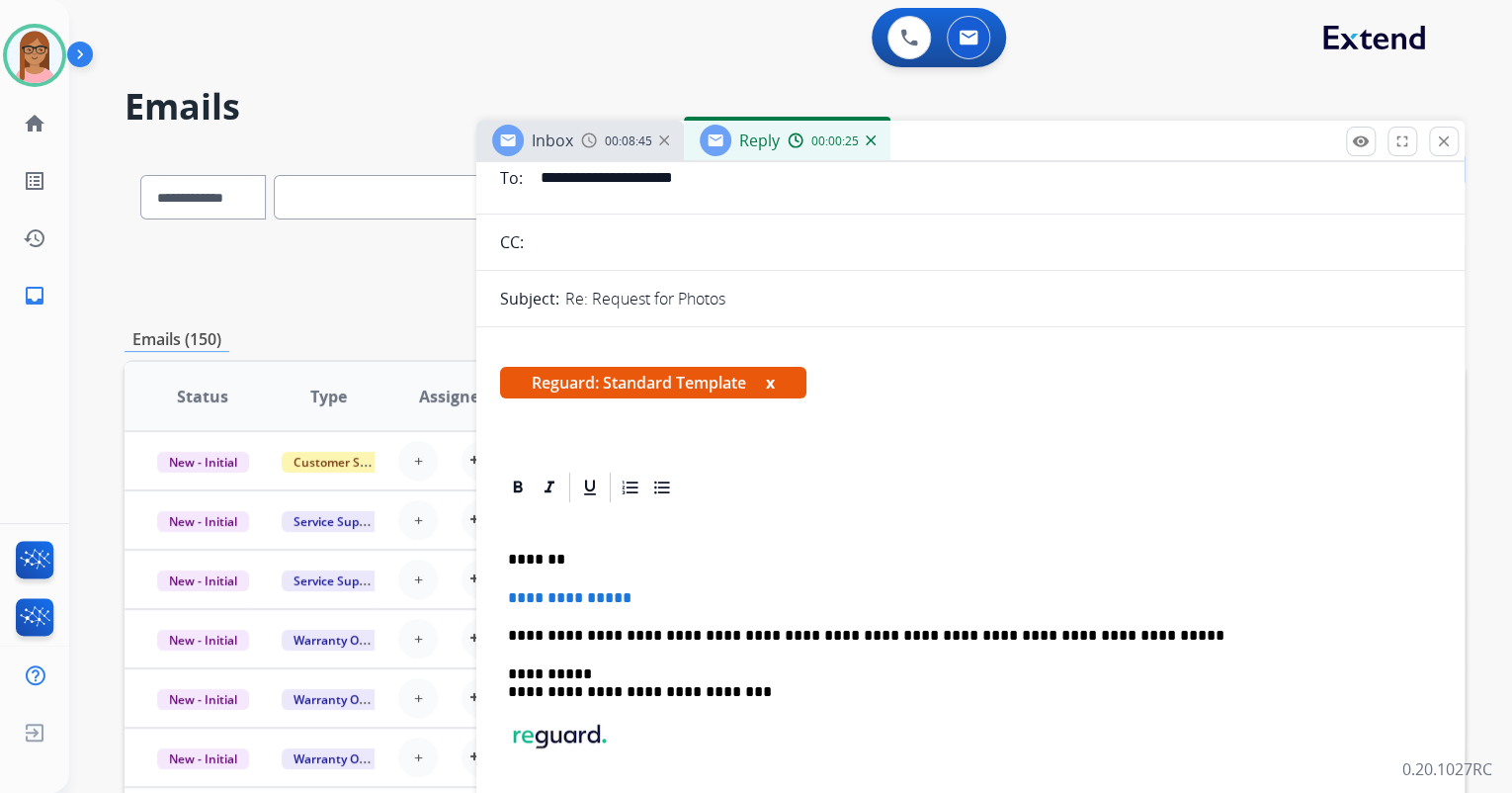scroll, scrollTop: 79, scrollLeft: 0, axis: vertical 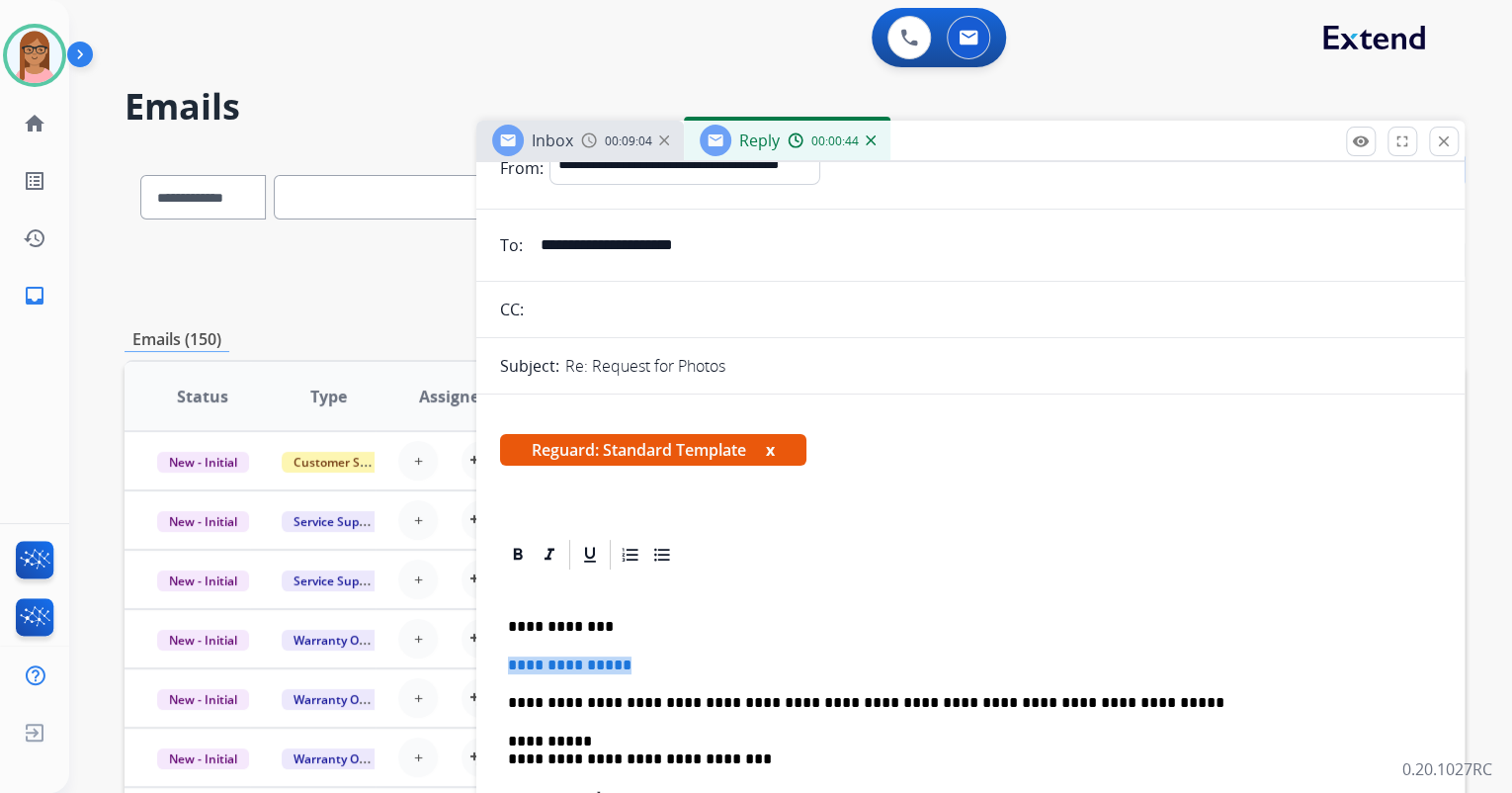 drag, startPoint x: 506, startPoint y: 664, endPoint x: 641, endPoint y: 658, distance: 135.13327 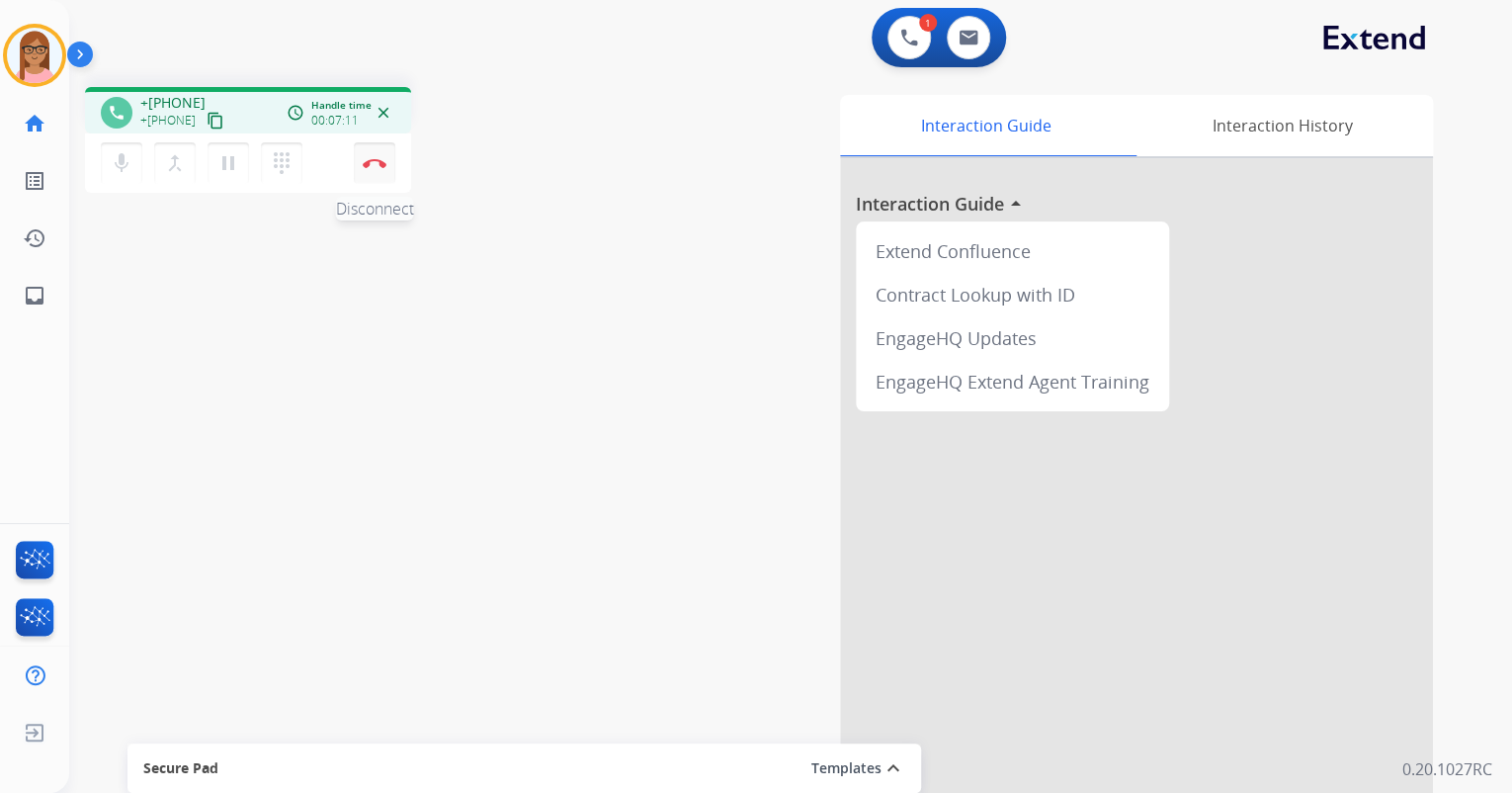click at bounding box center (375, 163) 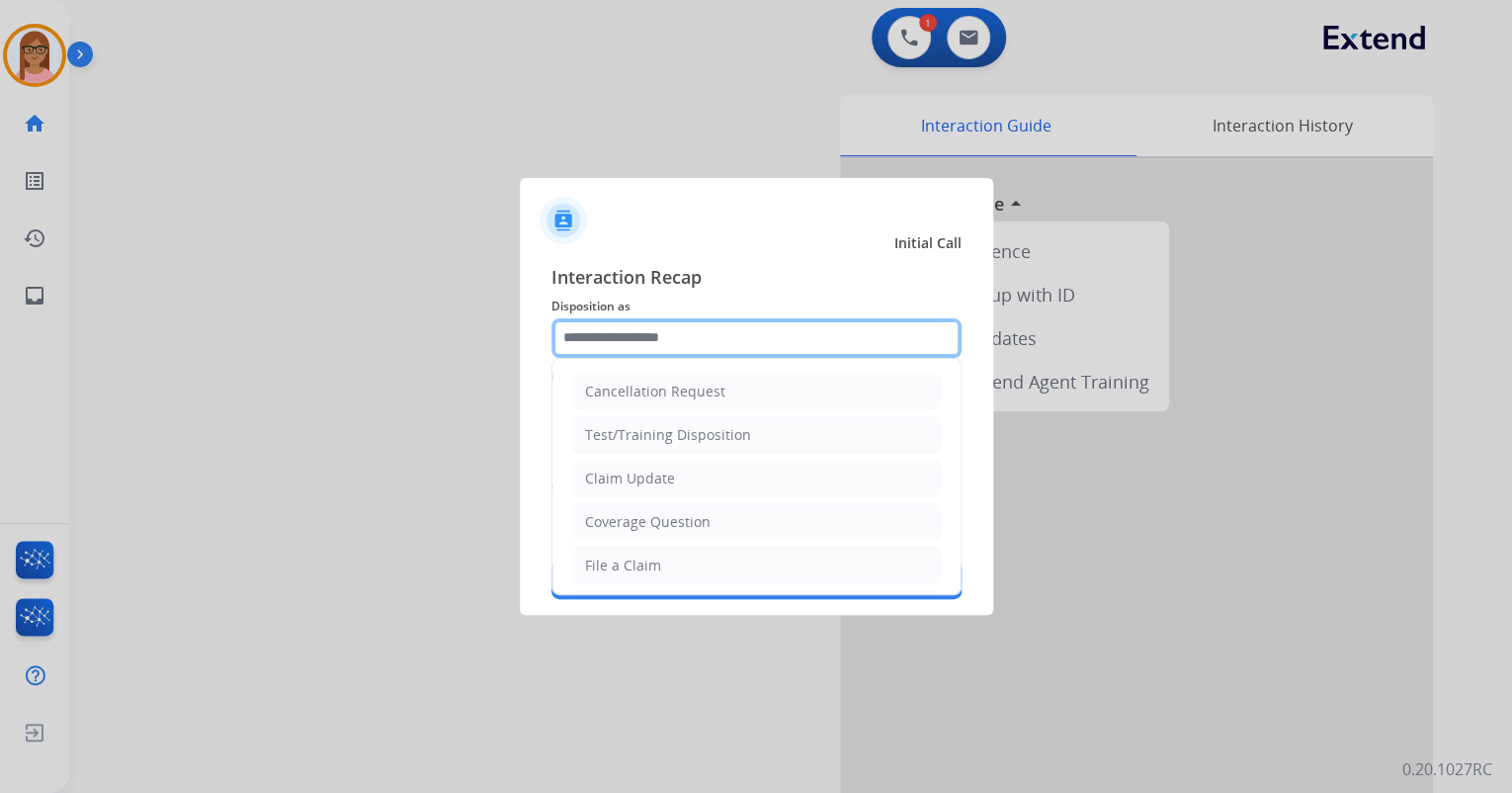 click 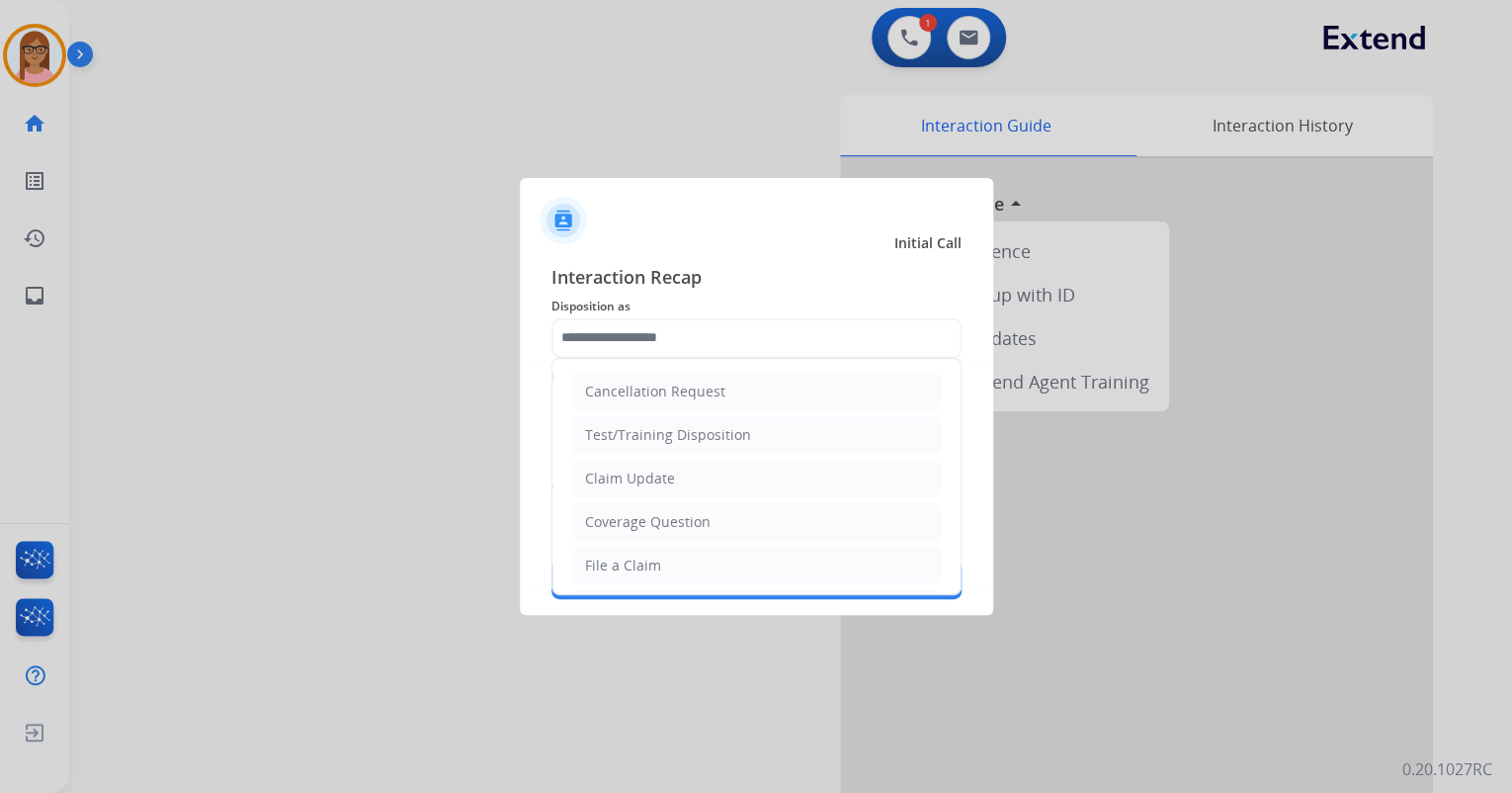 click on "File a Claim" 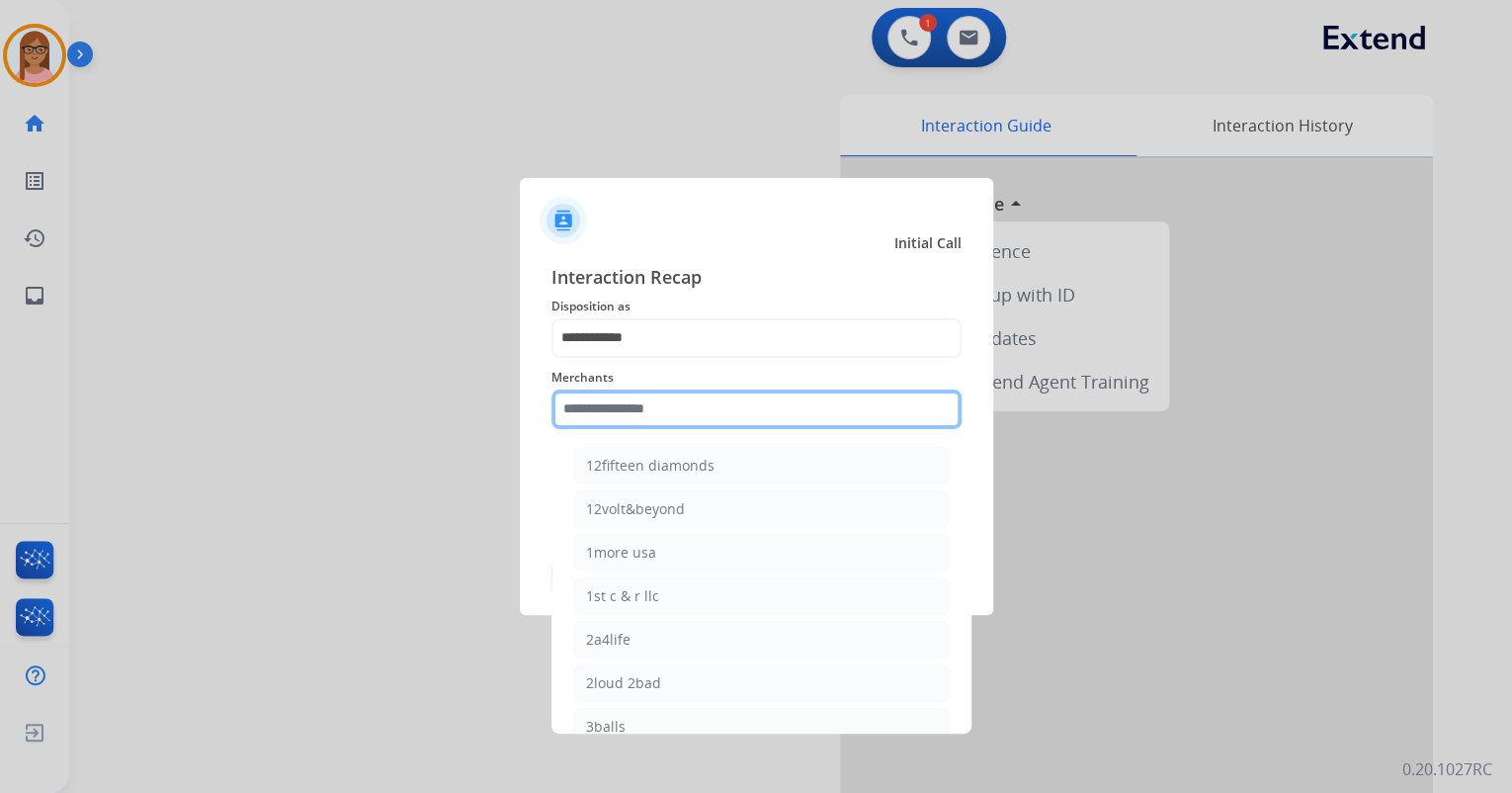 click 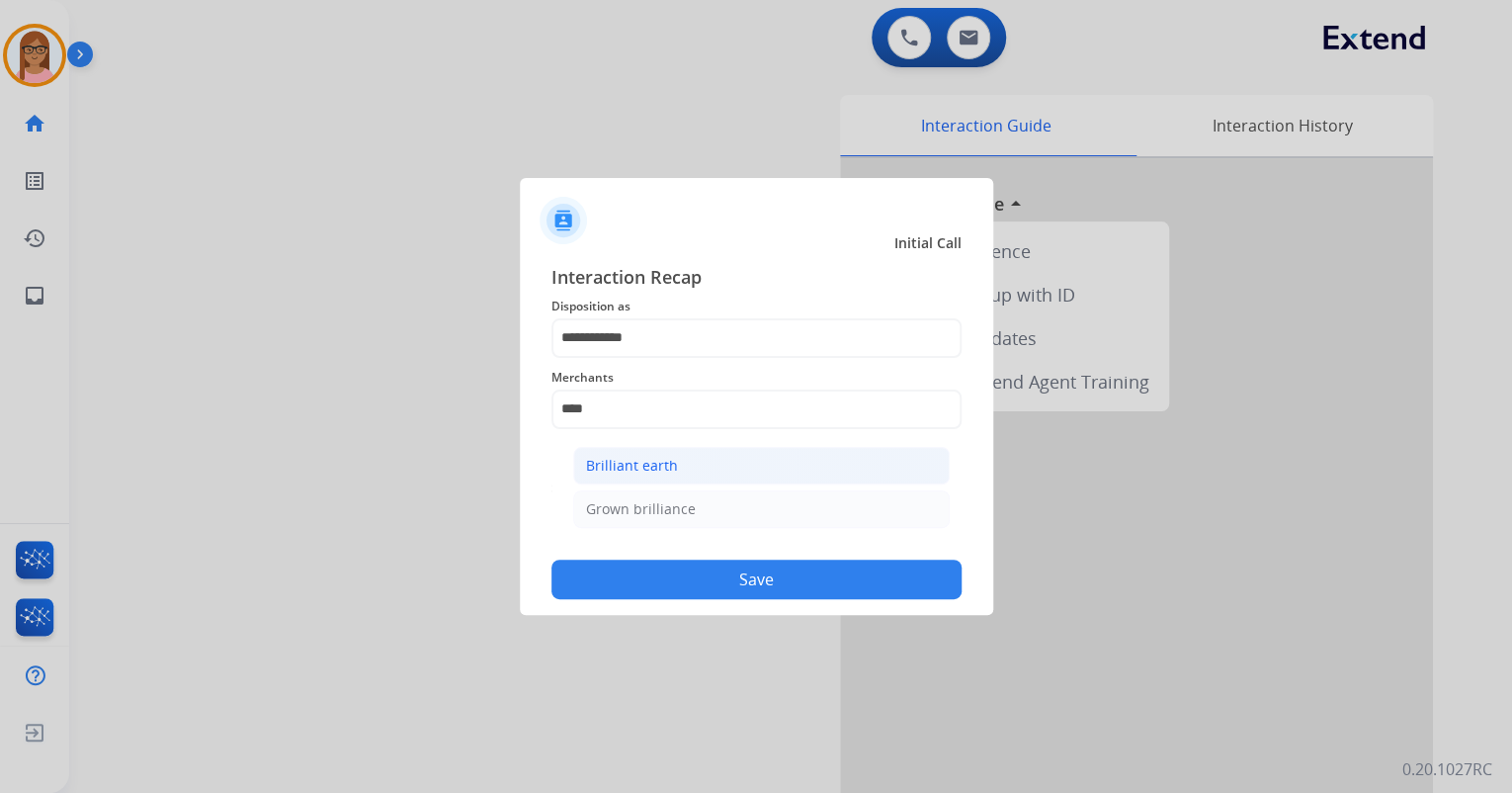 click on "Brilliant earth" 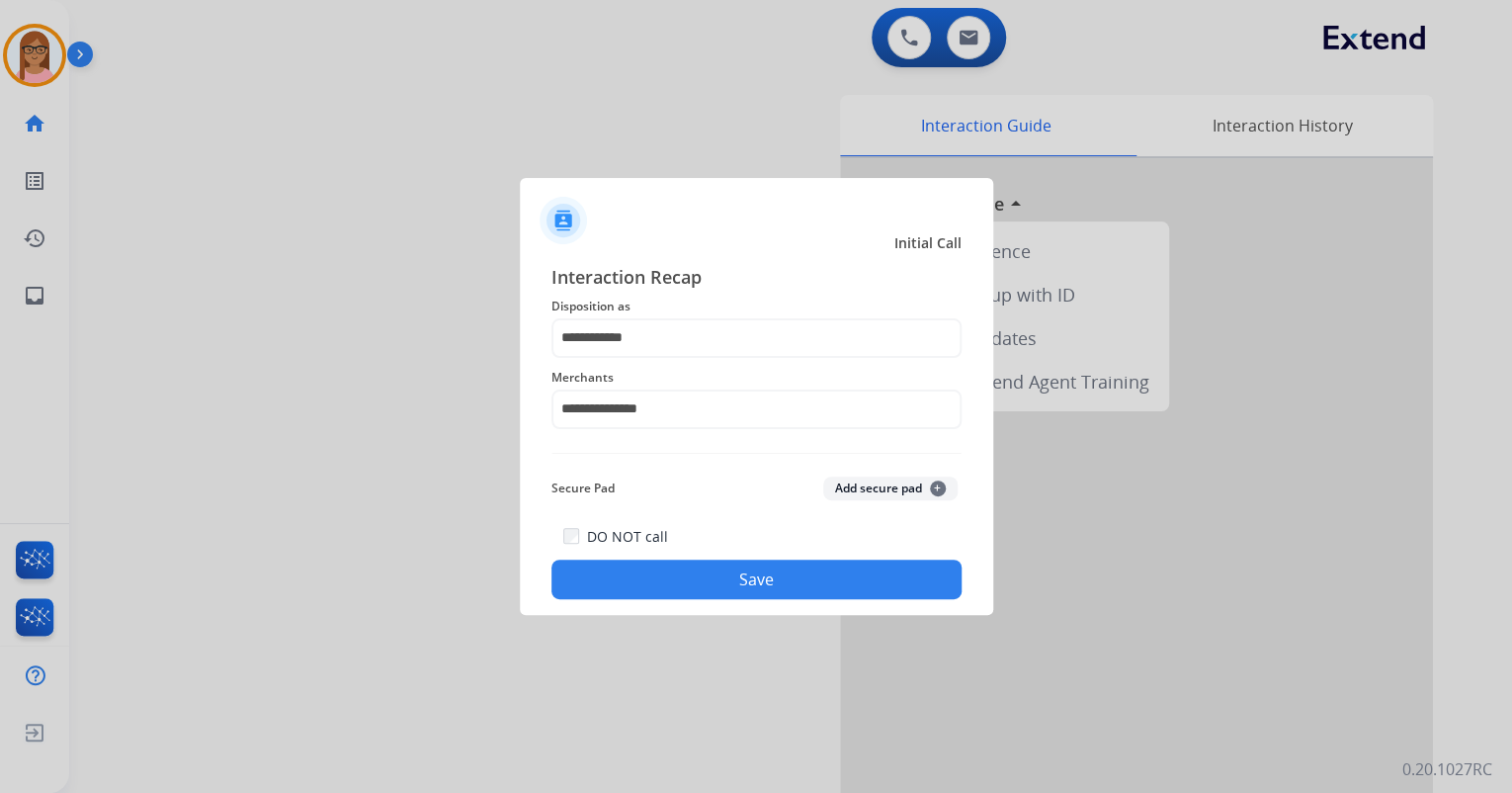 click on "Save" 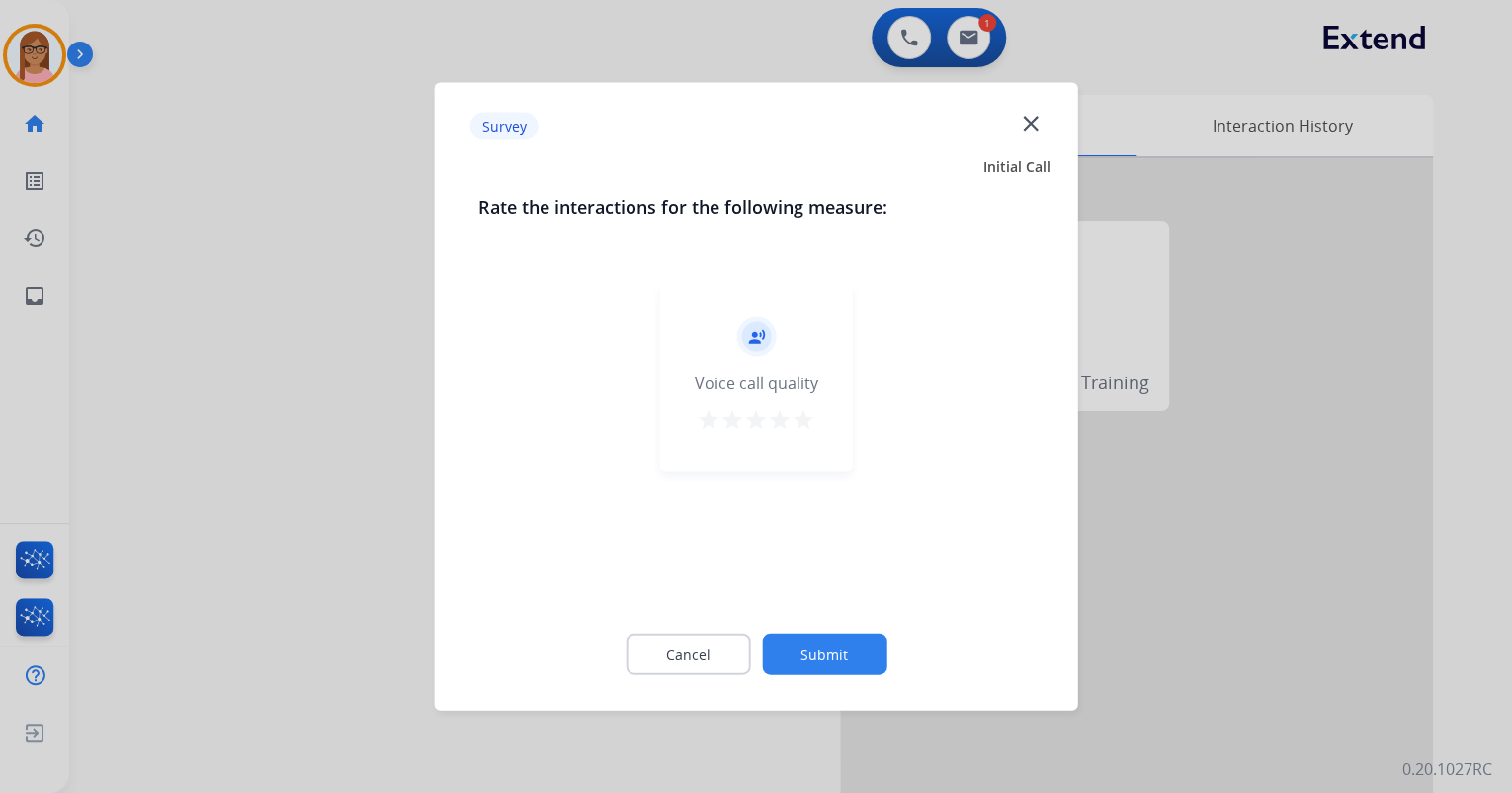 click on "star" at bounding box center (803, 420) 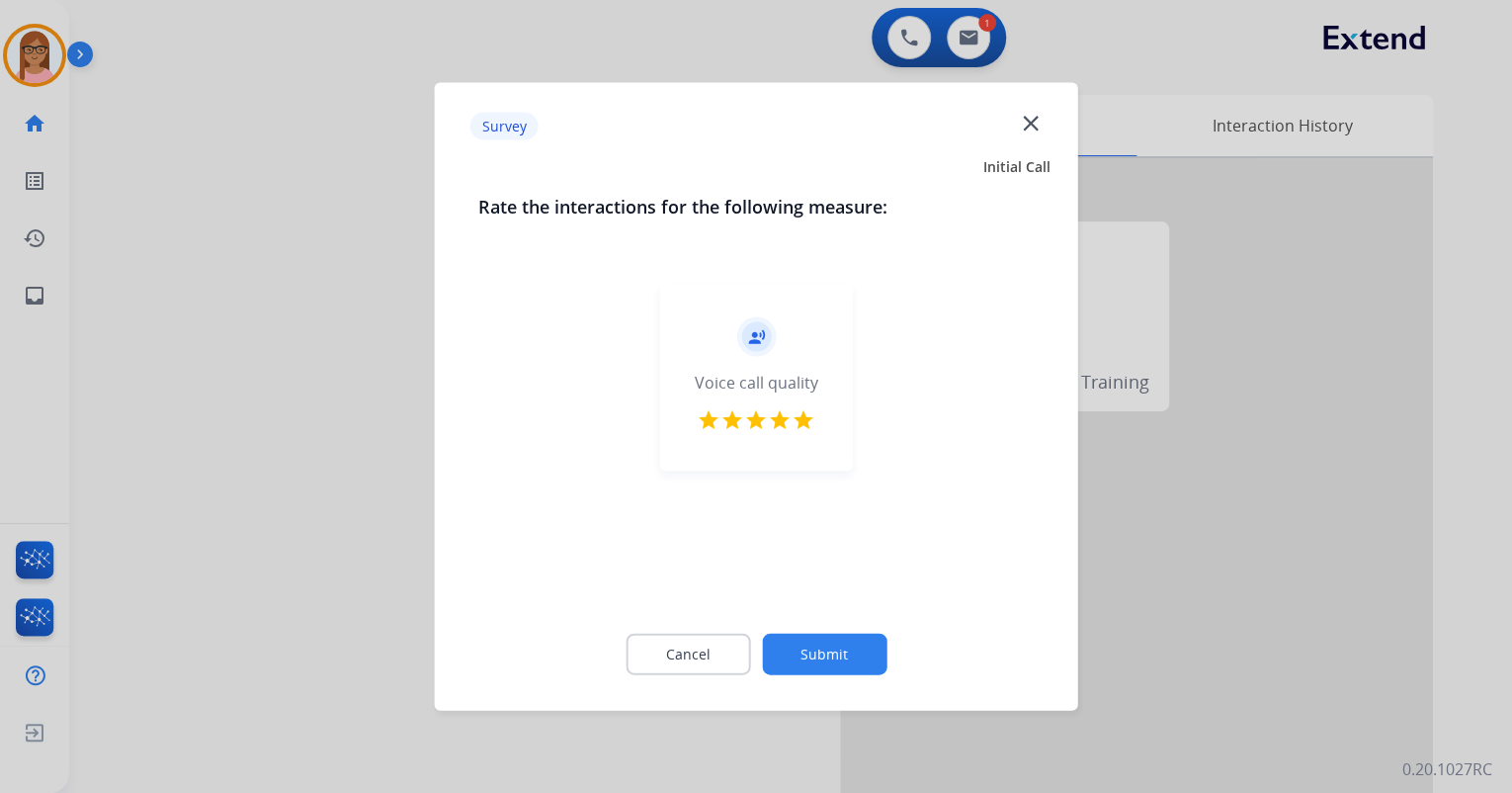 click on "Submit" 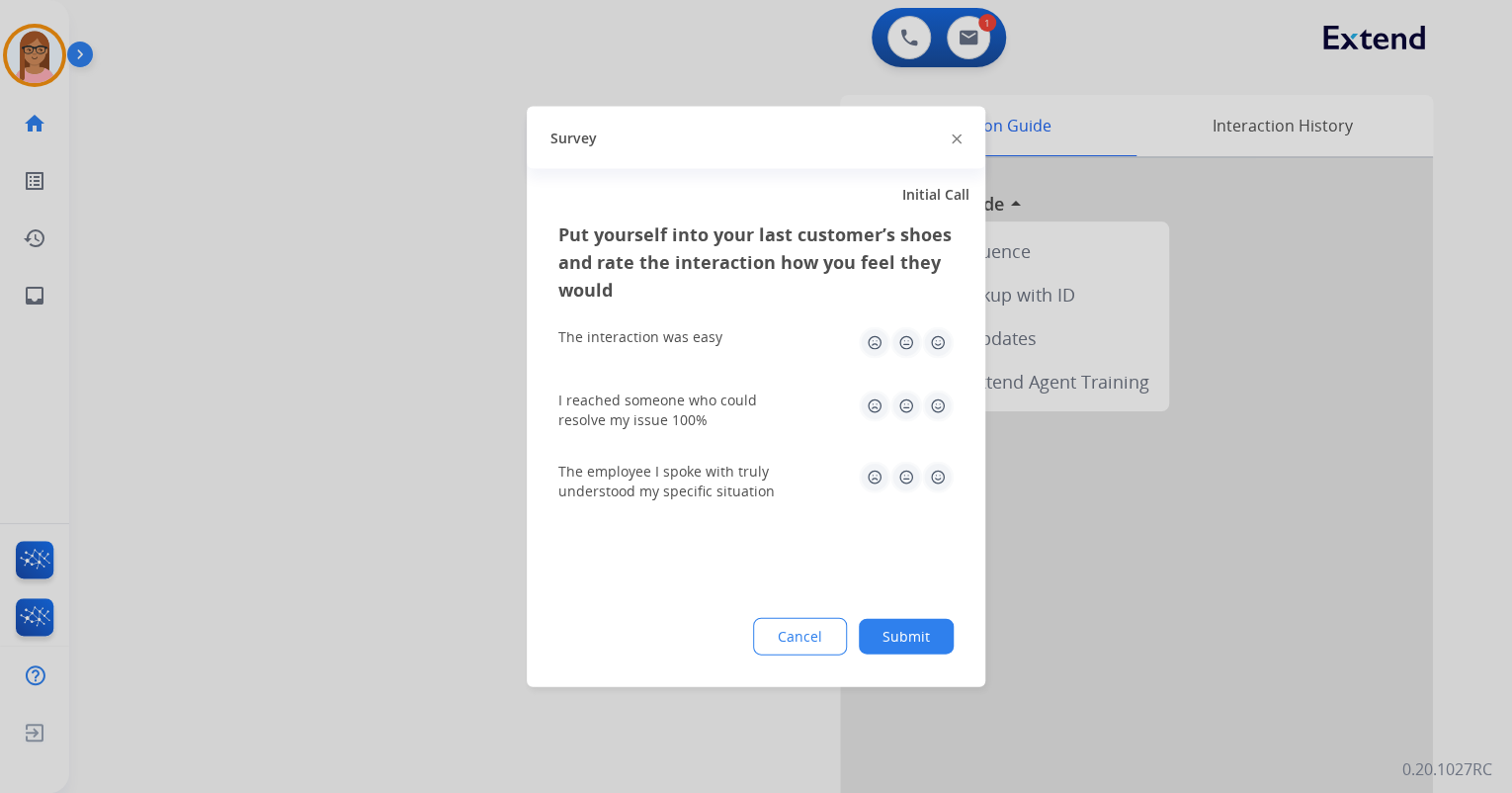 drag, startPoint x: 930, startPoint y: 336, endPoint x: 942, endPoint y: 396, distance: 61.188234 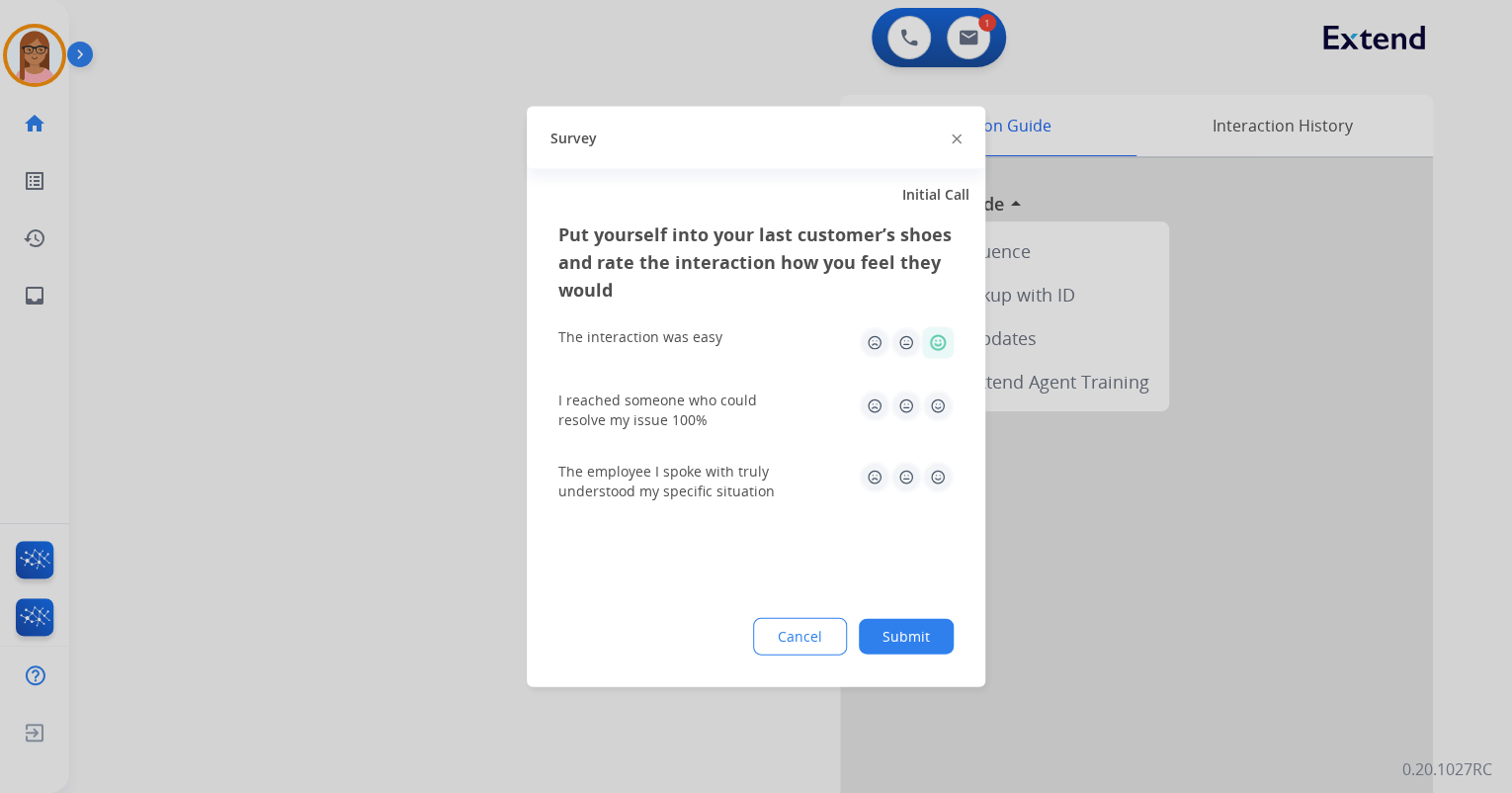 click 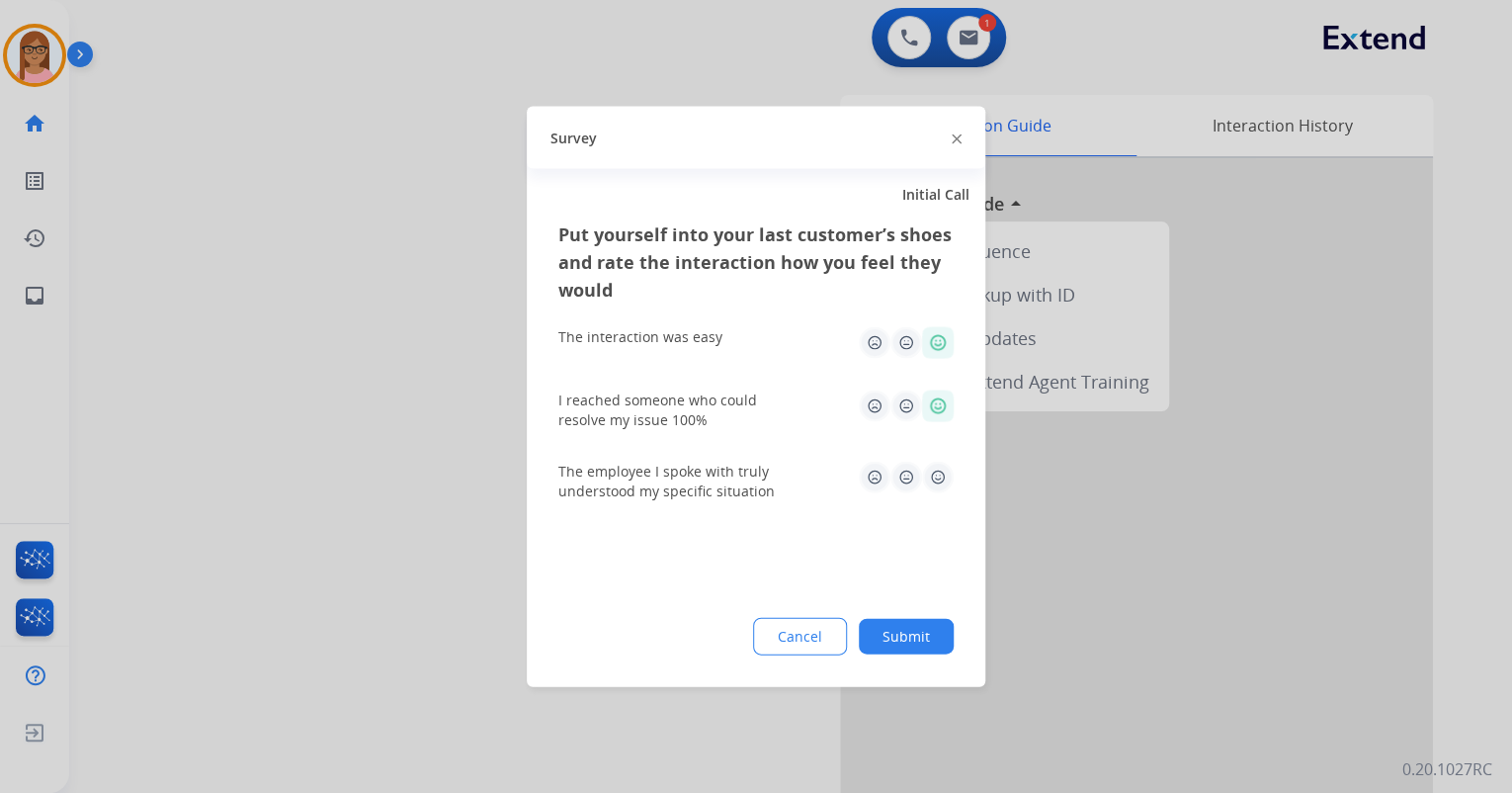 click 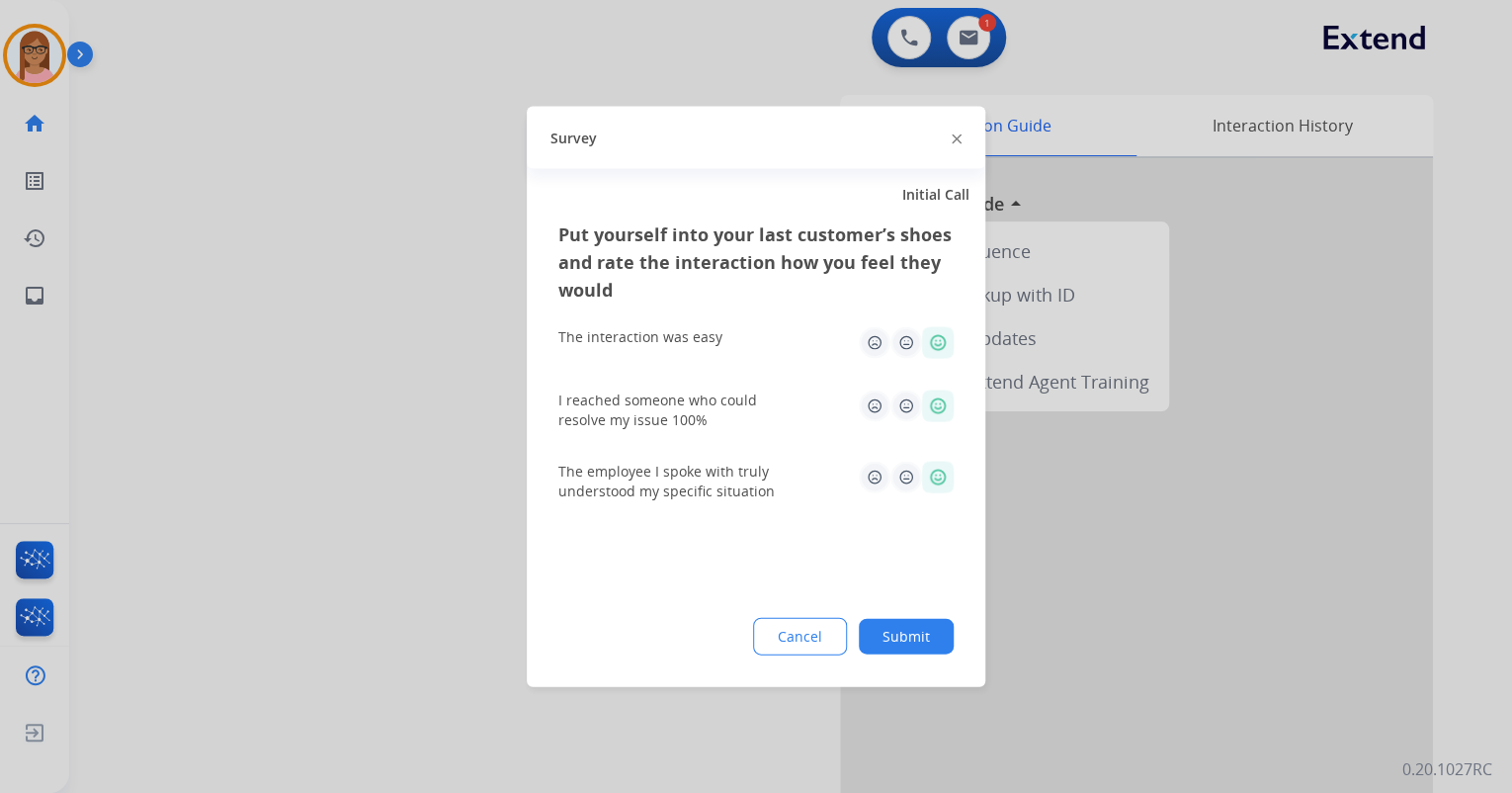 click on "Submit" 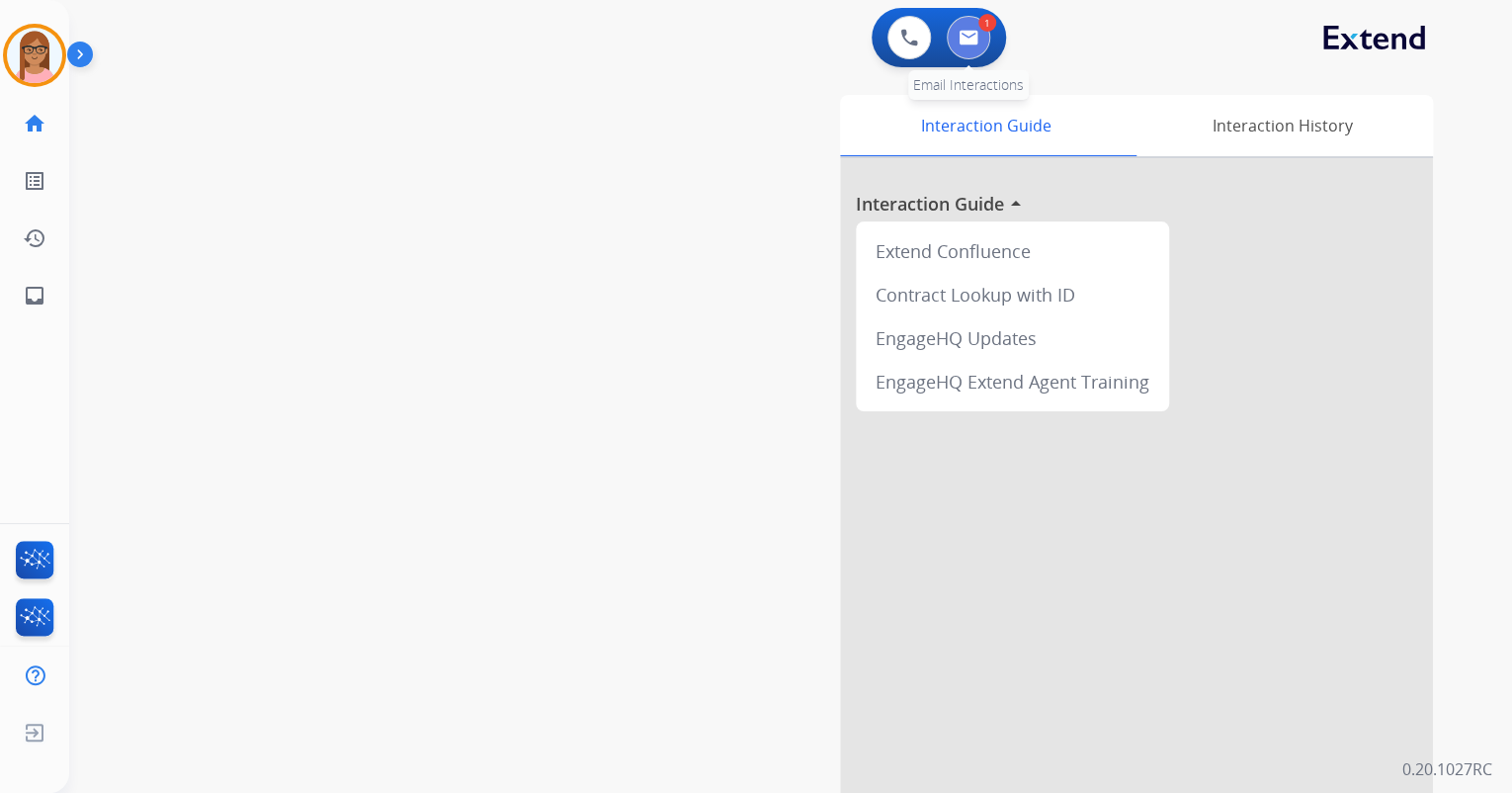 click at bounding box center [968, 38] 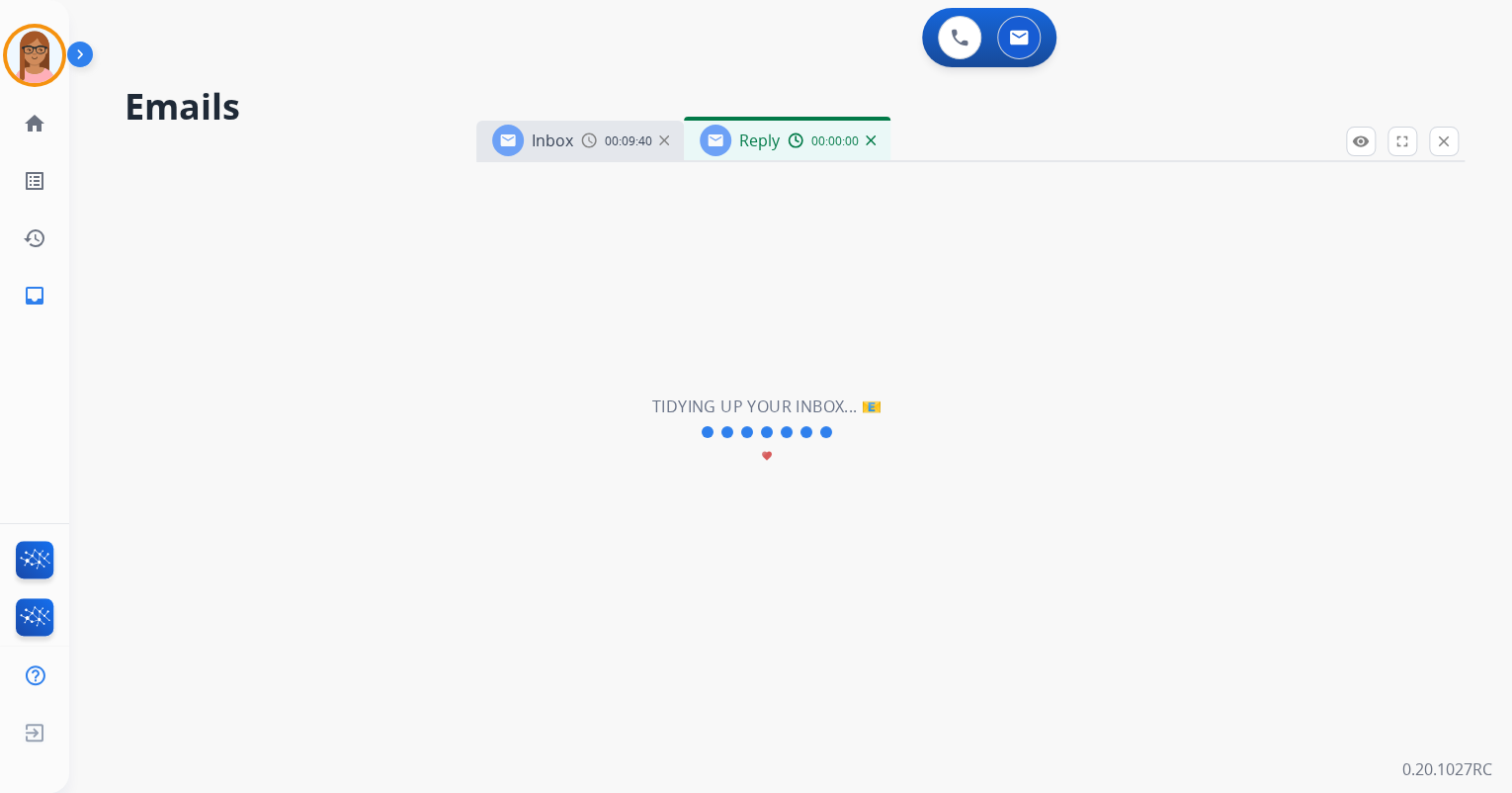 select on "**********" 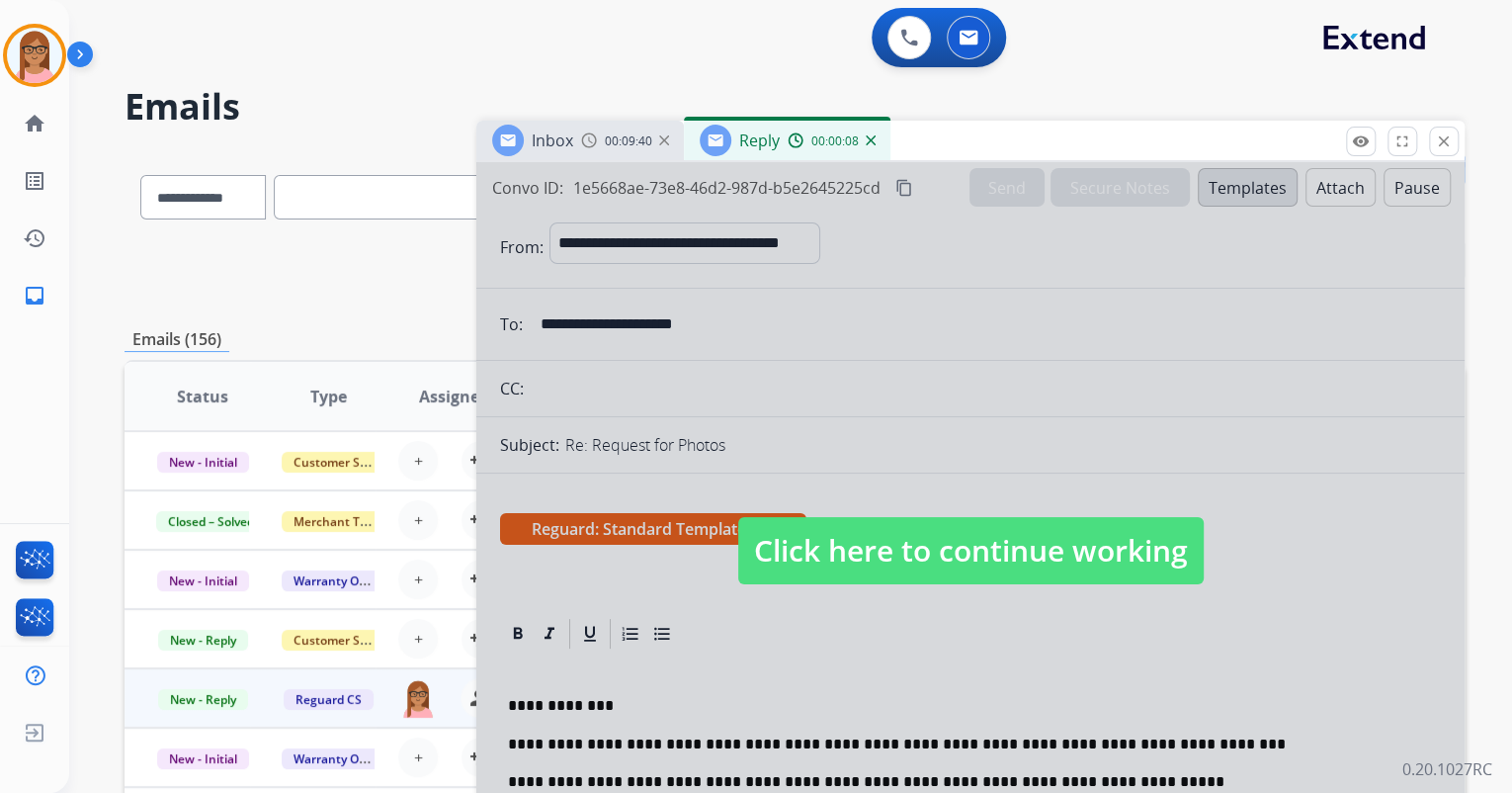 click on "Click here to continue working" at bounding box center [970, 551] 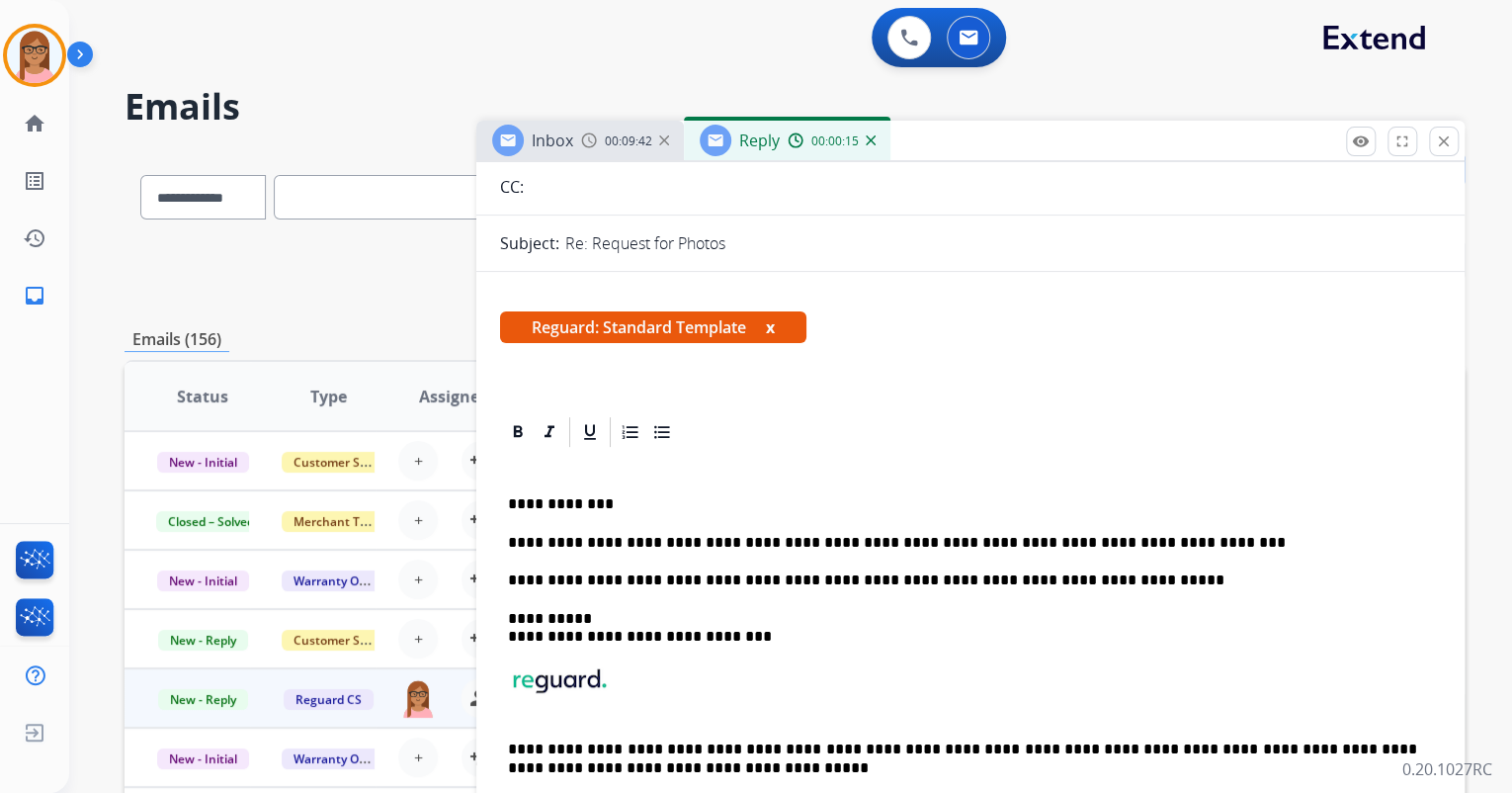 scroll, scrollTop: 237, scrollLeft: 0, axis: vertical 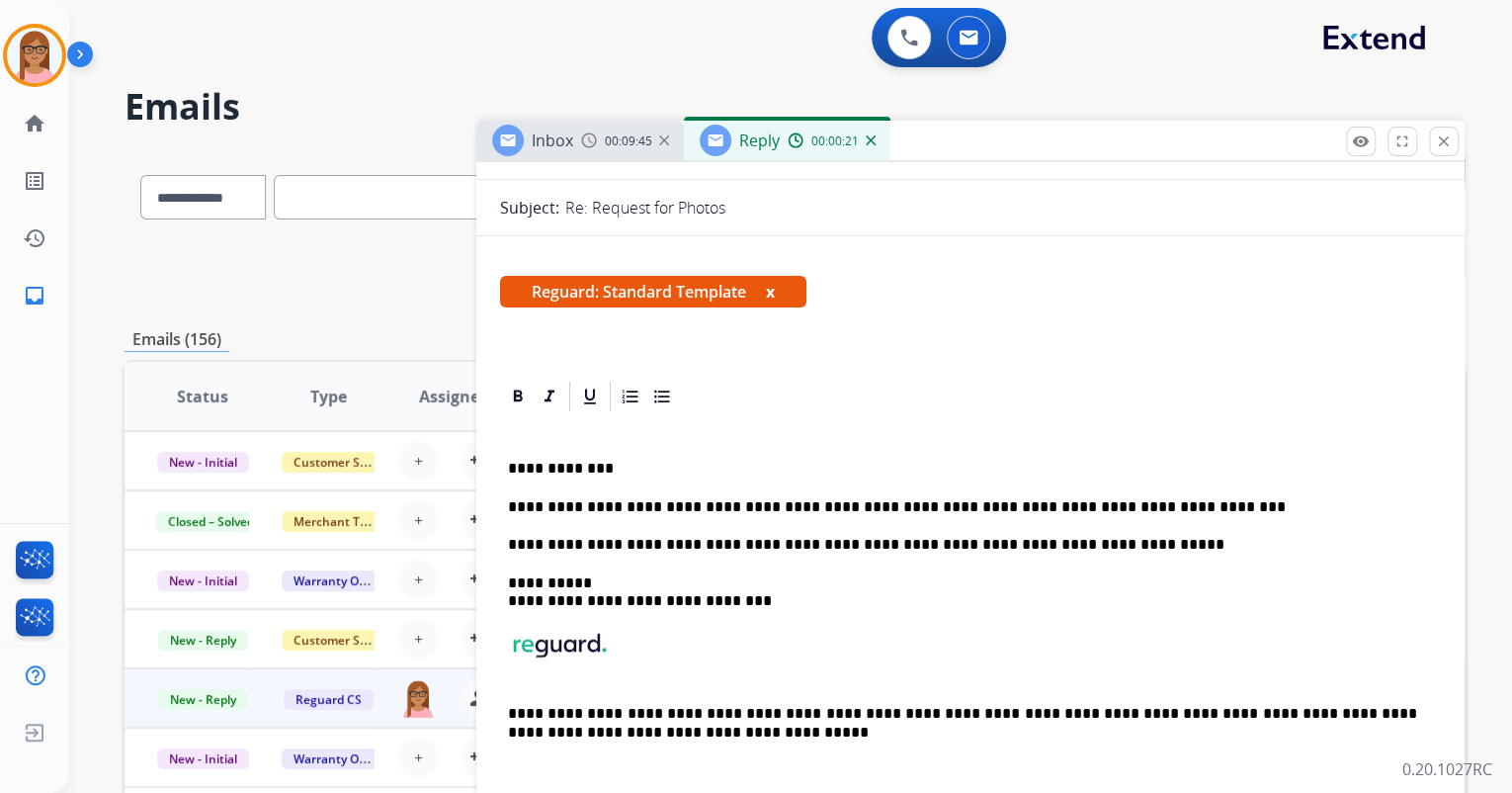 click on "**********" at bounding box center (963, 507) 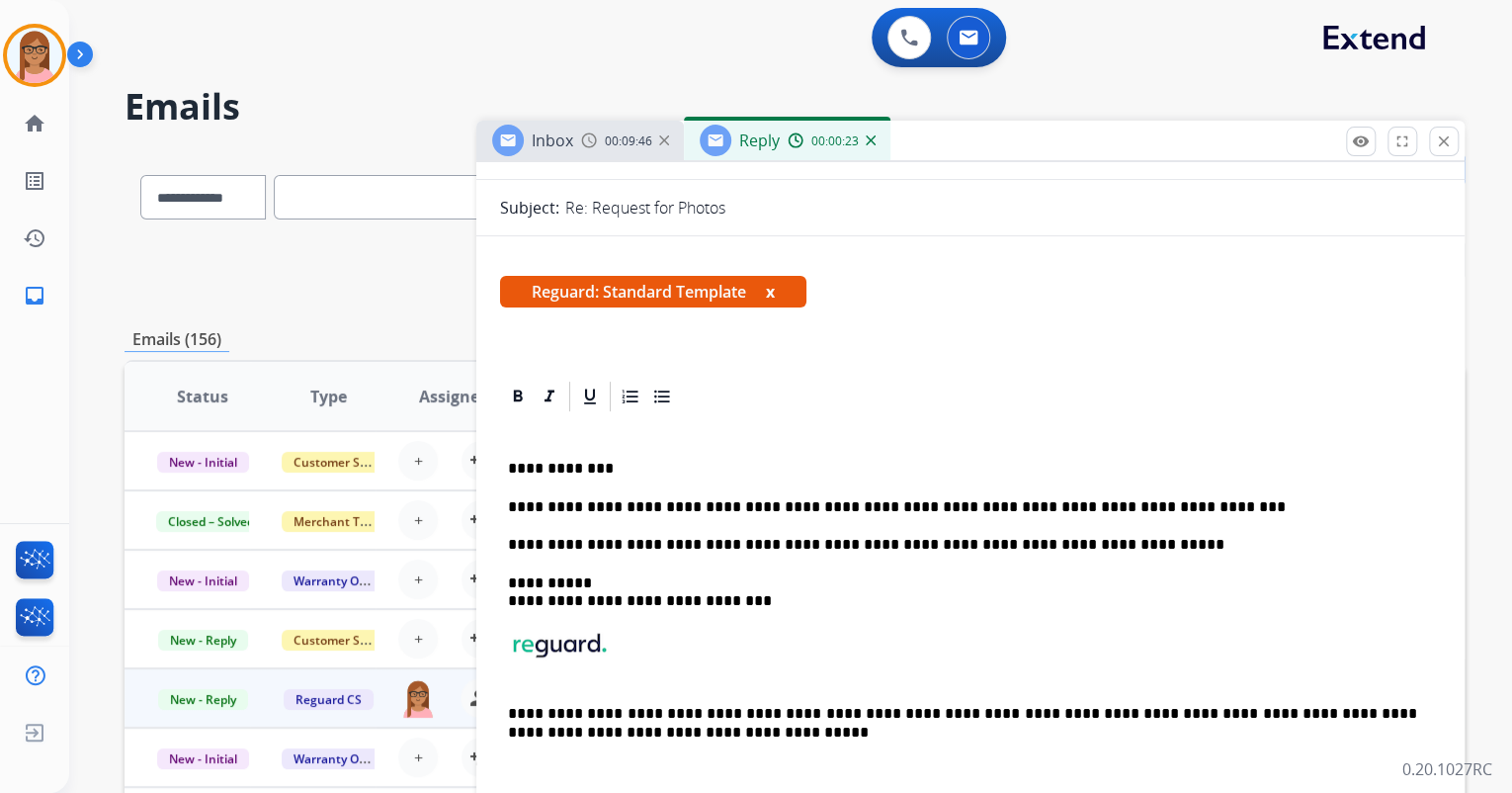 type 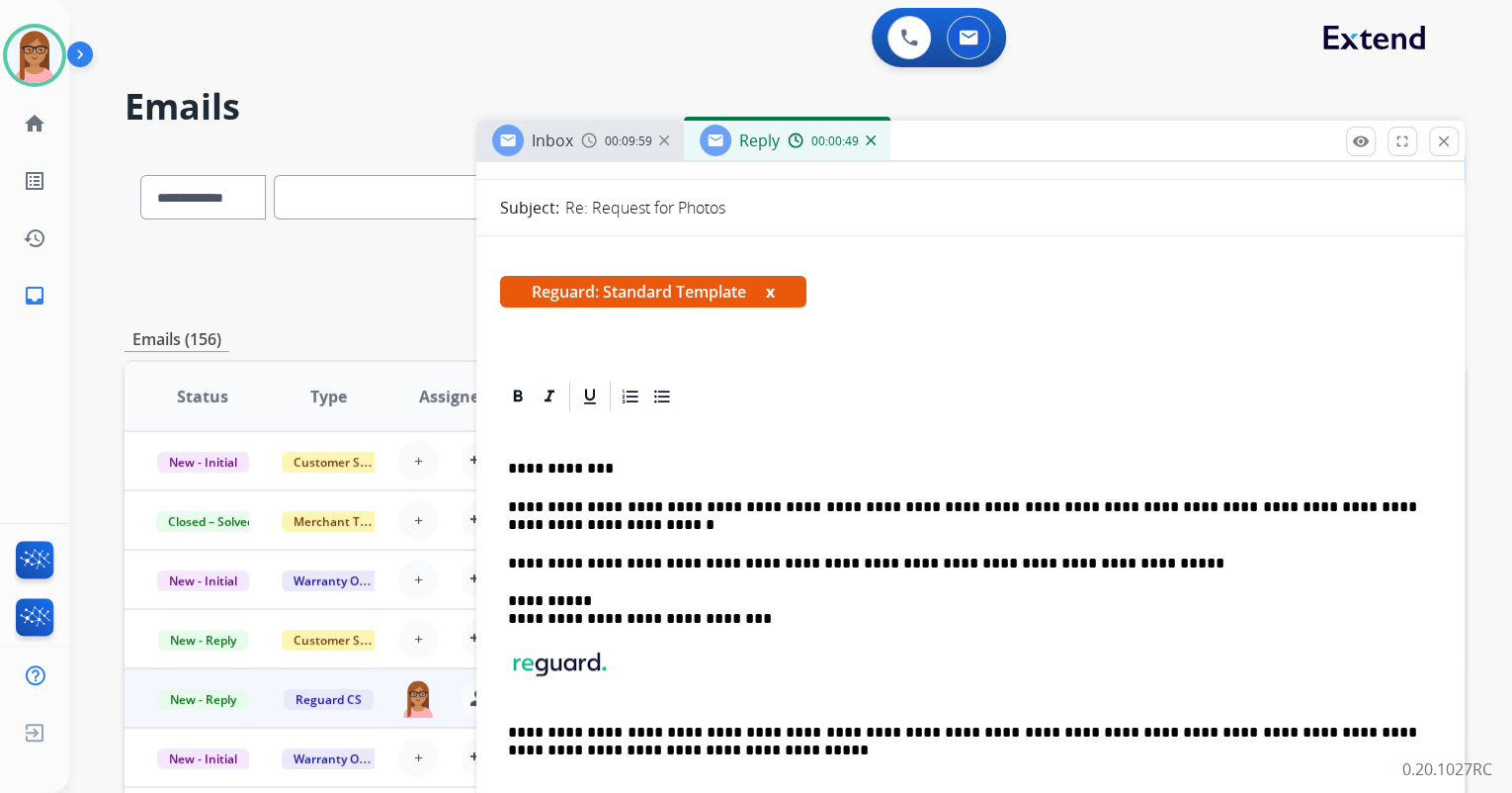 click on "**********" at bounding box center [963, 516] 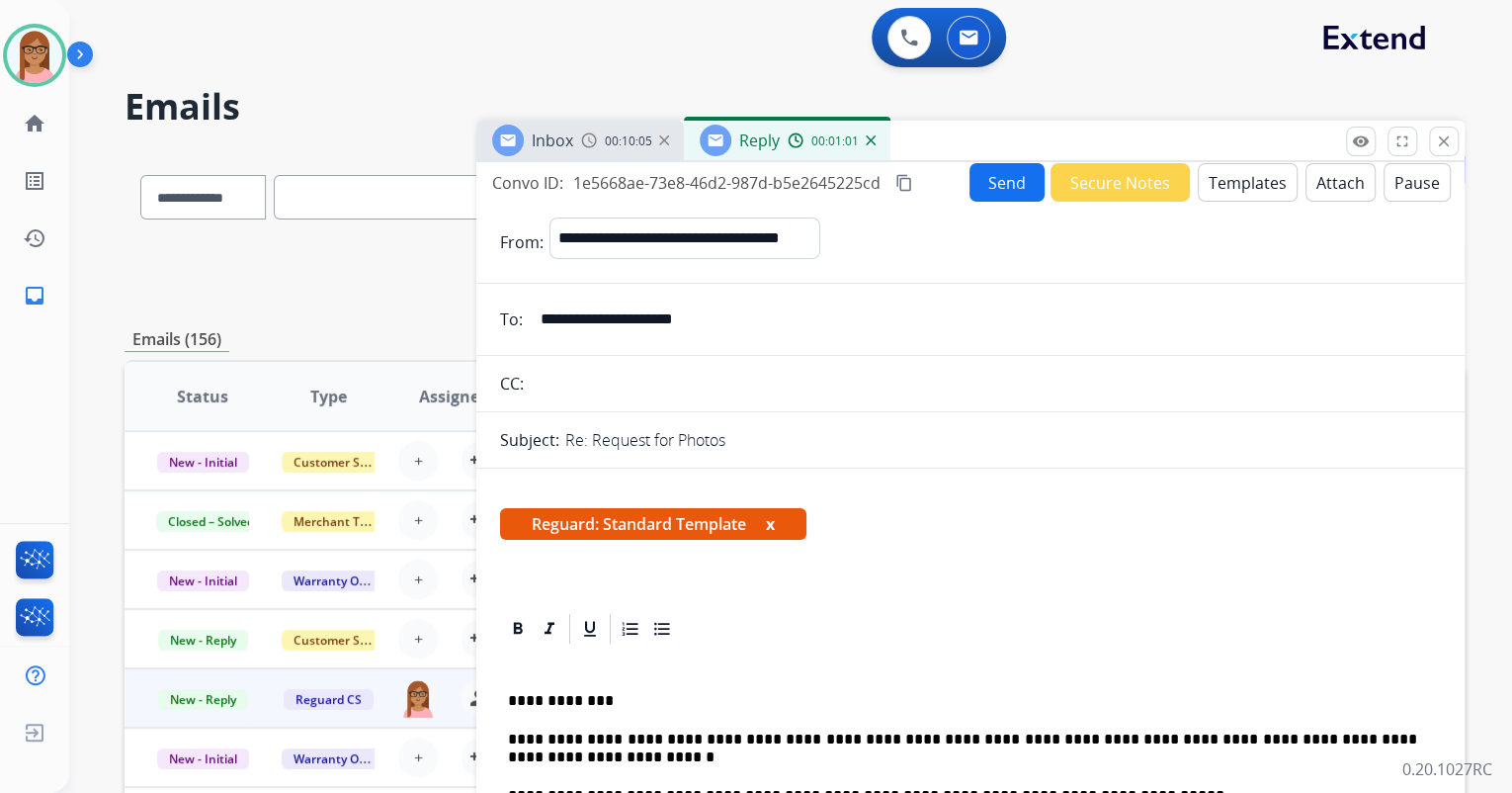 scroll, scrollTop: 0, scrollLeft: 0, axis: both 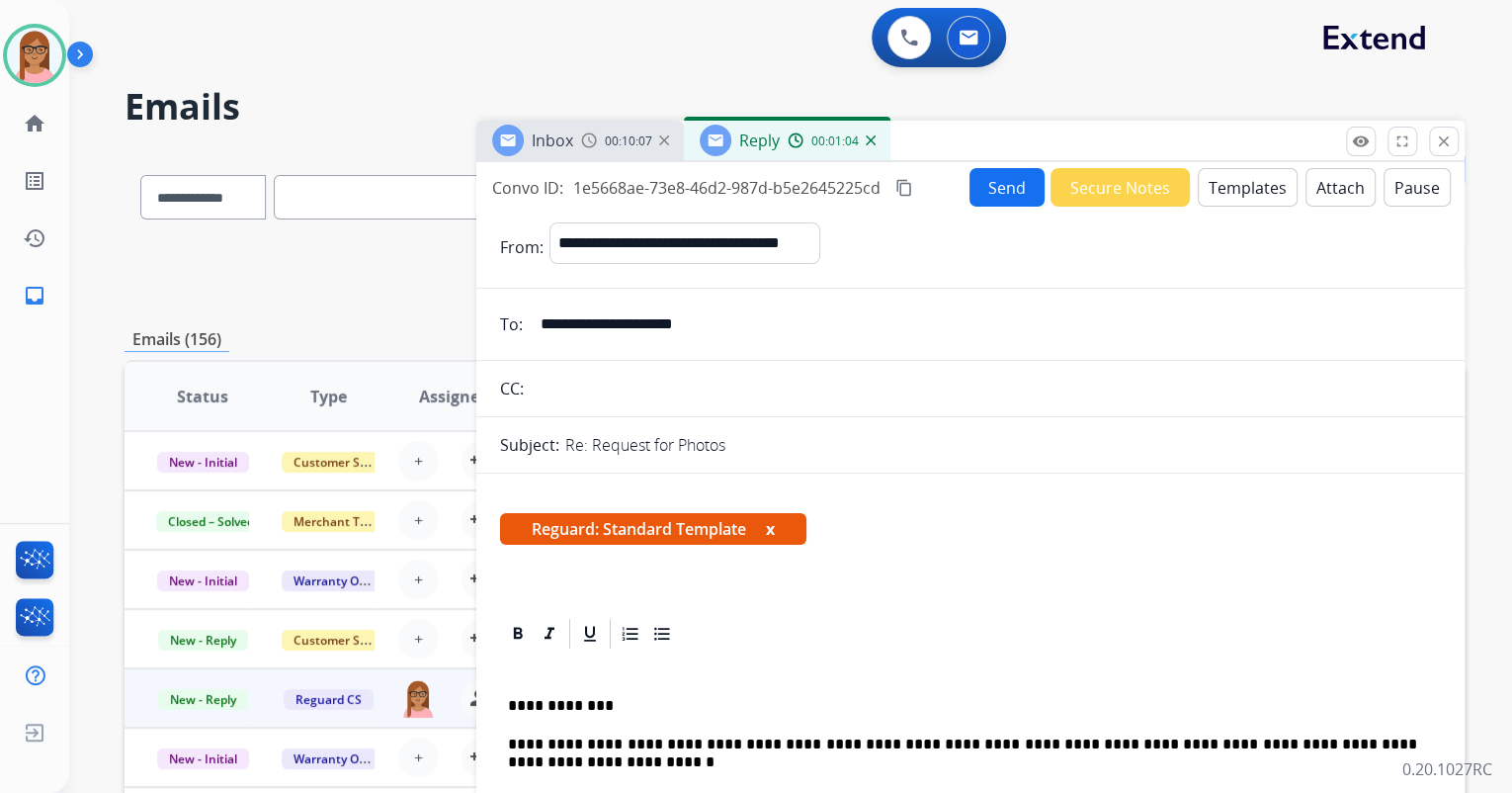 click on "Send" at bounding box center [1007, 187] 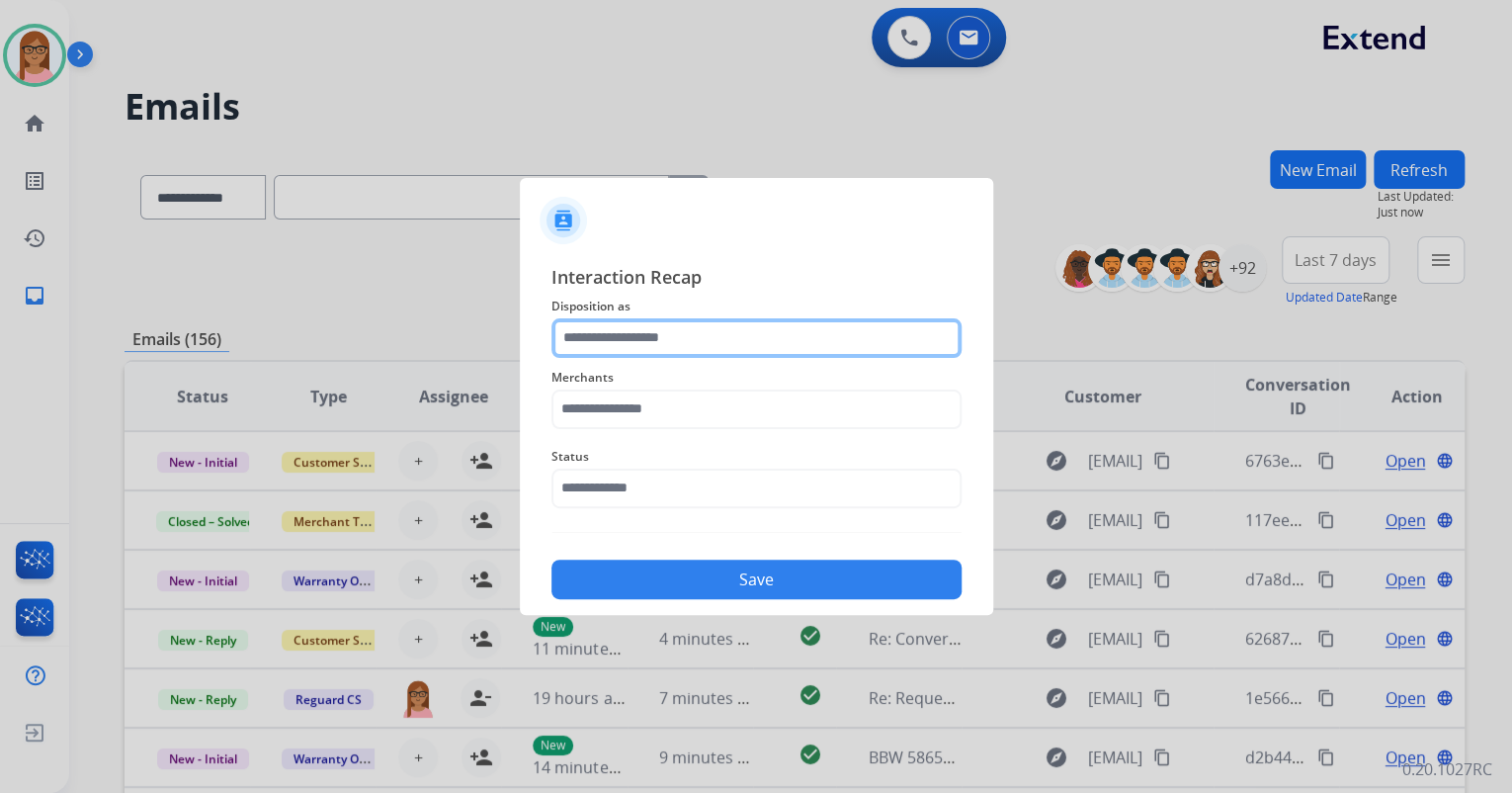 click 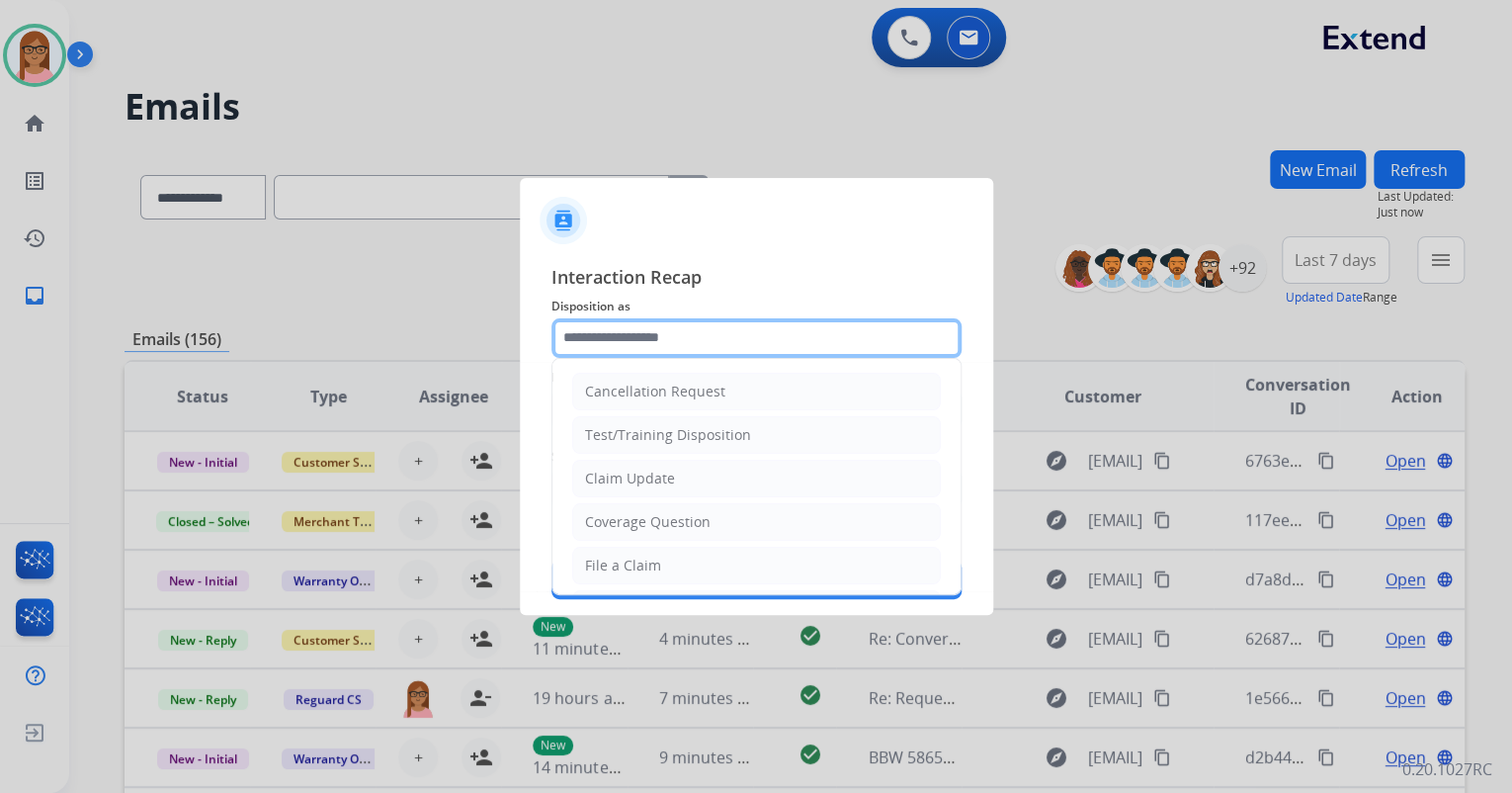 type on "**********" 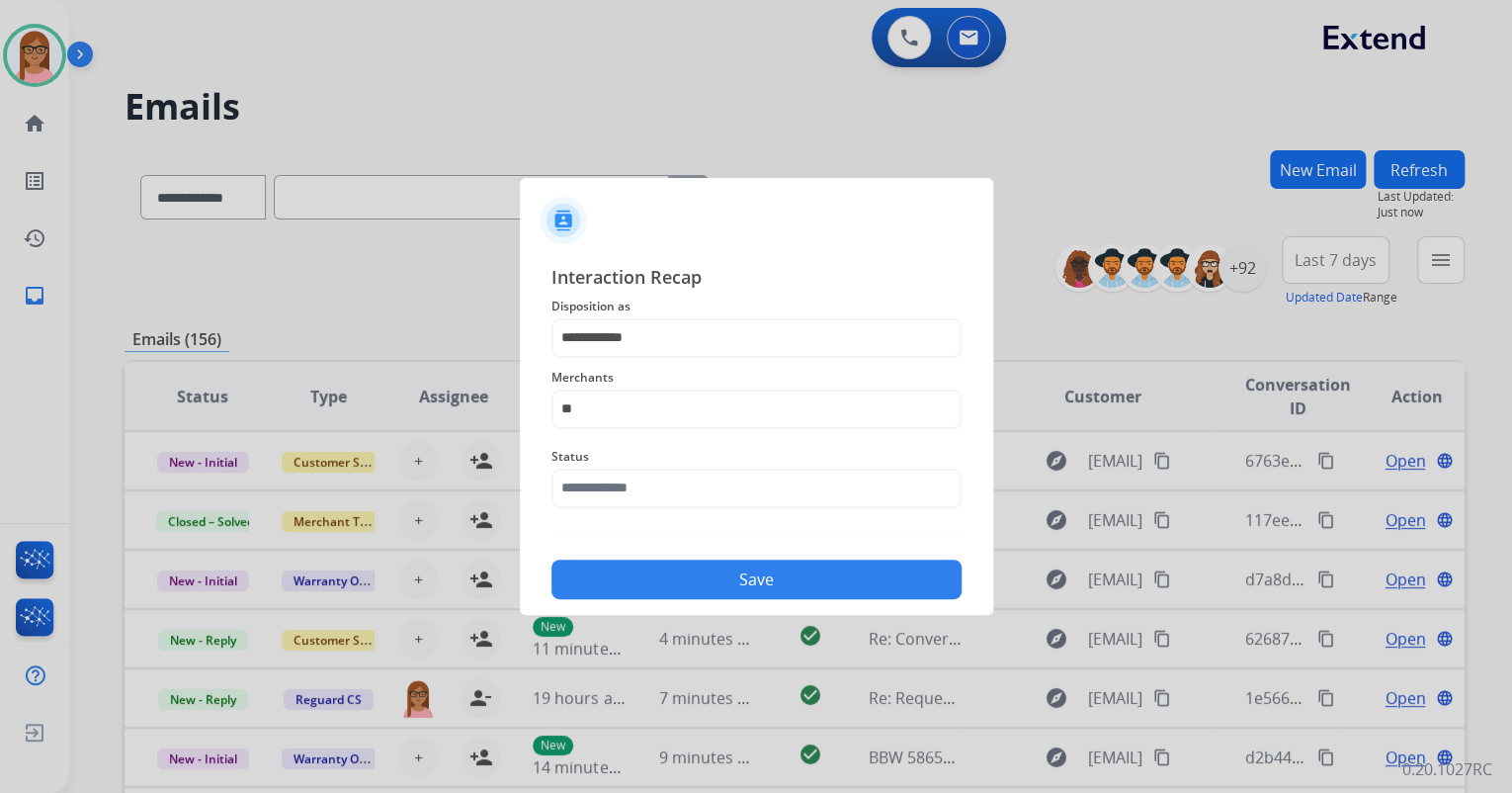 click on "Merchants" 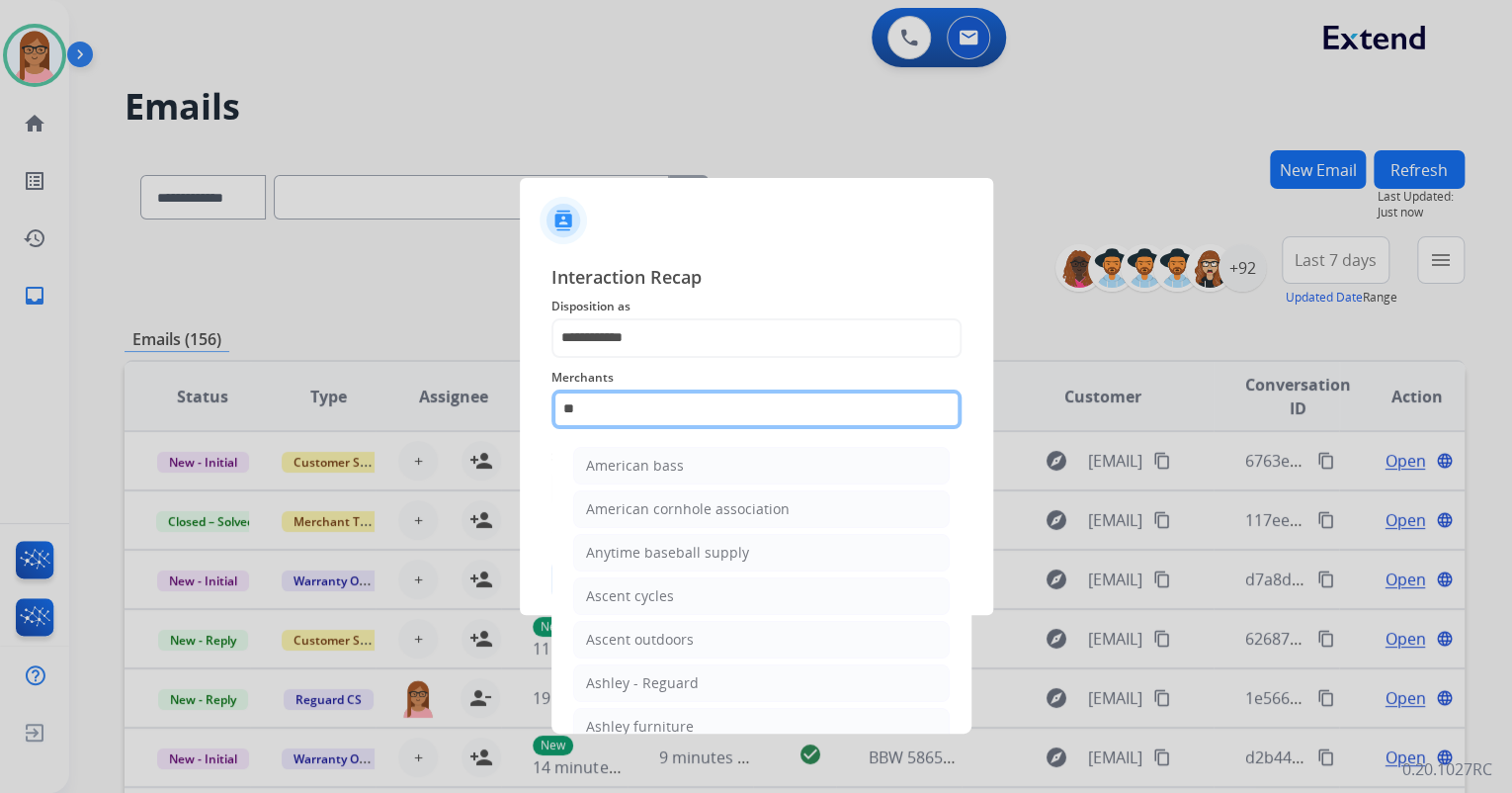 click on "**" 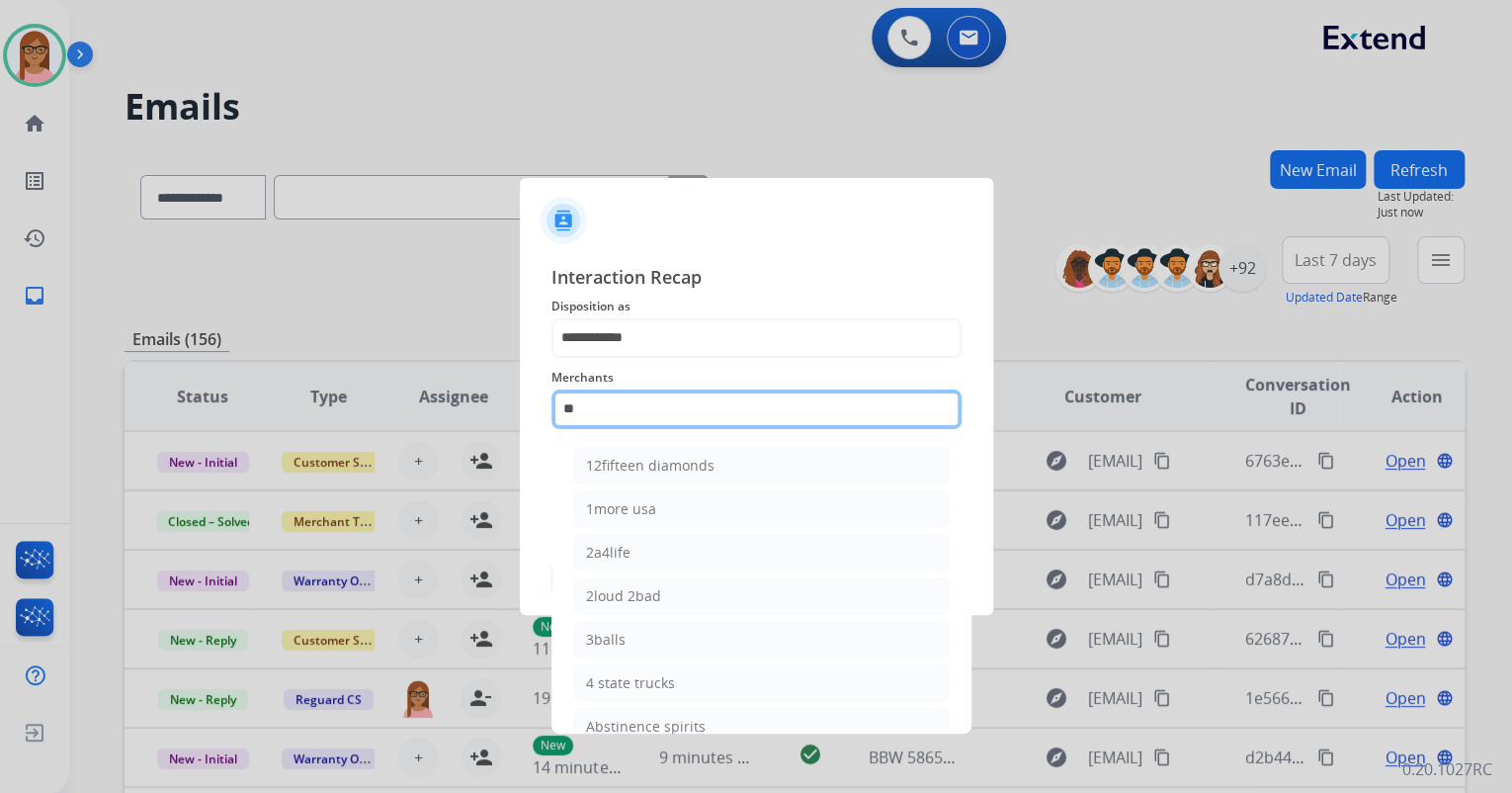 type on "*" 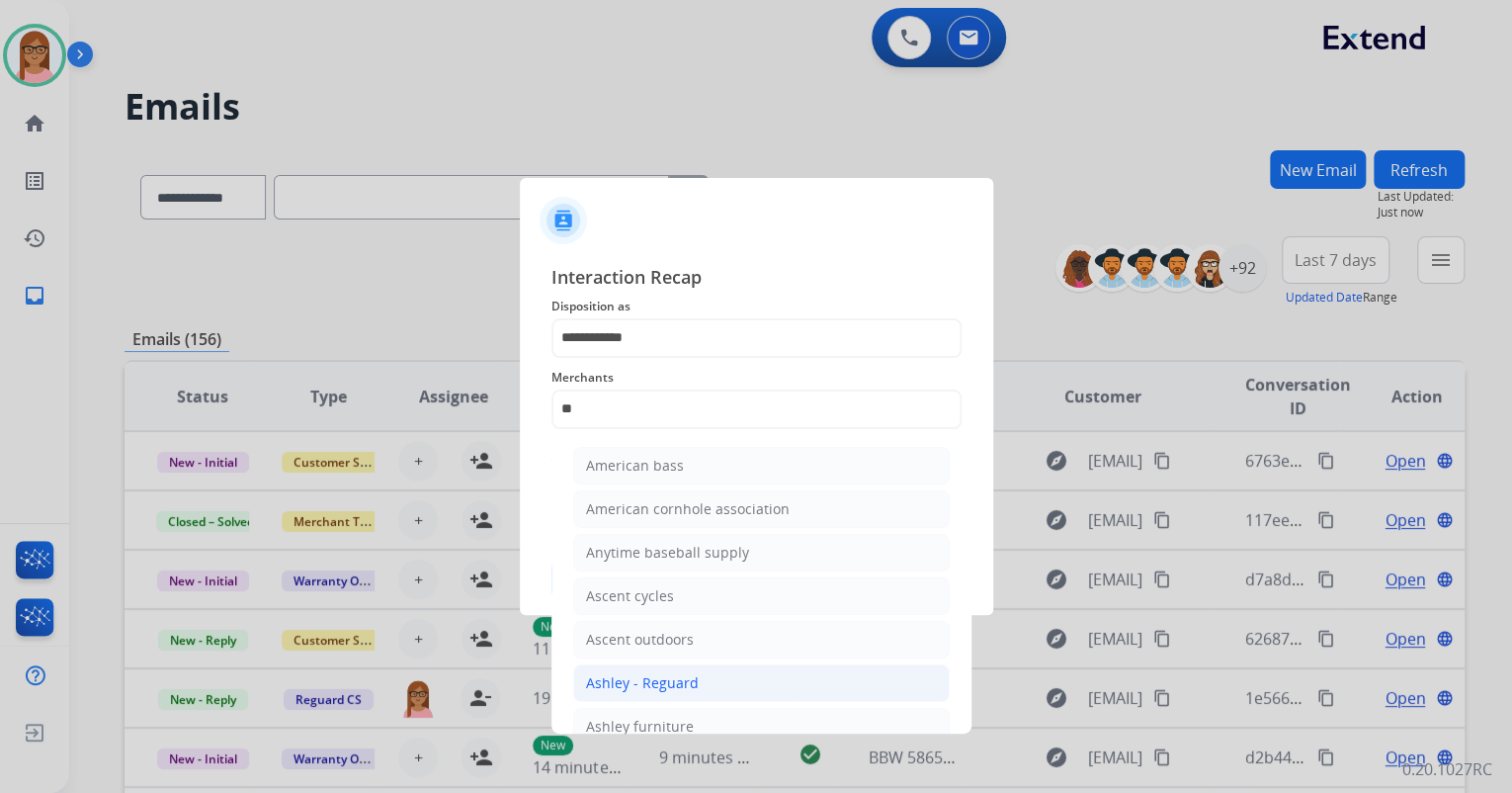 click on "Ashley - Reguard" 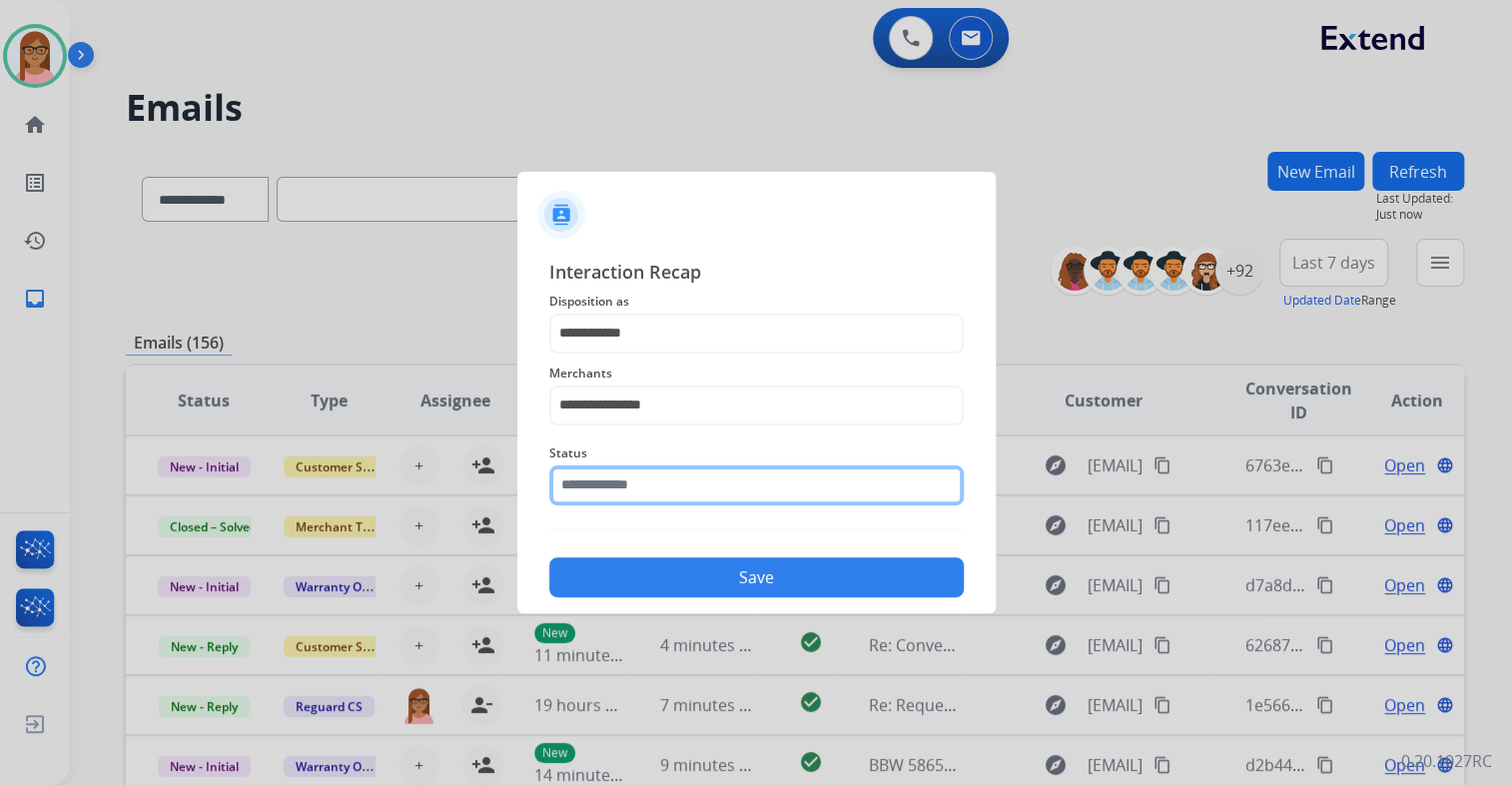 click 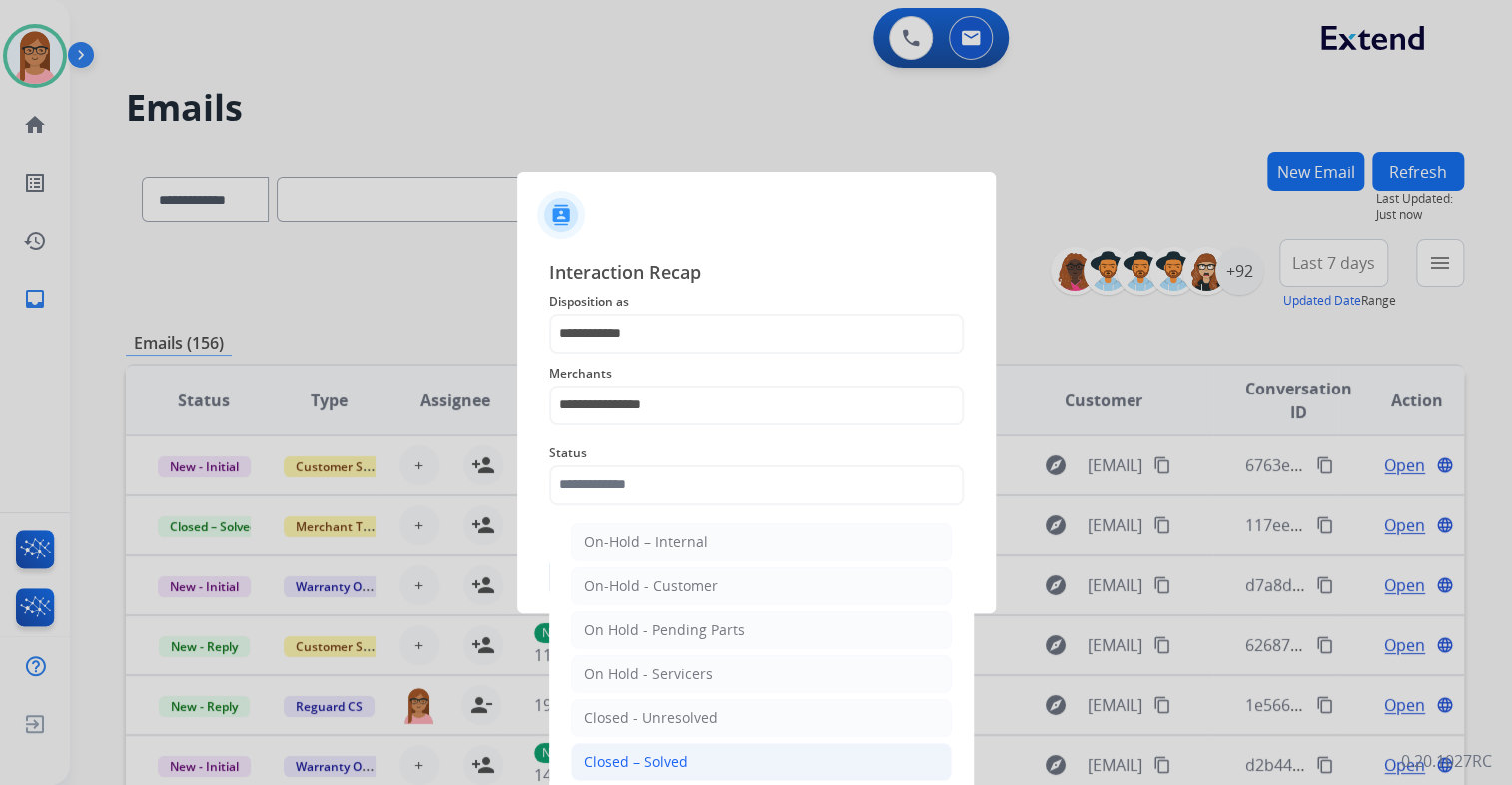 click on "Closed – Solved" 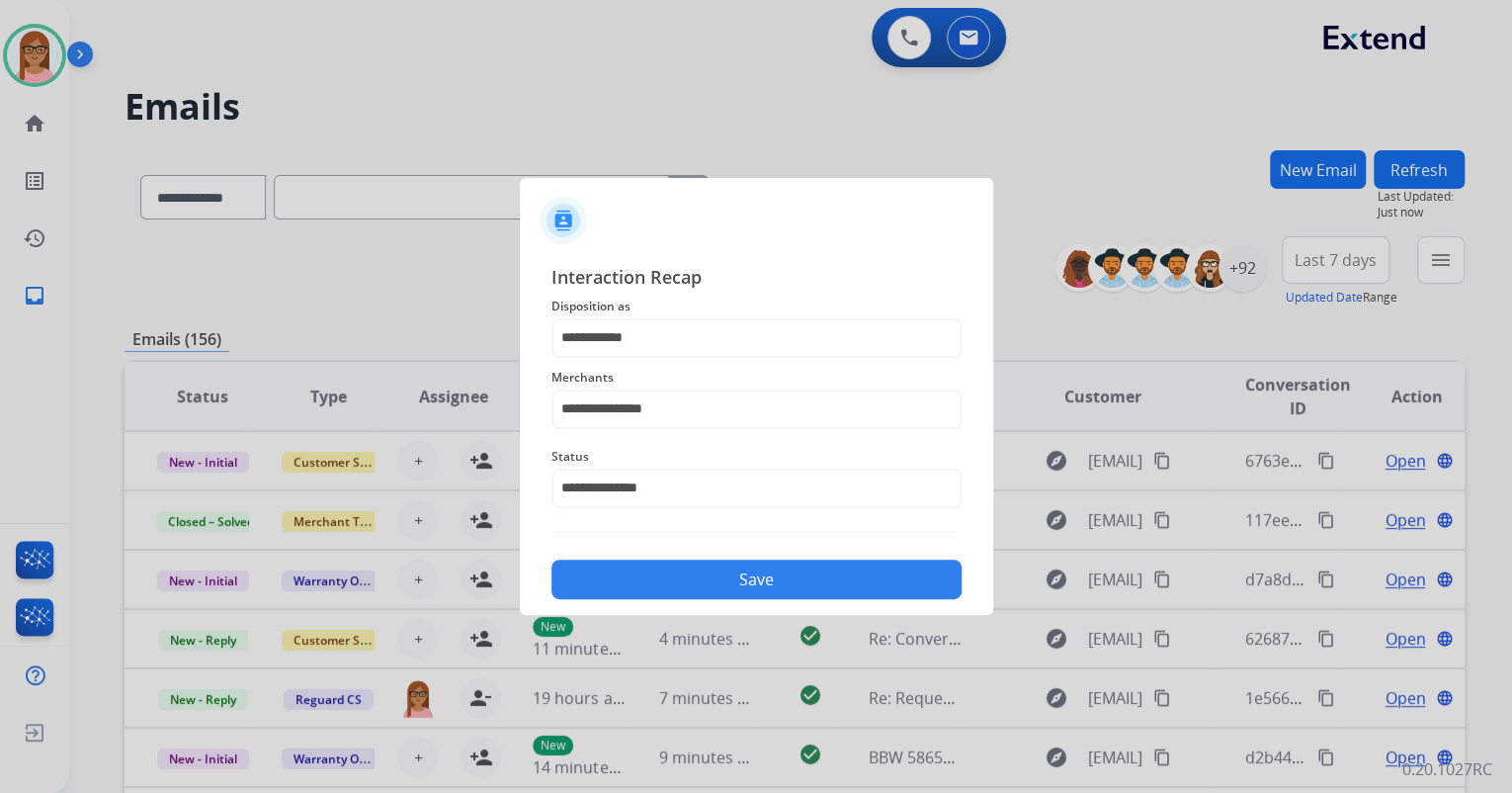 click on "Save" 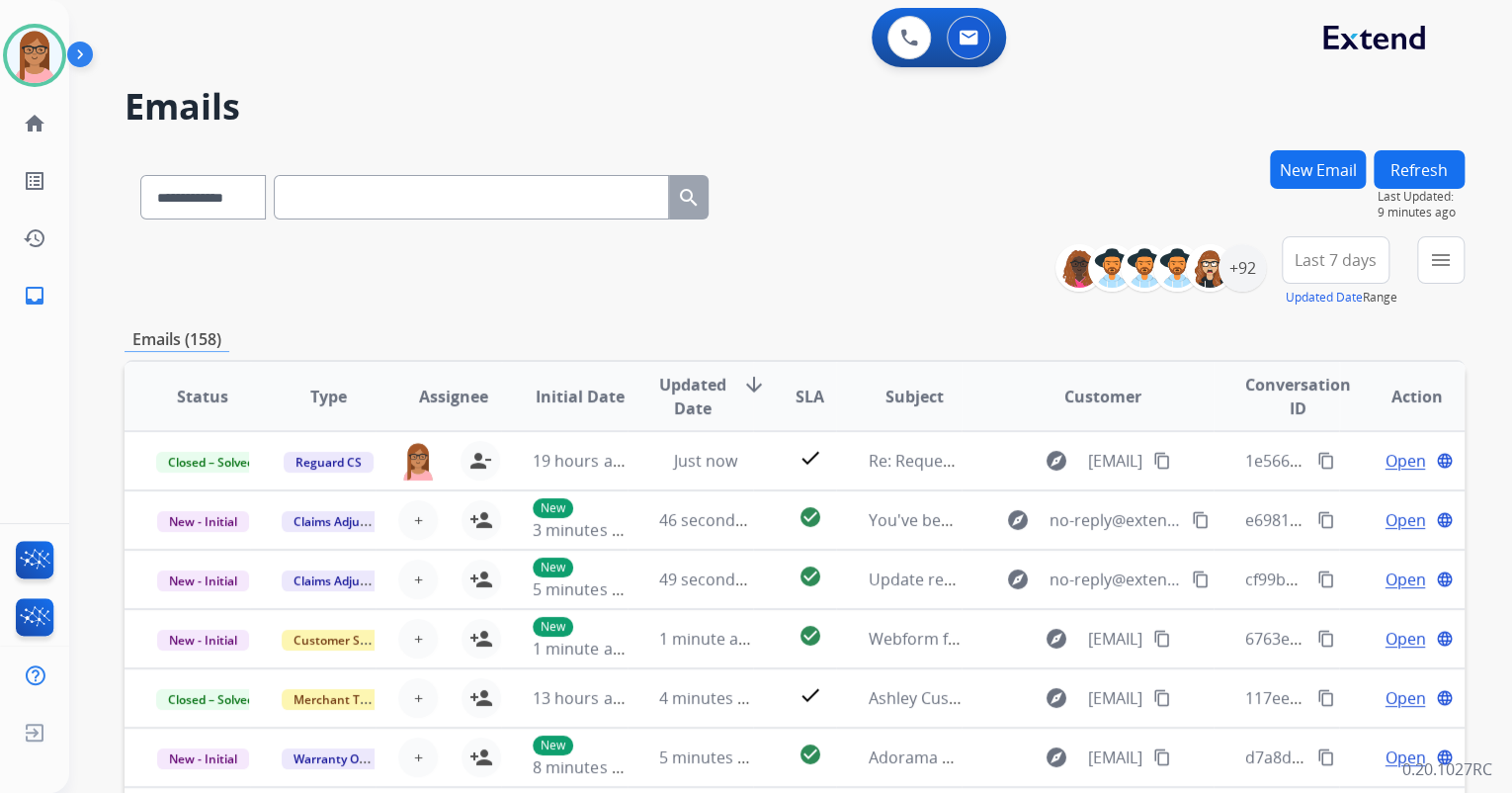 click on "menu" at bounding box center (1441, 260) 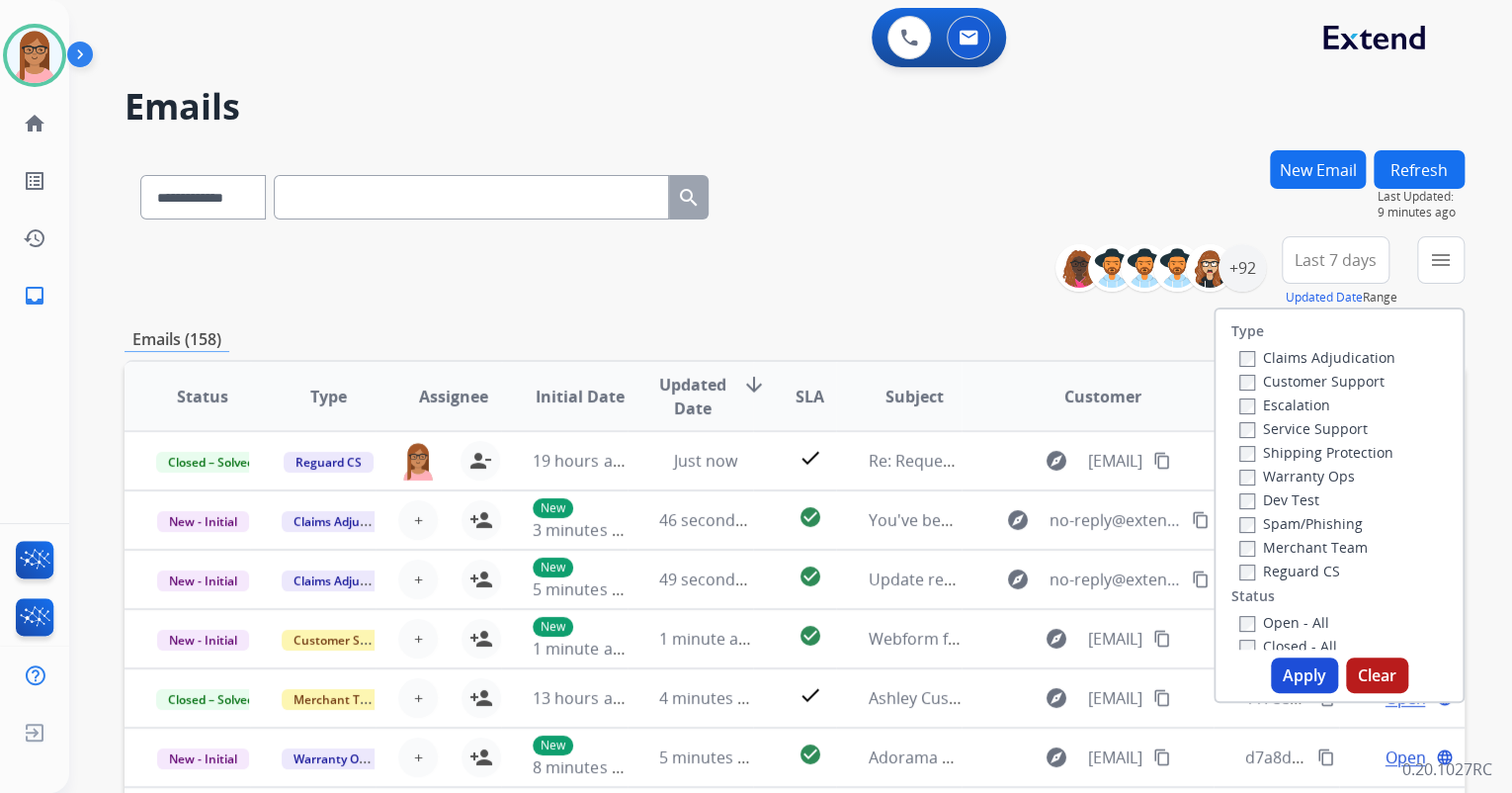 click on "Customer Support" at bounding box center [1311, 381] 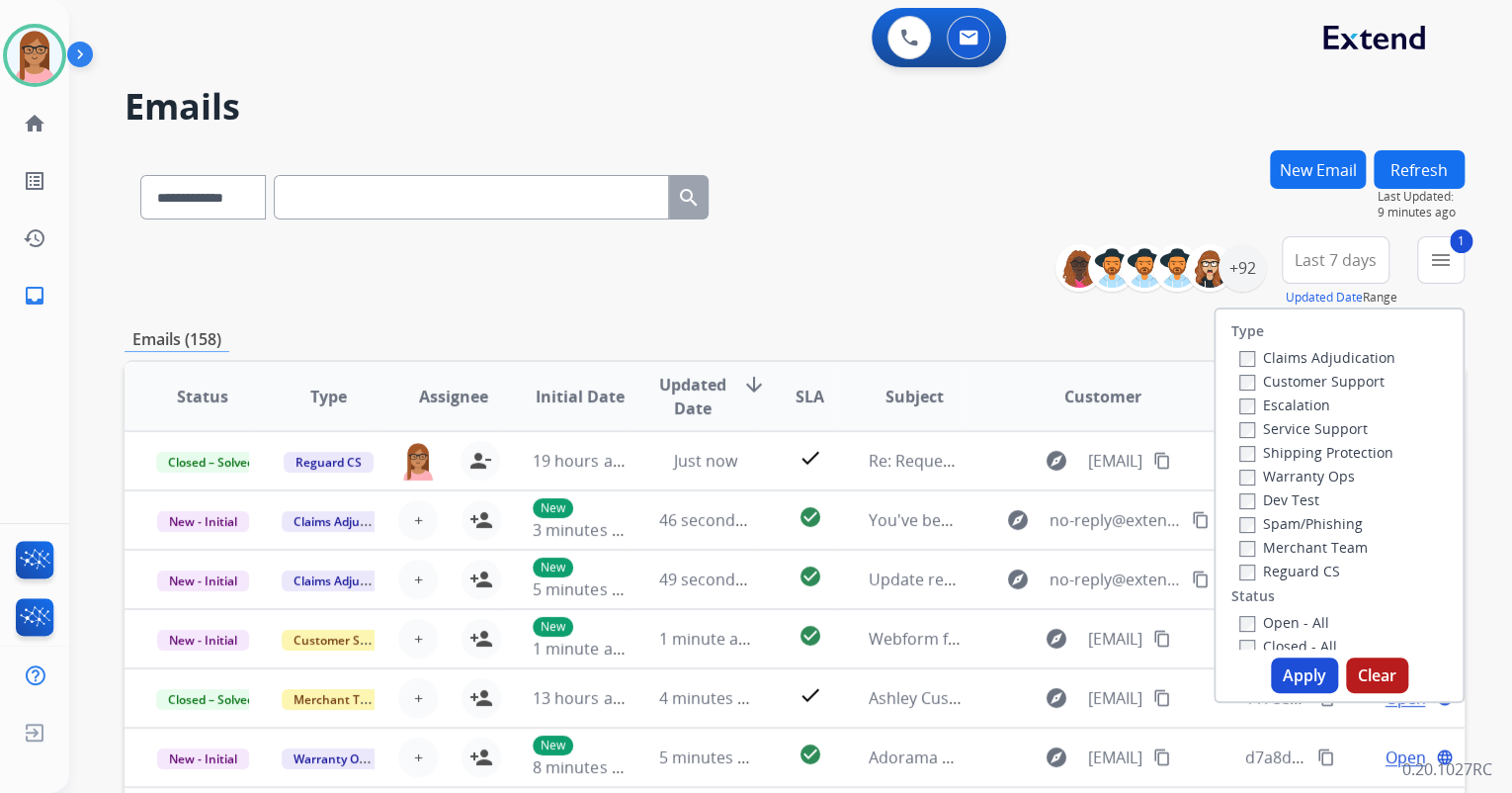 click on "Shipping Protection" at bounding box center (1316, 452) 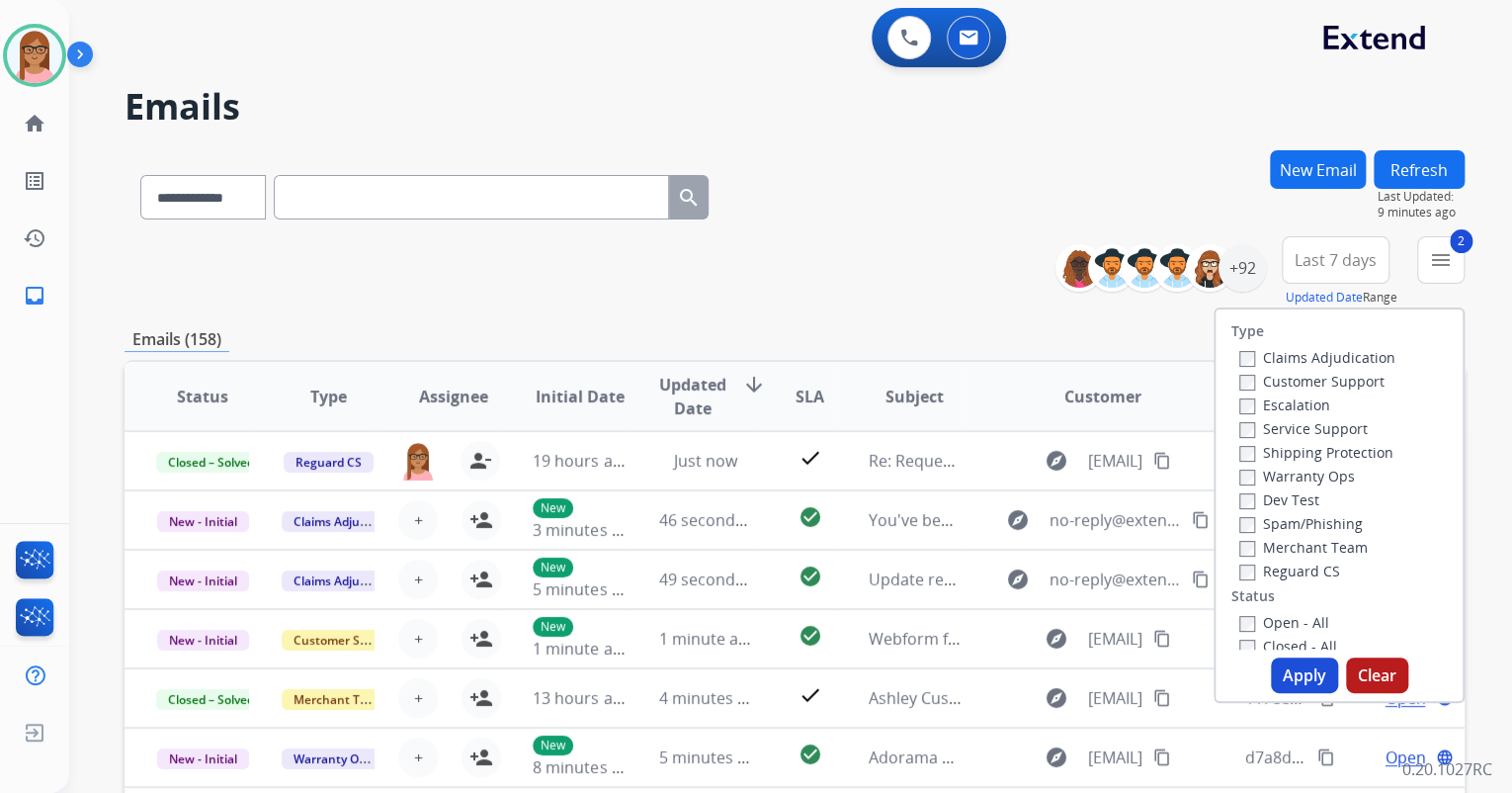 click on "Reguard CS" at bounding box center [1290, 571] 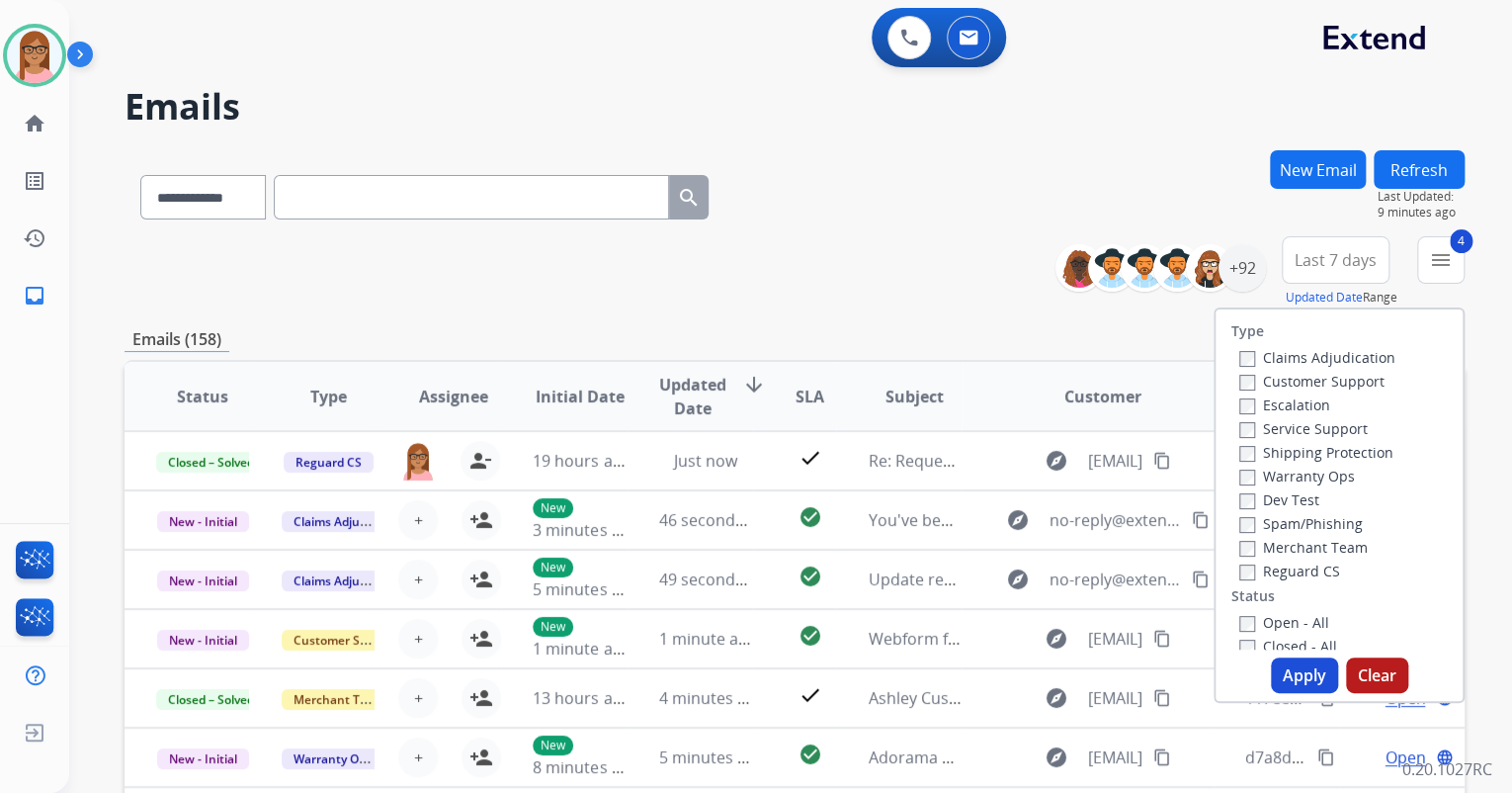 click on "Apply" at bounding box center [1304, 675] 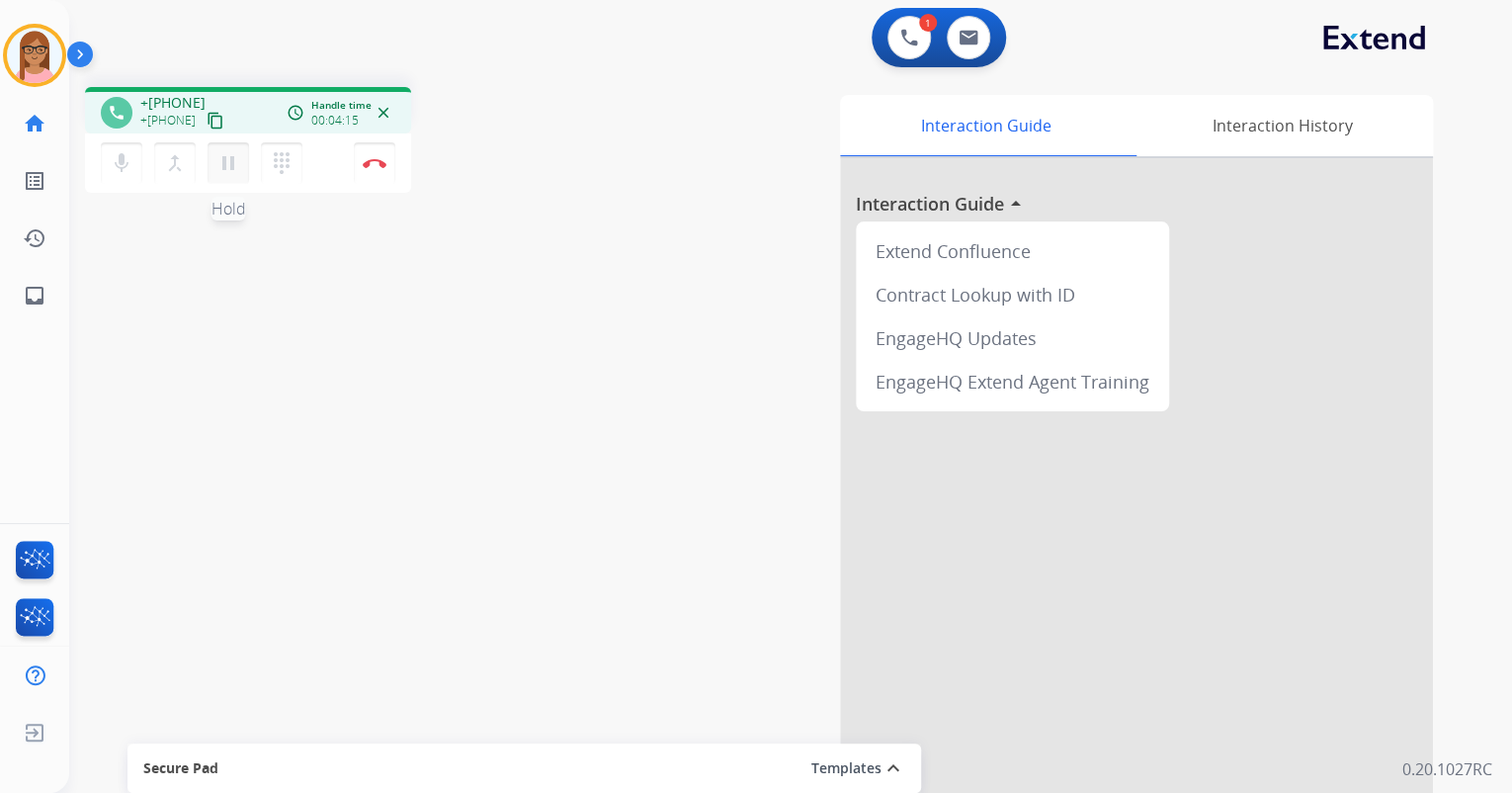 click on "pause" at bounding box center [228, 163] 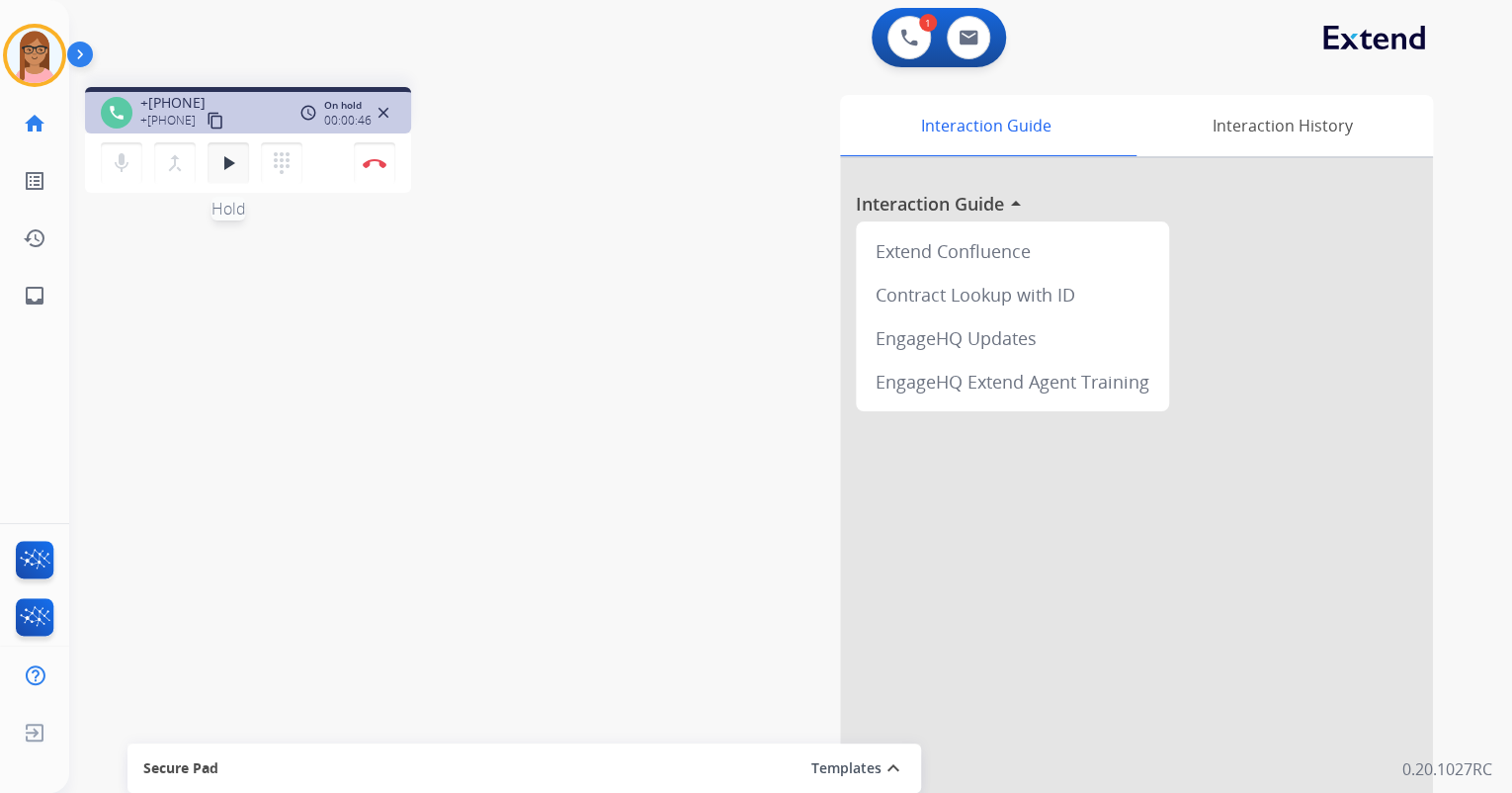 click on "play_arrow" at bounding box center [228, 163] 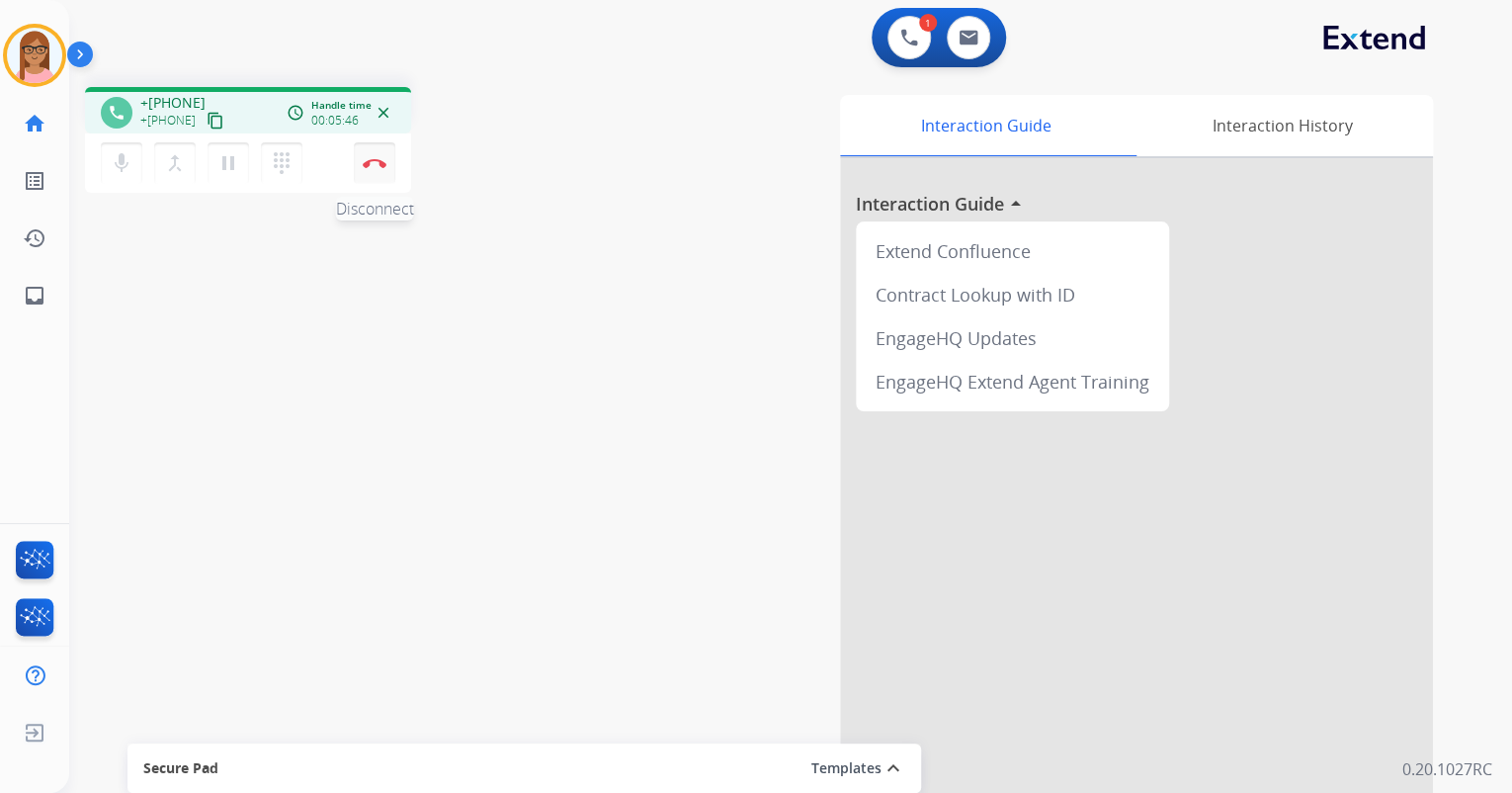 click on "Disconnect" at bounding box center (375, 163) 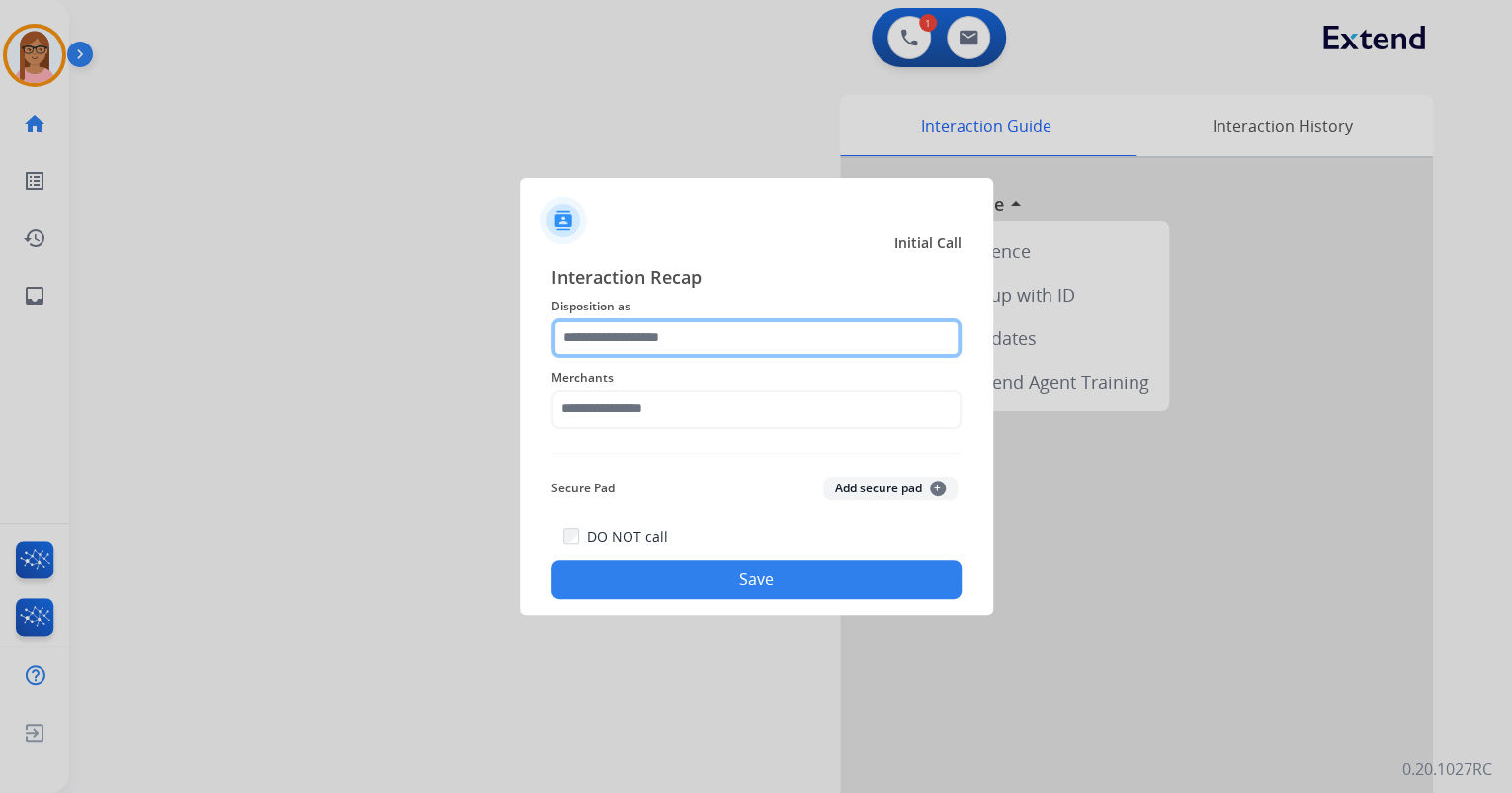 click 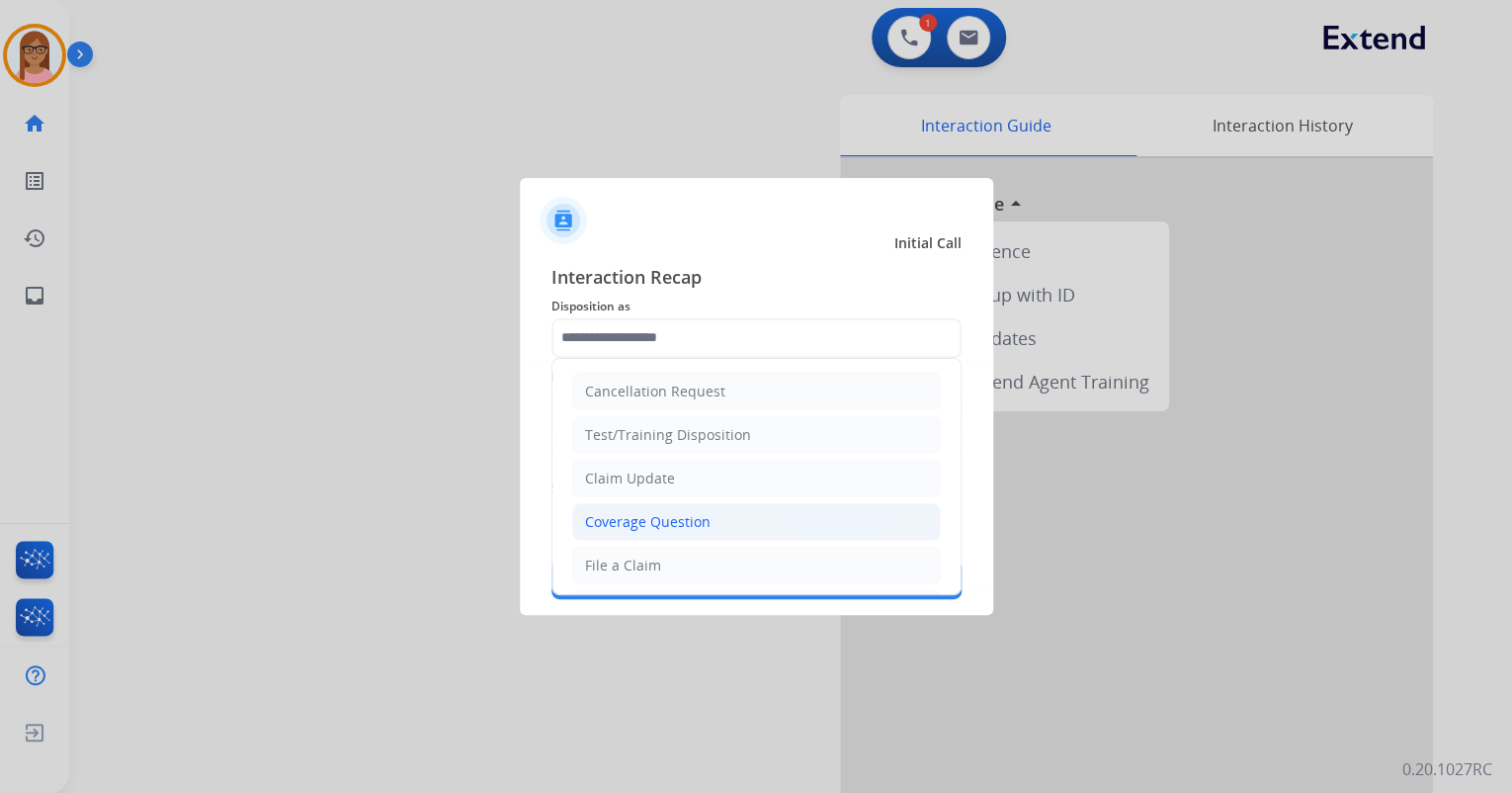 click on "Coverage Question" 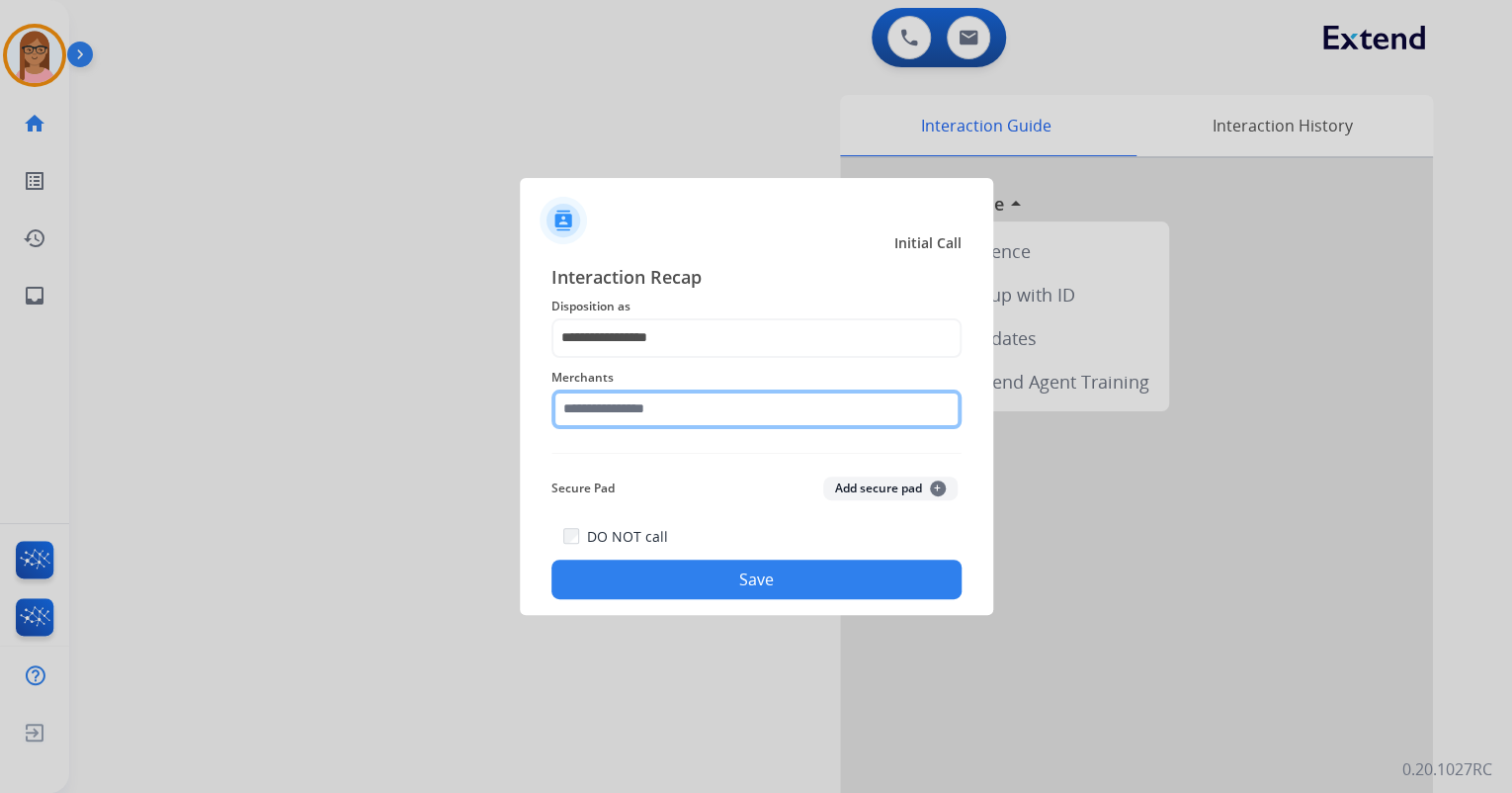 click 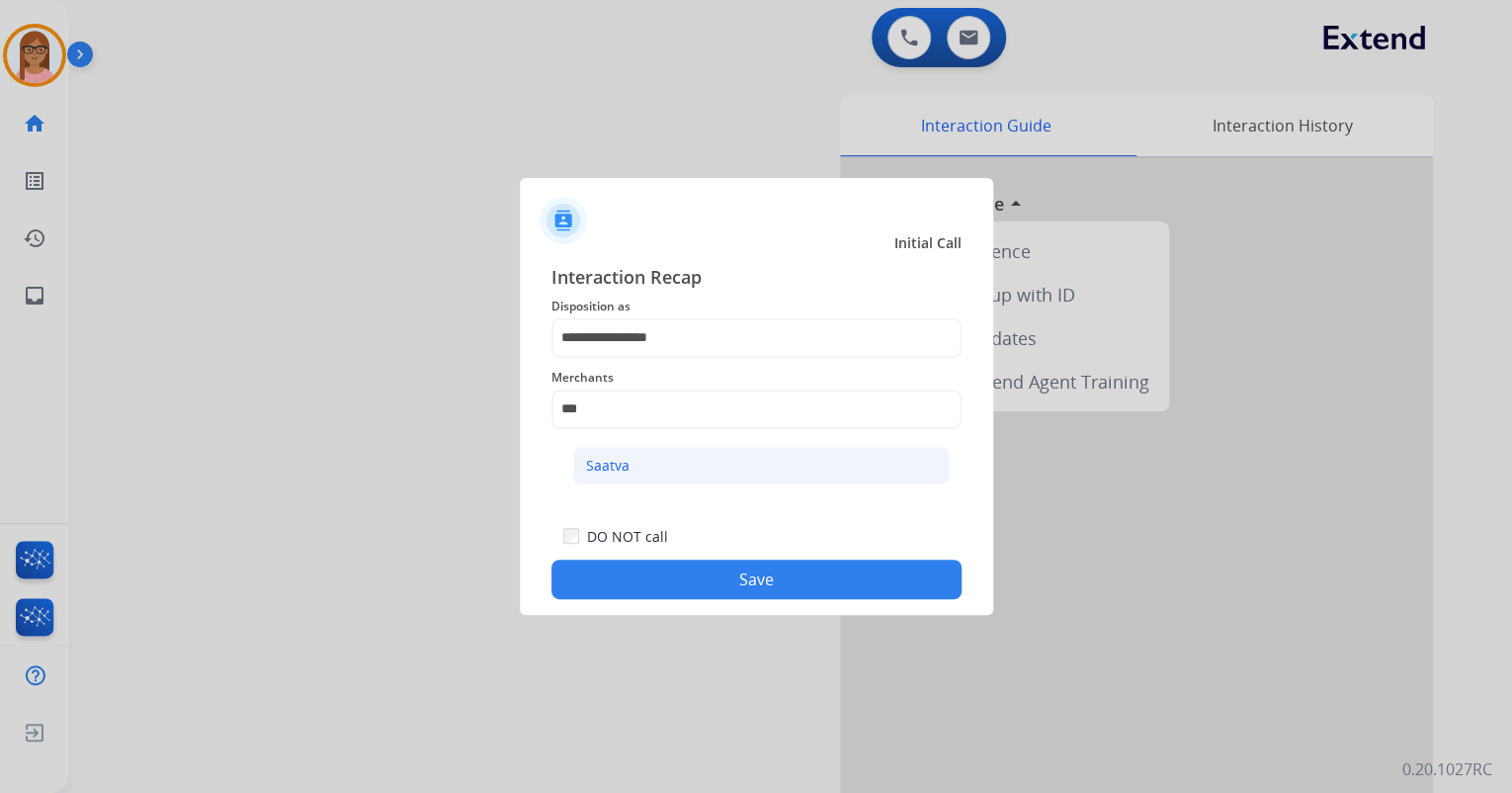 click on "Saatva" 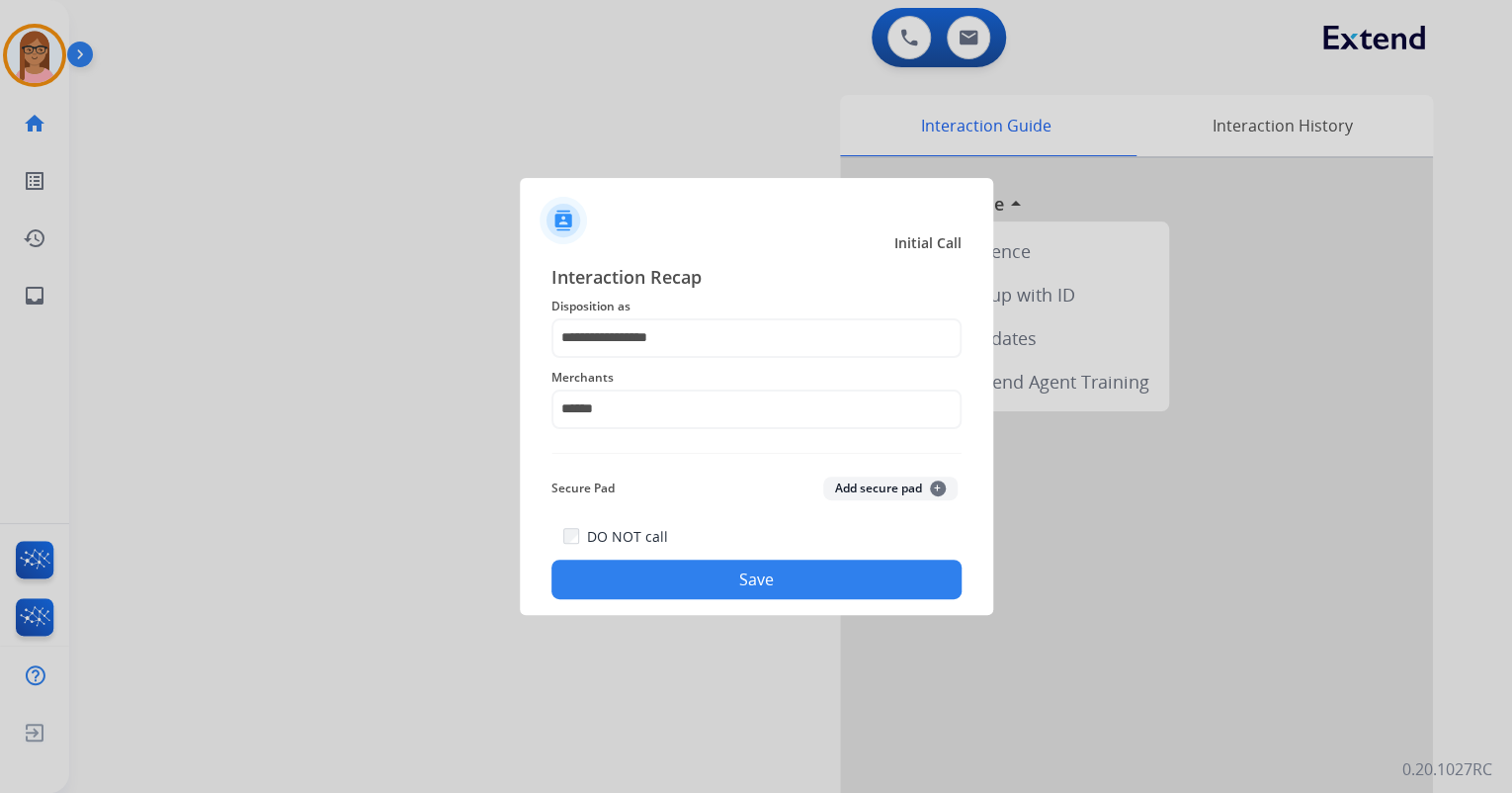 click on "Save" 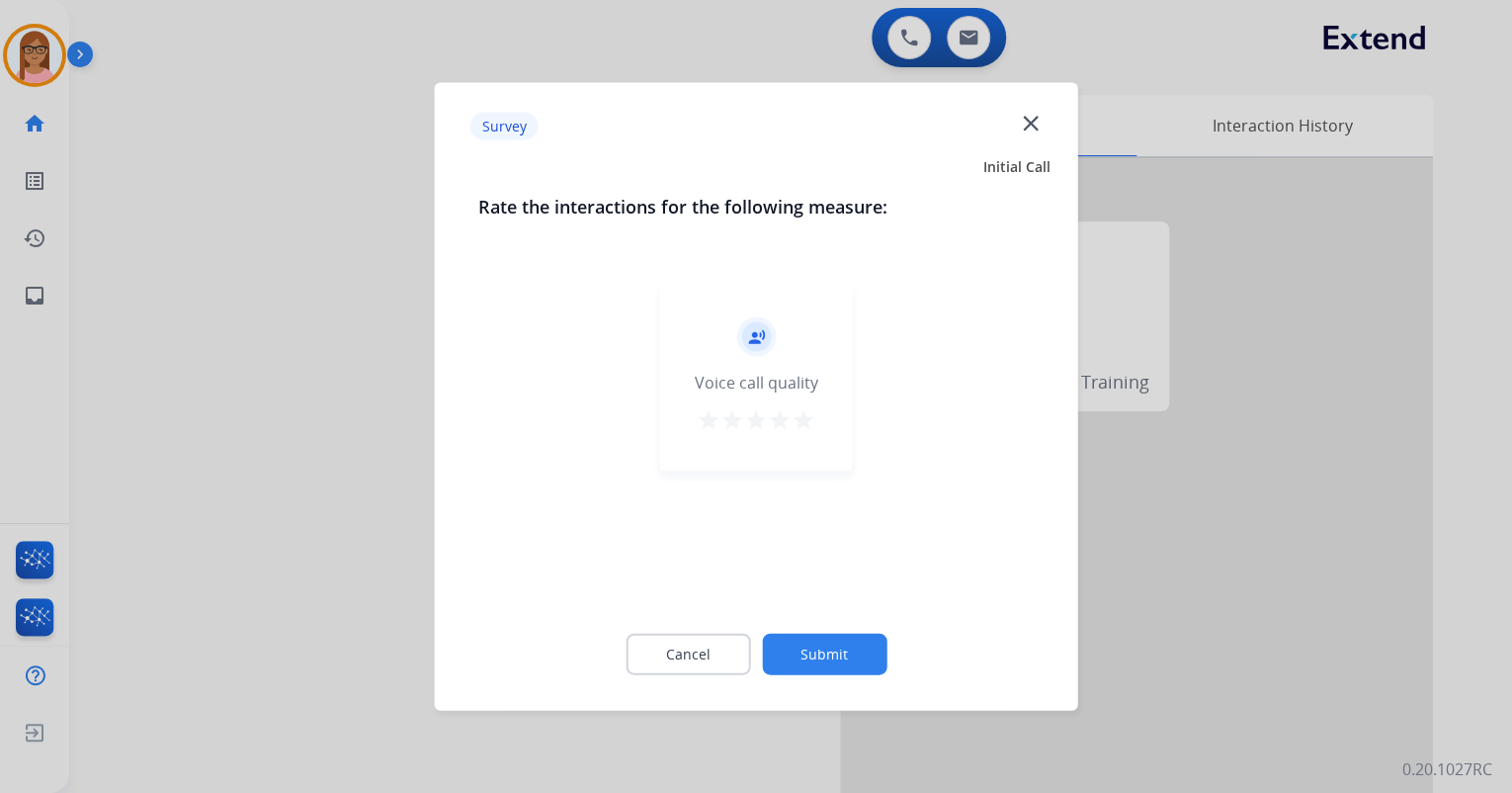 click on "star" at bounding box center (803, 420) 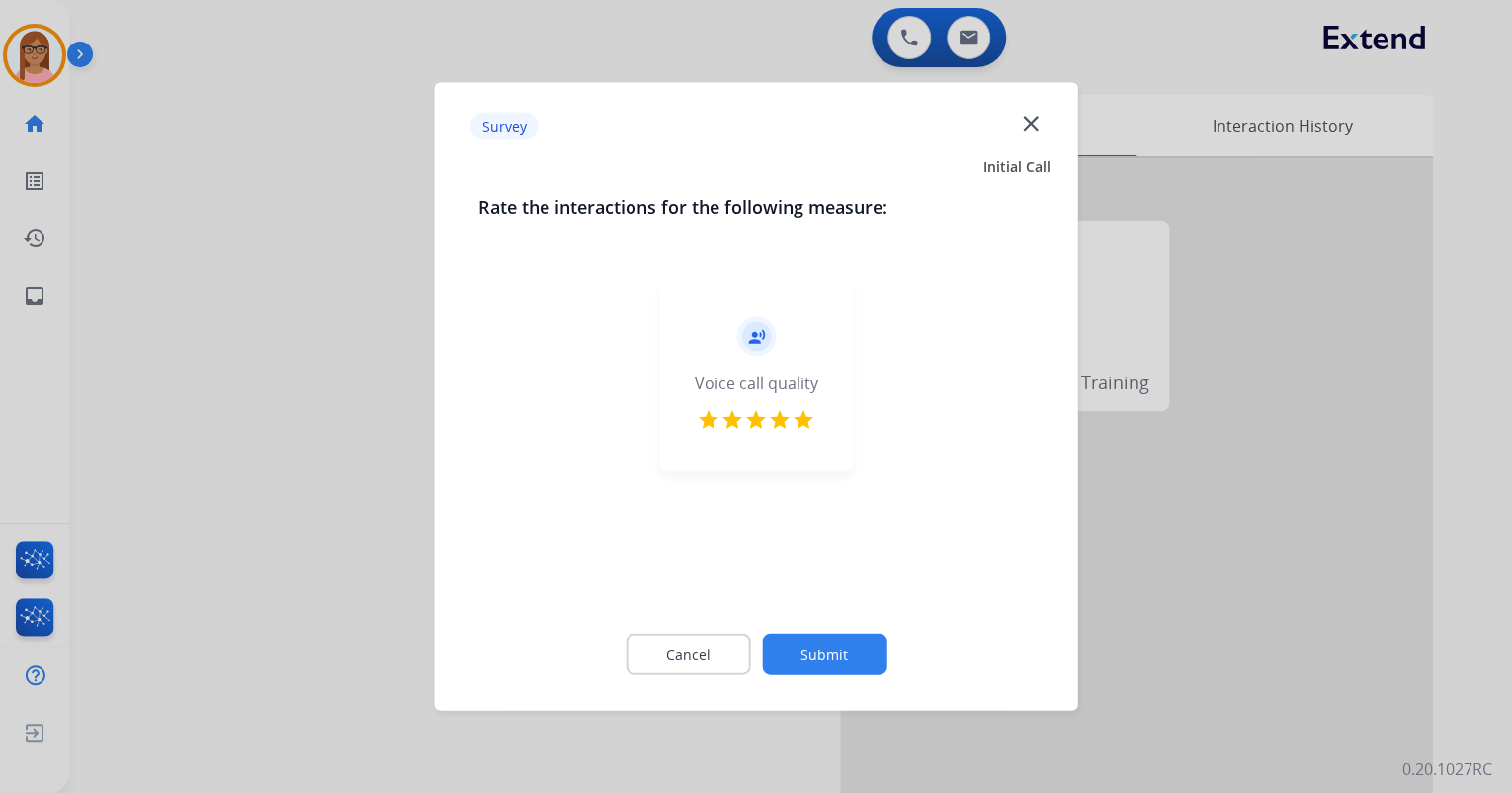 click on "Submit" 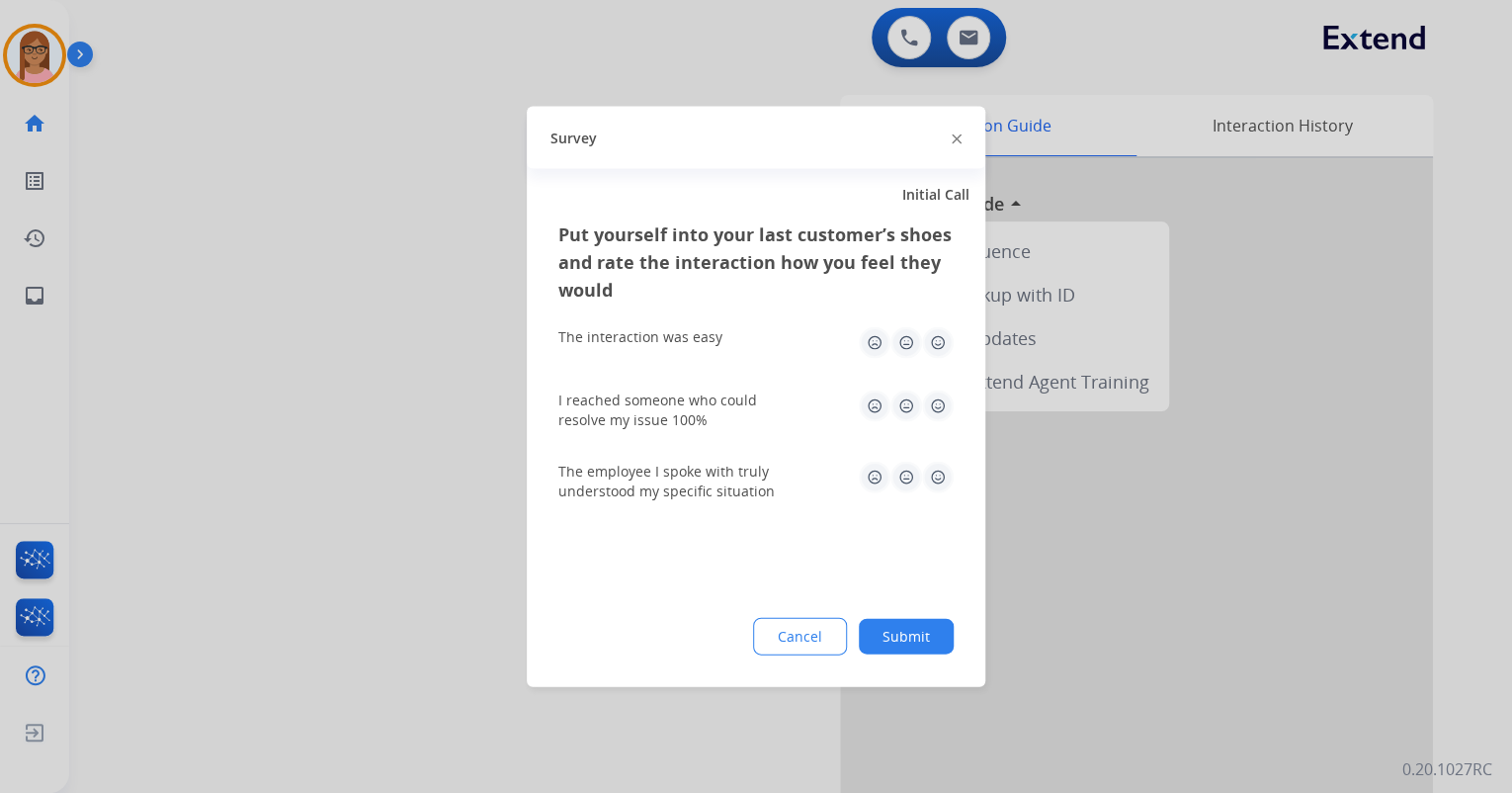 drag, startPoint x: 940, startPoint y: 349, endPoint x: 938, endPoint y: 373, distance: 24.083189 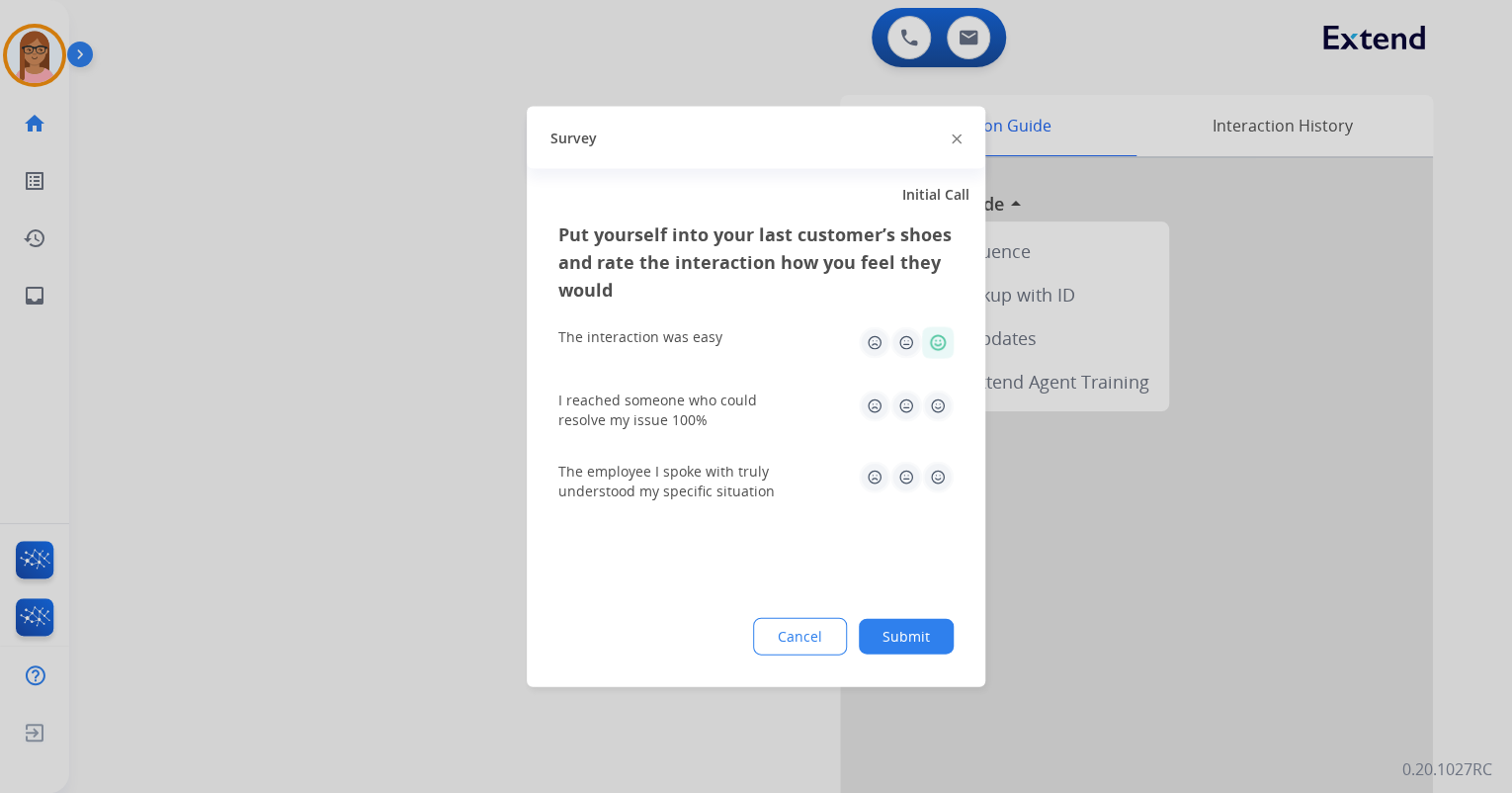 click 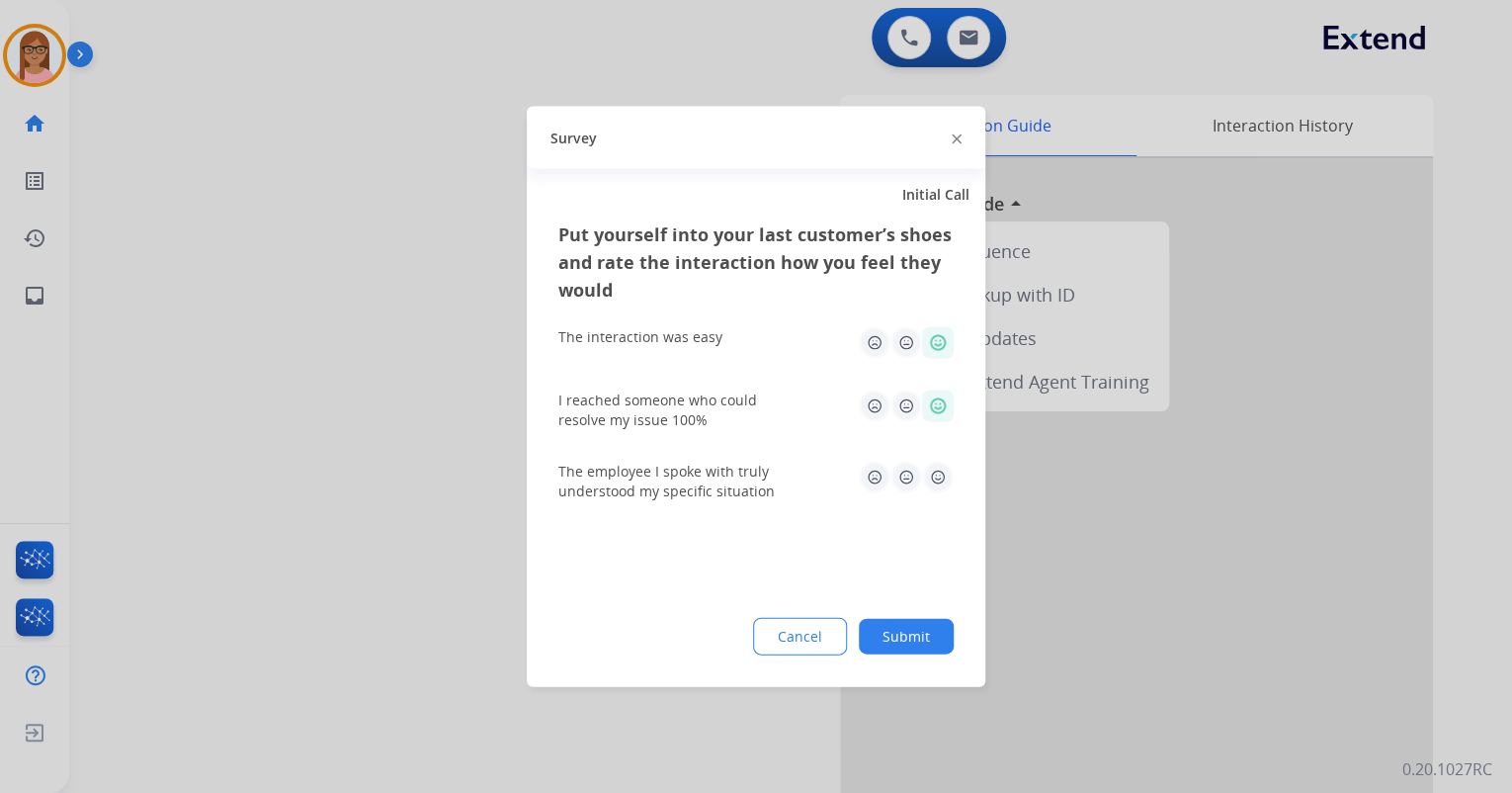 click 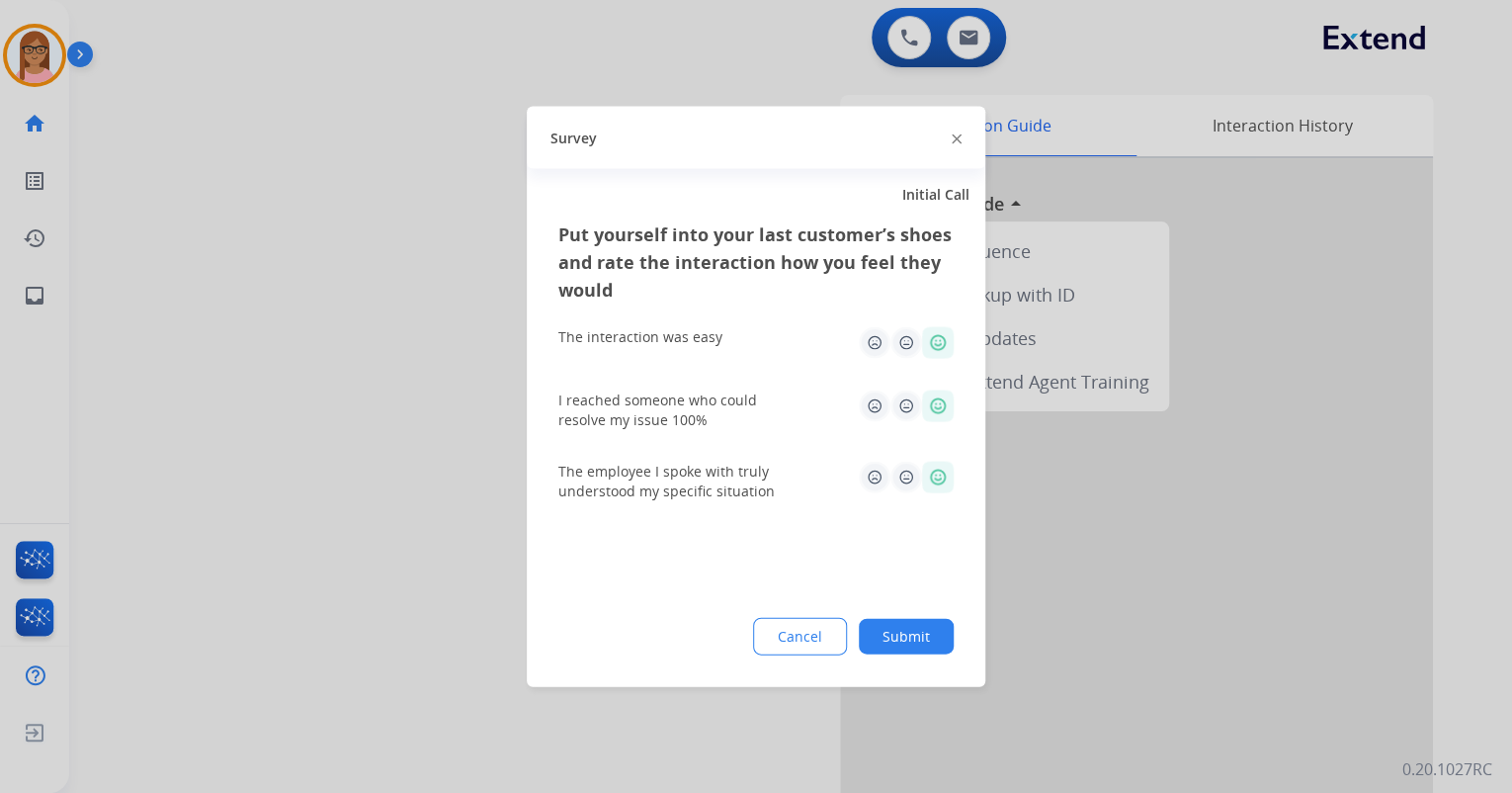 click on "Submit" 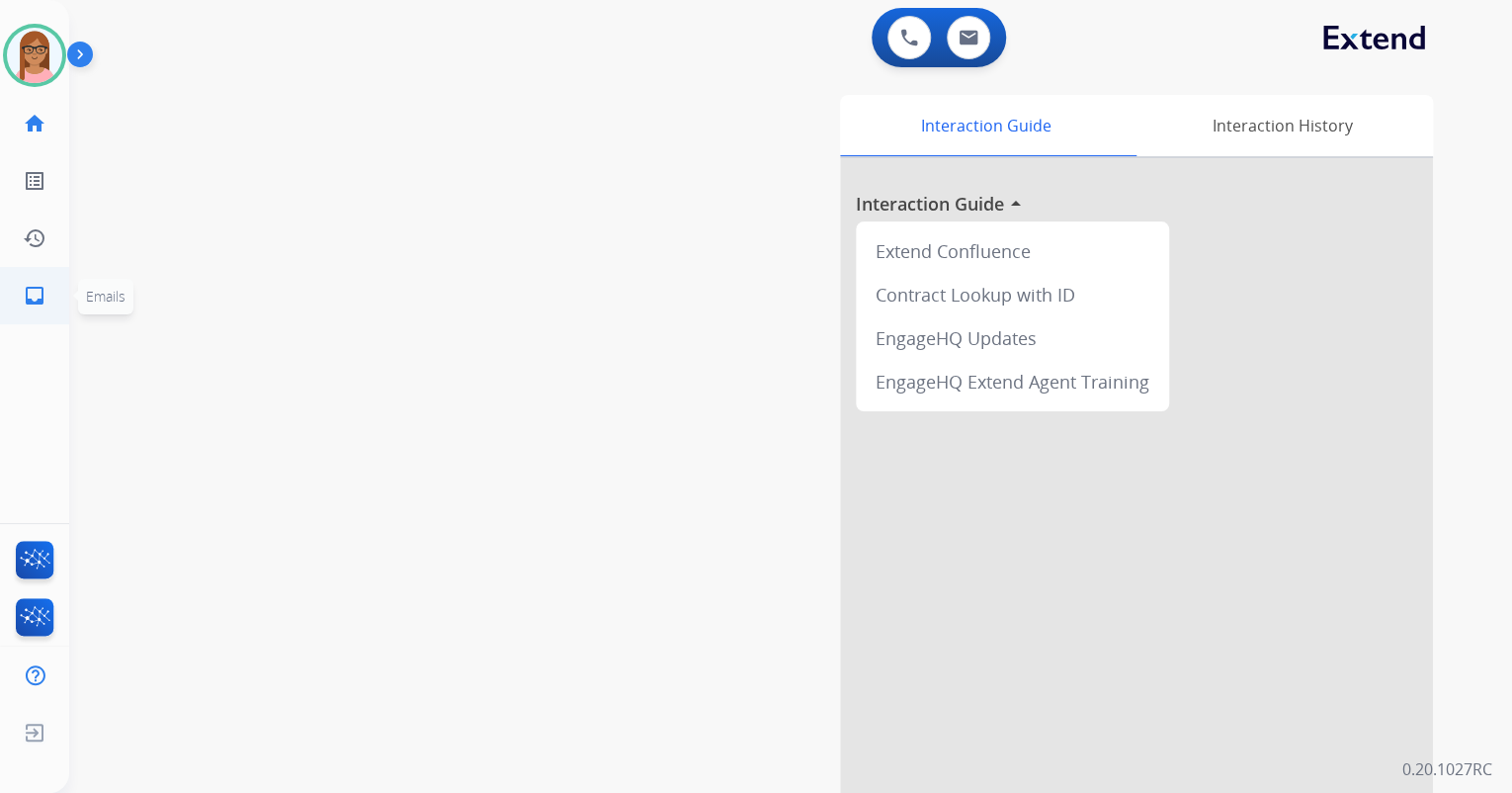 click on "inbox  Emails" 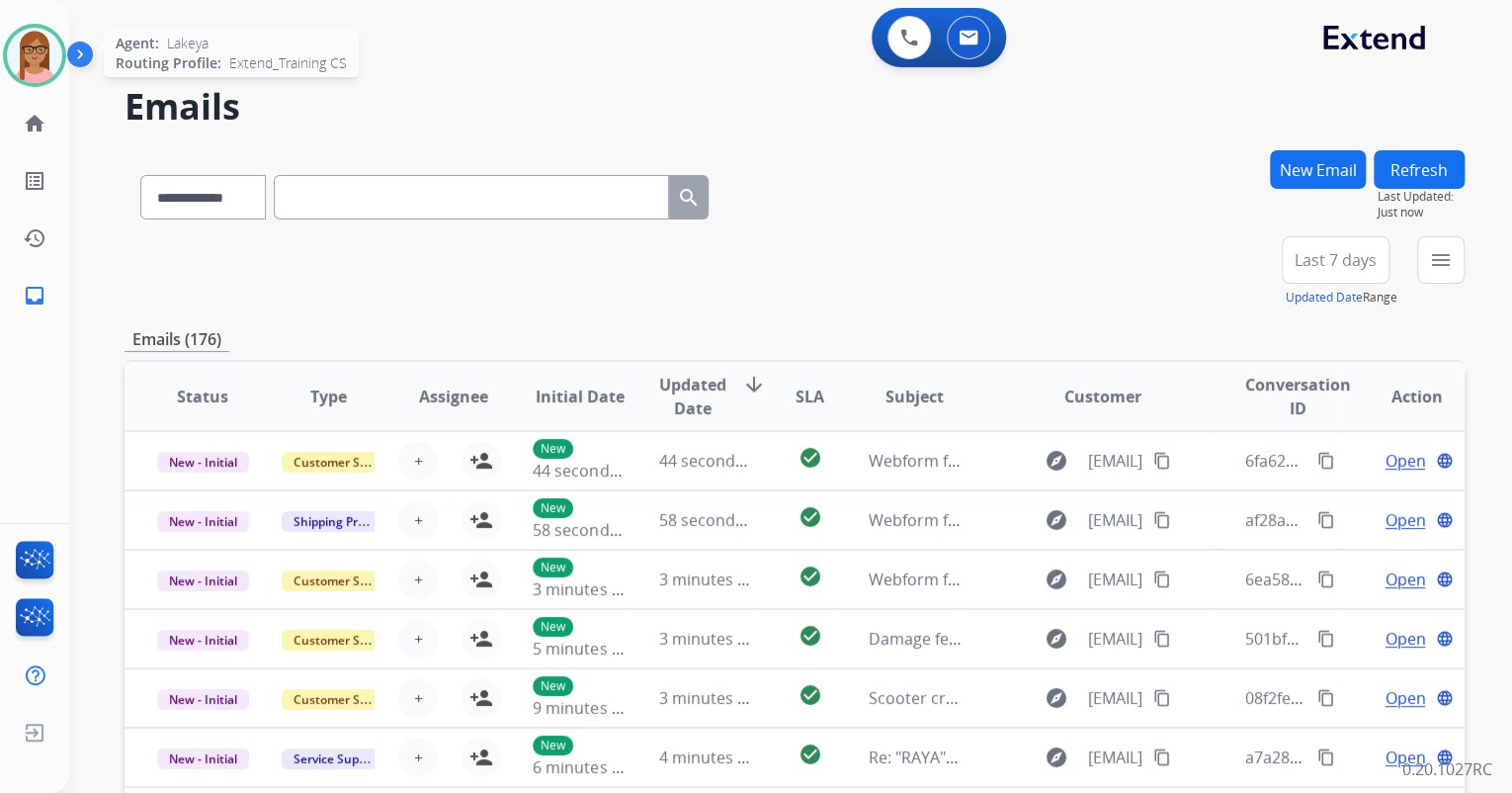 click at bounding box center [35, 55] 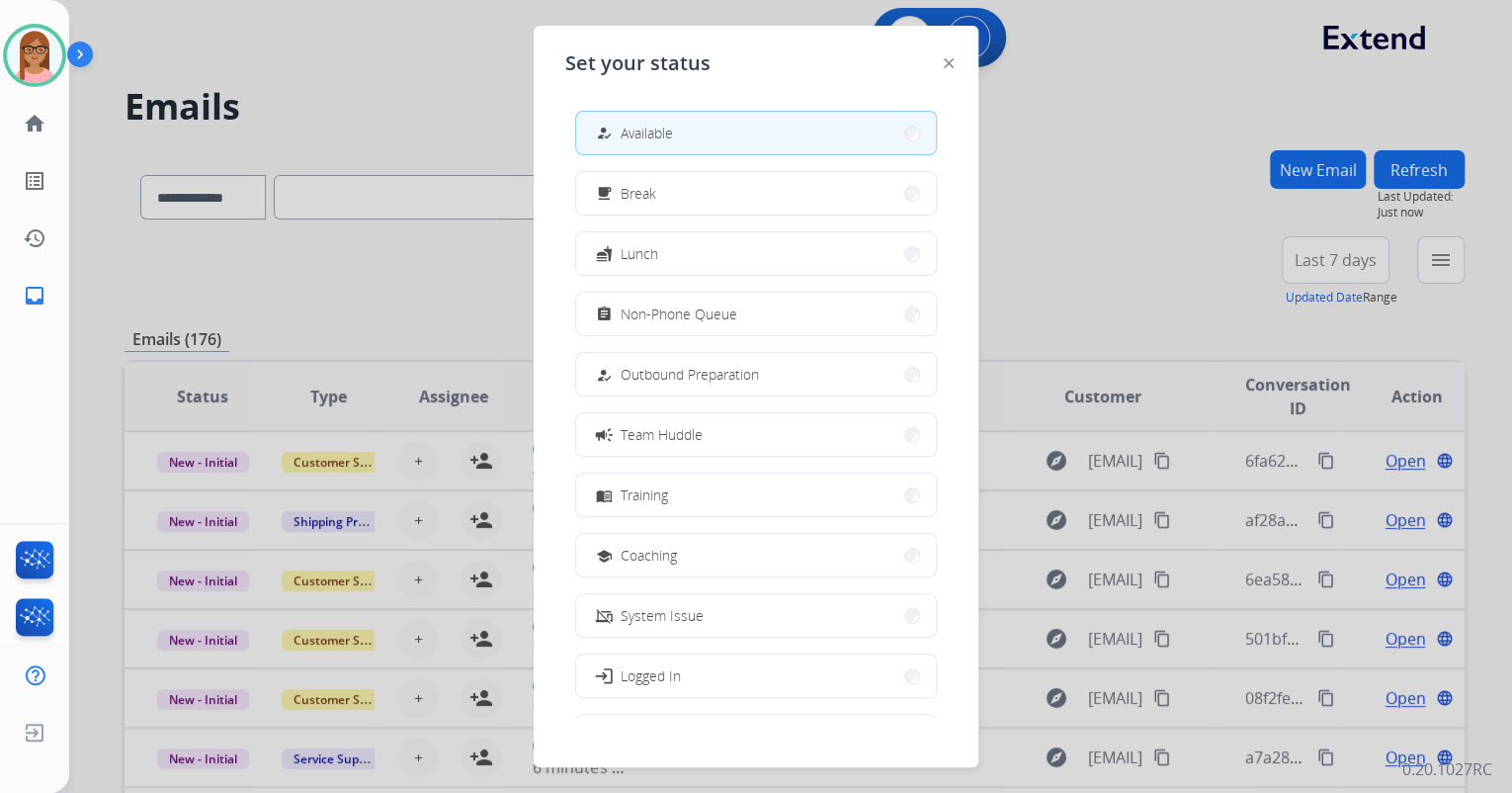 click at bounding box center (756, 396) 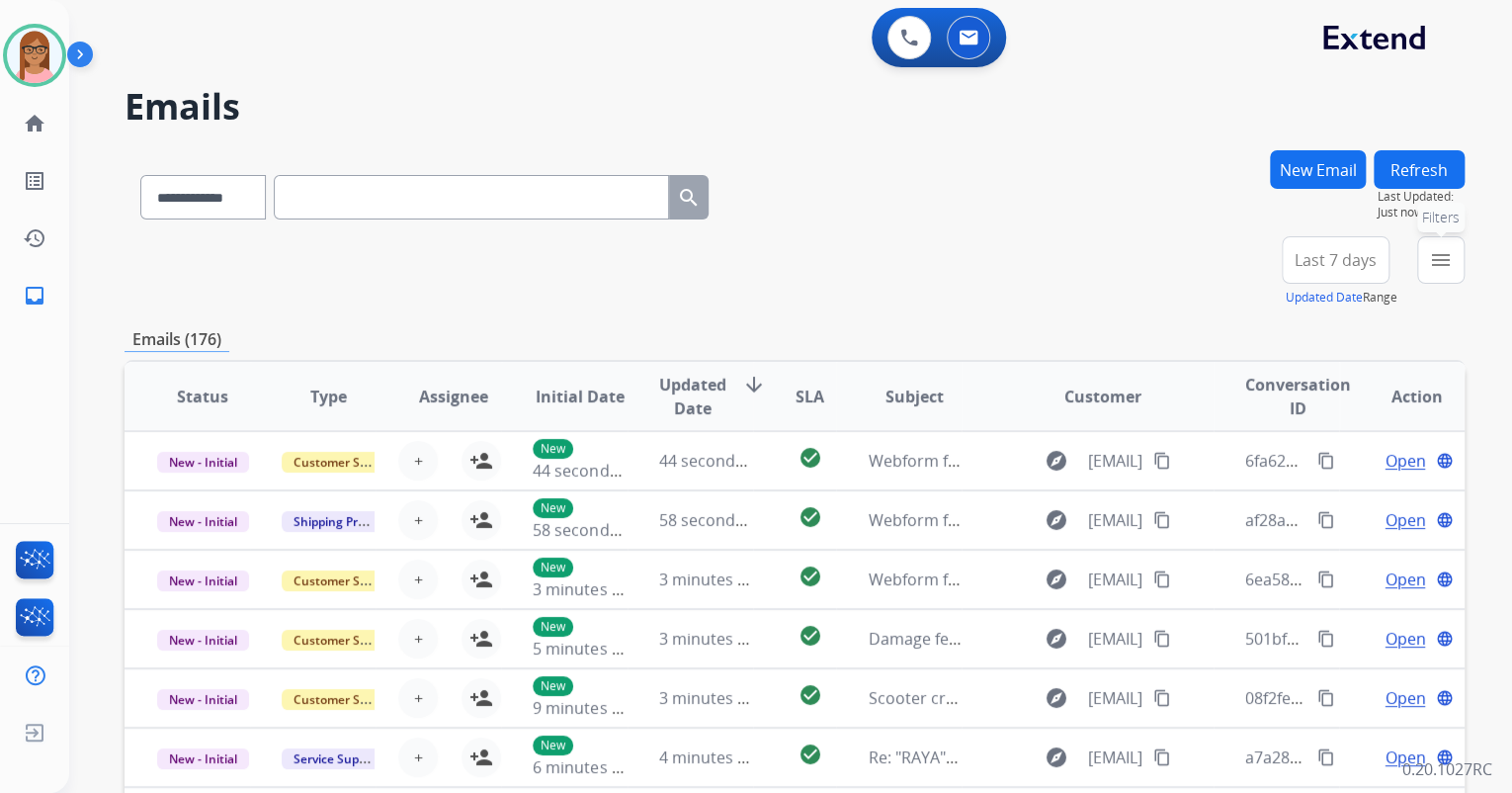 click on "menu" at bounding box center [1441, 260] 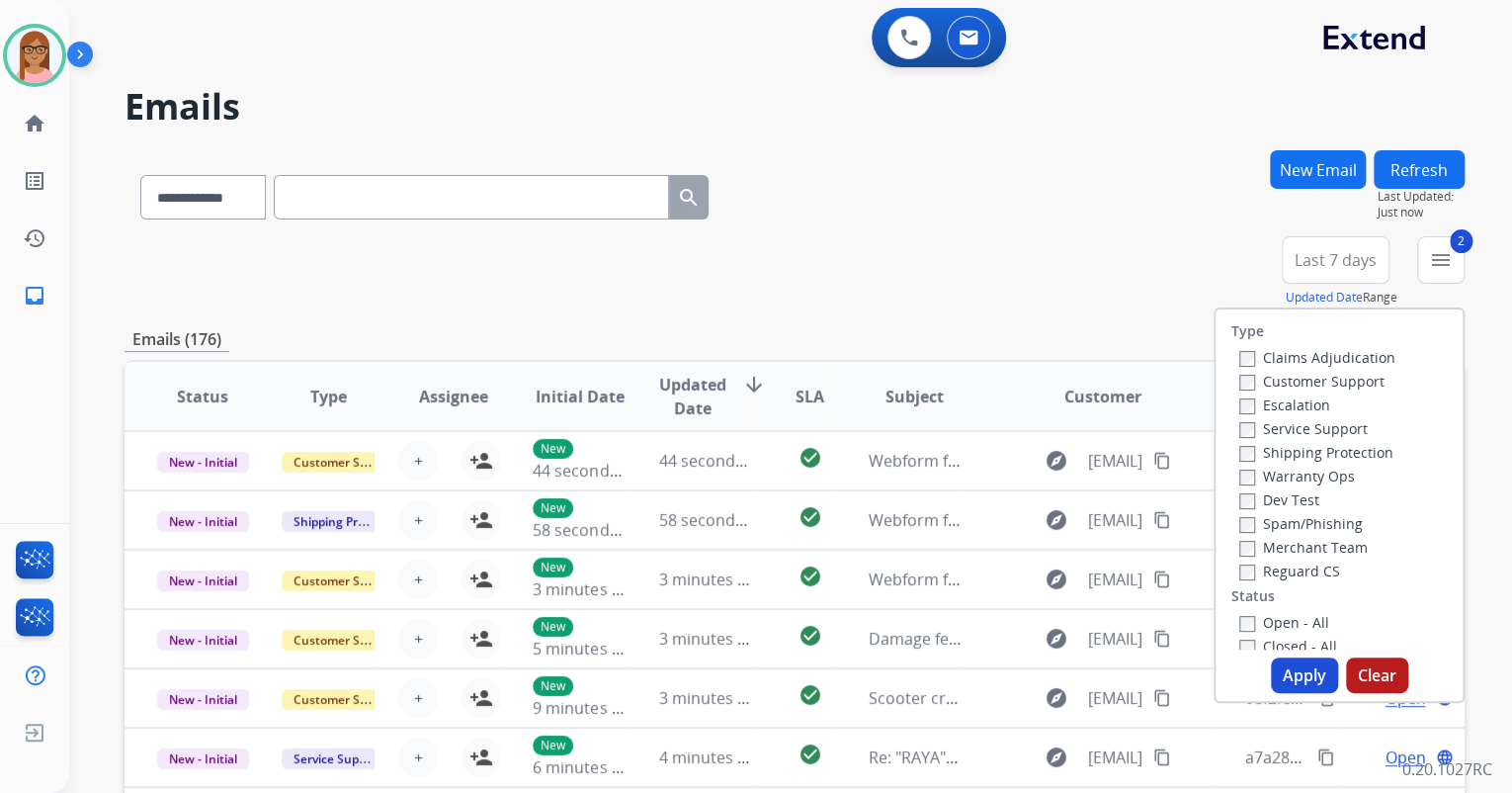 click on "Reguard CS" at bounding box center [1290, 571] 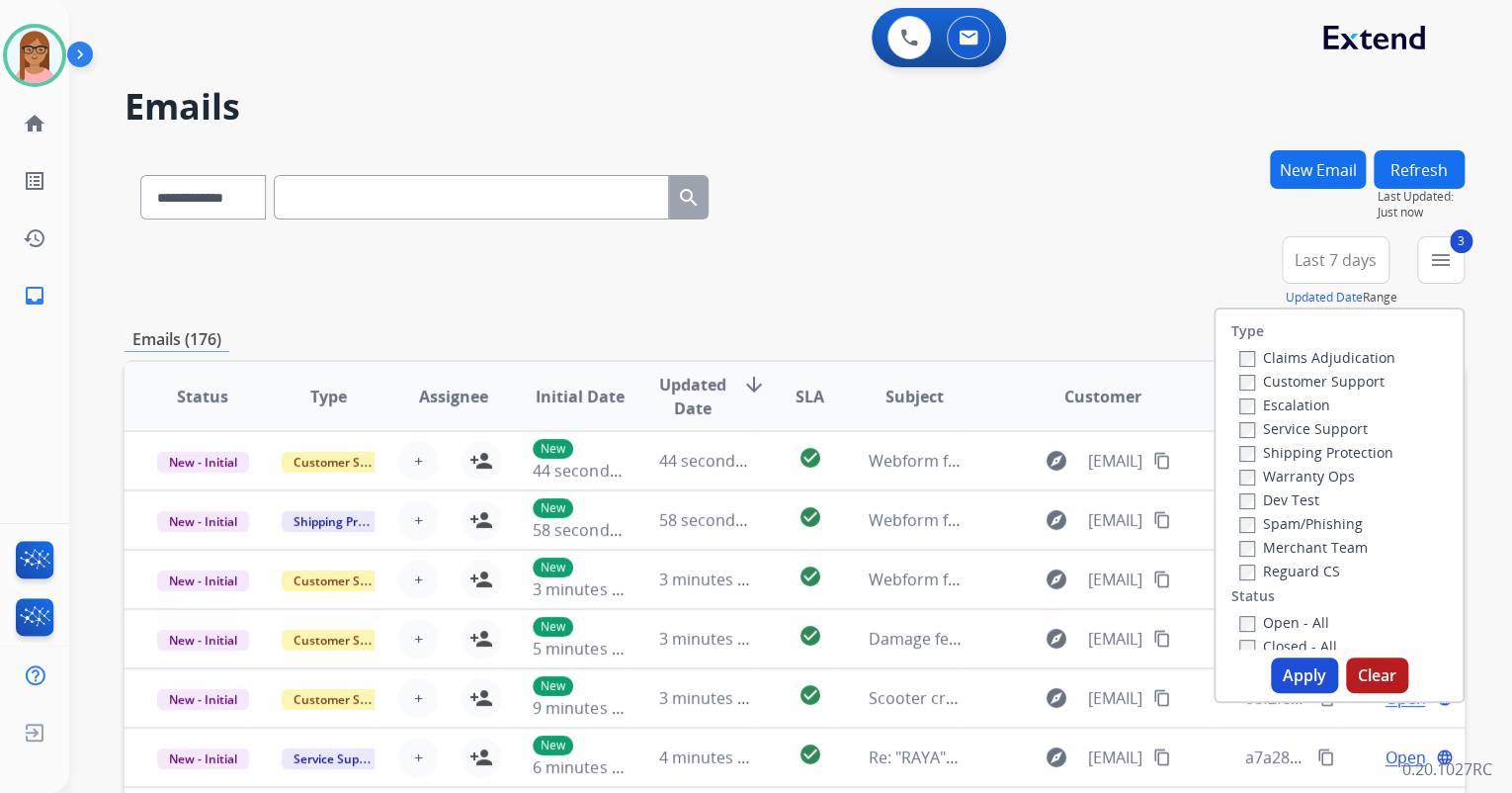 drag, startPoint x: 1242, startPoint y: 617, endPoint x: 1253, endPoint y: 636, distance: 21.954498 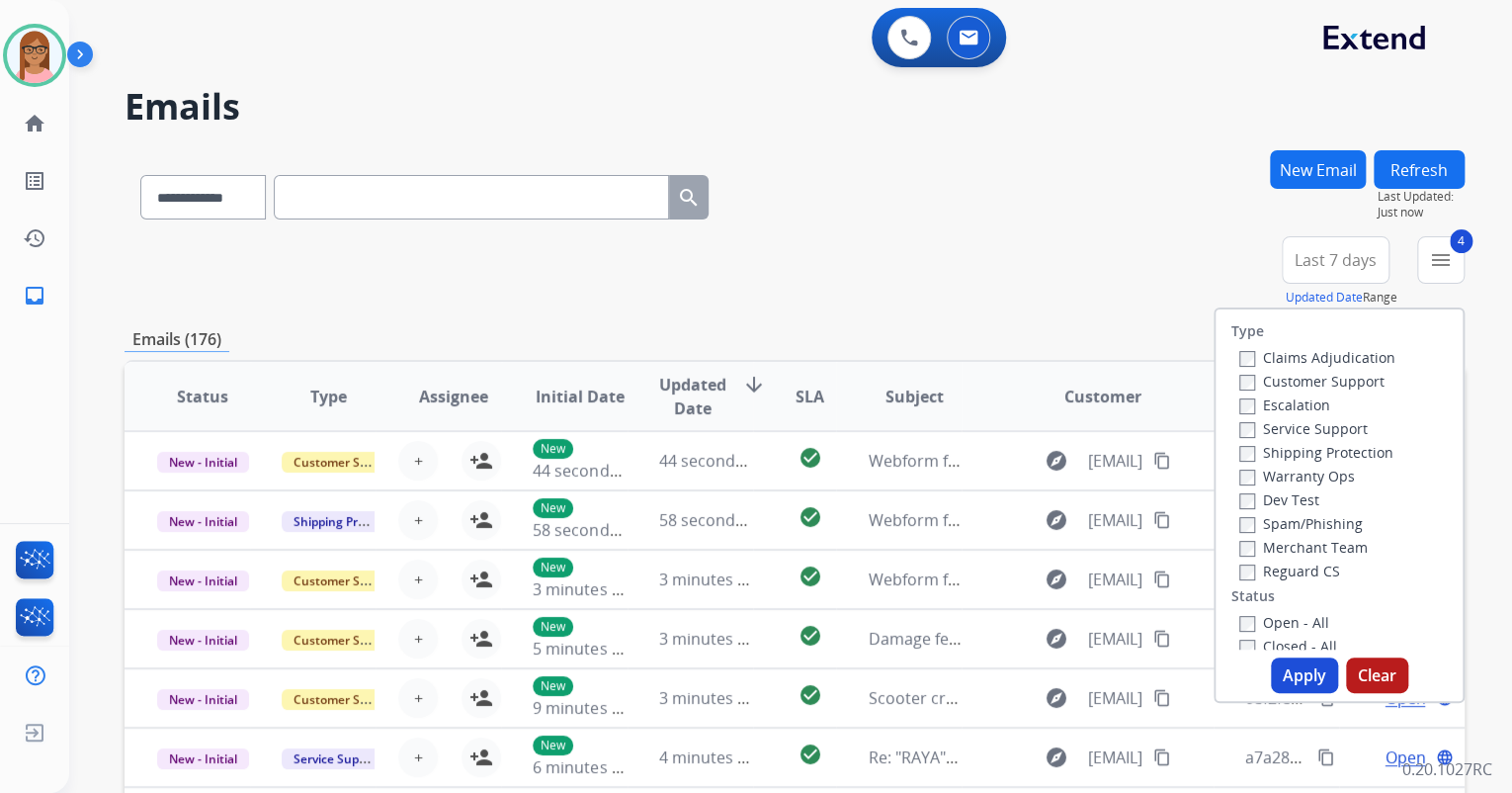 click on "Apply" at bounding box center (1304, 675) 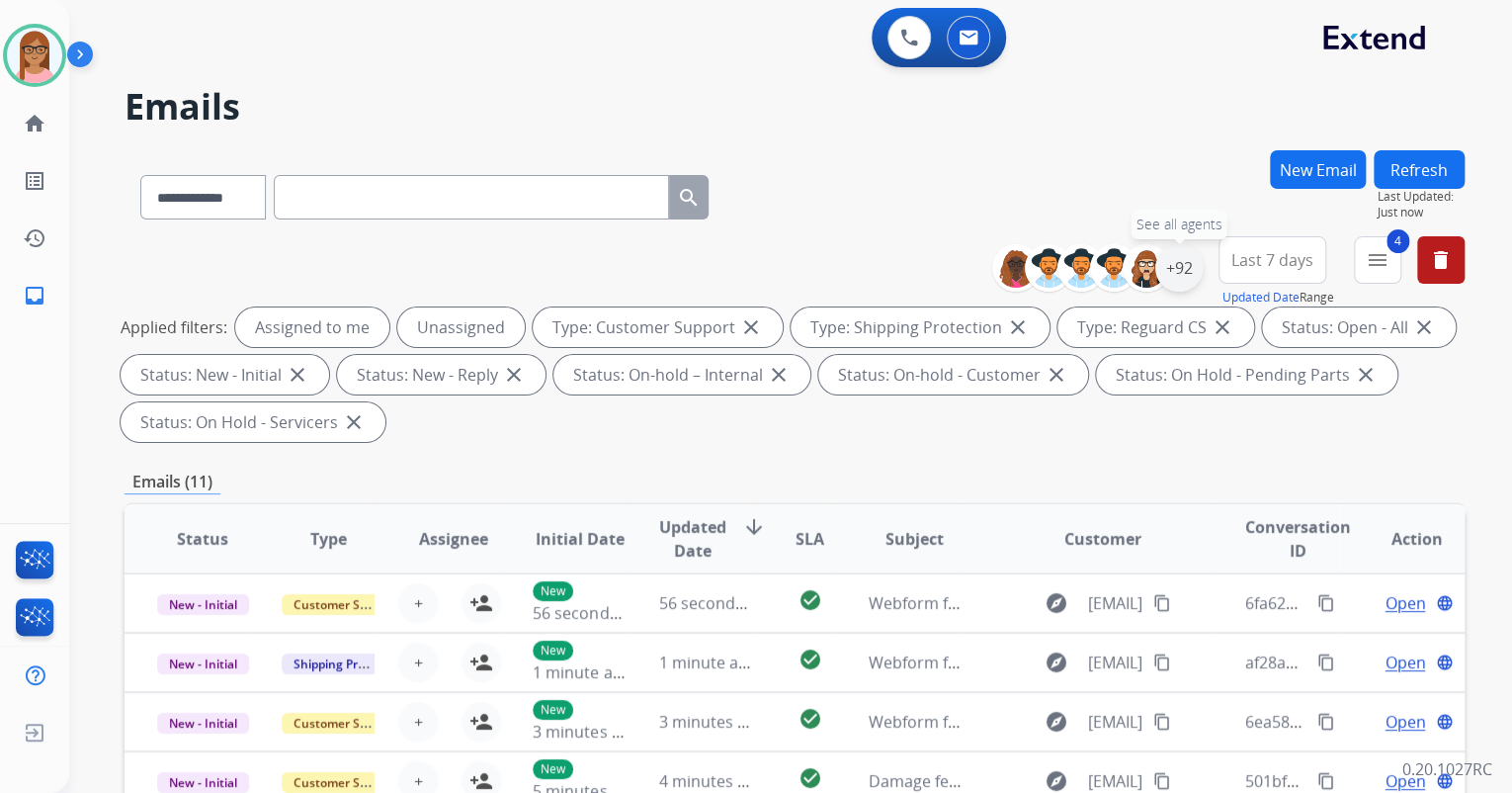 click on "+92" at bounding box center (1179, 268) 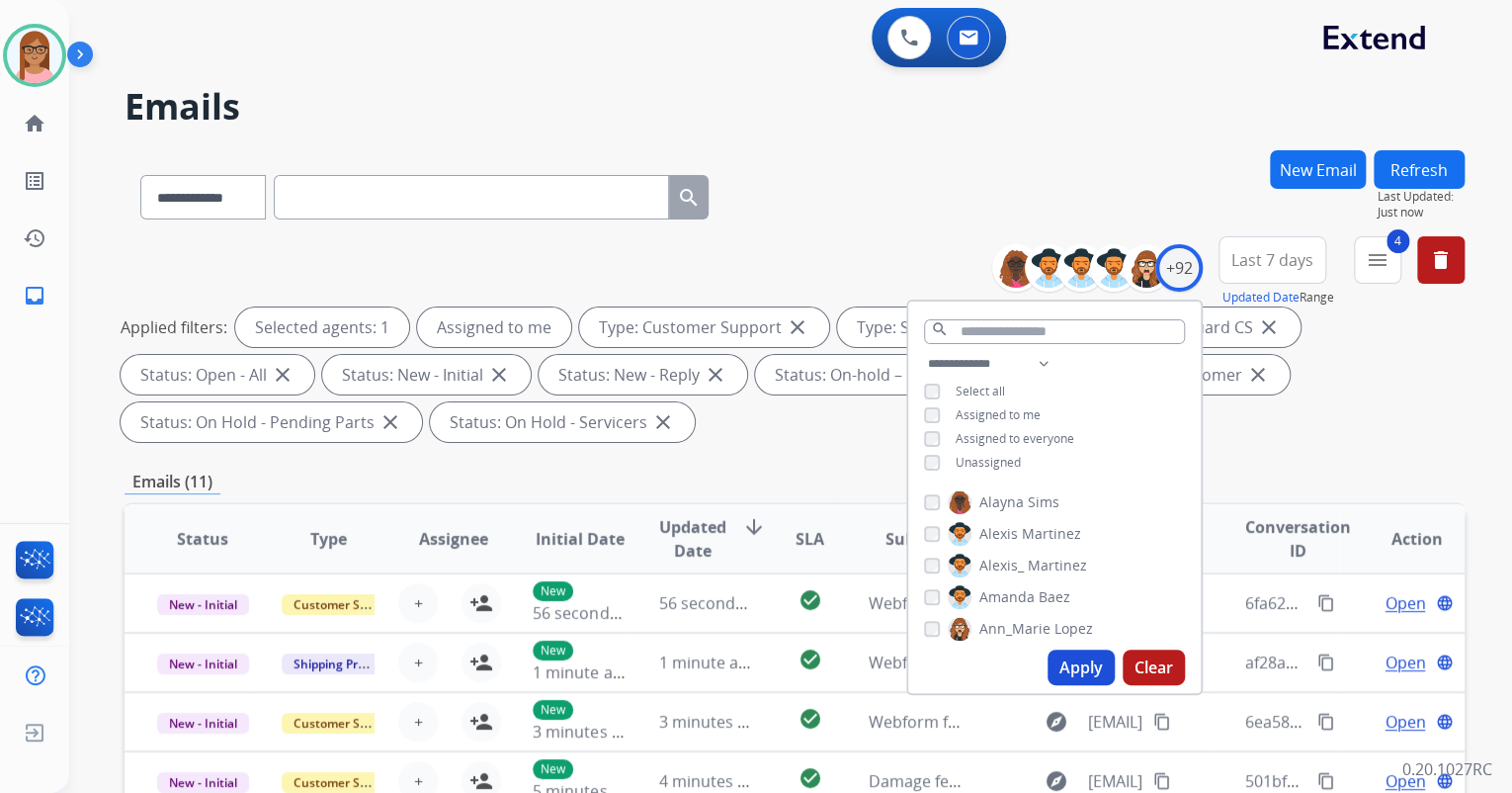 click on "Apply" at bounding box center (1081, 667) 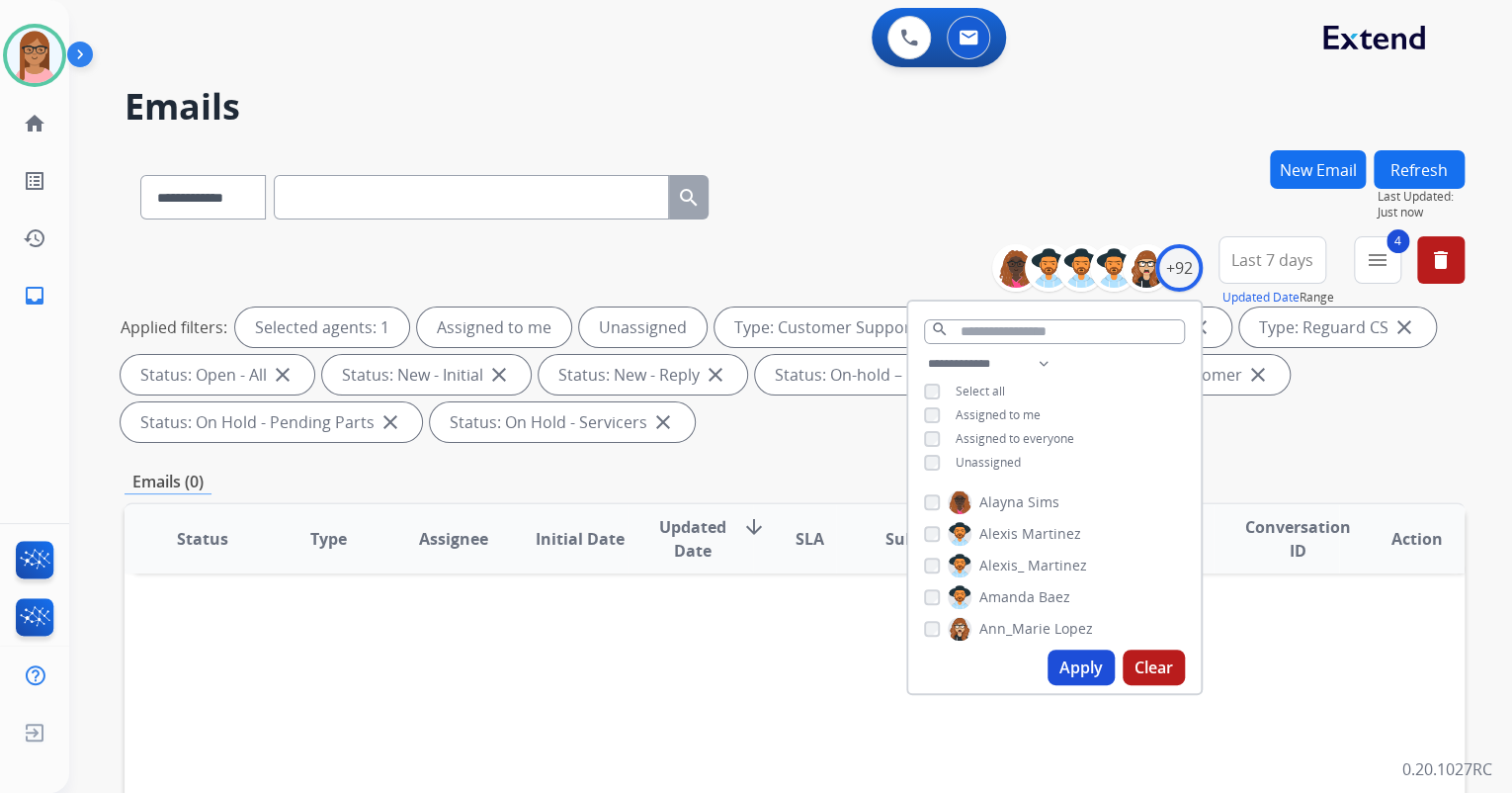 click on "Apply" at bounding box center (1081, 667) 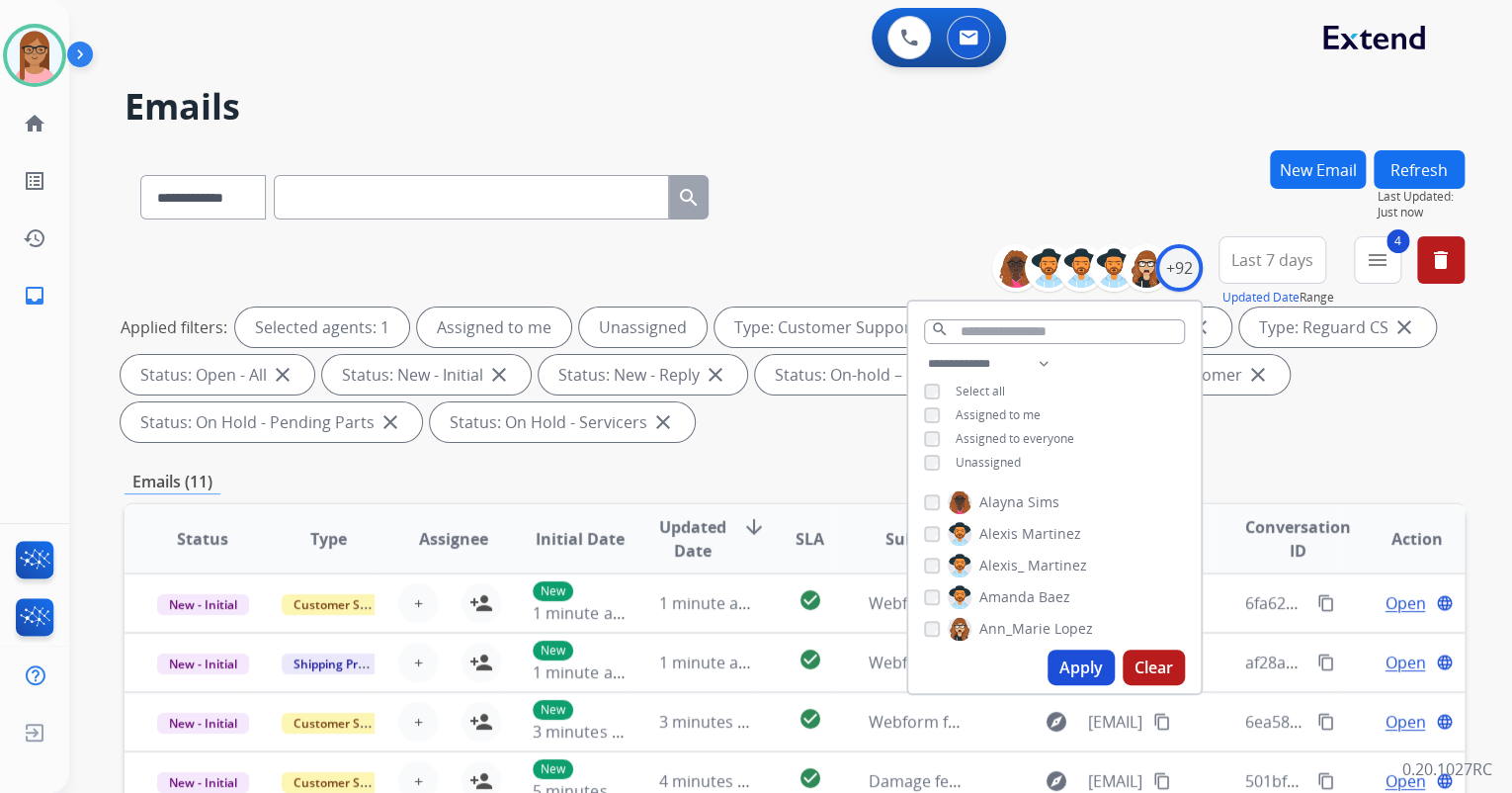 click on "Applied filters:  Selected agents: 1  Assigned to me Unassigned  Type: Customer Support  close  Type: Shipping Protection  close  Type: Reguard CS  close  Status: Open - All  close  Status: New - Initial  close  Status: New - Reply  close  Status: On-hold – Internal  close  Status: On-hold - Customer  close  Status: On Hold - Pending Parts  close  Status: On Hold - Servicers  close" at bounding box center [791, 375] 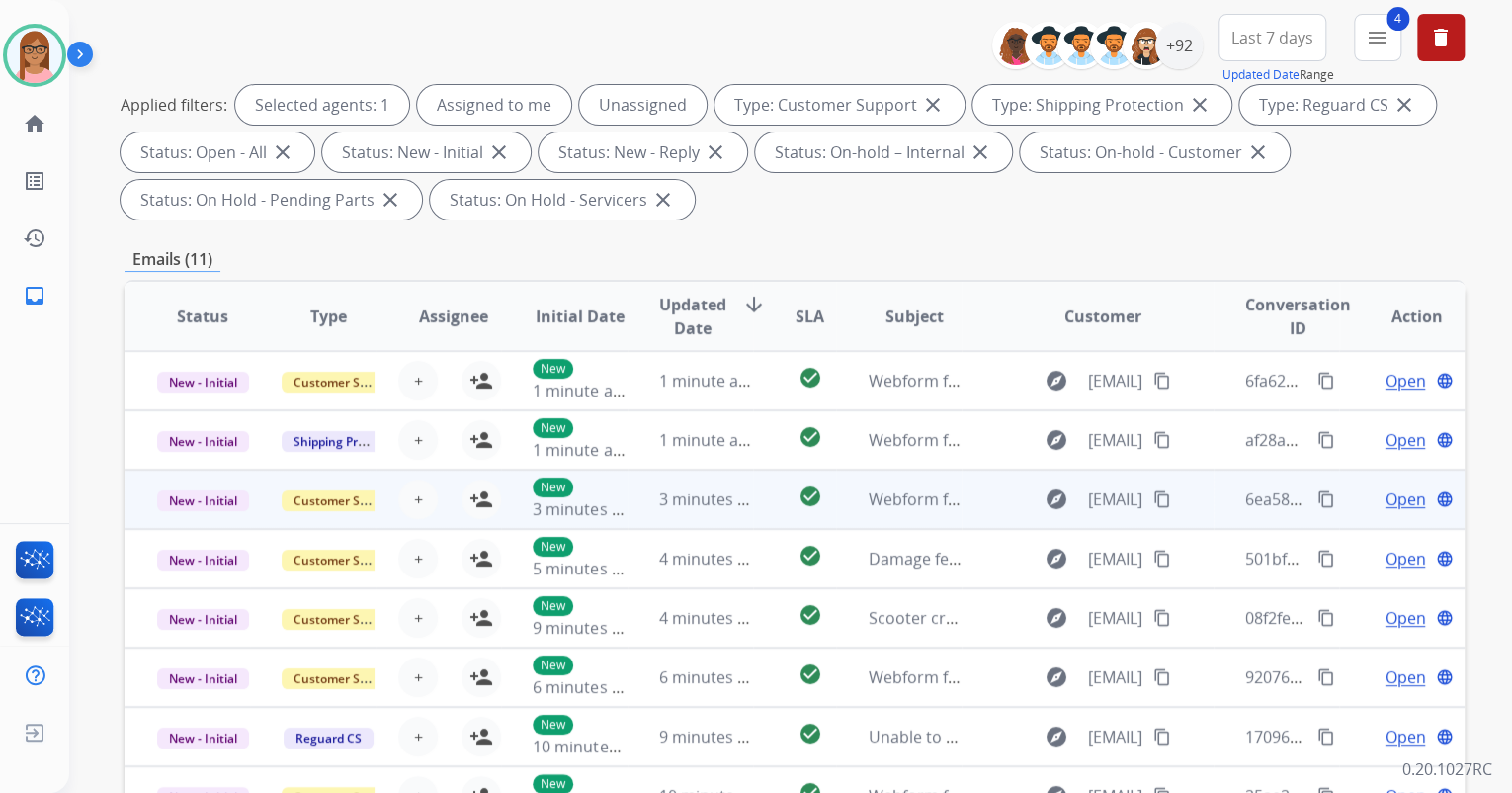 scroll, scrollTop: 237, scrollLeft: 0, axis: vertical 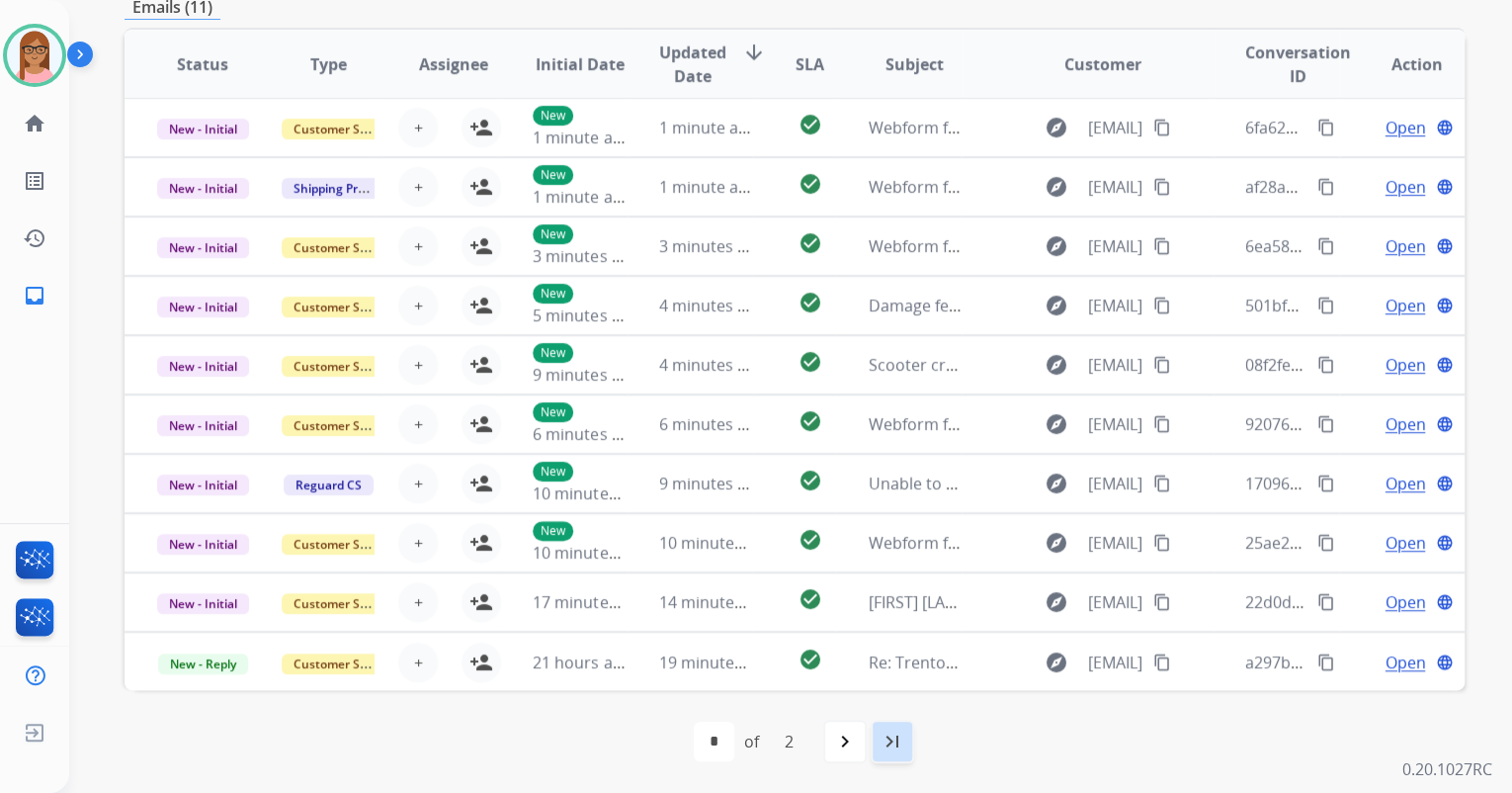 click on "last_page" at bounding box center [892, 742] 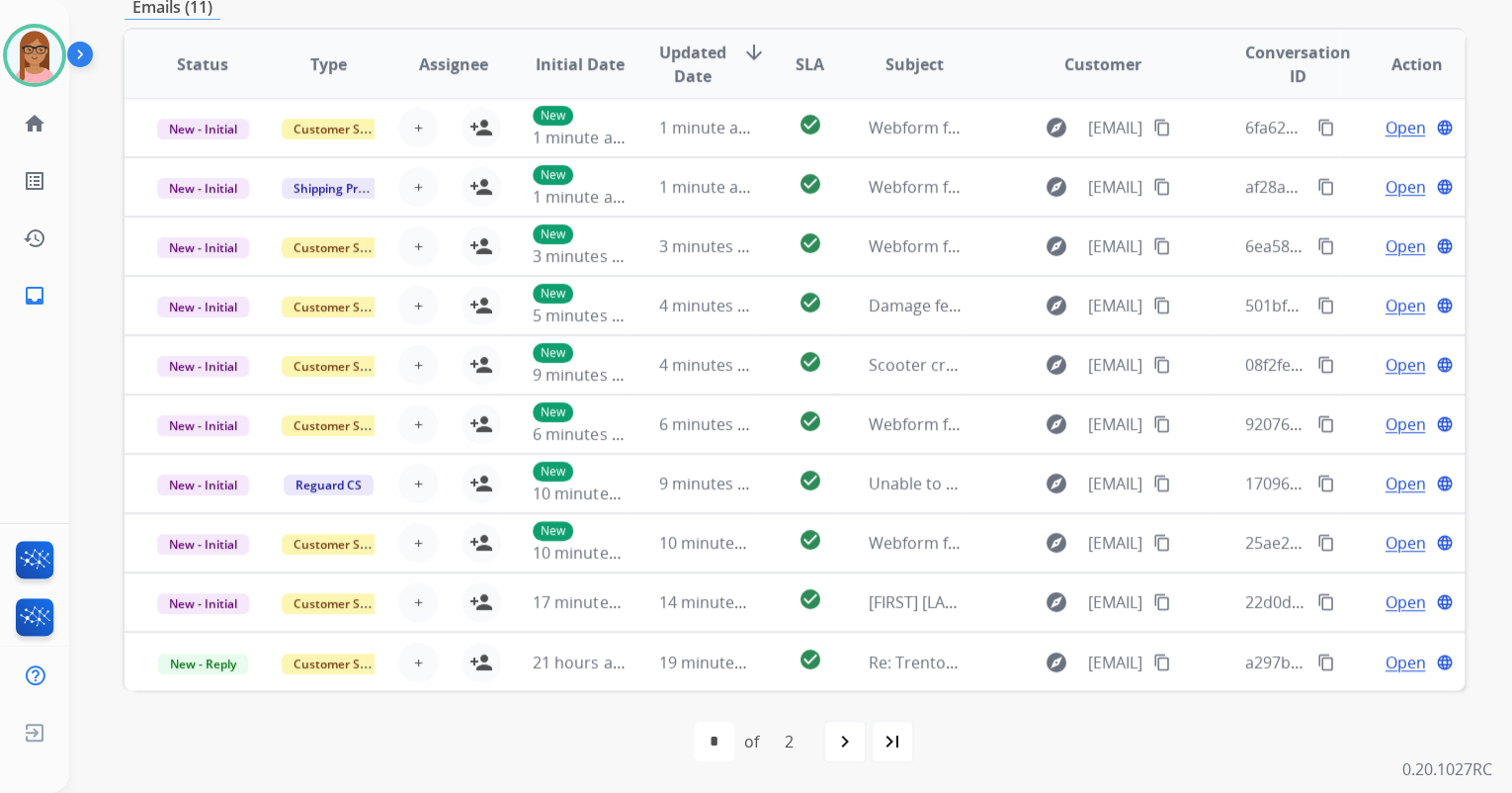 select on "*" 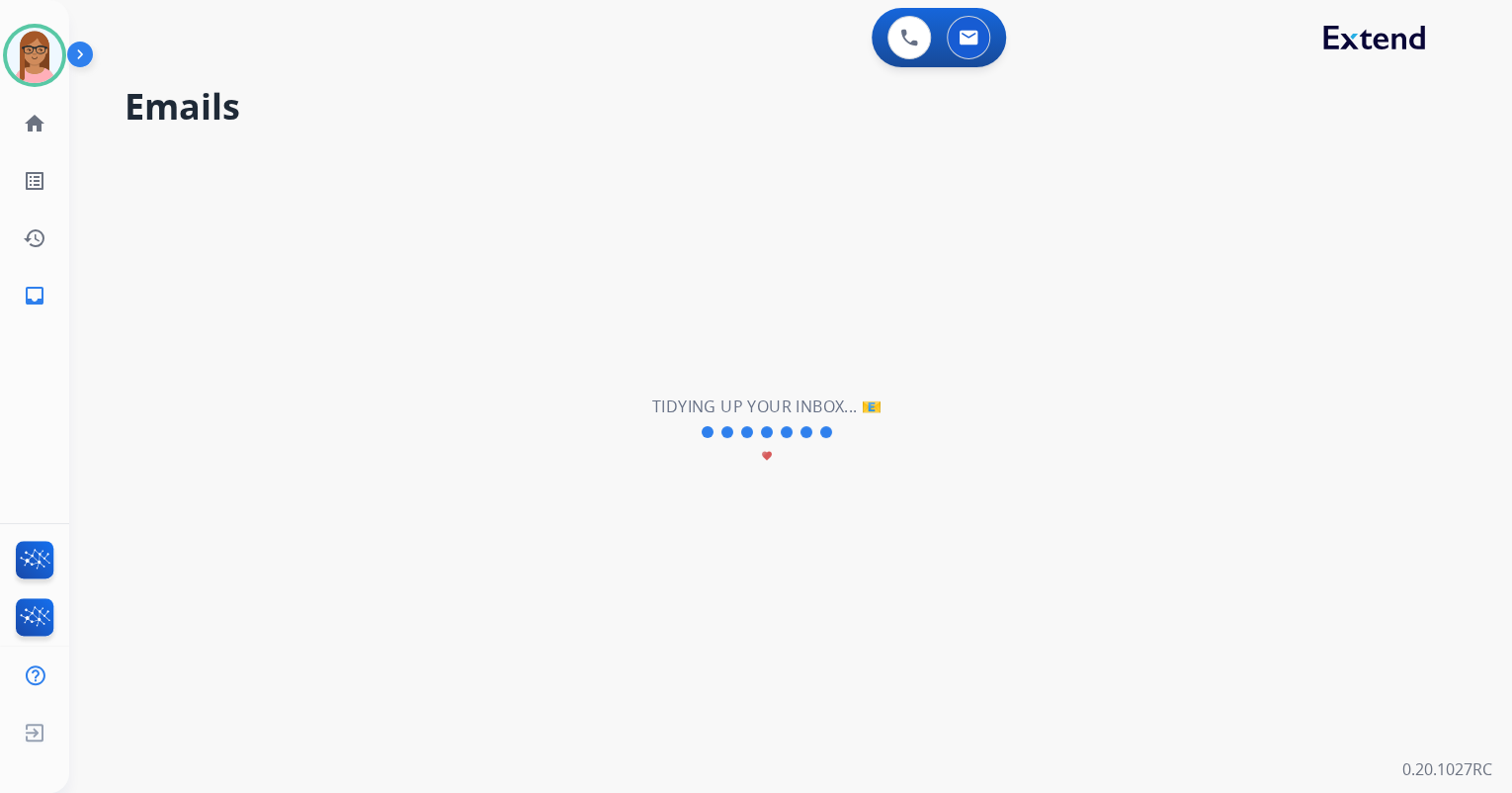 scroll, scrollTop: 0, scrollLeft: 0, axis: both 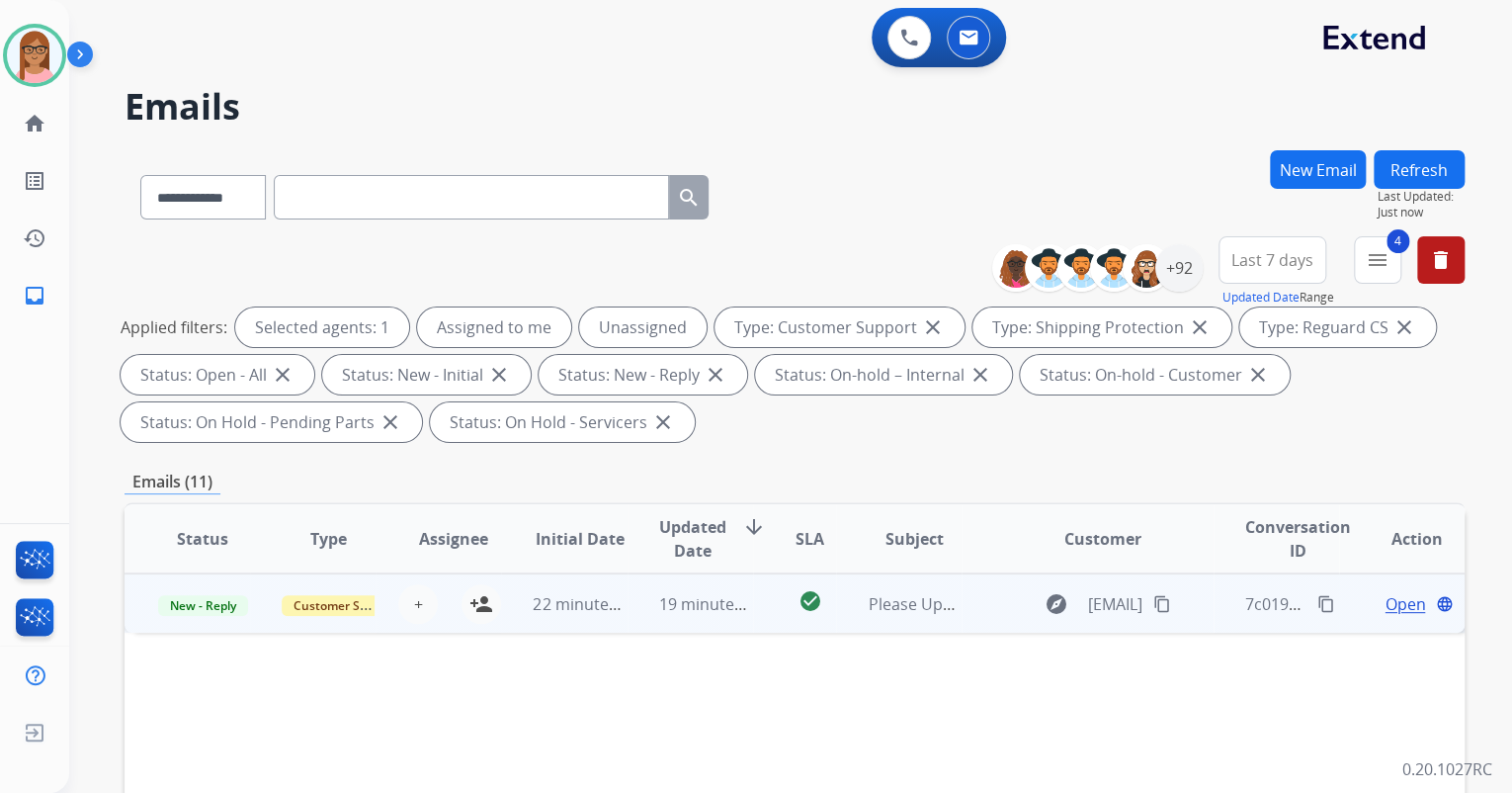 click on "Open" at bounding box center (1404, 604) 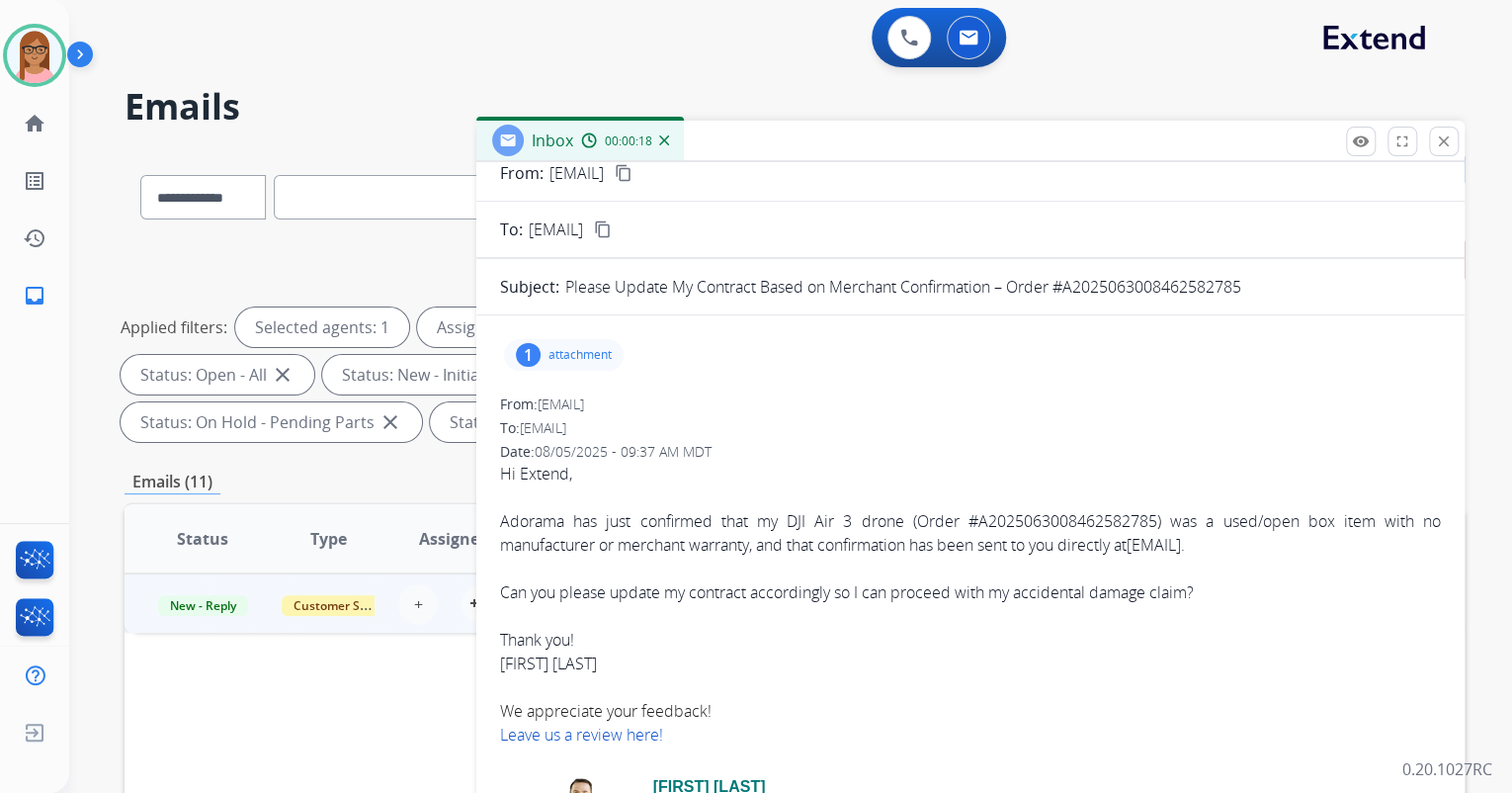 scroll, scrollTop: 0, scrollLeft: 0, axis: both 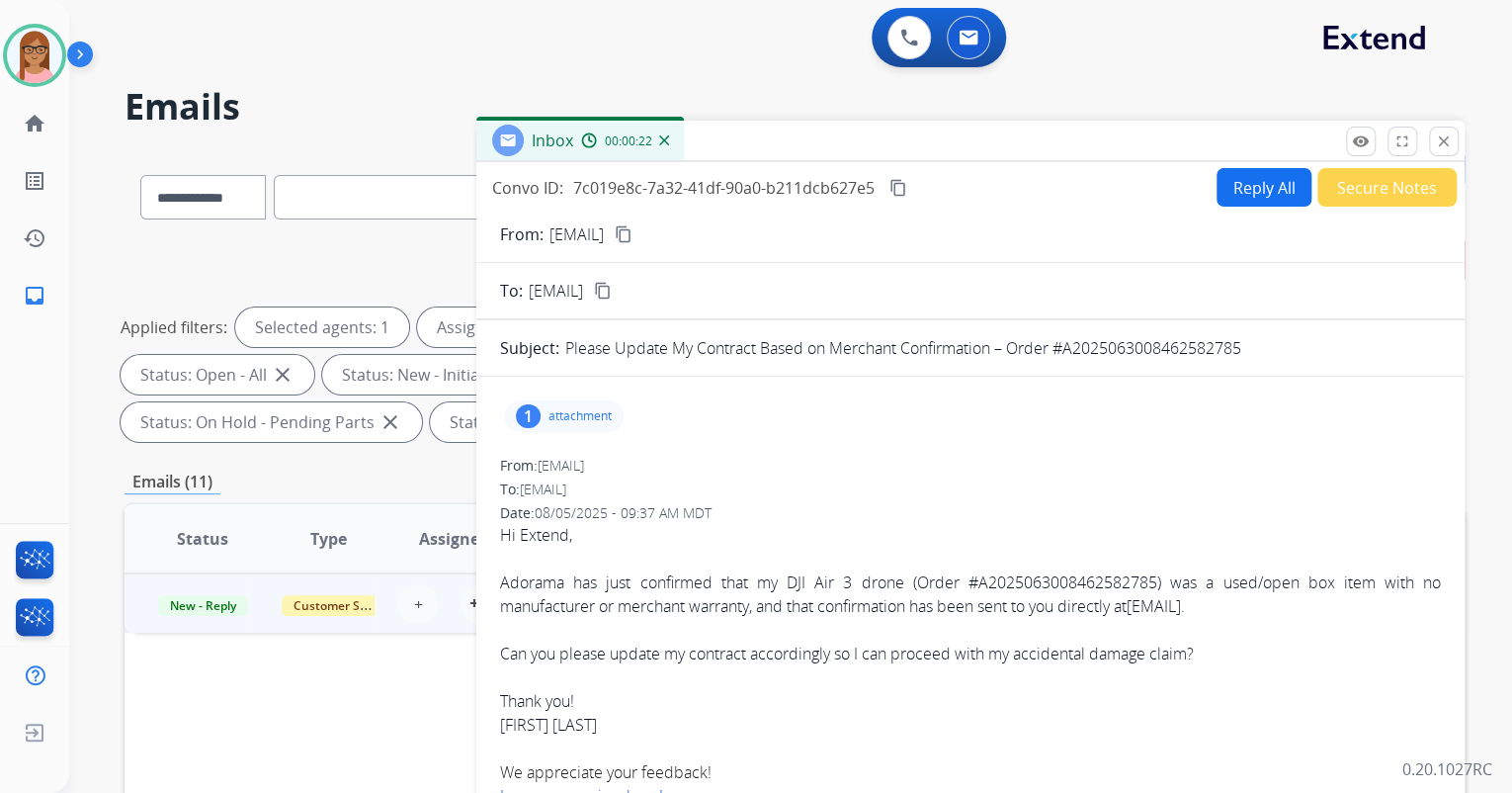 click on "attachment" at bounding box center [580, 416] 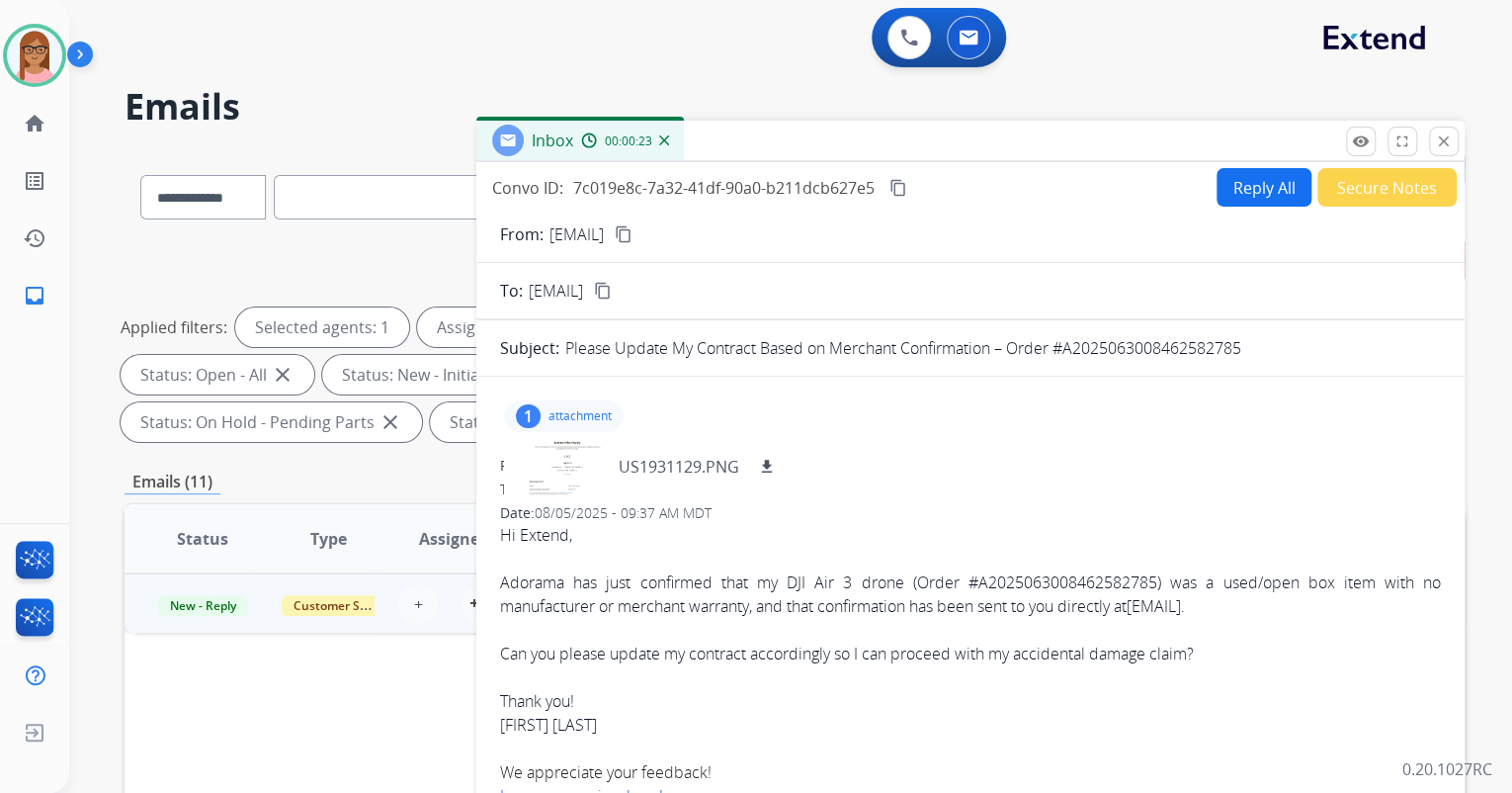 click on "From:  ericstelzer@sojourn.media" at bounding box center (970, 466) 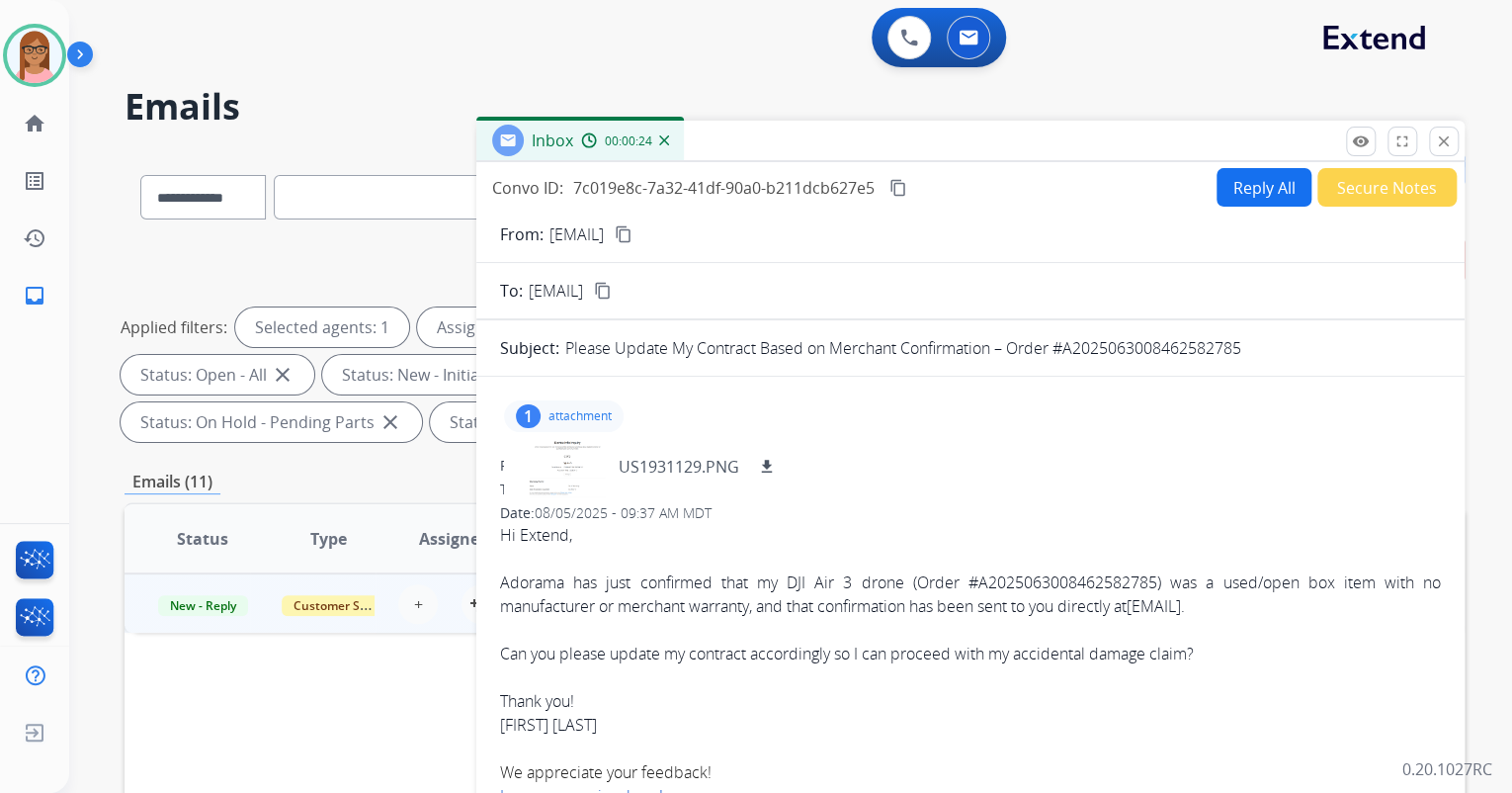 click on "From:  ericstelzer@sojourn.media" at bounding box center [970, 466] 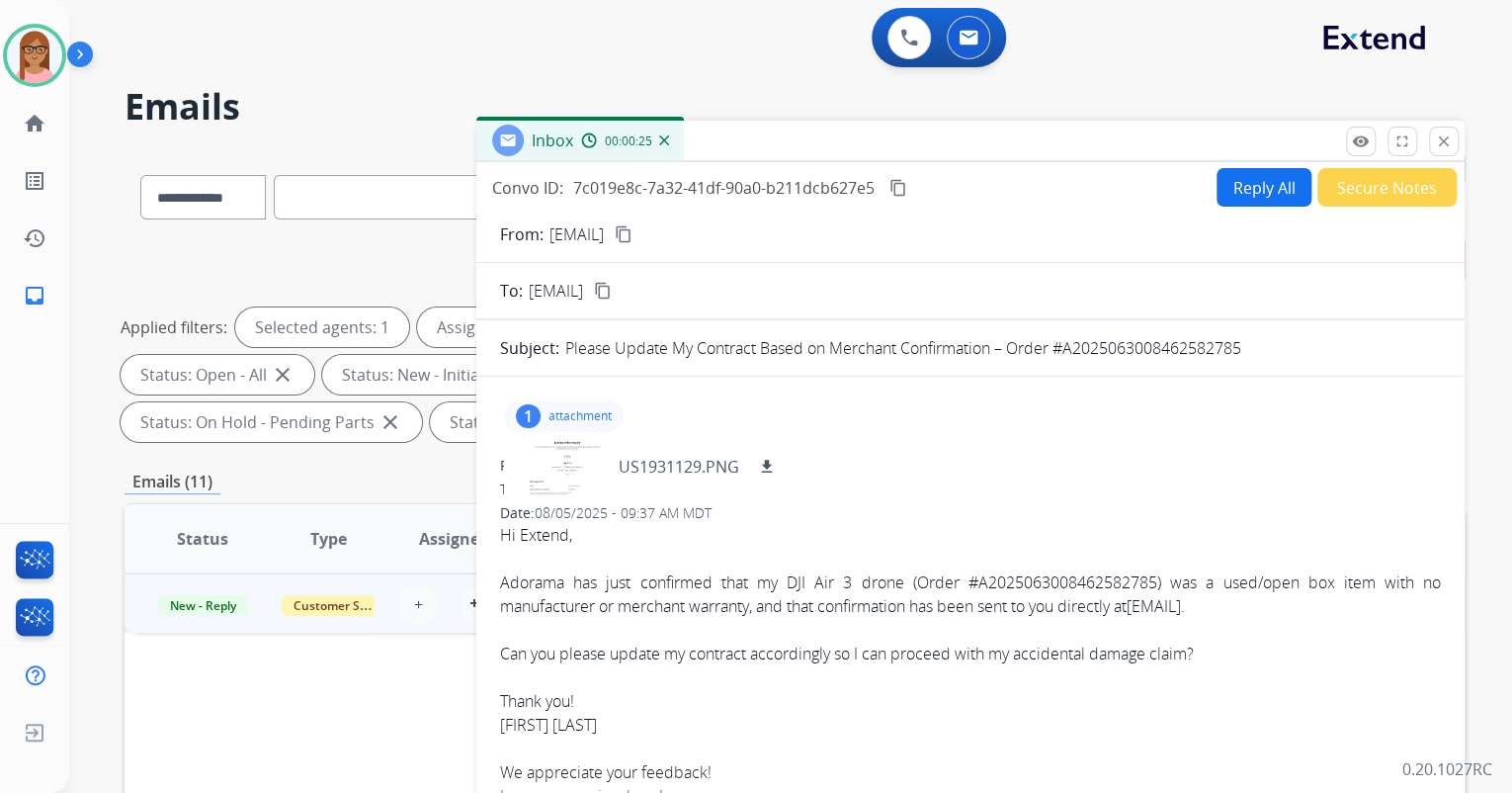 click on "From:  ericstelzer@sojourn.media" at bounding box center (970, 466) 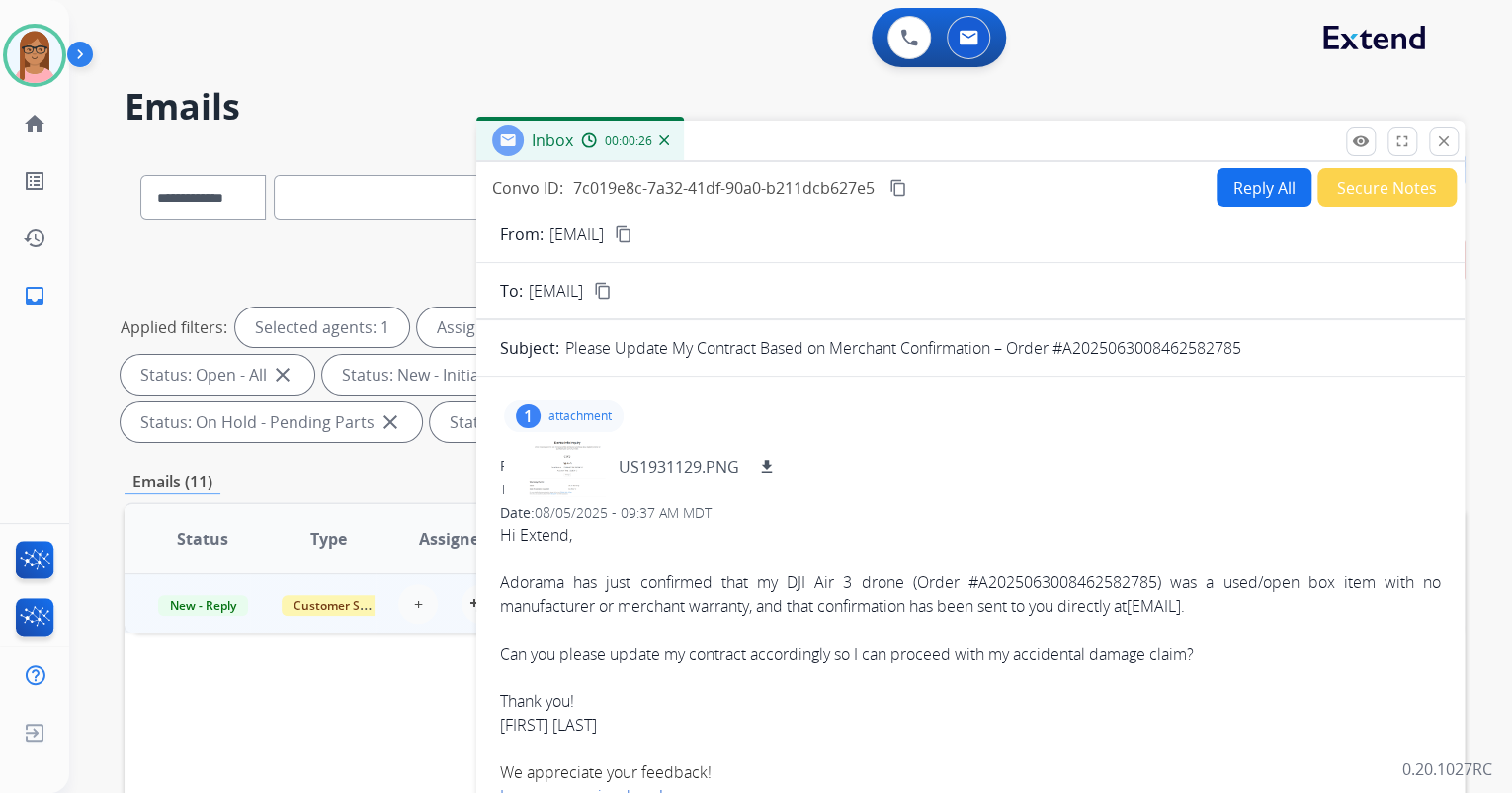 drag, startPoint x: 913, startPoint y: 454, endPoint x: 1013, endPoint y: 468, distance: 100.97524 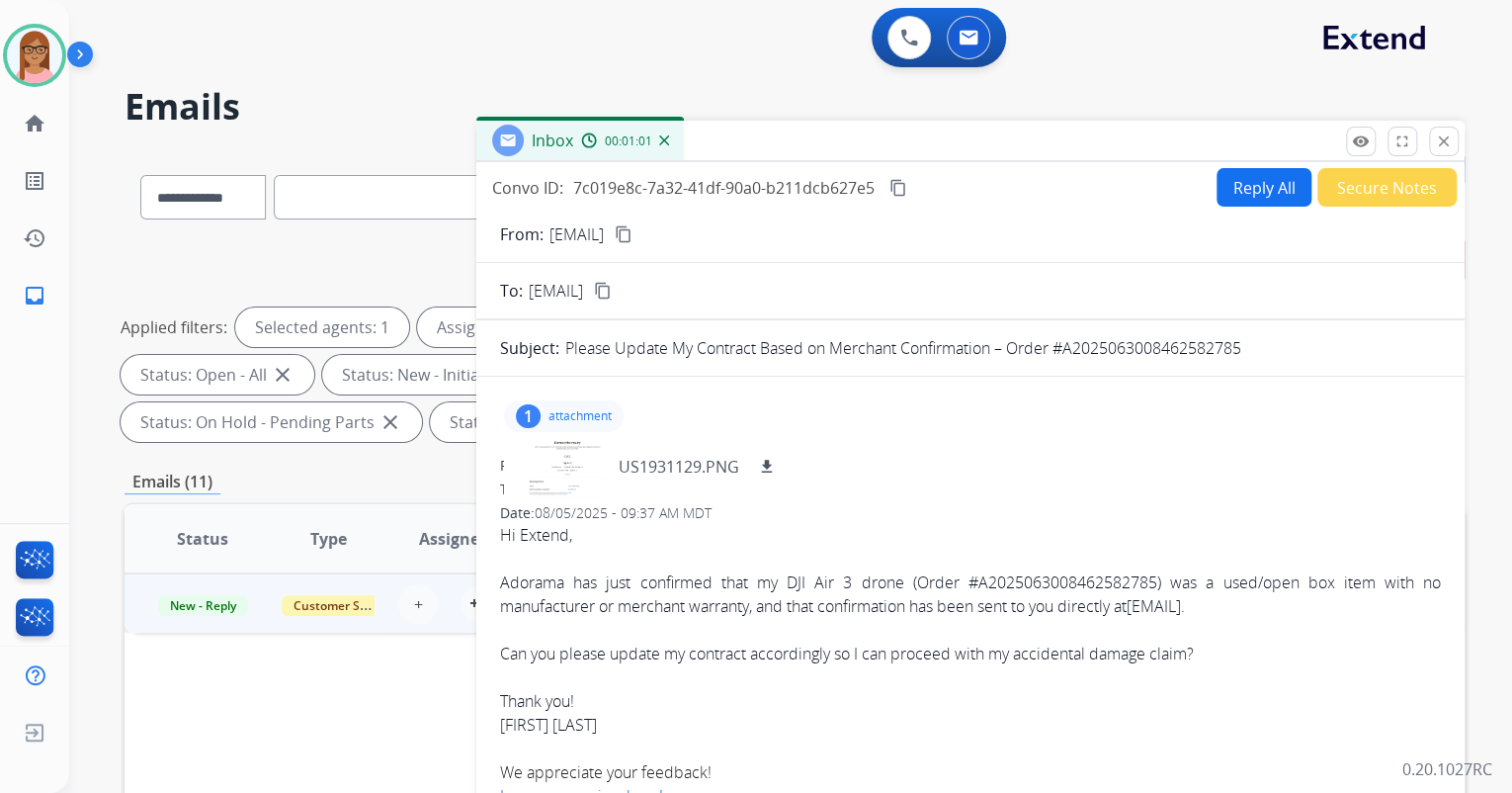 click on "content_copy" at bounding box center [624, 234] 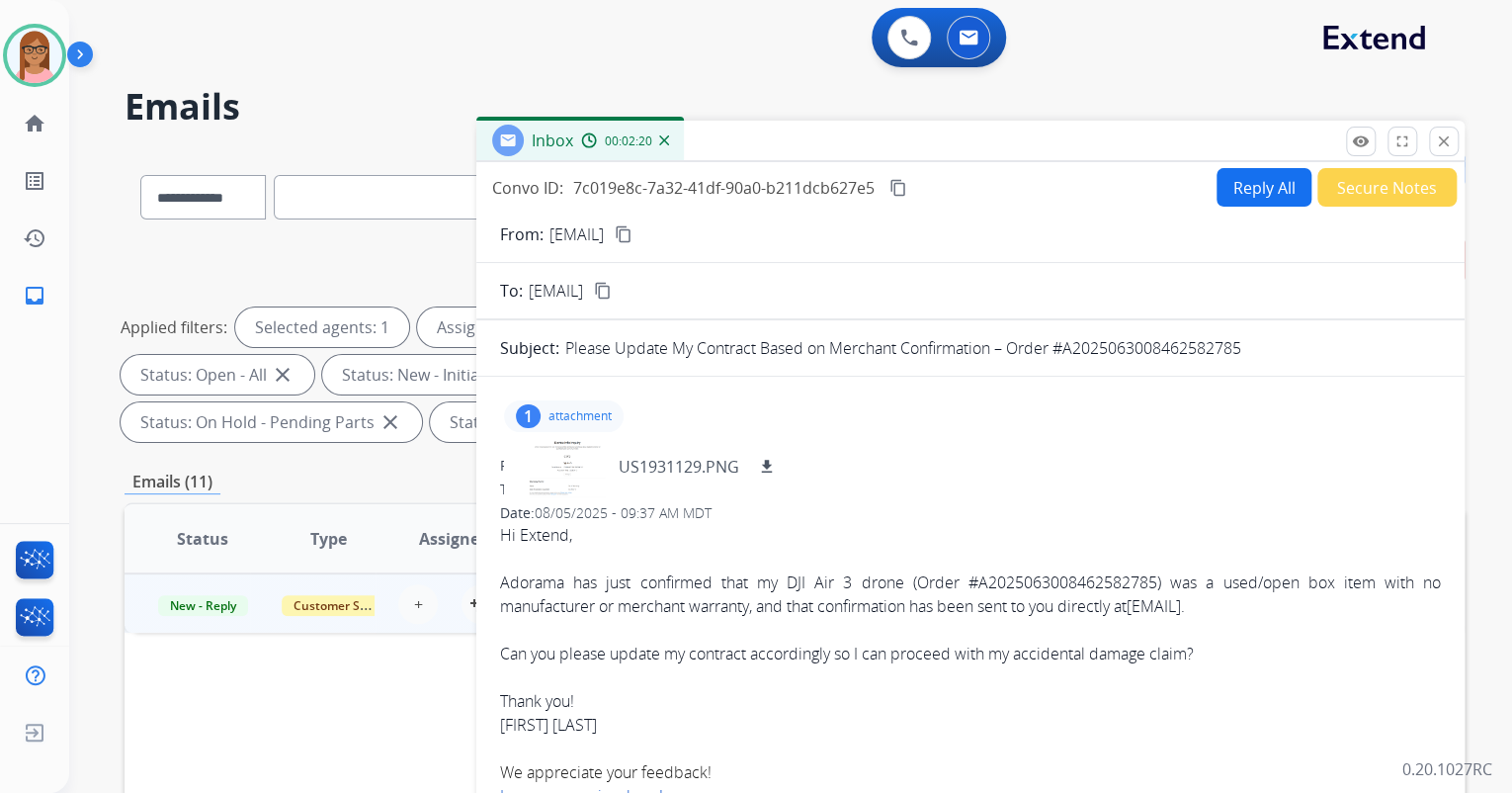 click on "content_copy" at bounding box center (898, 188) 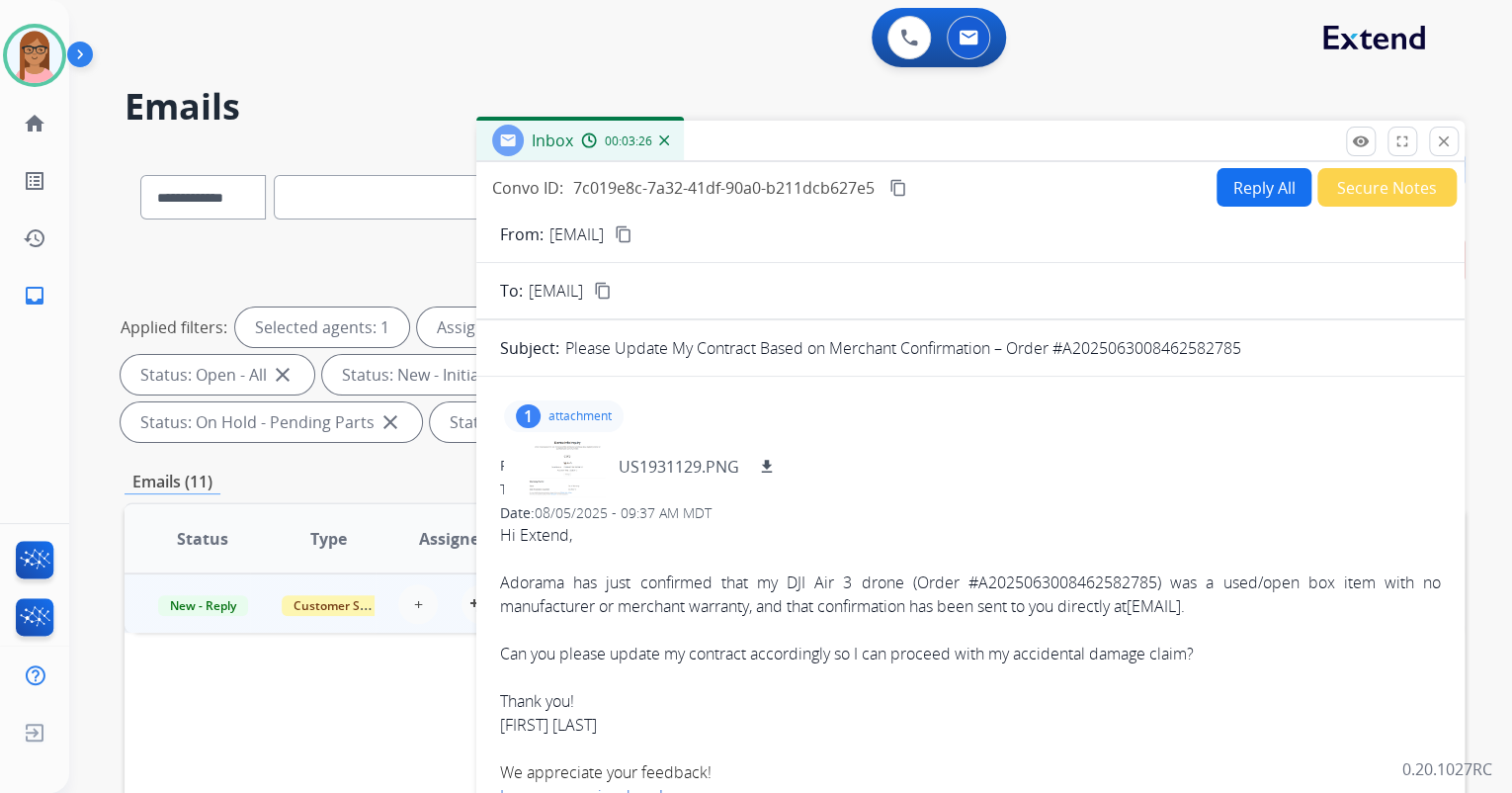 click on "content_copy" at bounding box center [898, 188] 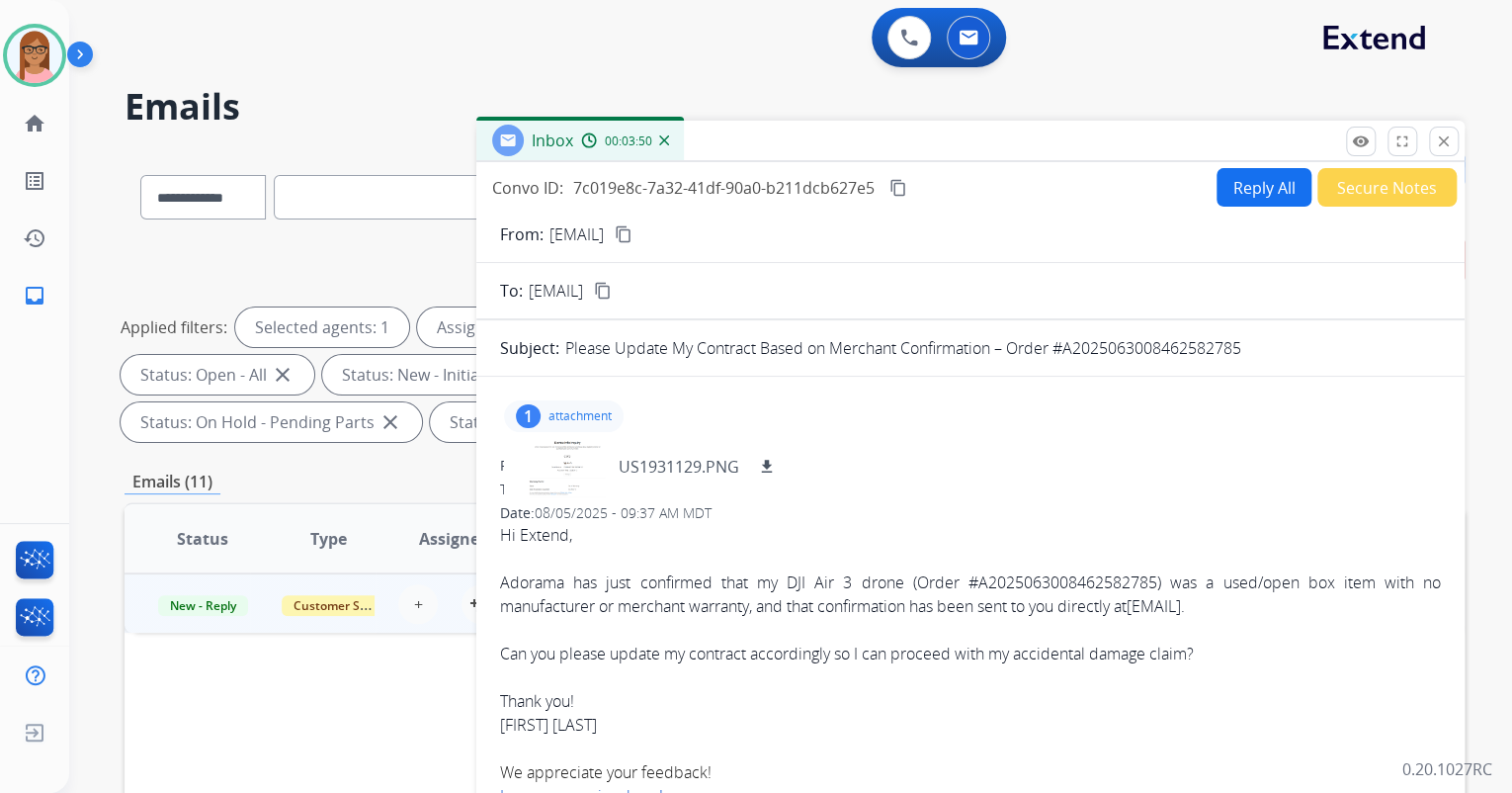 click on "Reply All" at bounding box center (1264, 187) 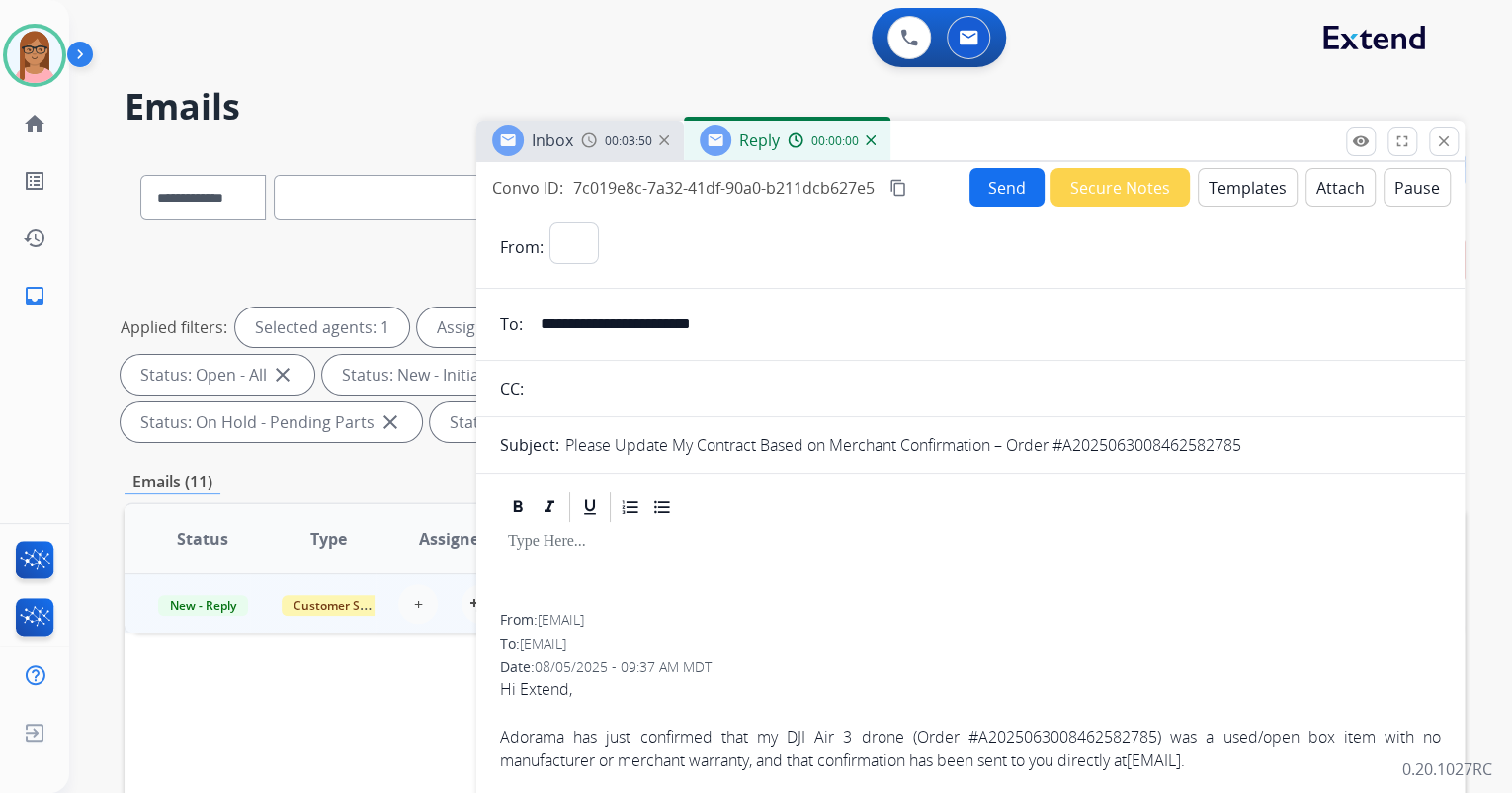 select on "**********" 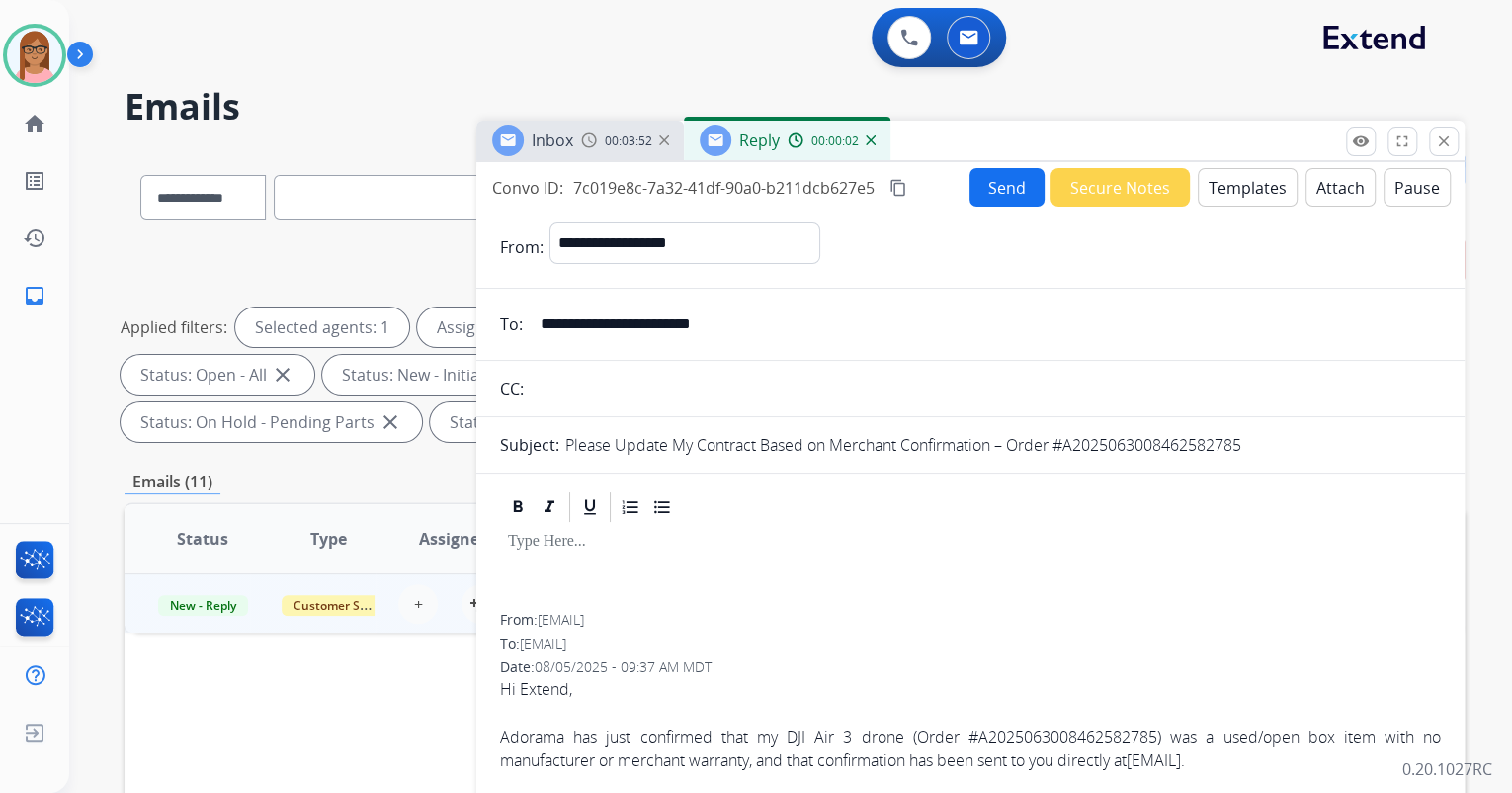 click on "Templates" at bounding box center [1247, 187] 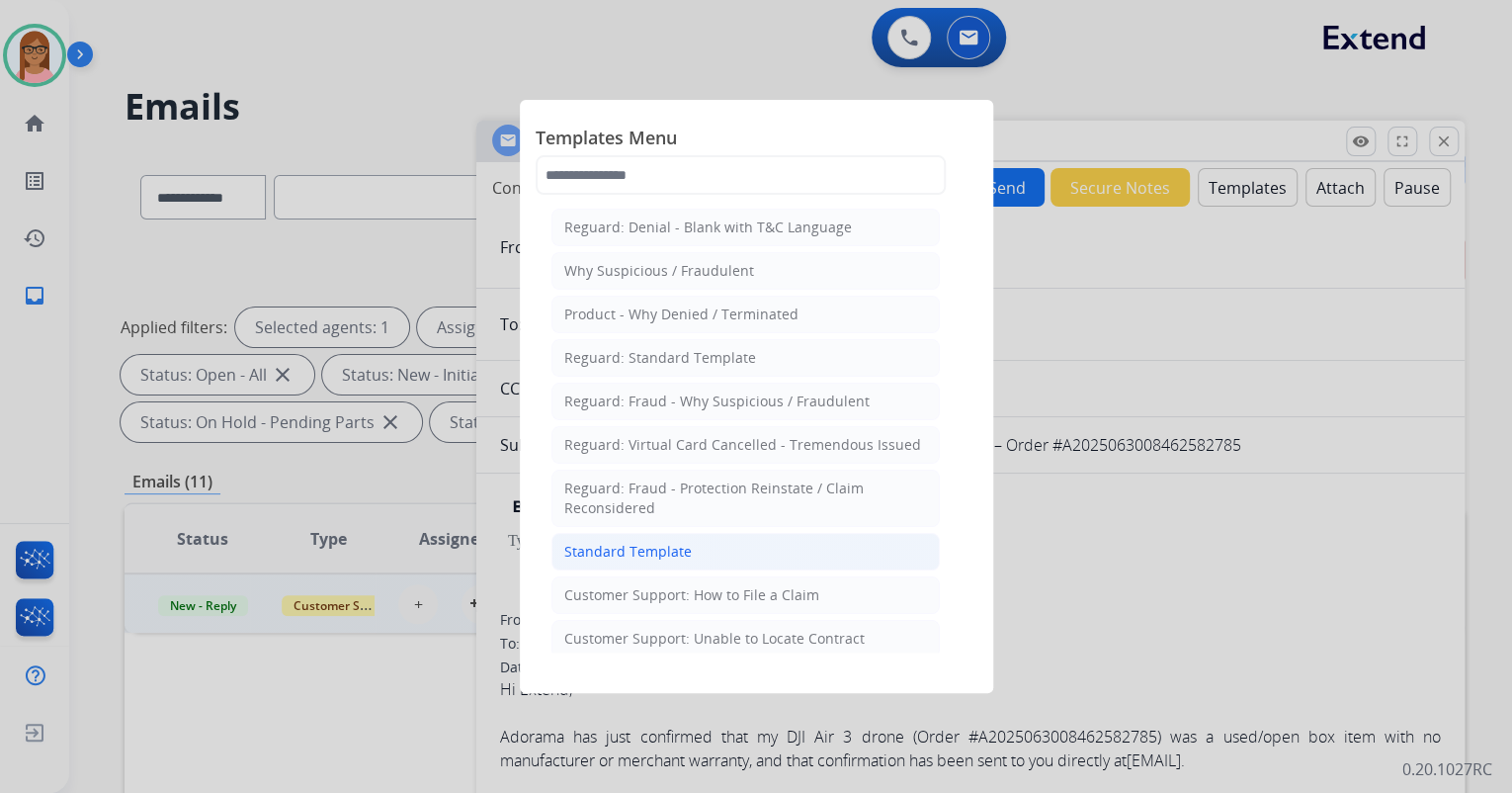 click on "Standard Template" 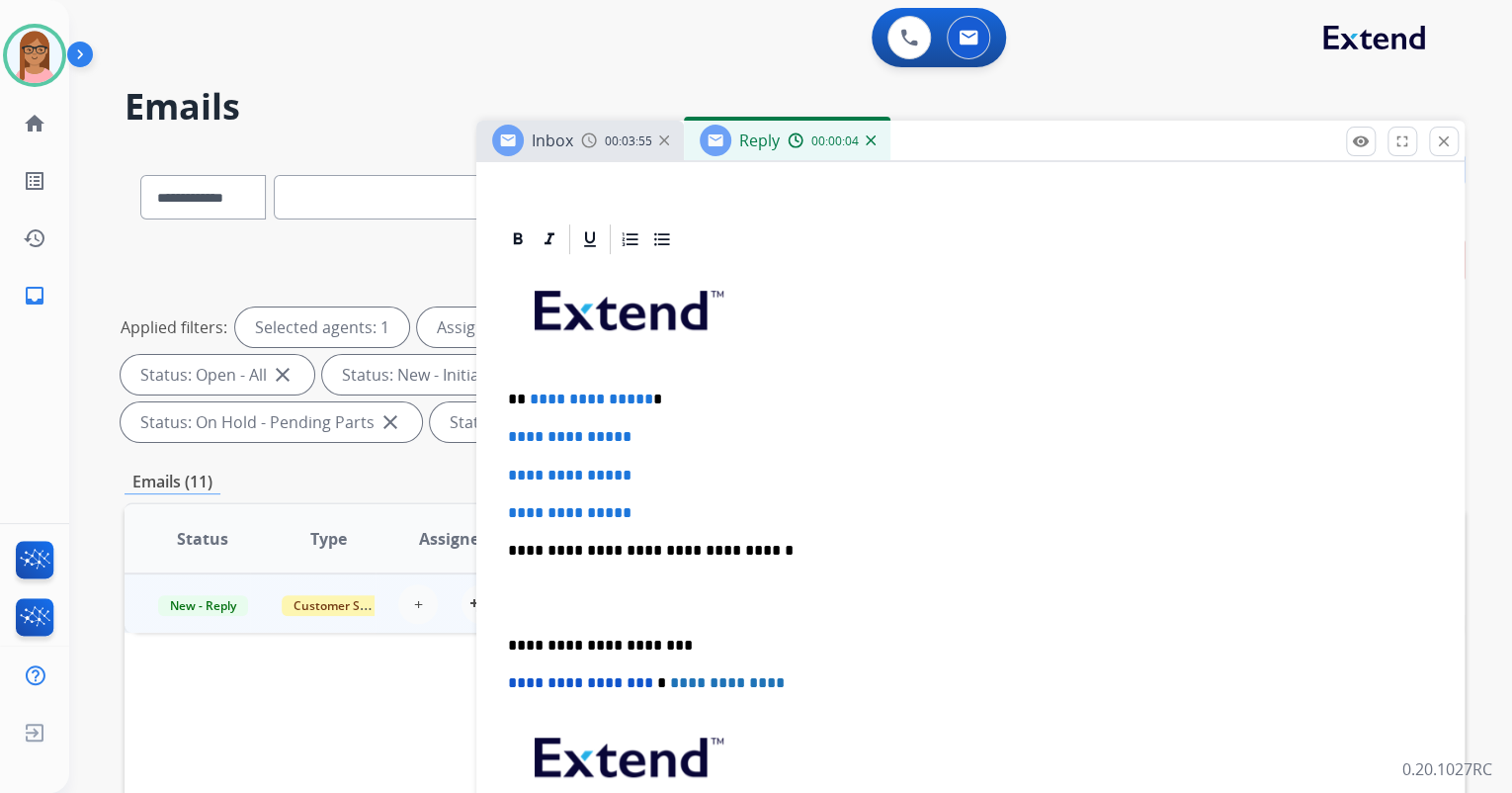 scroll, scrollTop: 396, scrollLeft: 0, axis: vertical 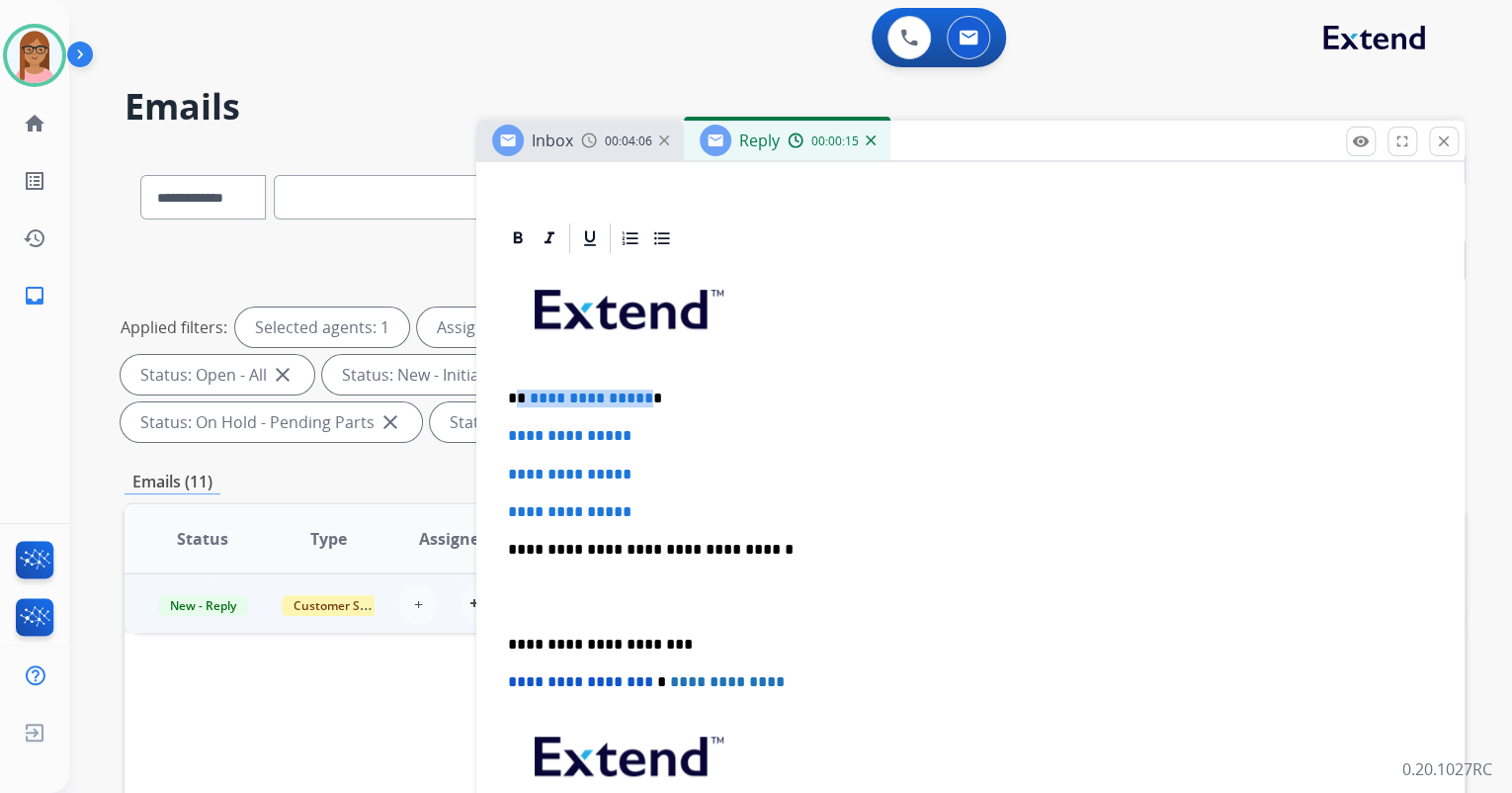 drag, startPoint x: 518, startPoint y: 396, endPoint x: 640, endPoint y: 396, distance: 122 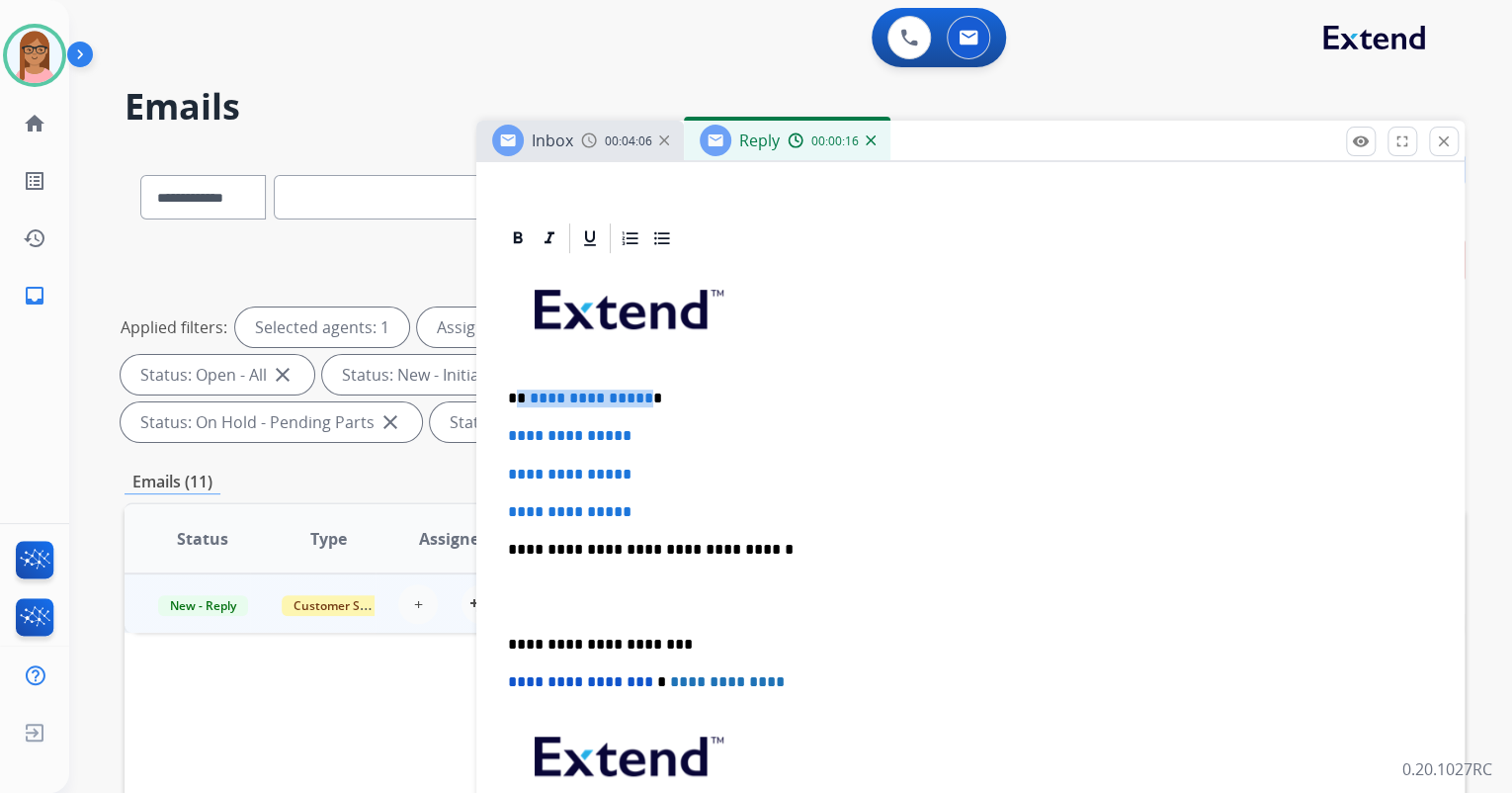 type 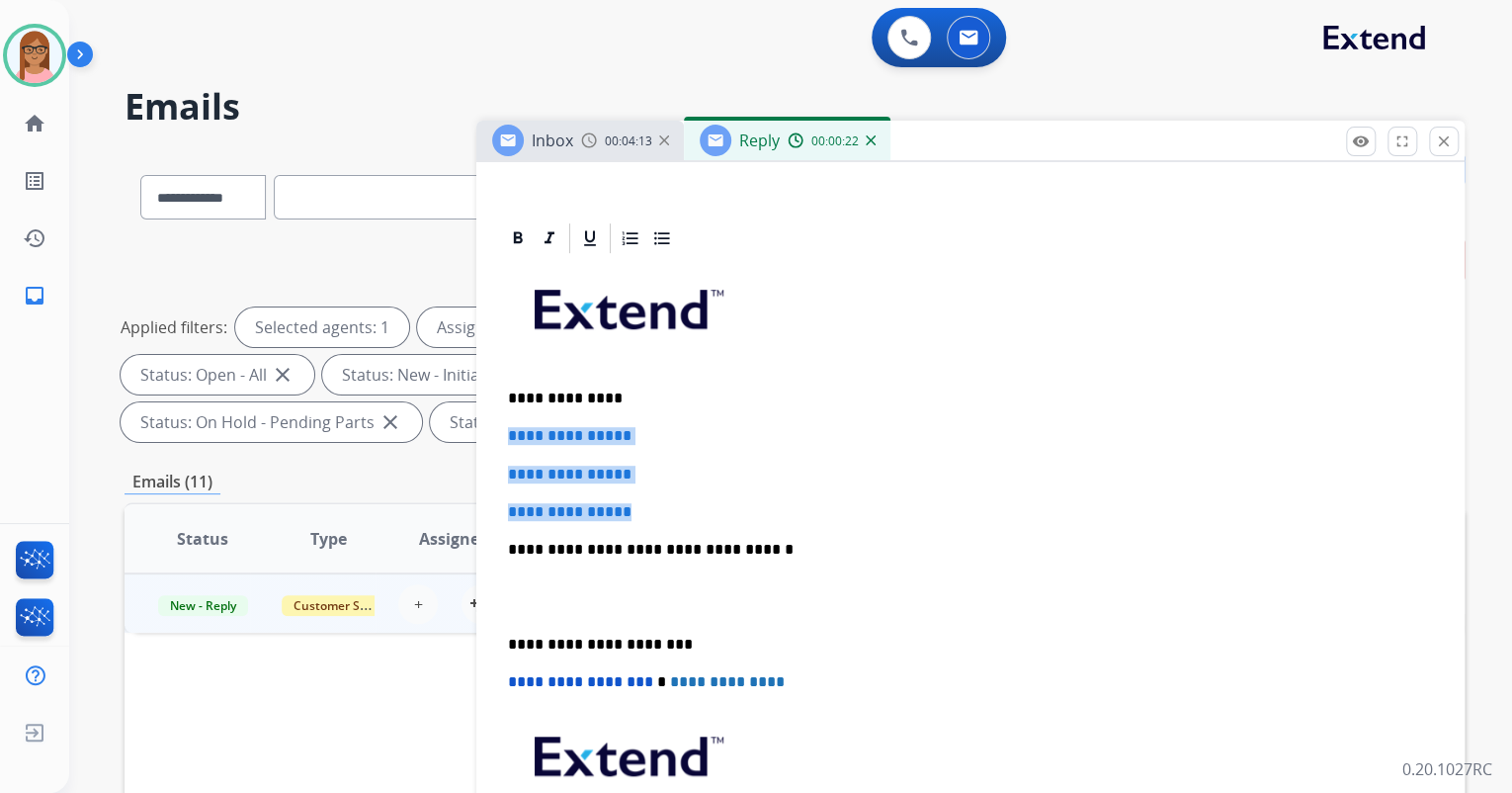 drag, startPoint x: 508, startPoint y: 431, endPoint x: 640, endPoint y: 508, distance: 152.81688 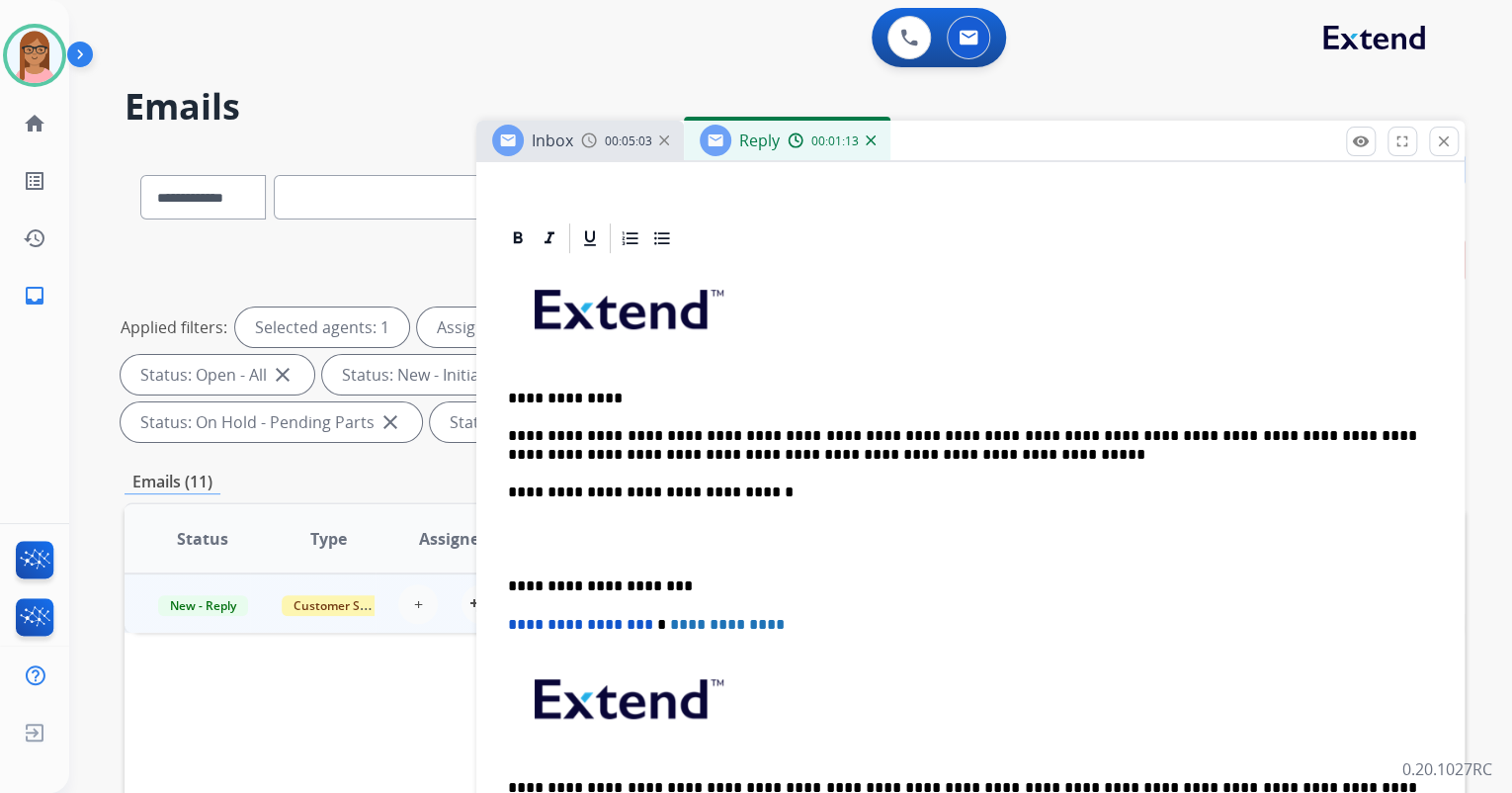 click on "**********" at bounding box center [970, 568] 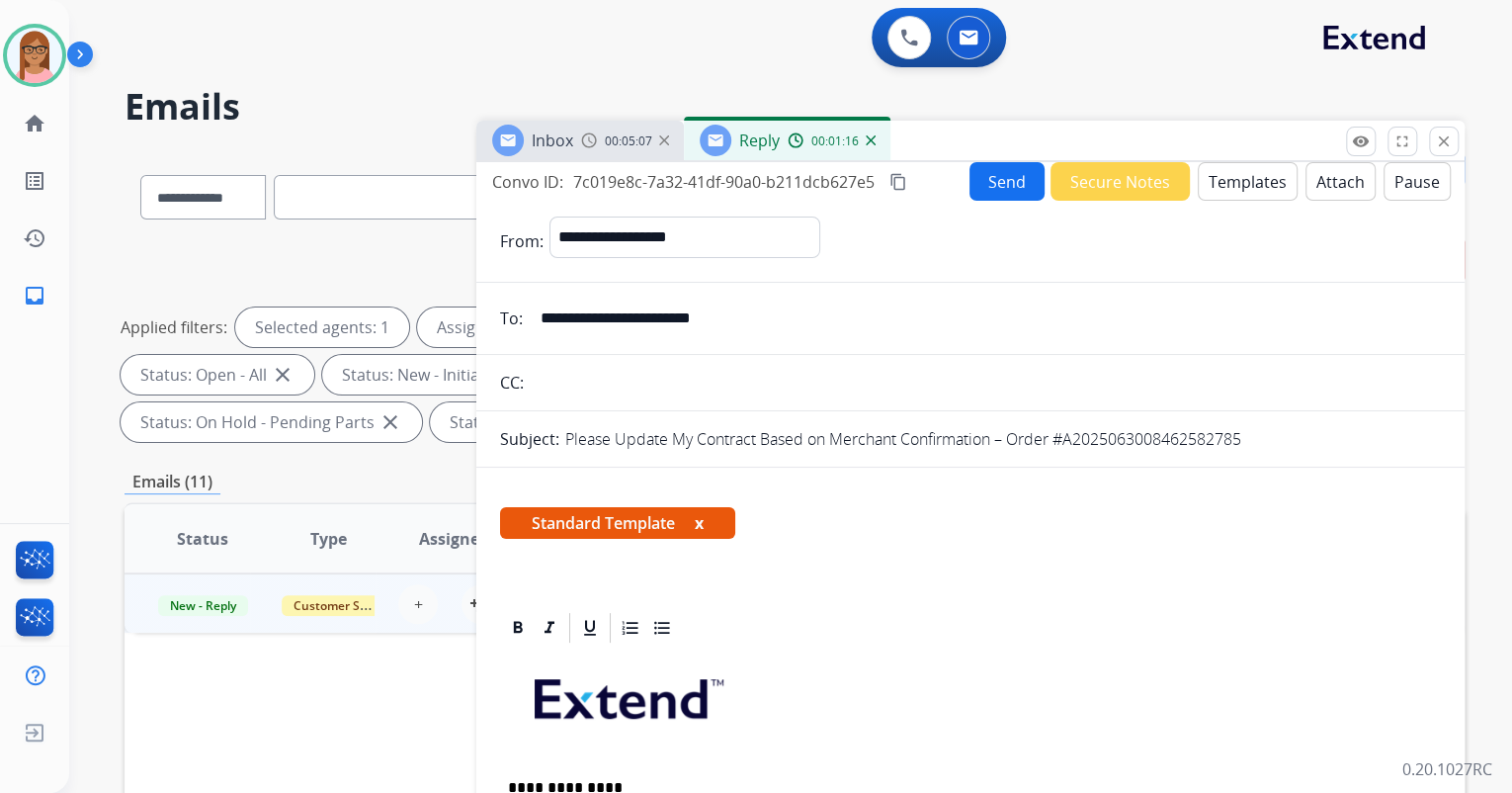 scroll, scrollTop: 0, scrollLeft: 0, axis: both 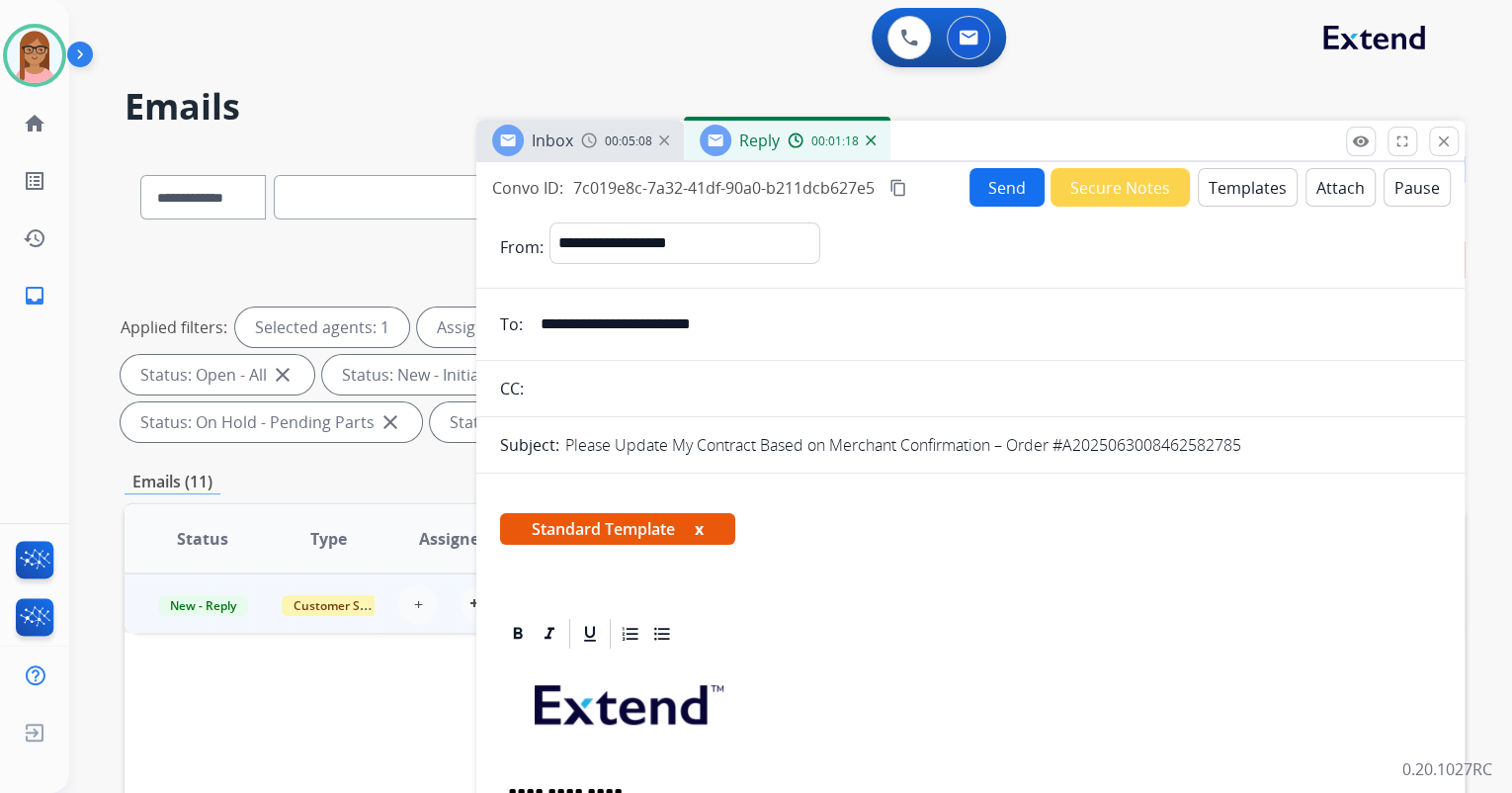 click on "Send" at bounding box center (1007, 187) 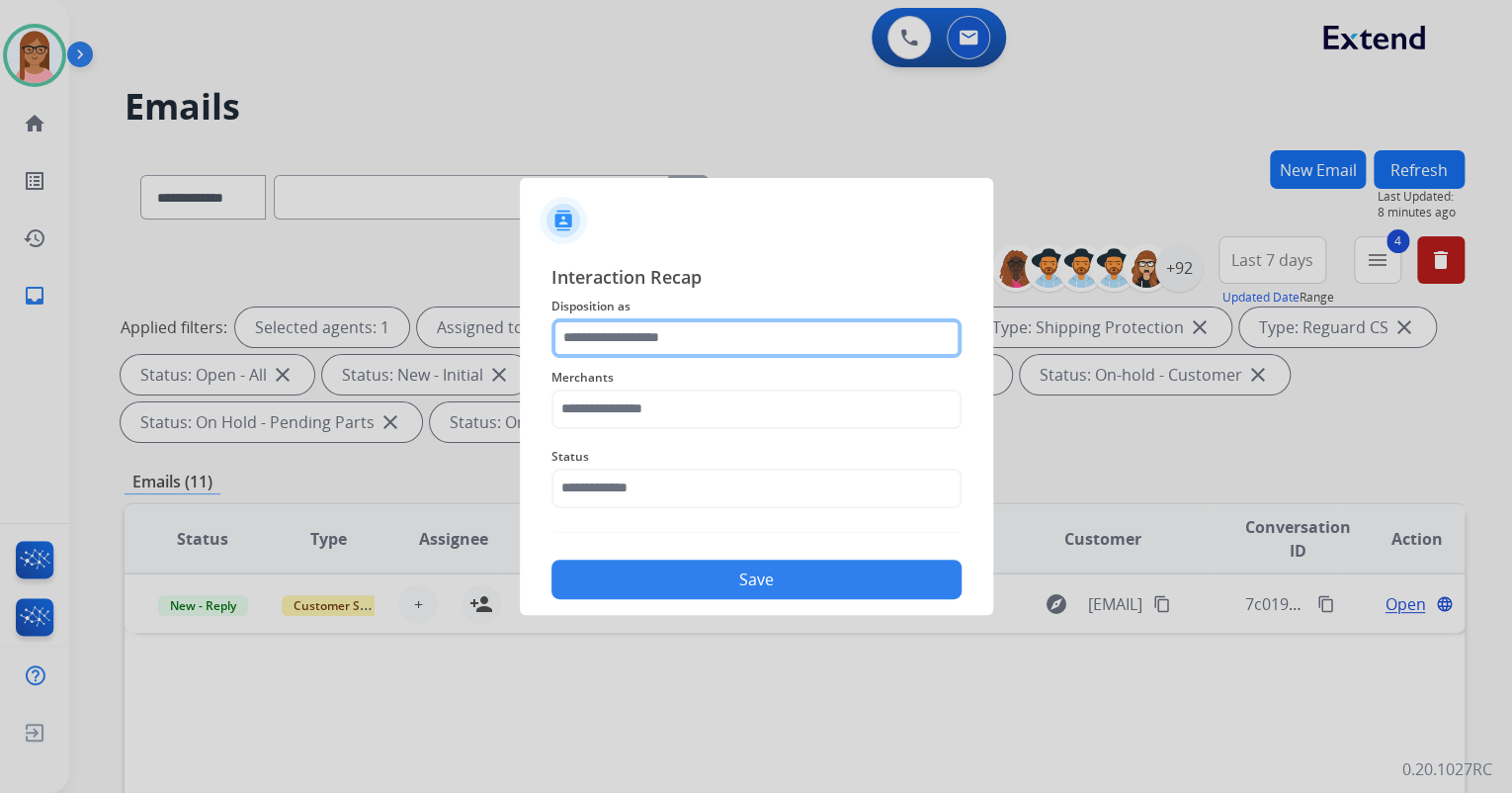 click 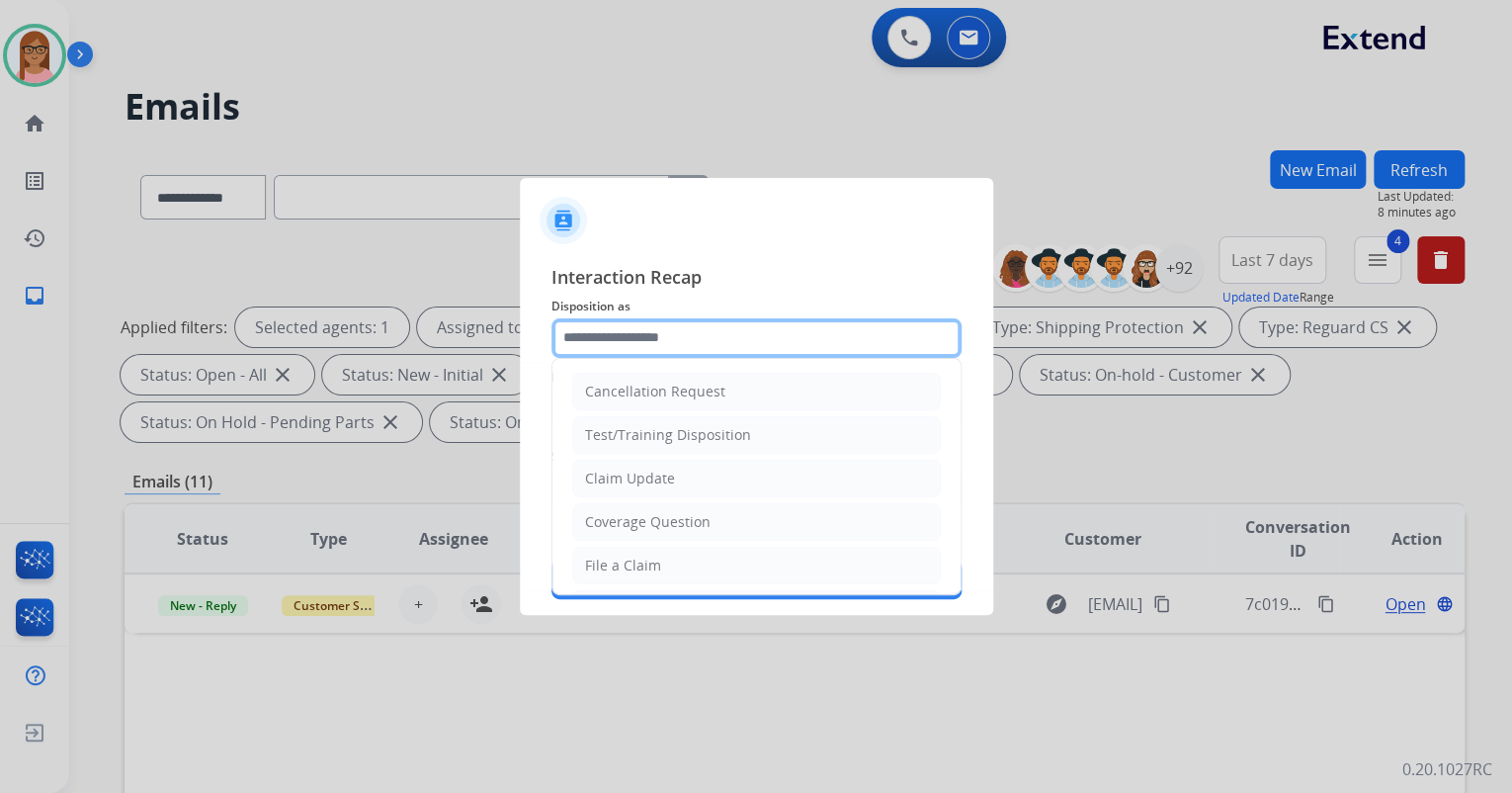 click 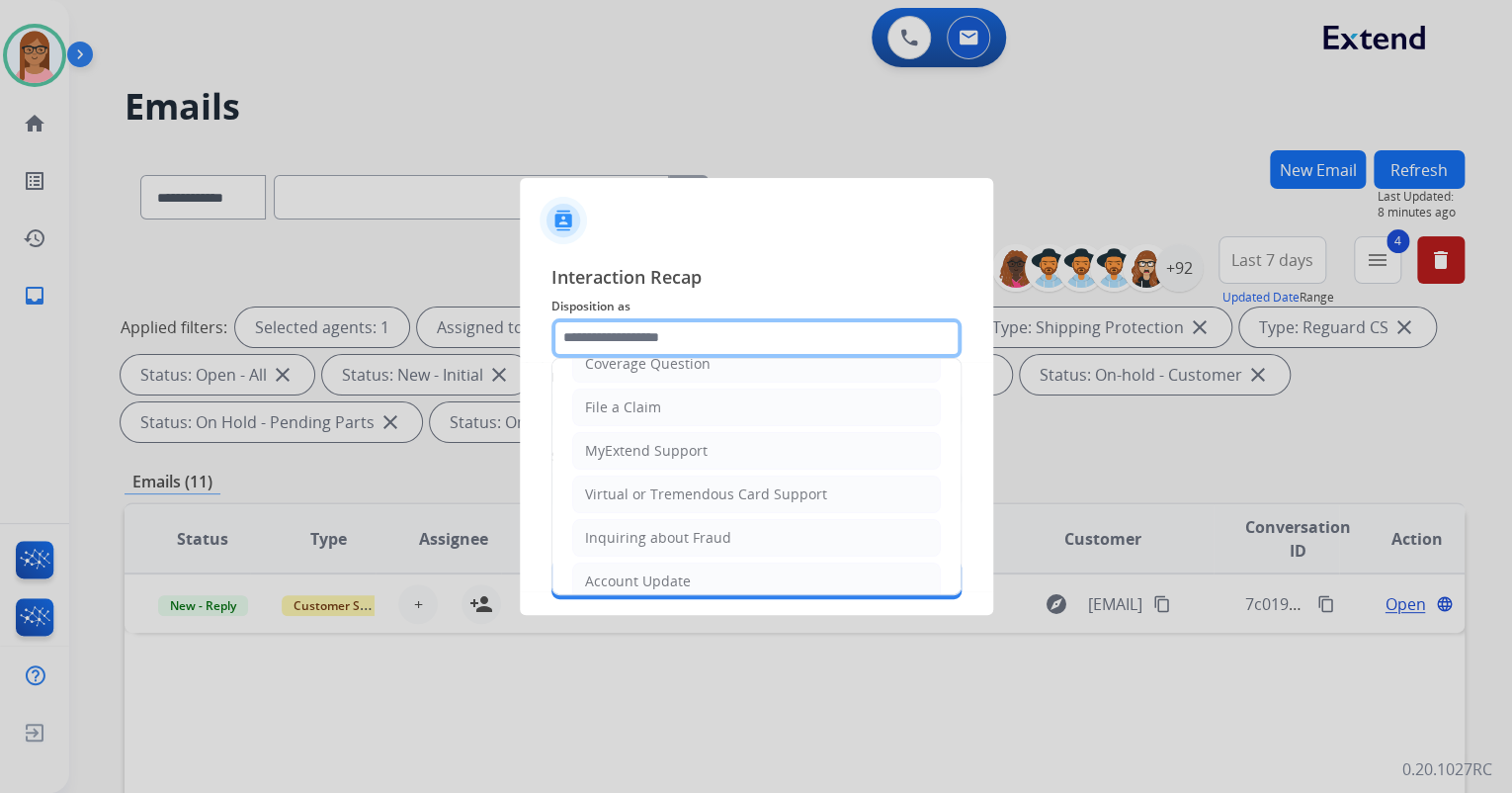 scroll, scrollTop: 237, scrollLeft: 0, axis: vertical 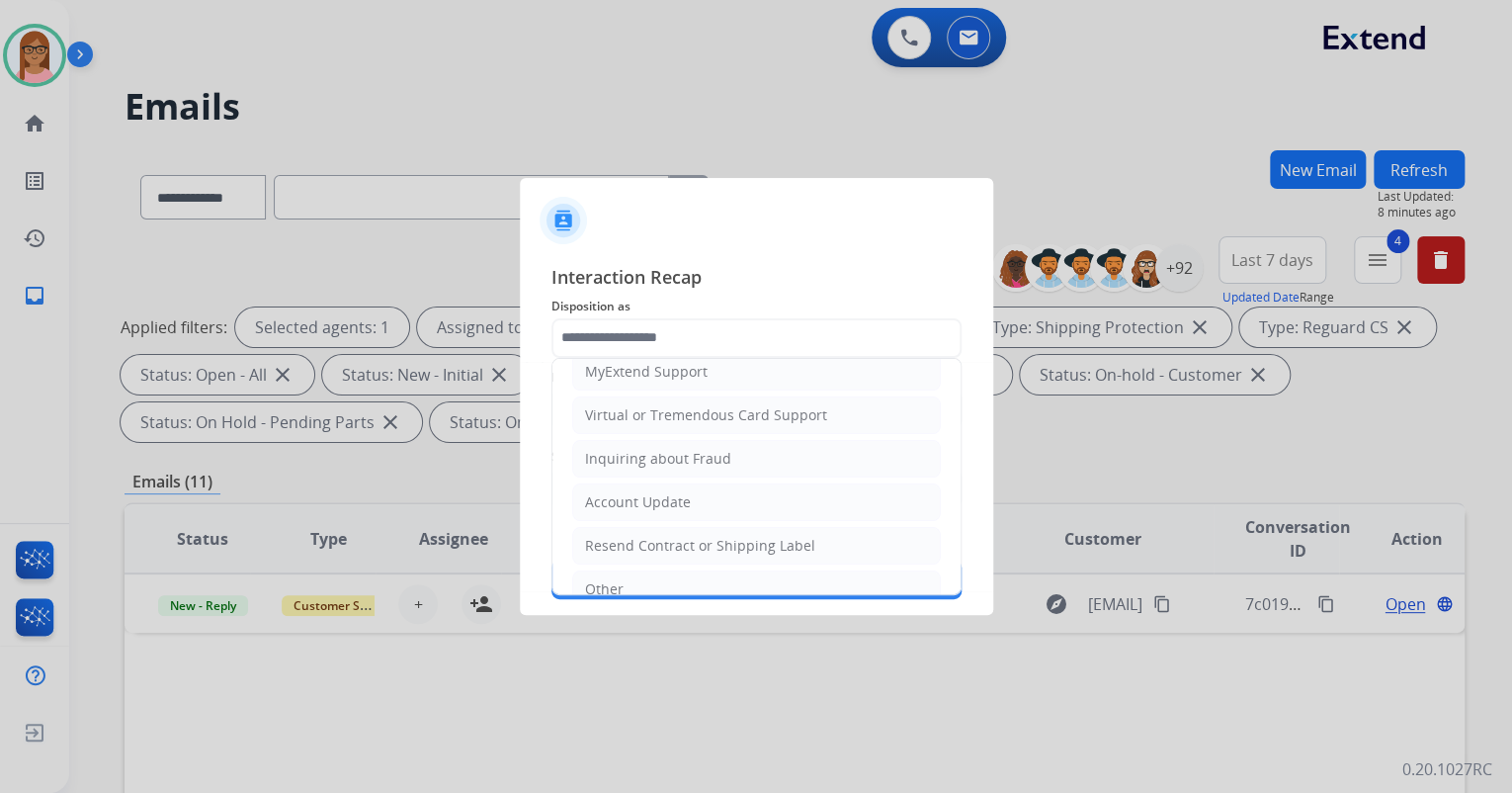 click on "Account Update" 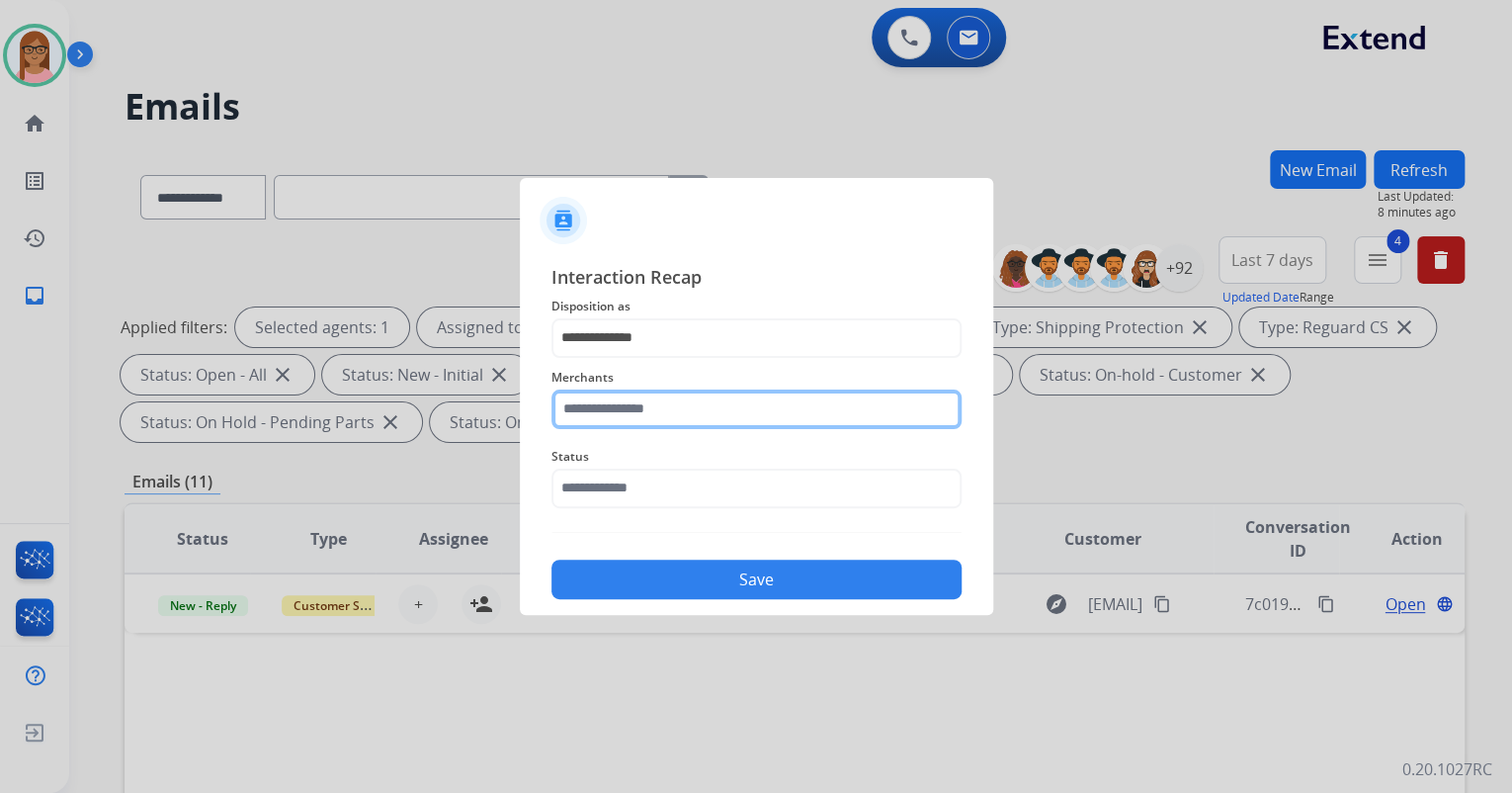 click 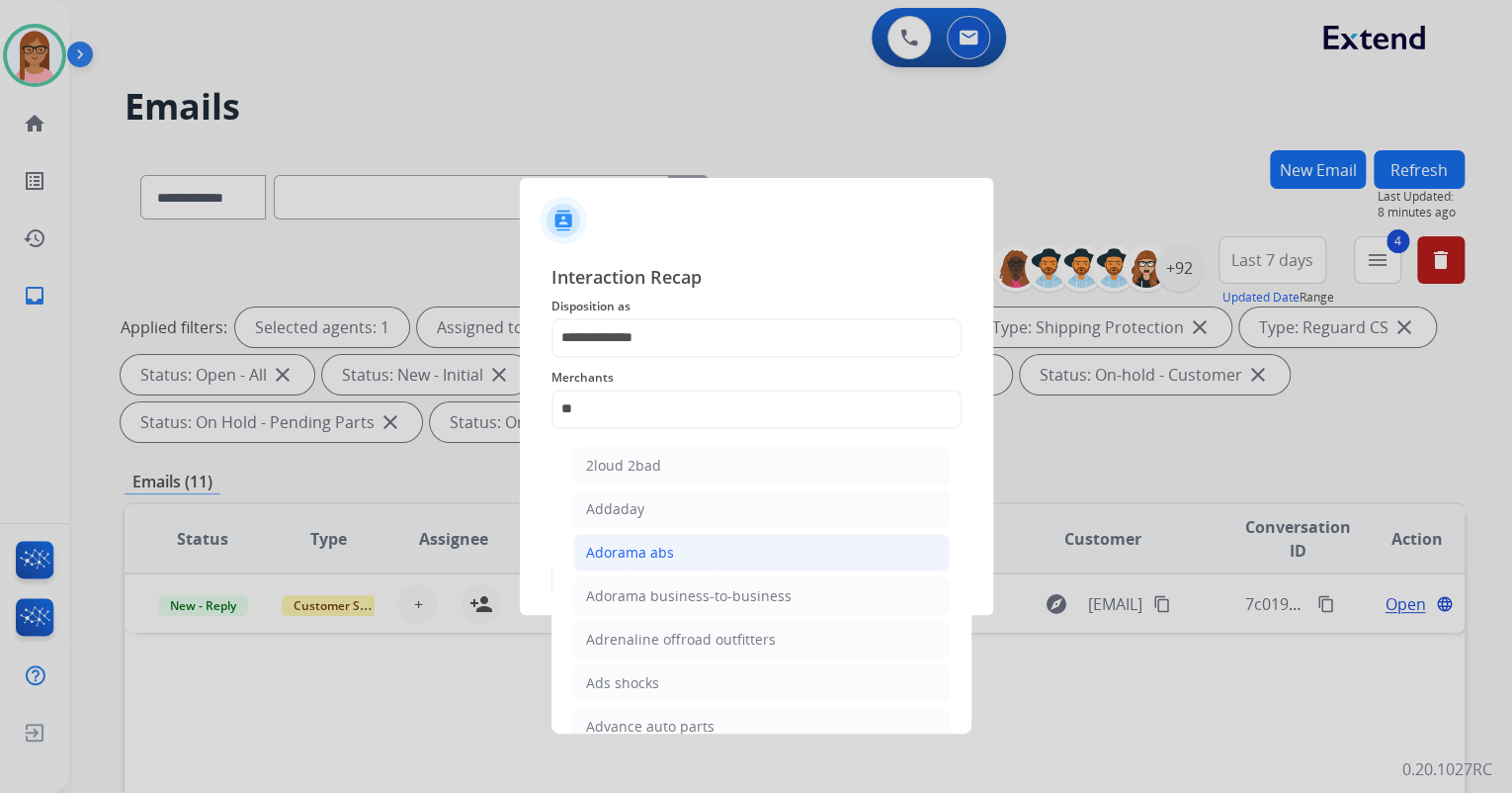 click on "Adorama abs" 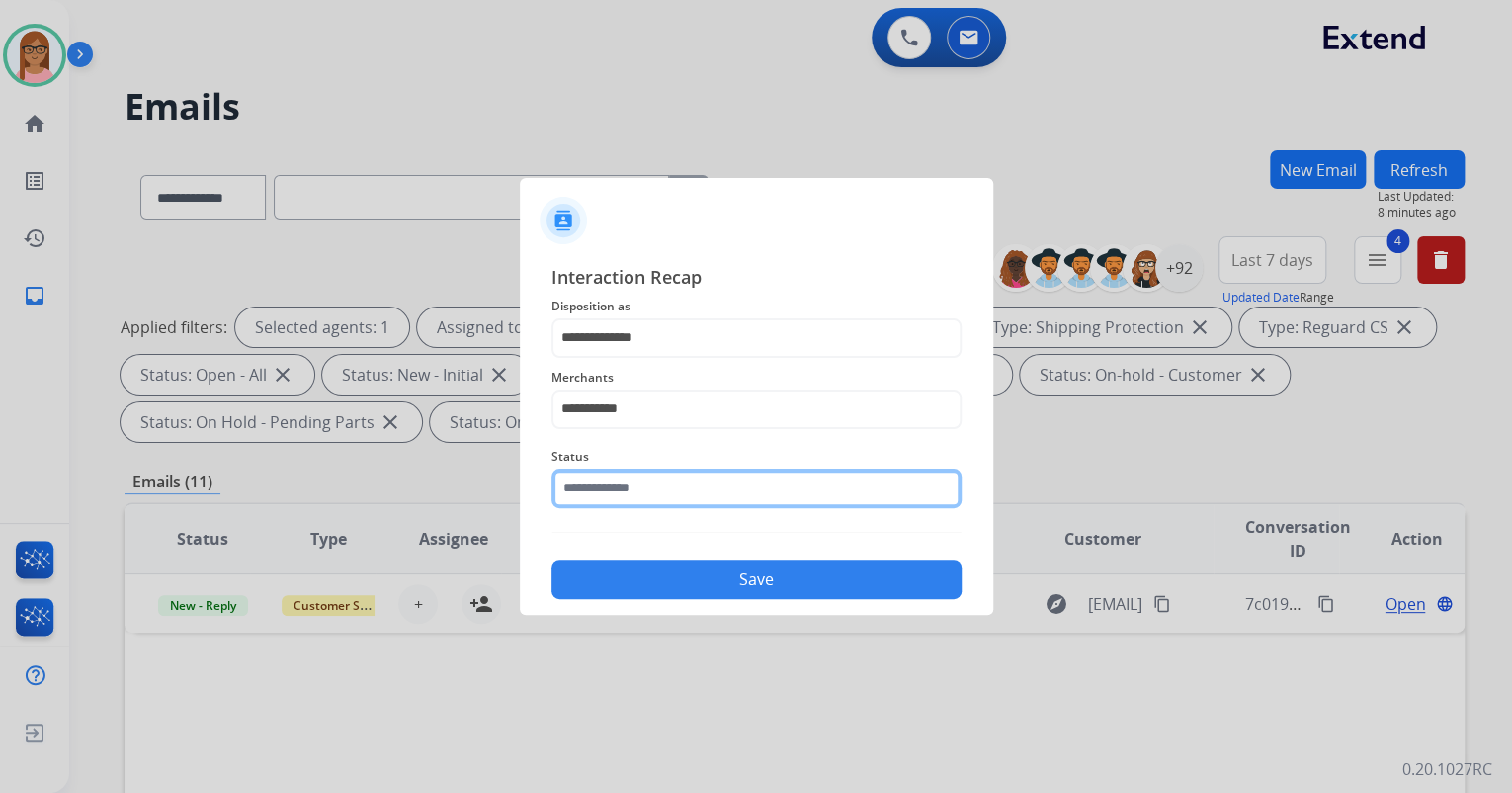 click 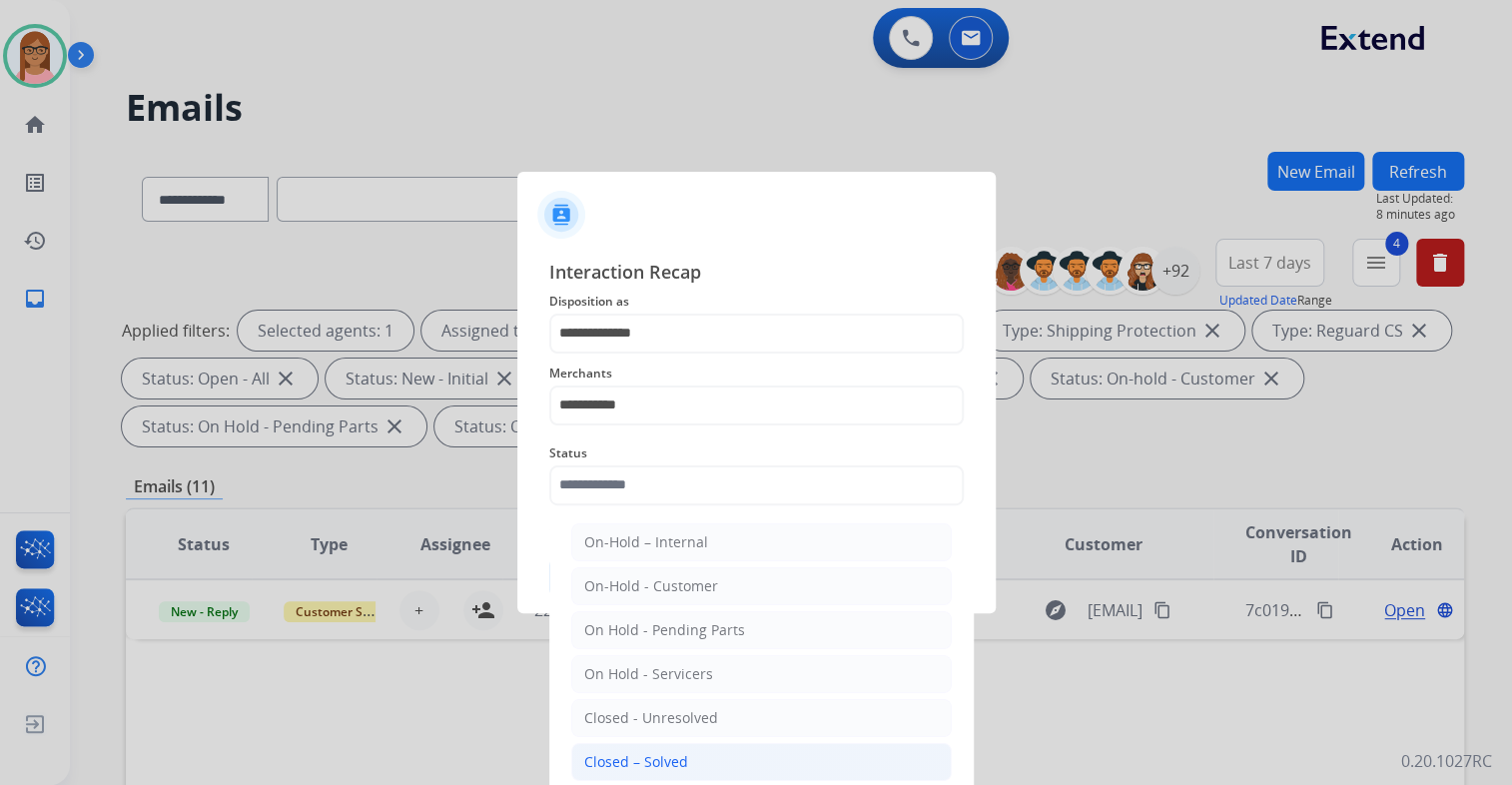 click on "Closed – Solved" 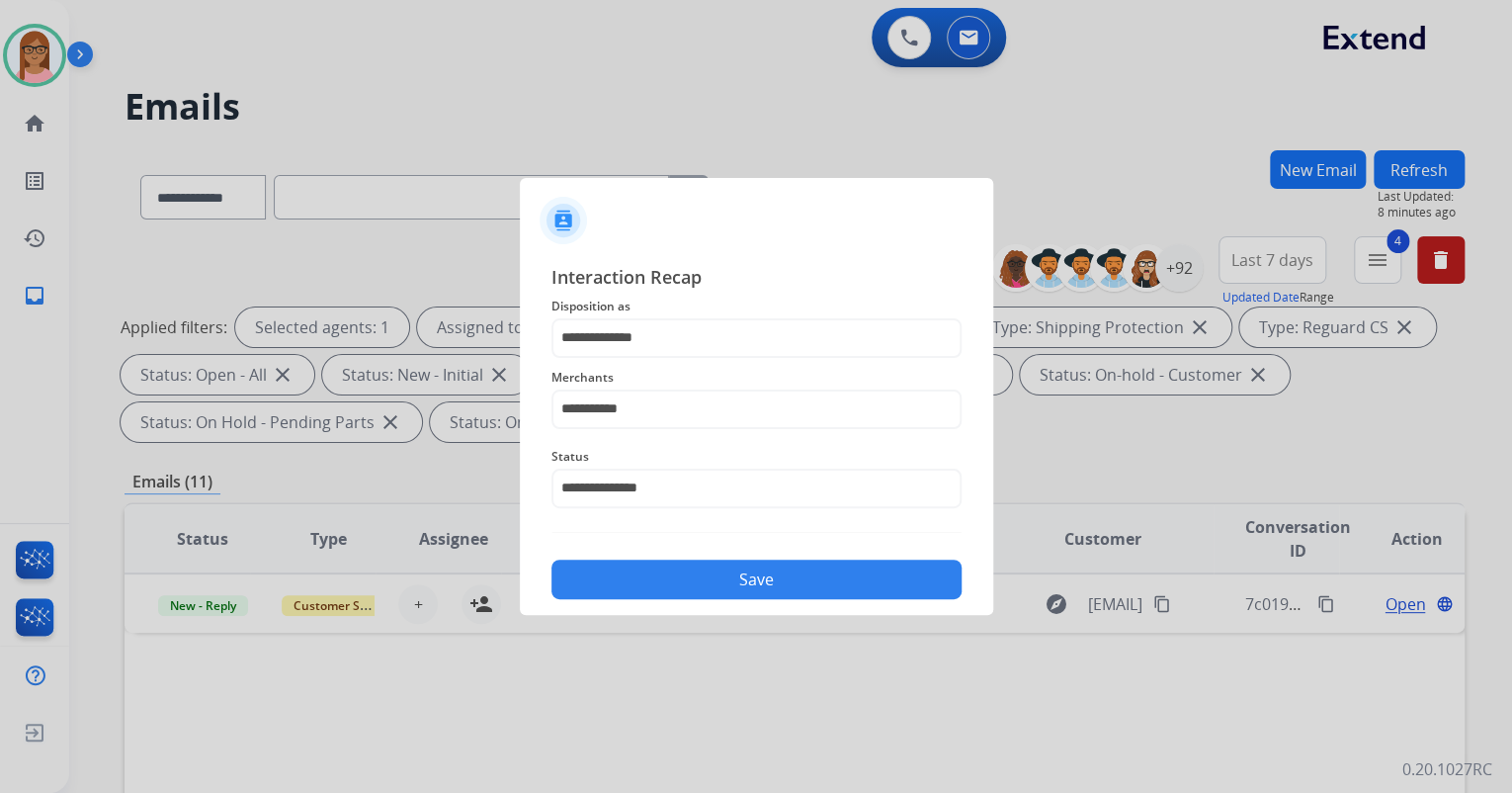 click on "Save" 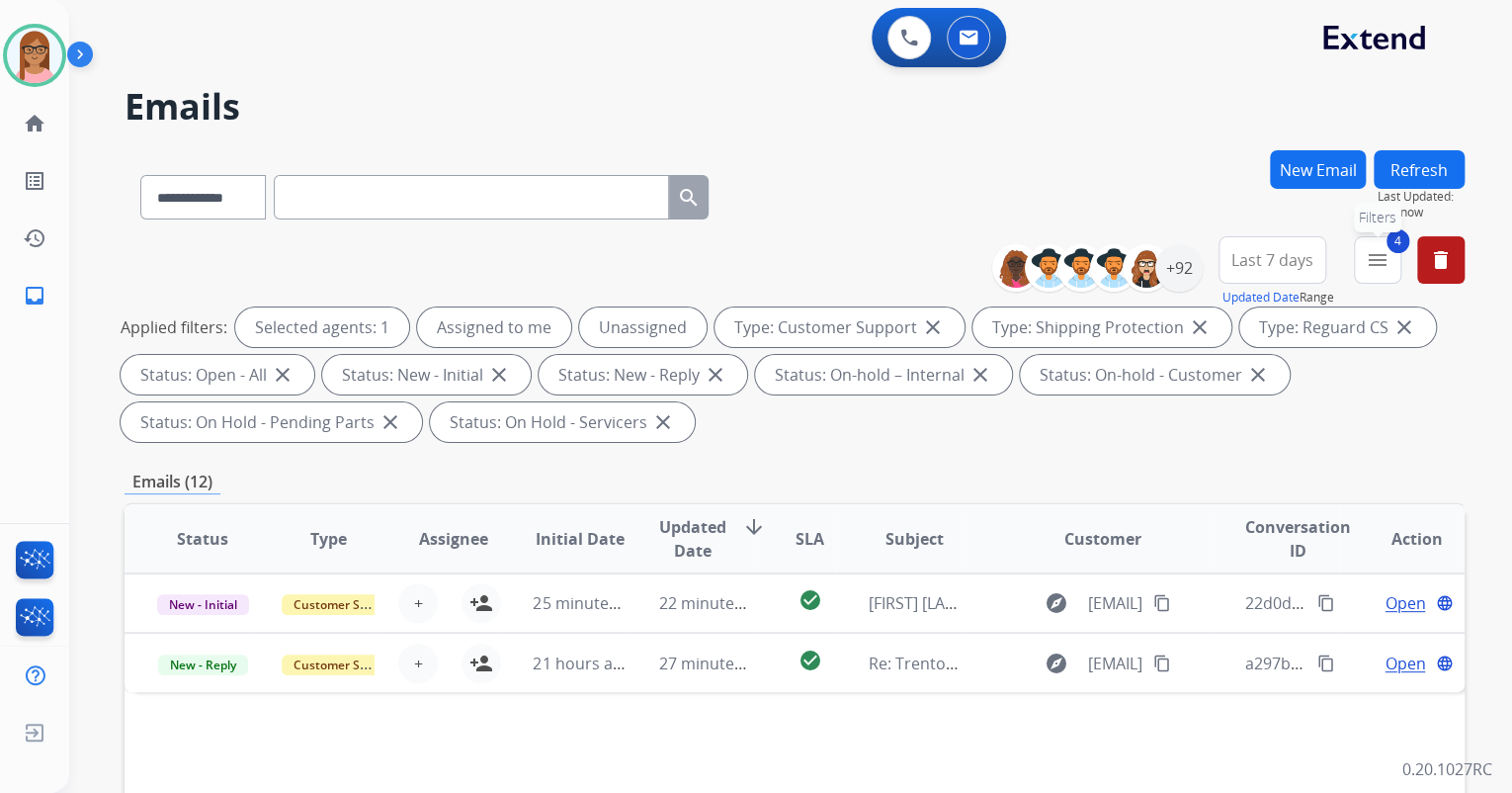 click on "4 menu  Filters" at bounding box center [1378, 260] 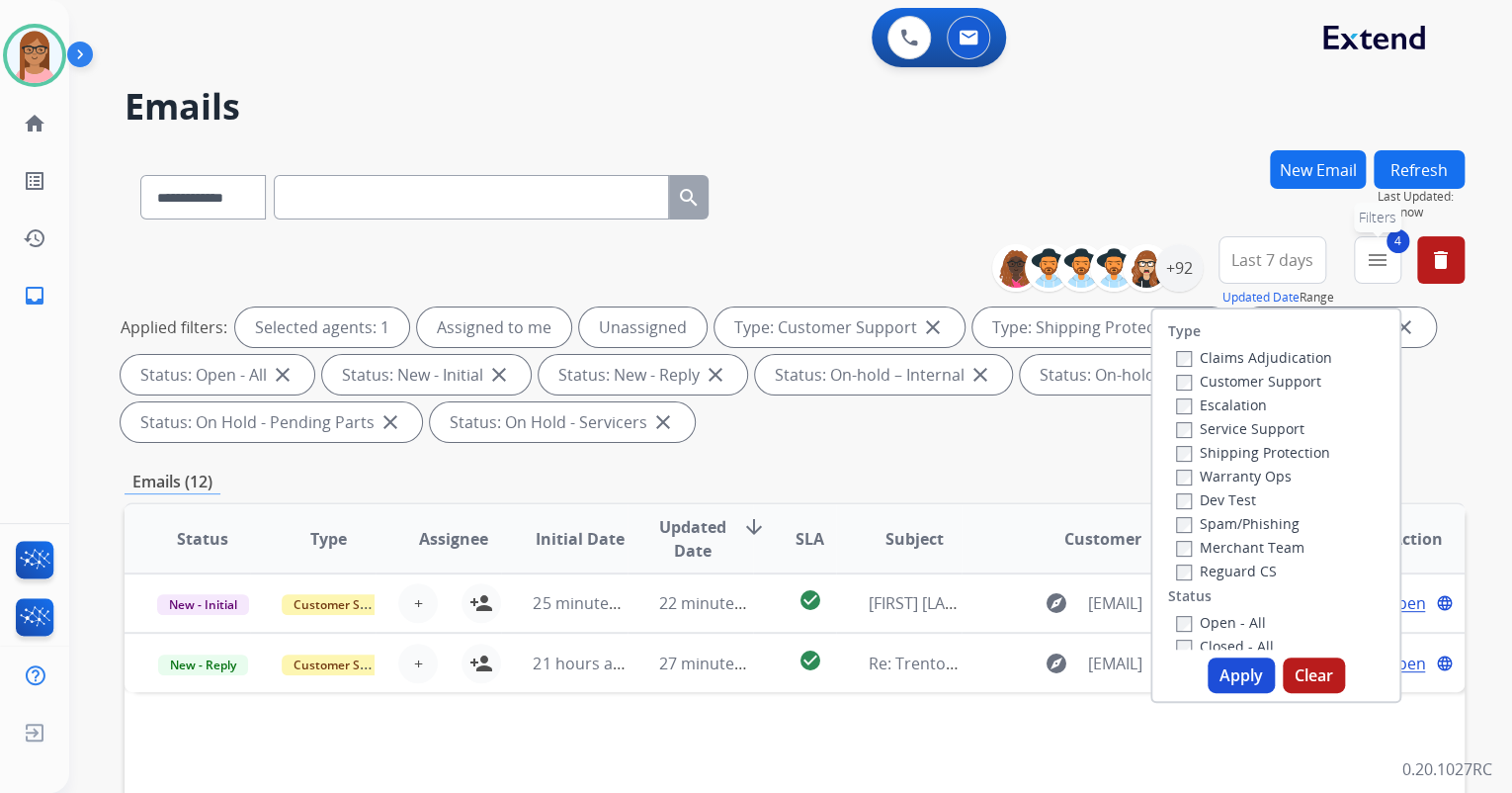 click on "4 menu  Filters" at bounding box center [1378, 260] 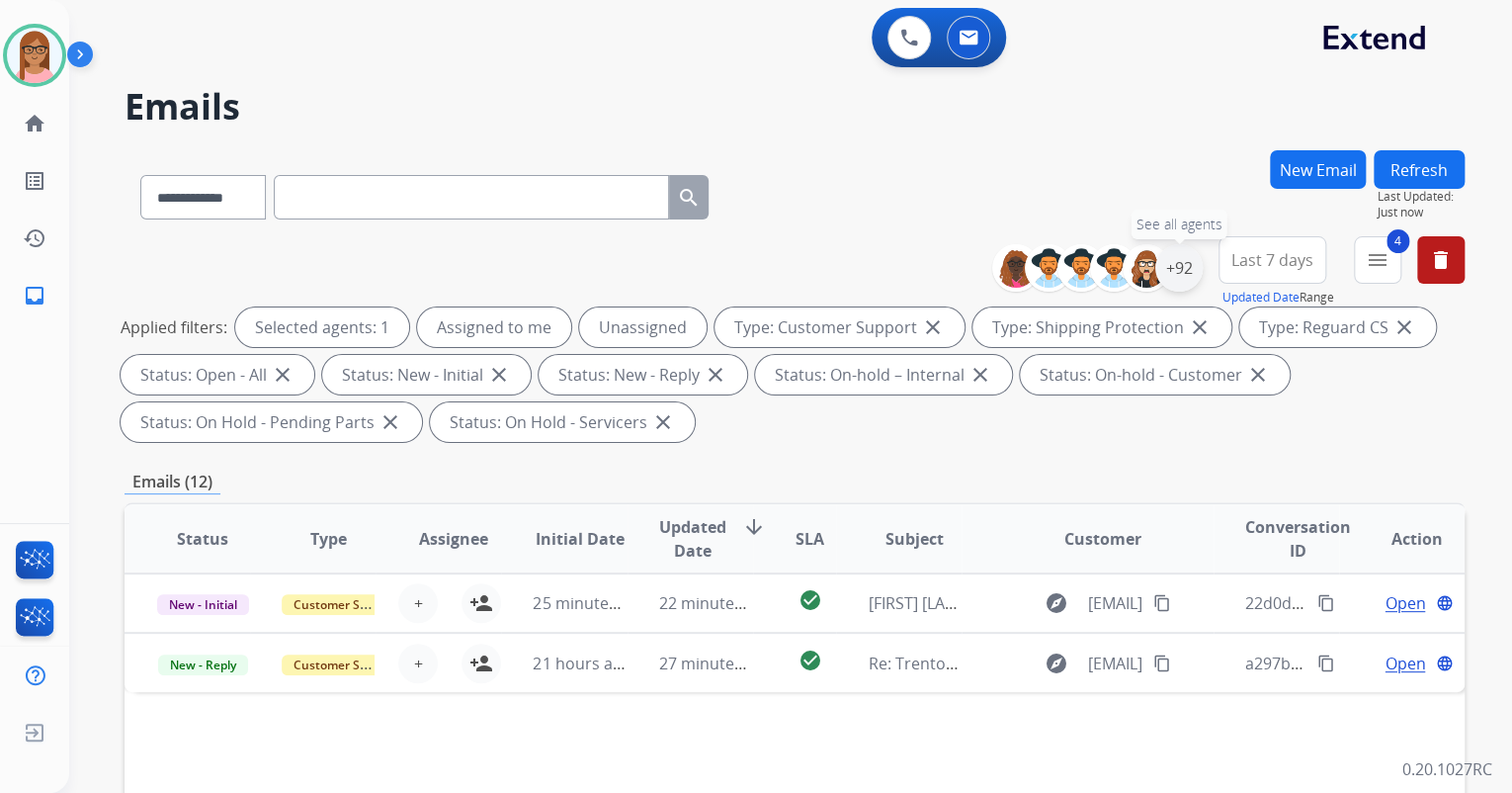 click on "+92" at bounding box center [1179, 268] 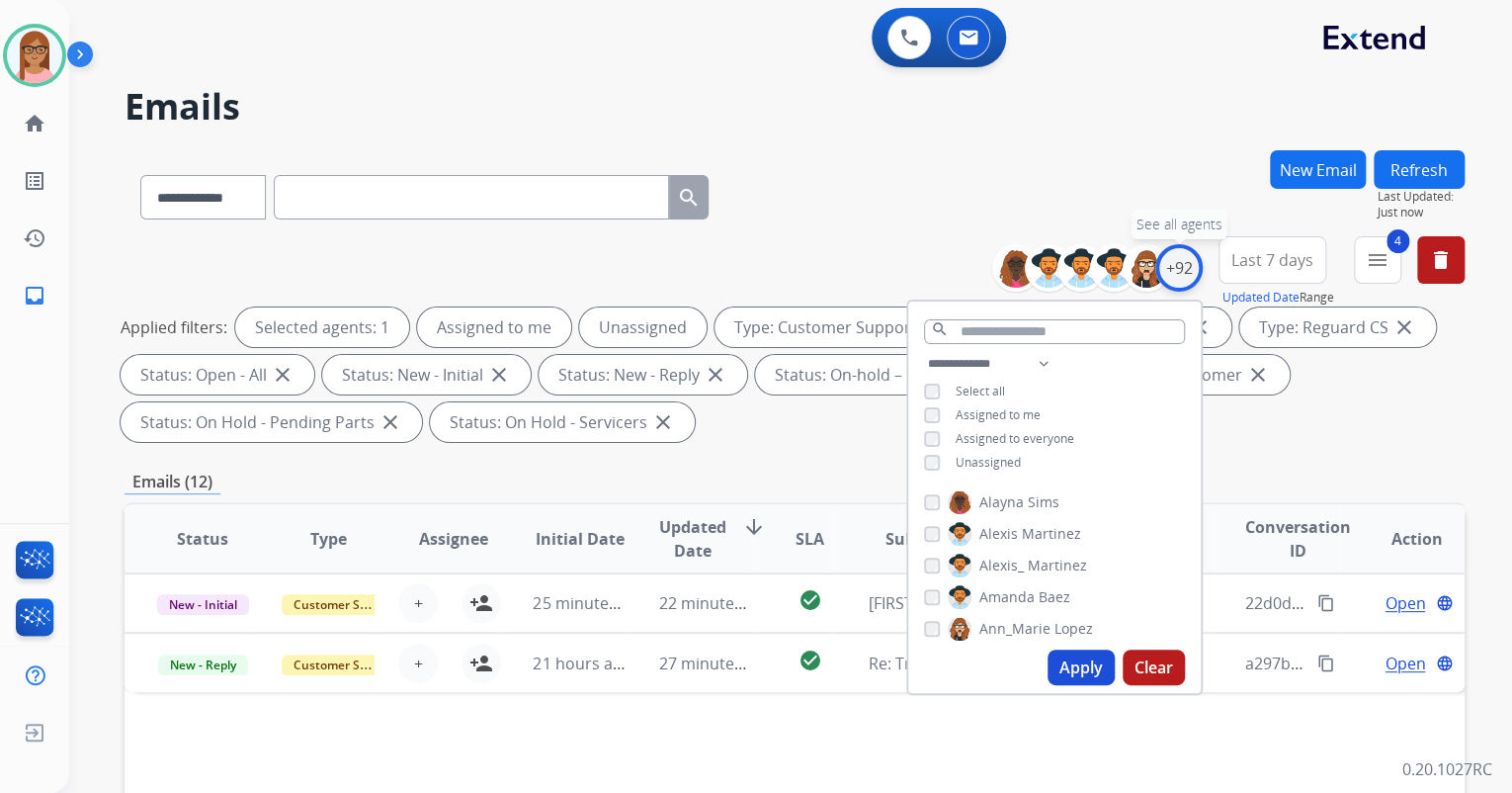 click on "+92" at bounding box center (1179, 268) 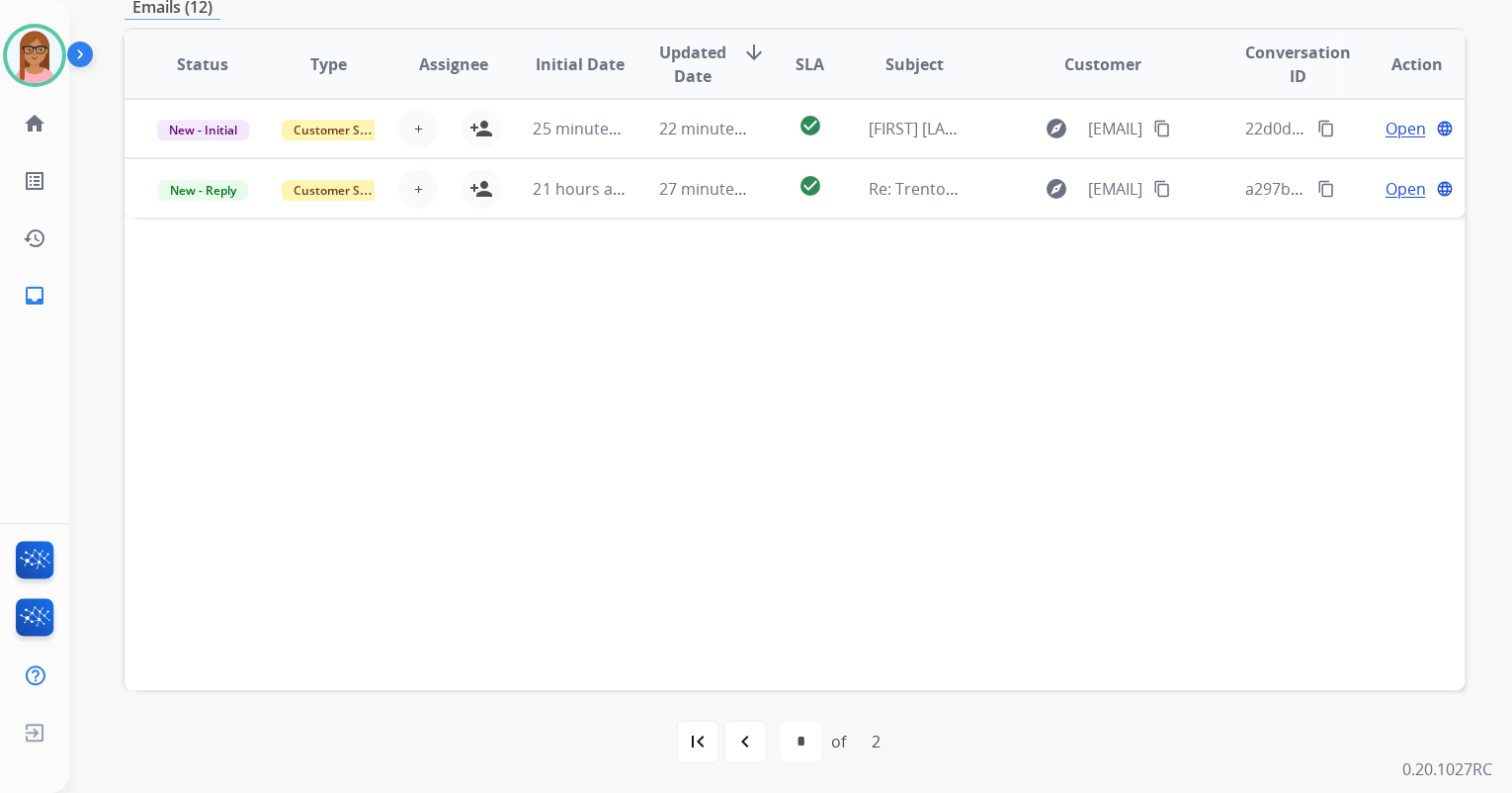 scroll, scrollTop: 316, scrollLeft: 0, axis: vertical 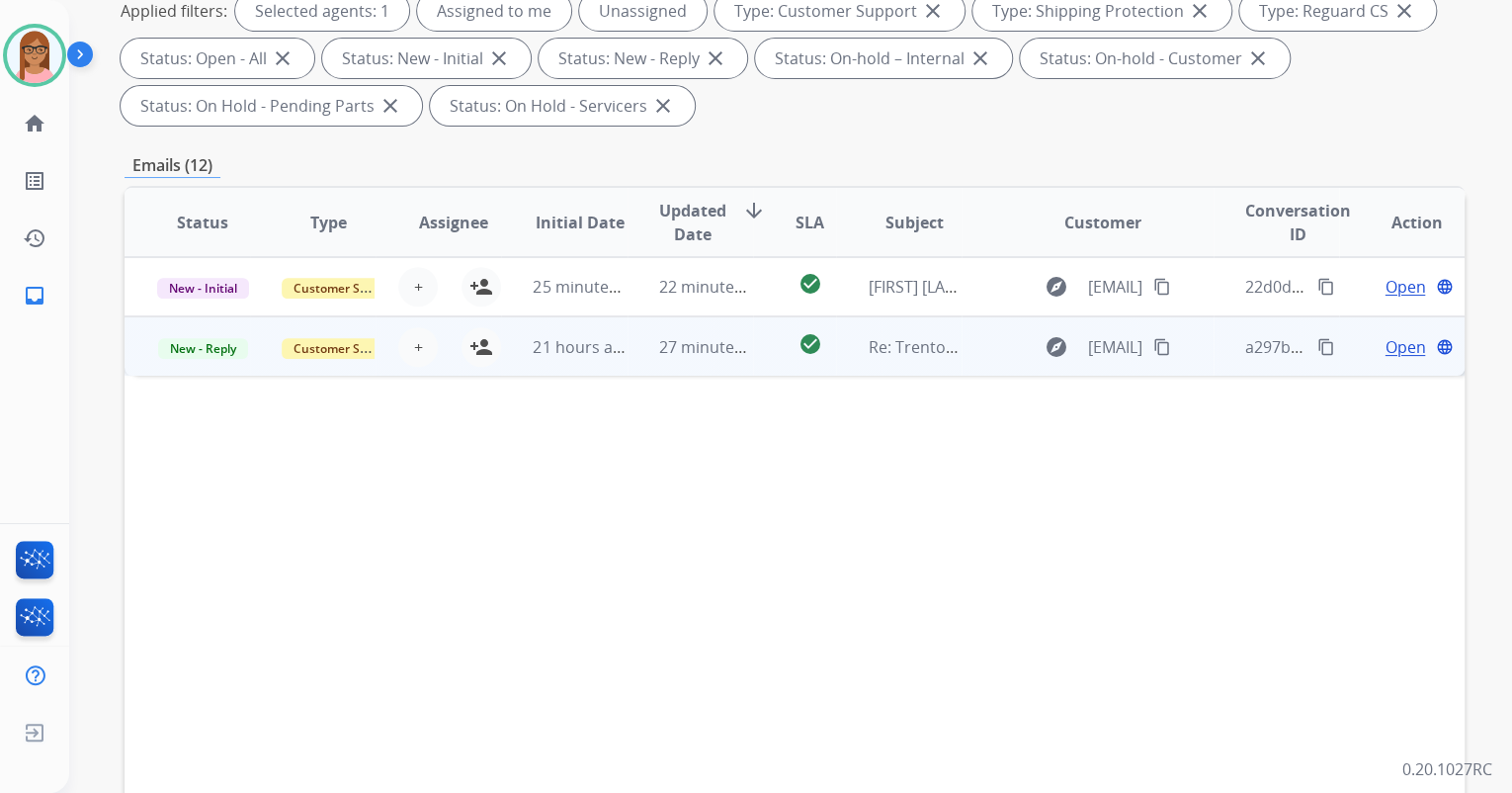 click on "Open" at bounding box center [1404, 347] 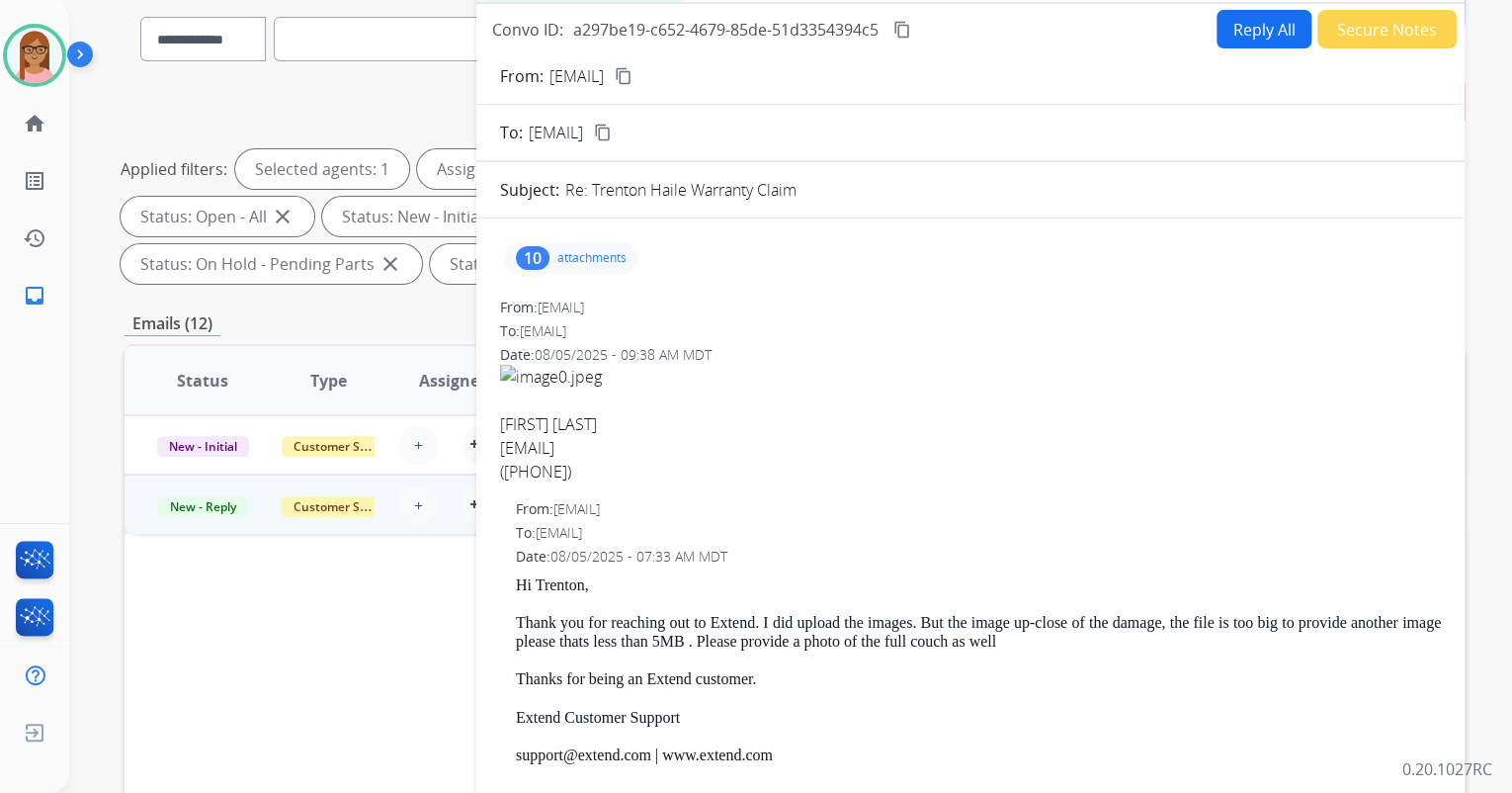 scroll, scrollTop: 158, scrollLeft: 0, axis: vertical 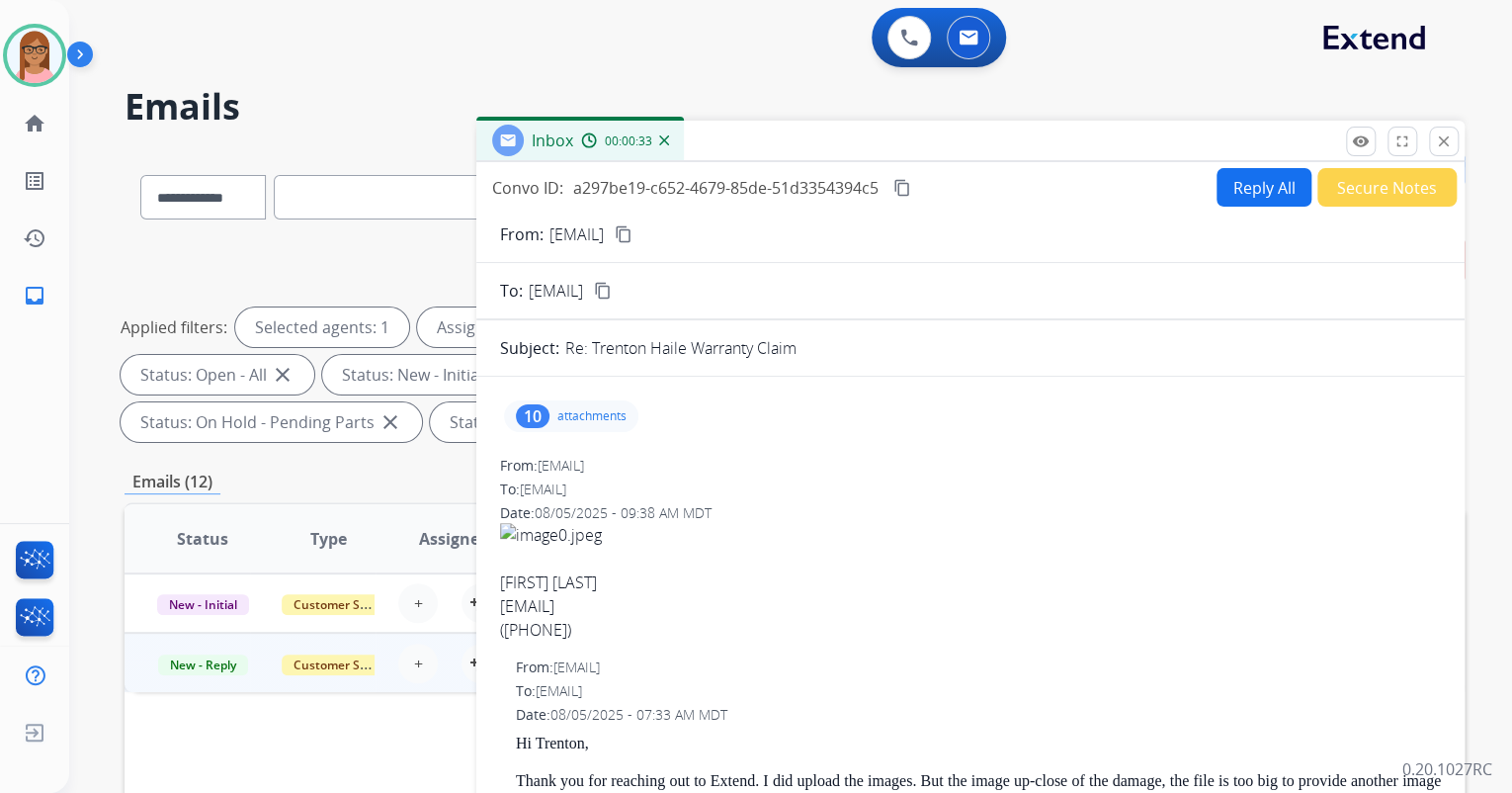 click on "content_copy" at bounding box center (624, 234) 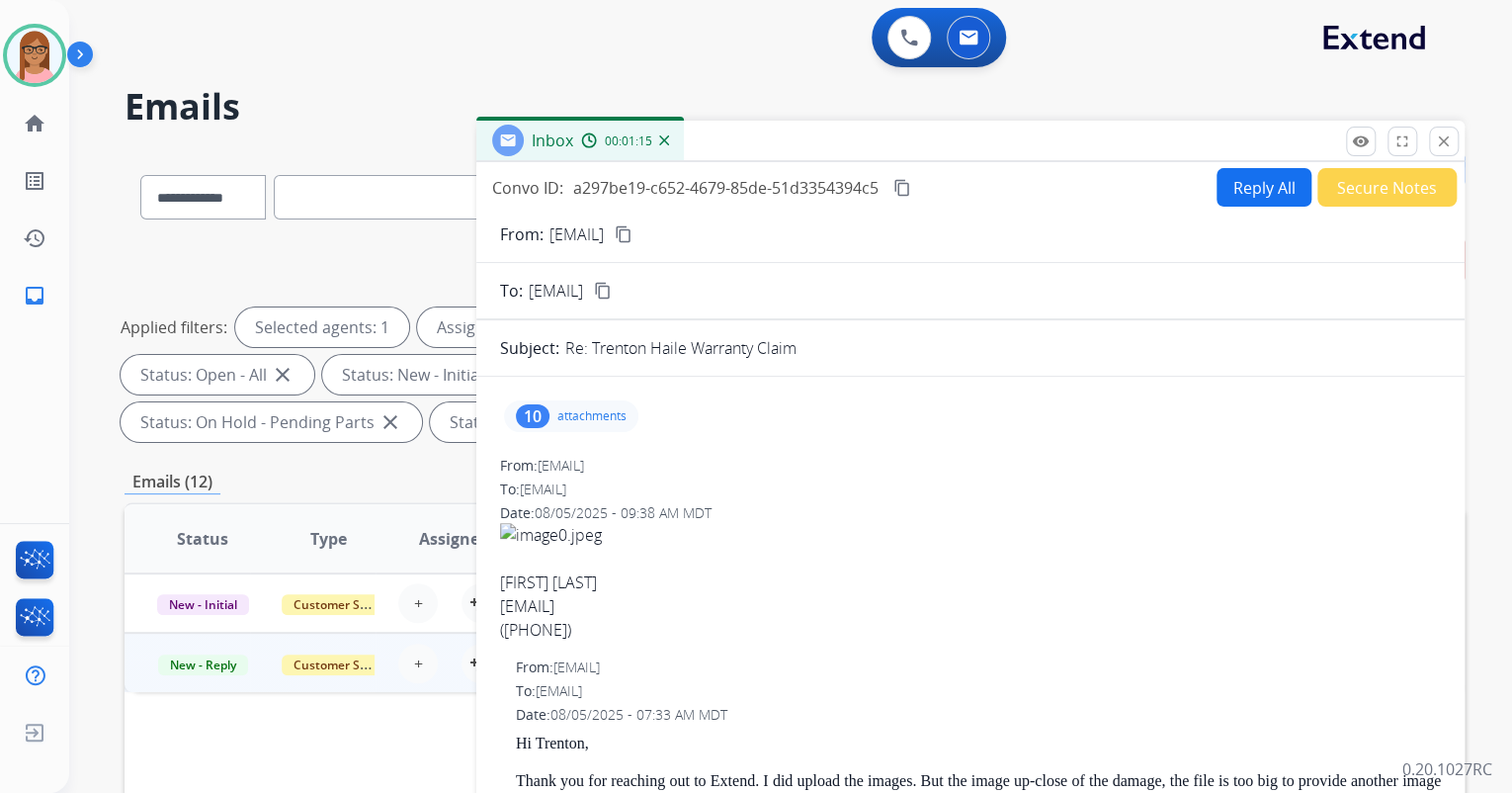 click on "attachments" at bounding box center [592, 416] 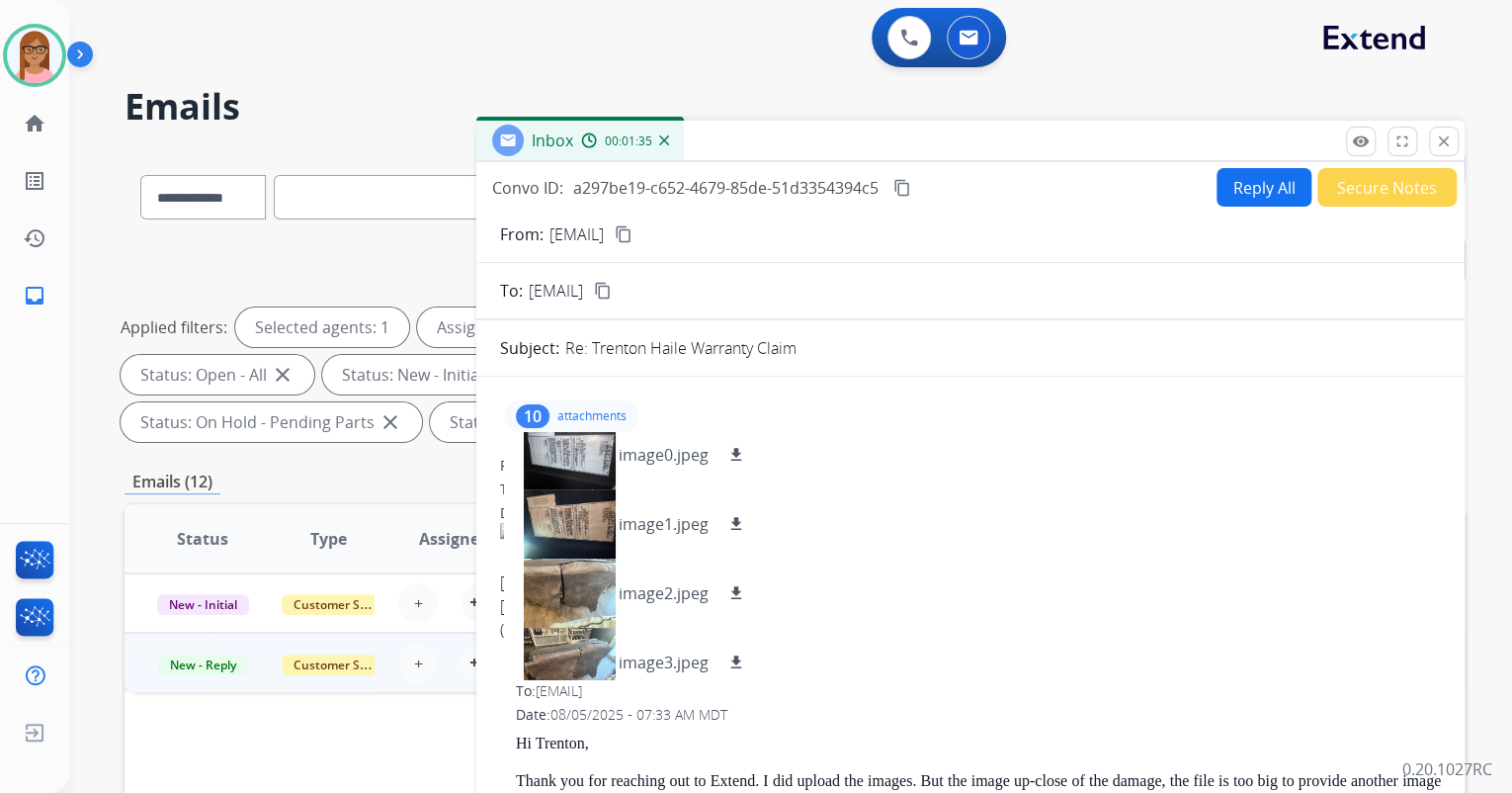 scroll, scrollTop: 444, scrollLeft: 0, axis: vertical 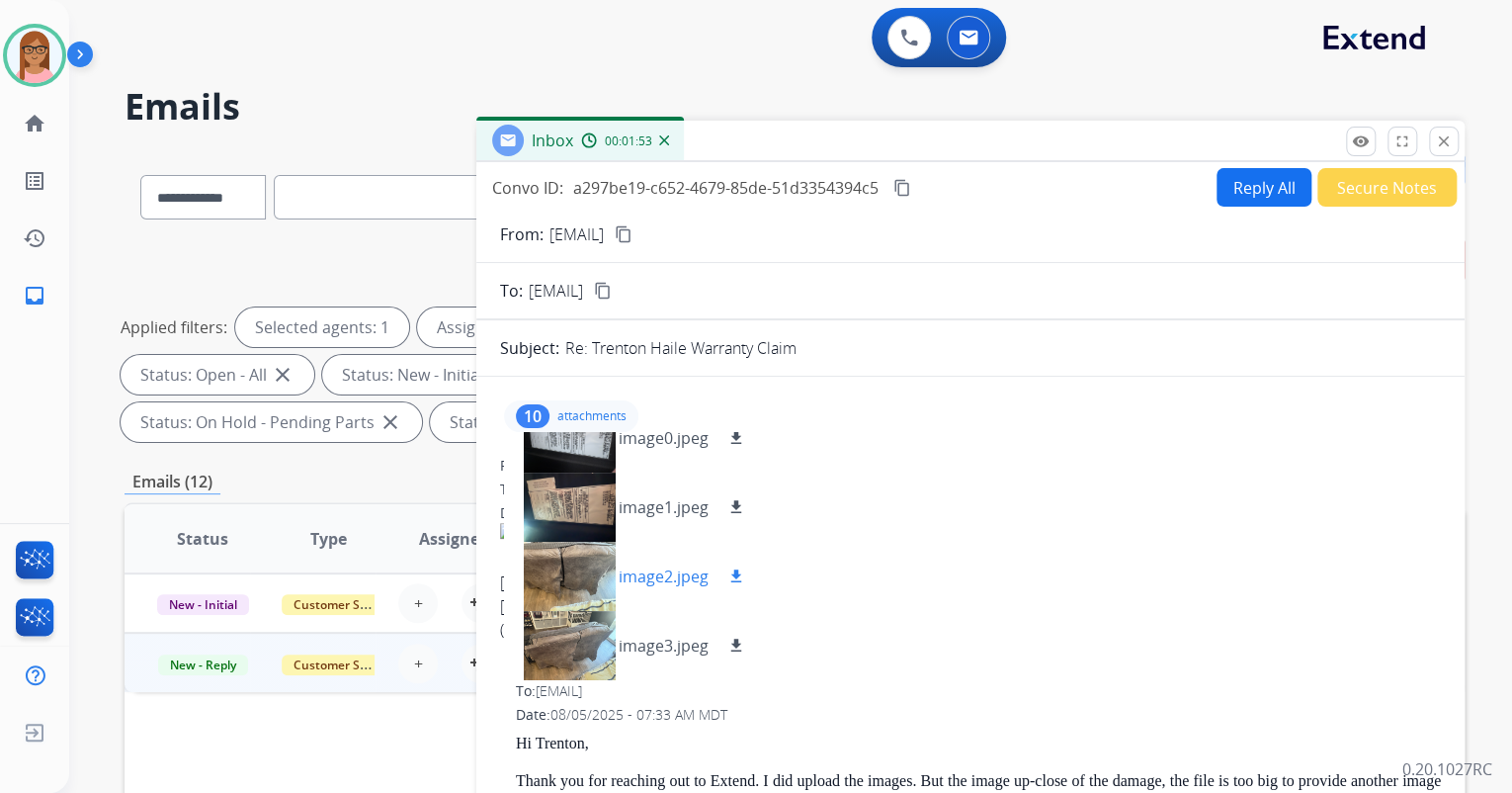 click at bounding box center [569, 576] 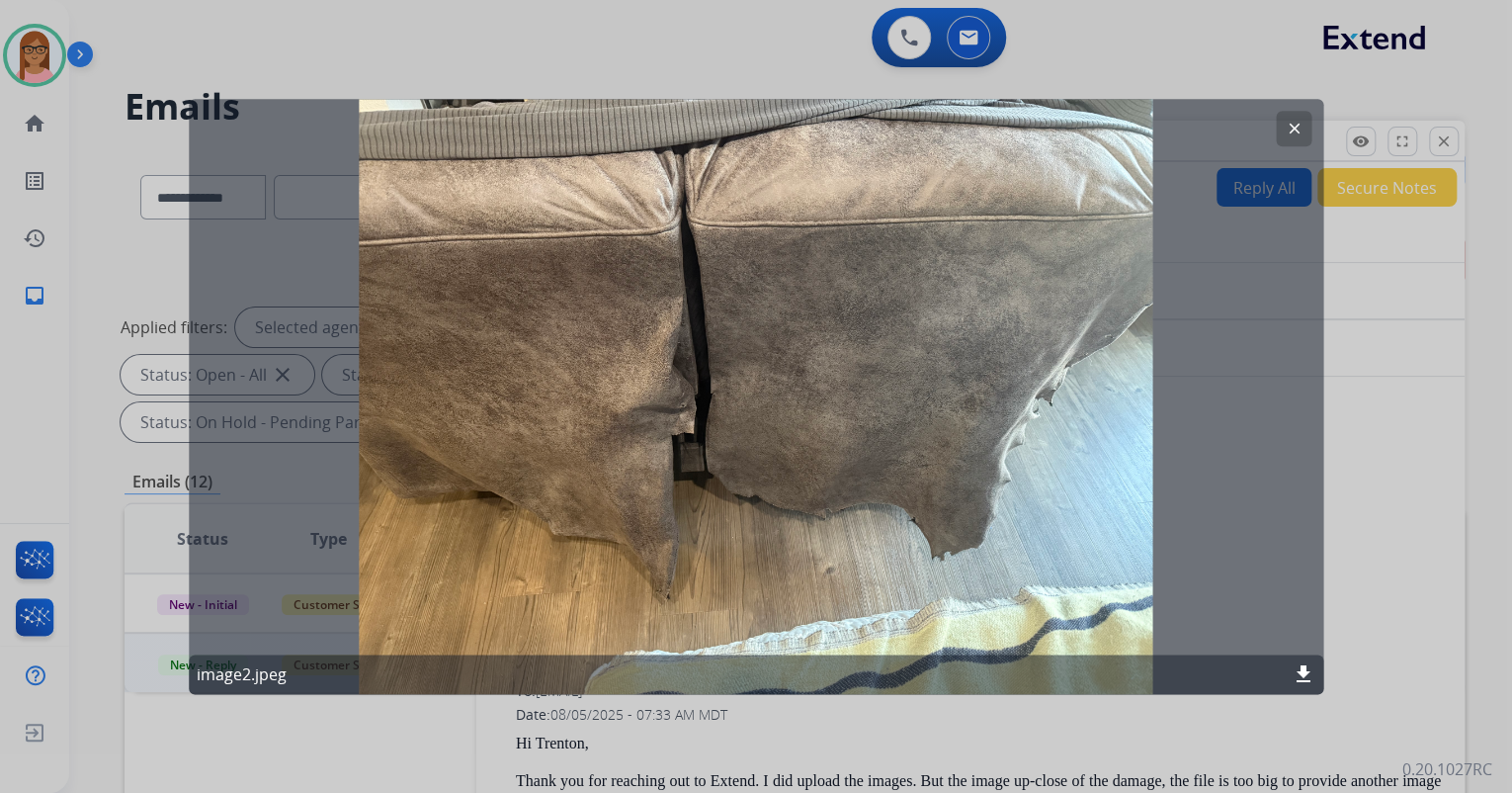 click on "clear" 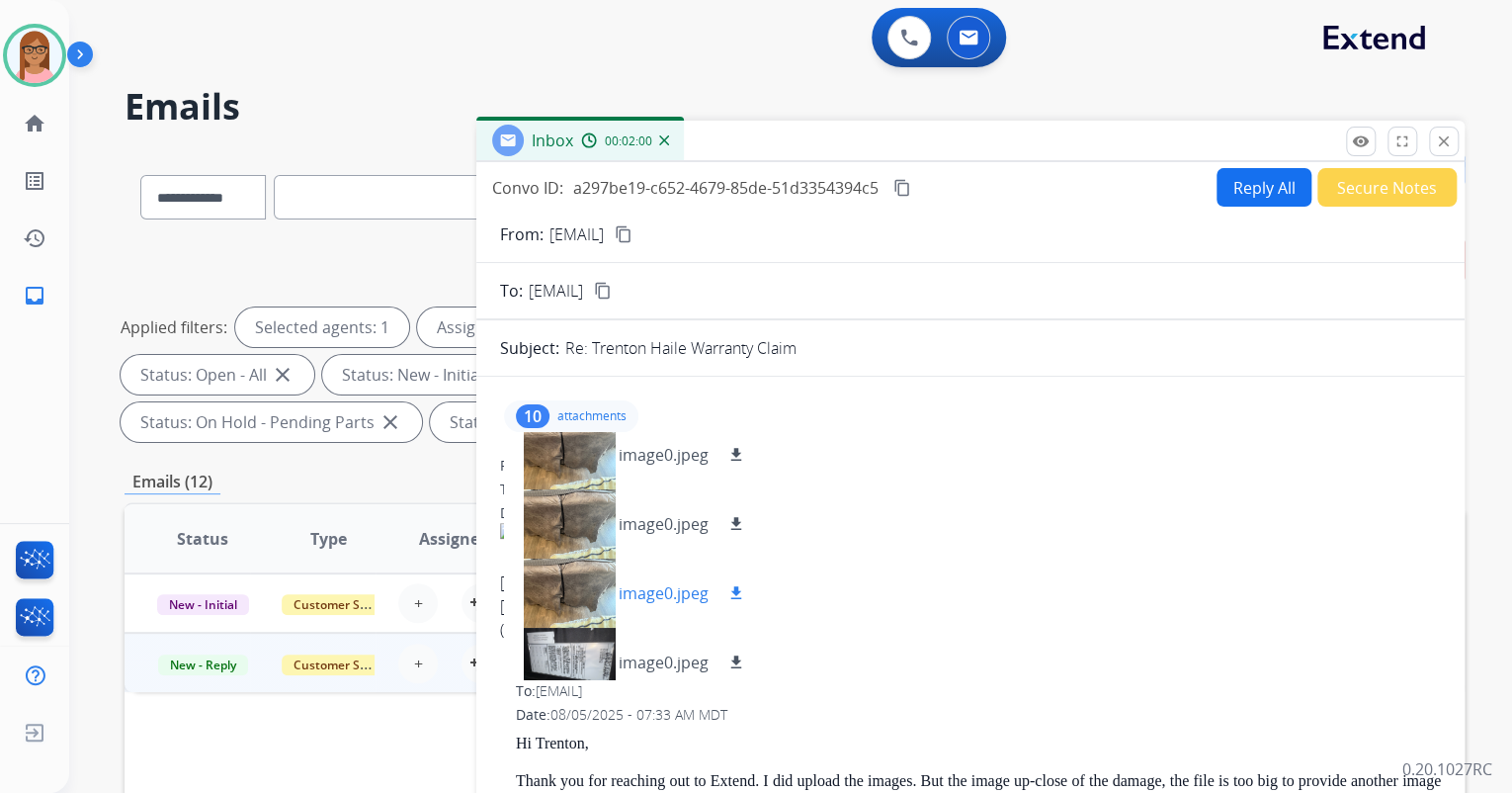 scroll, scrollTop: 0, scrollLeft: 0, axis: both 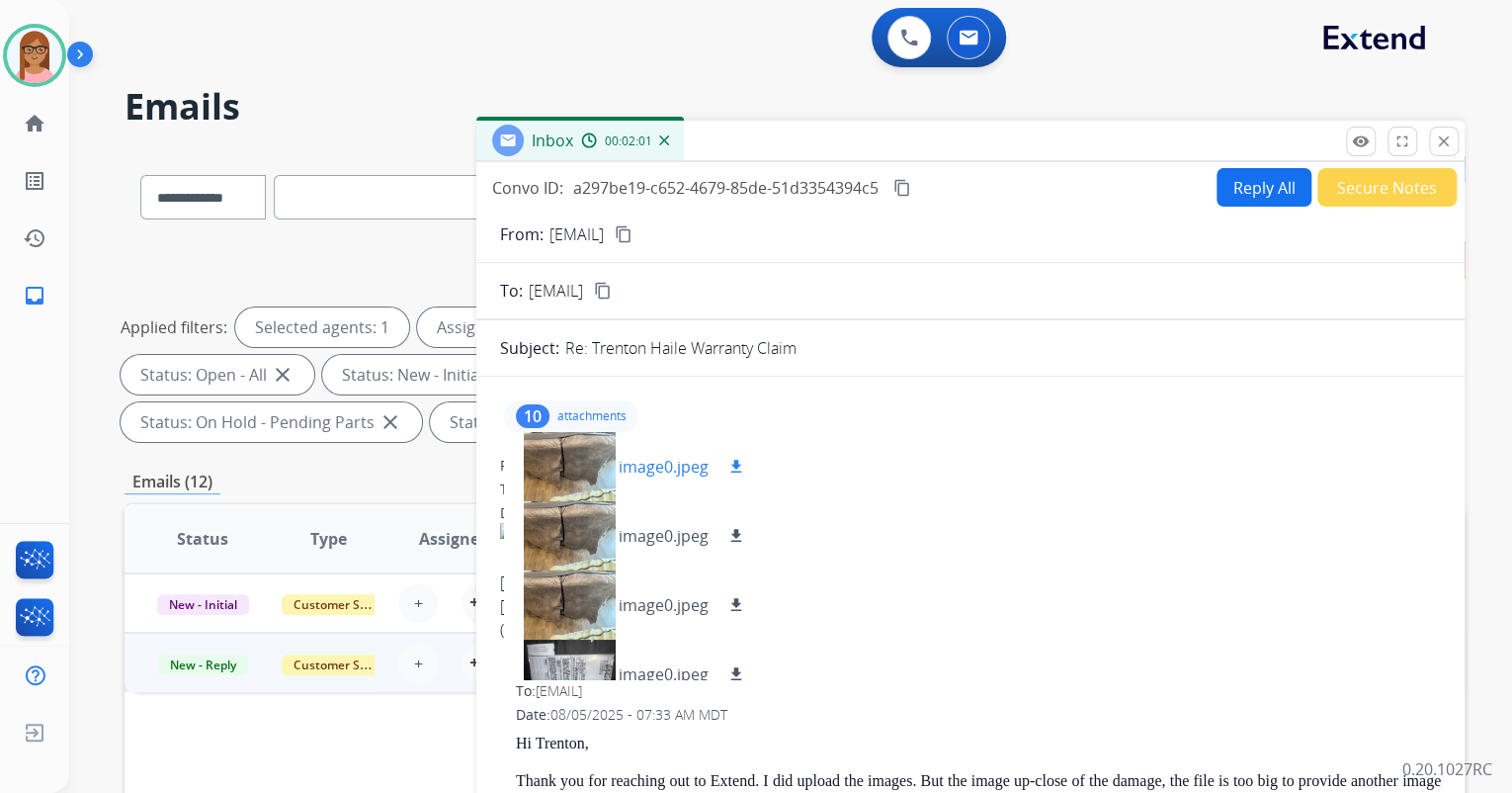 click at bounding box center (569, 467) 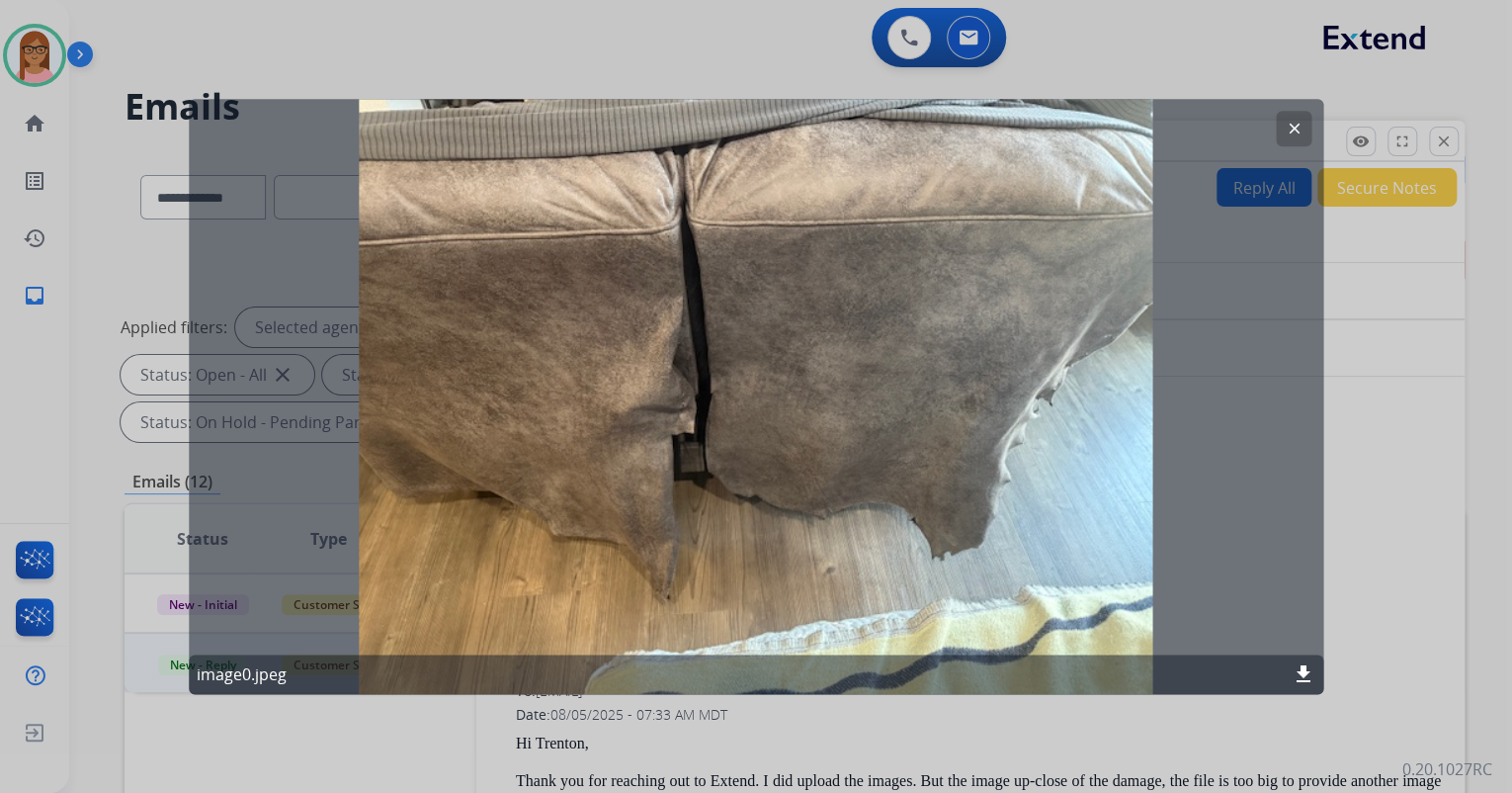 click on "clear" 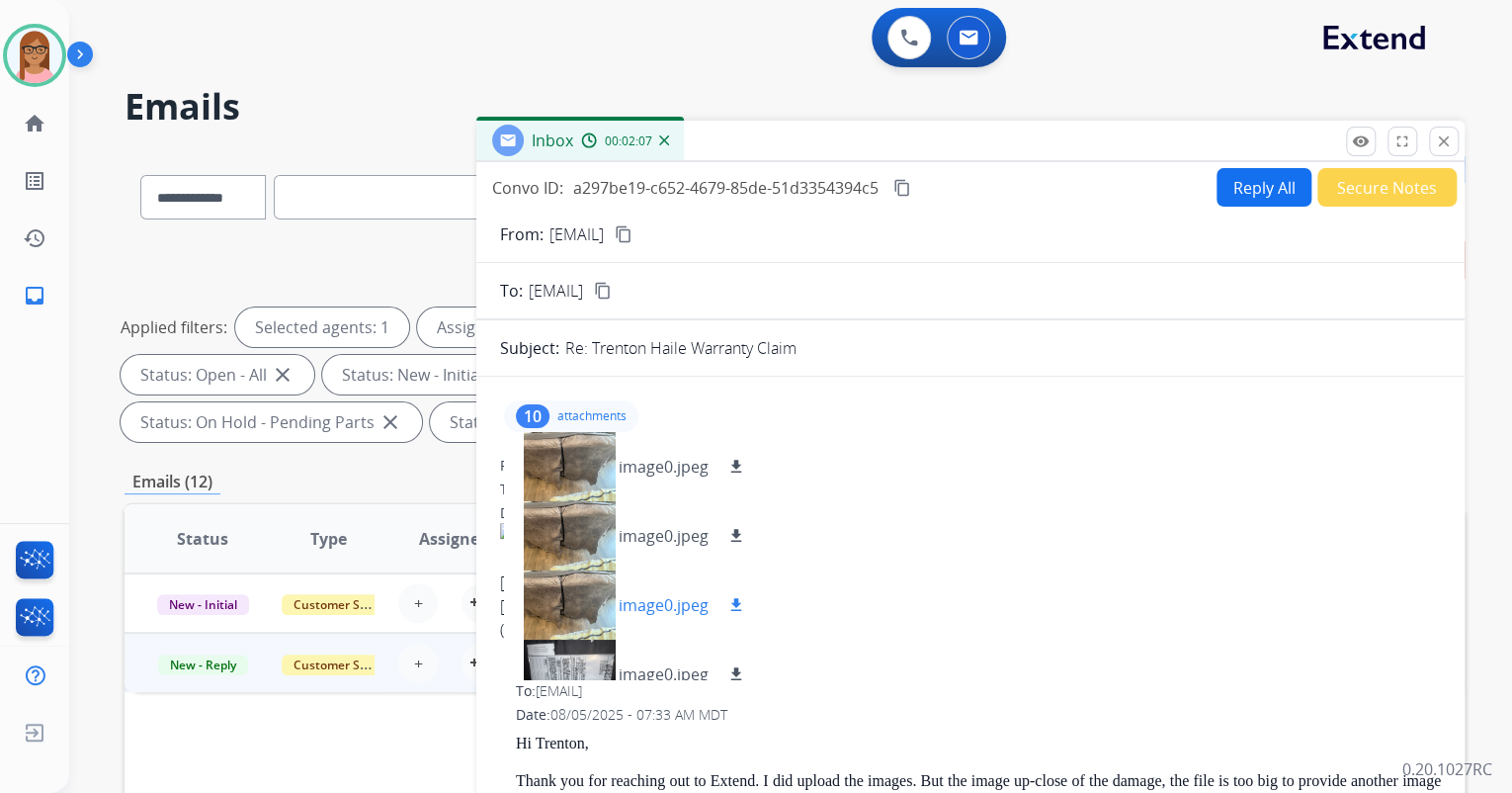 click at bounding box center (569, 605) 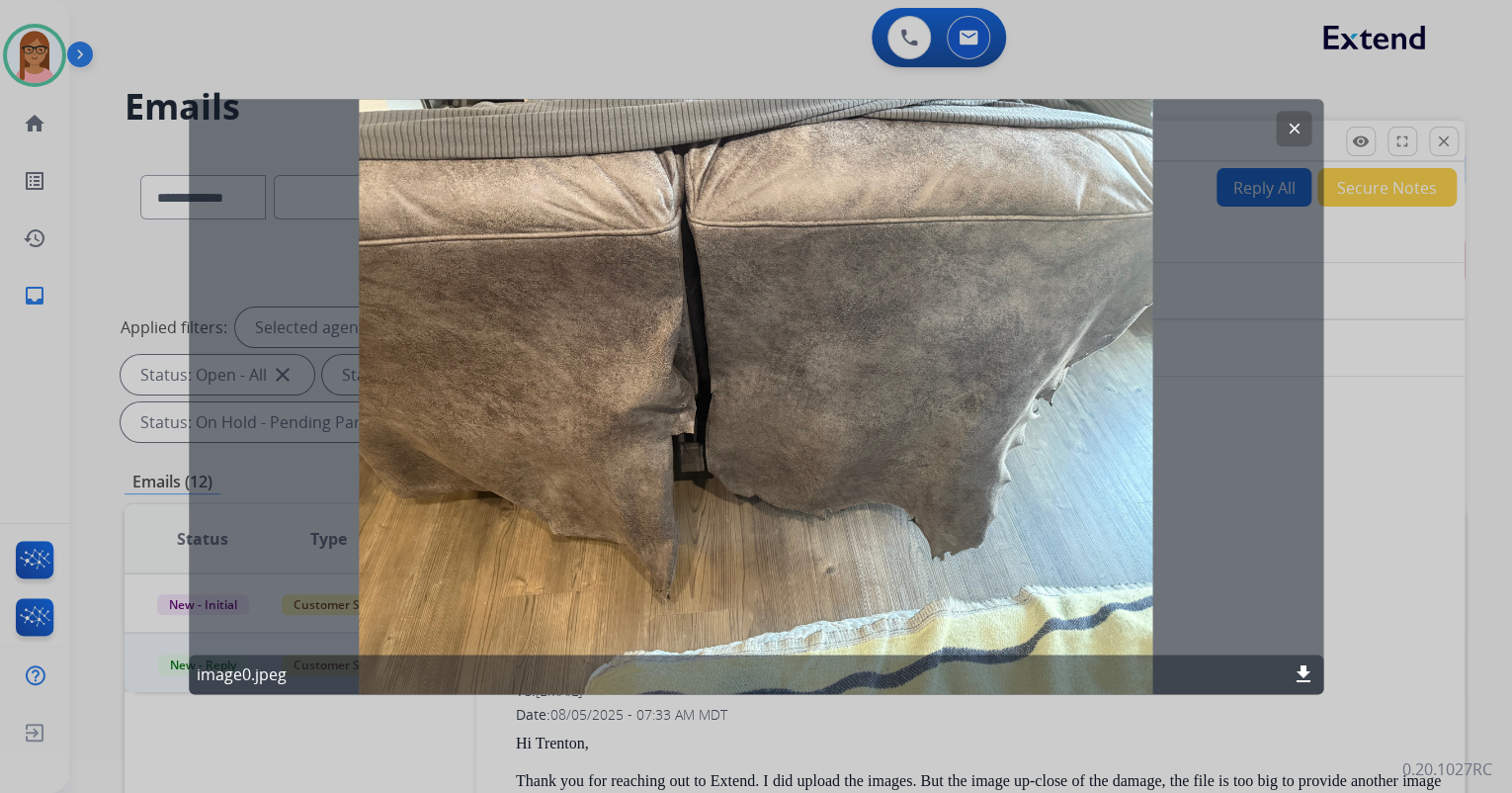 click on "clear" 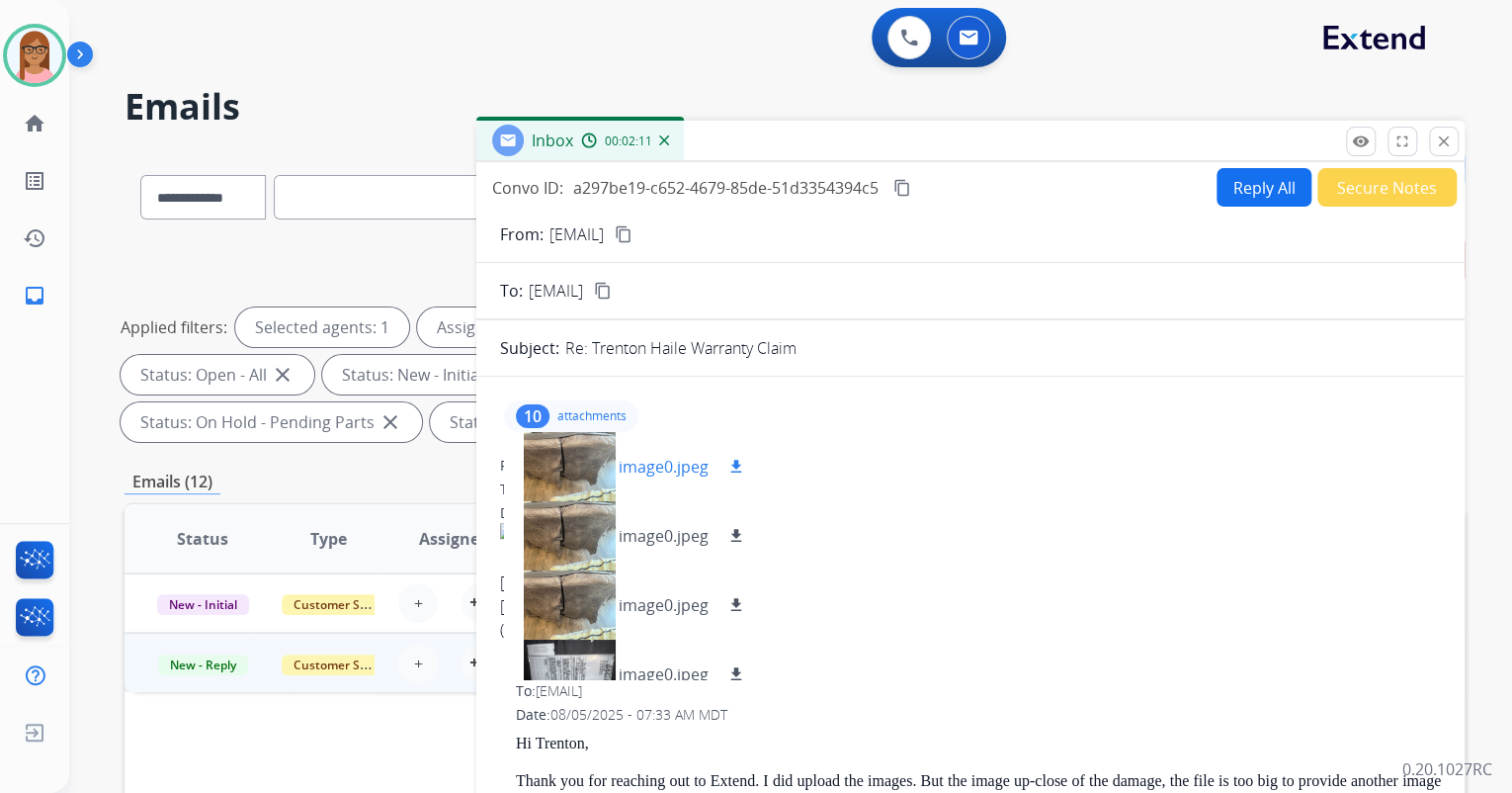 click on "download" at bounding box center (736, 467) 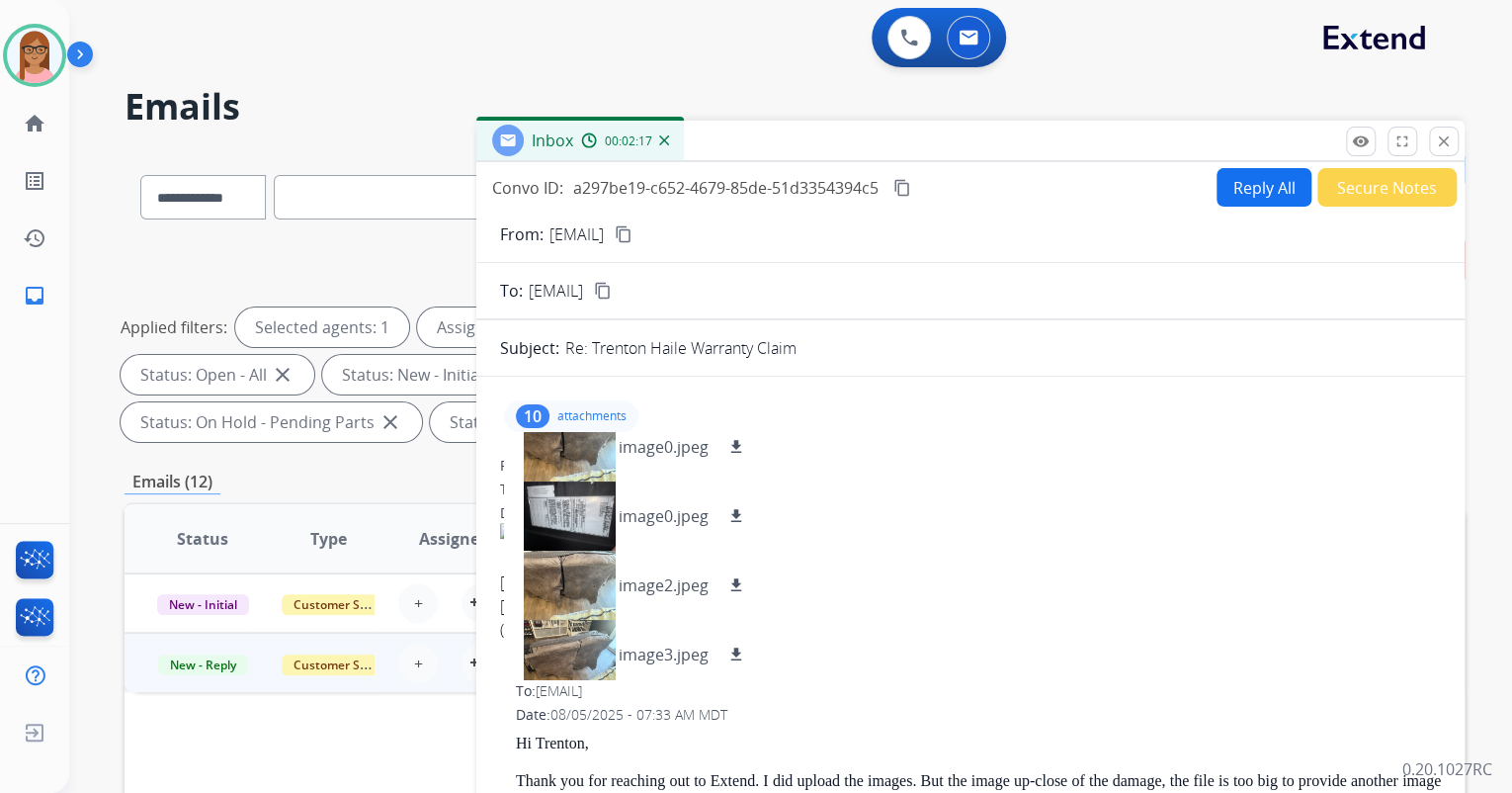 scroll, scrollTop: 237, scrollLeft: 0, axis: vertical 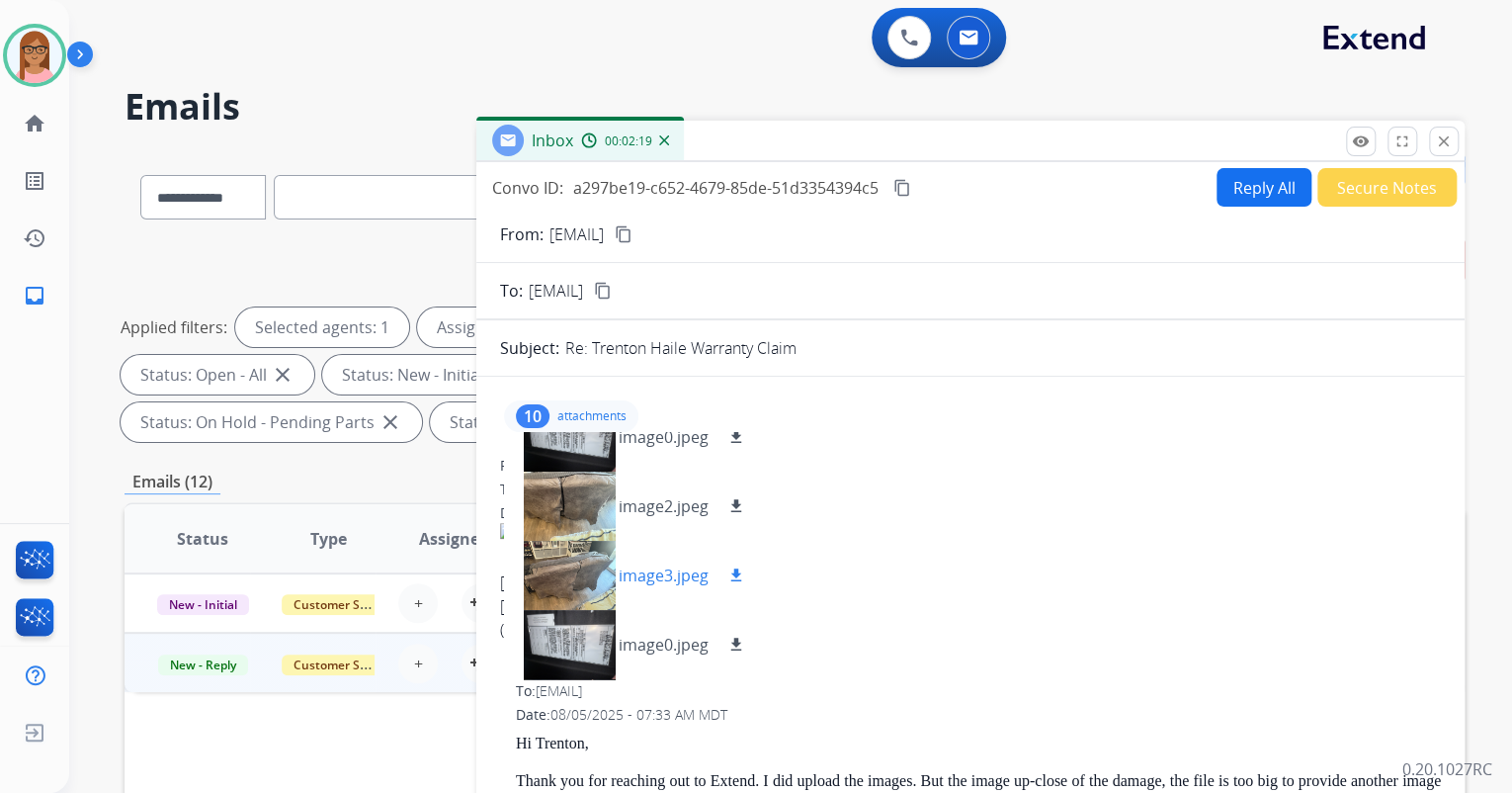 click at bounding box center [569, 575] 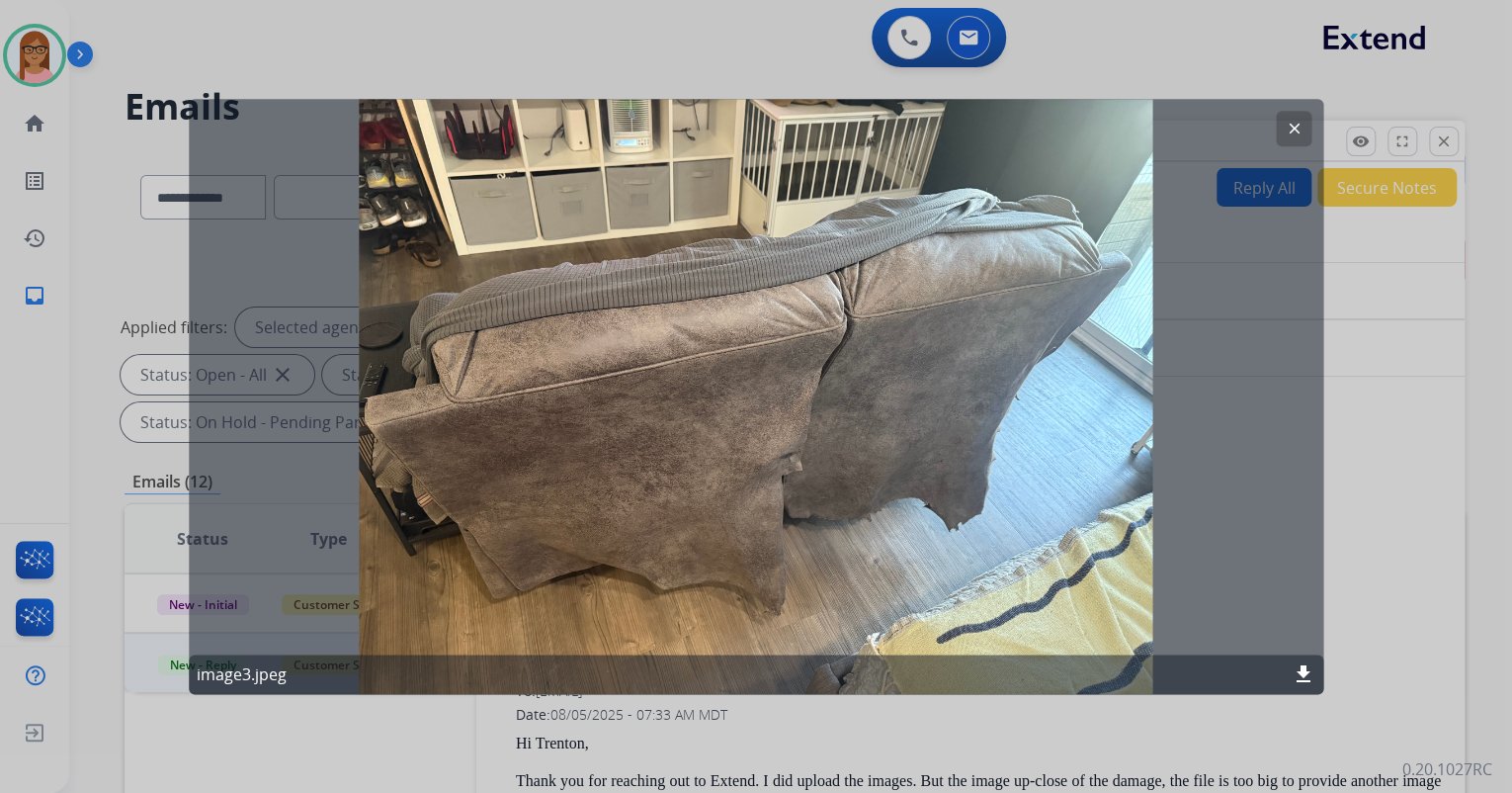 click on "clear" 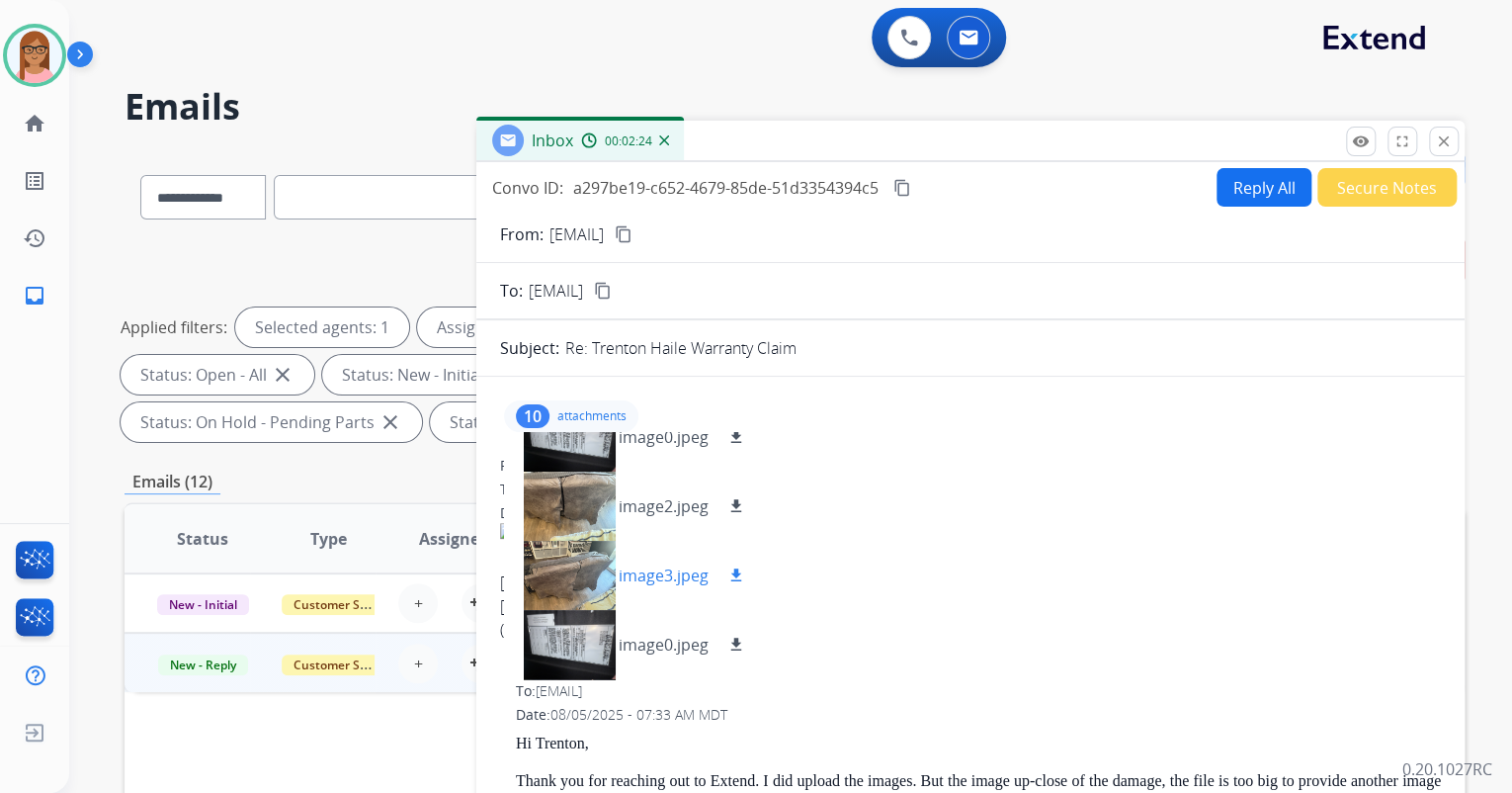 click on "download" at bounding box center (736, 575) 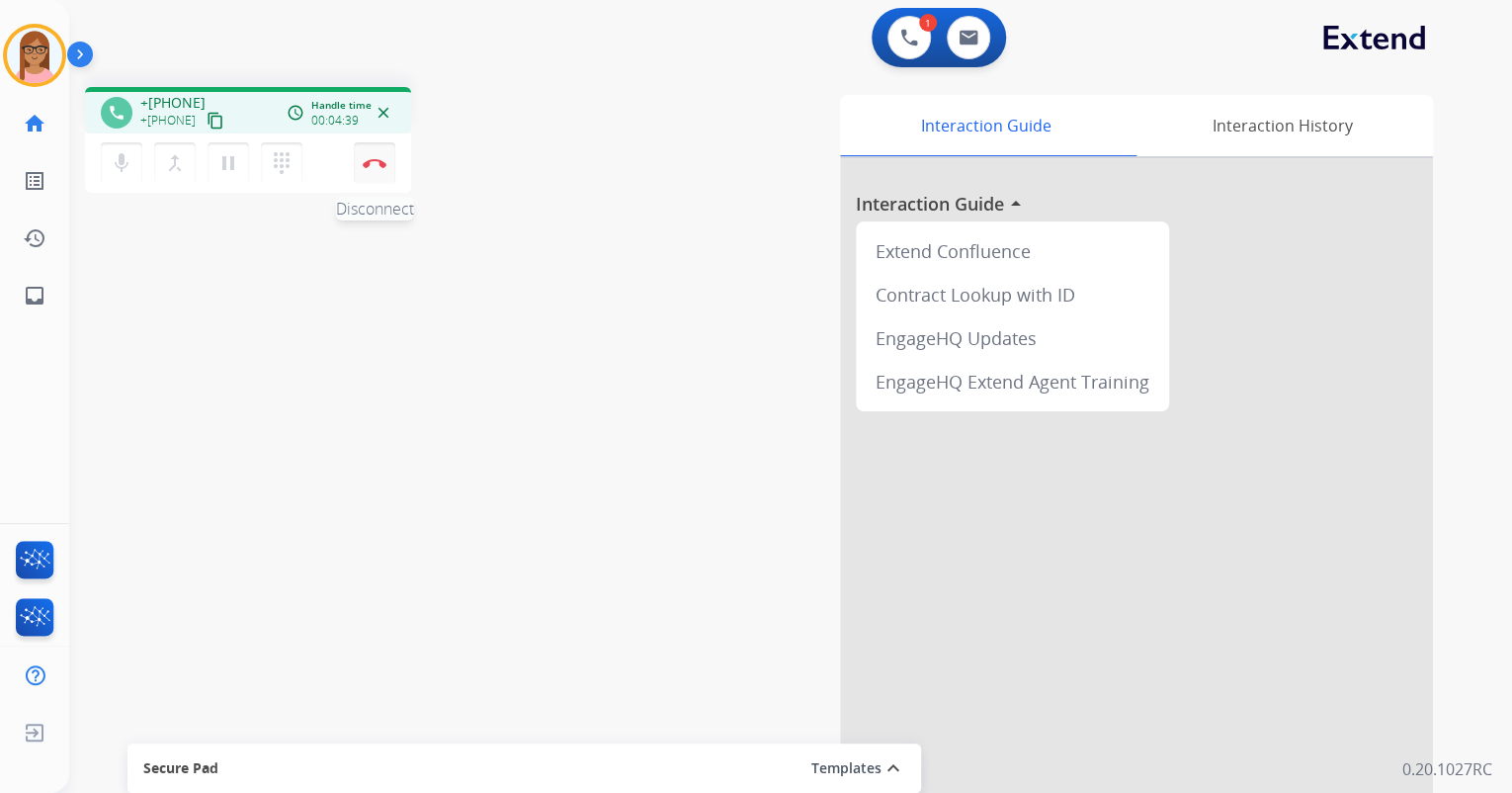 click at bounding box center (375, 163) 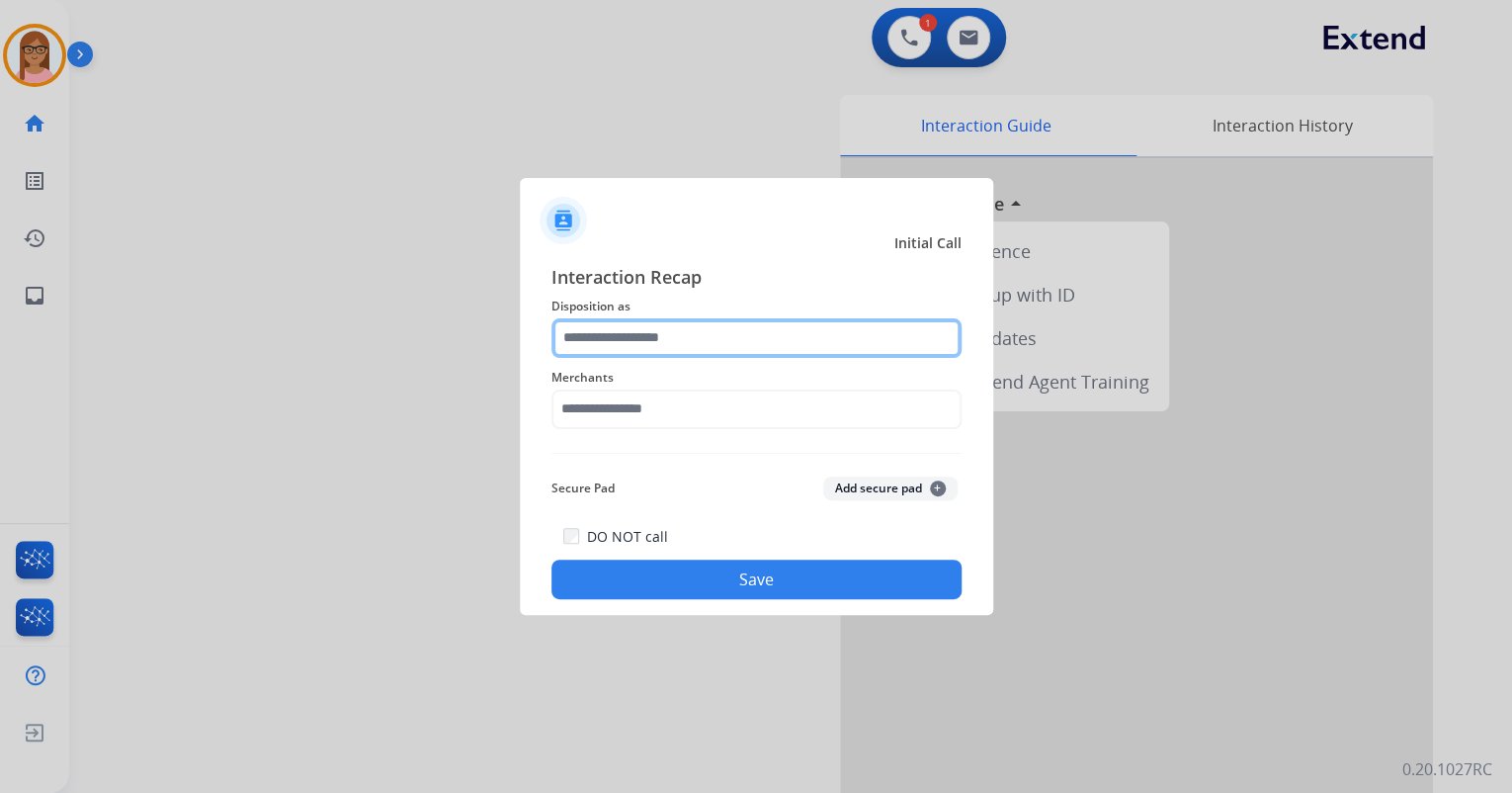 click 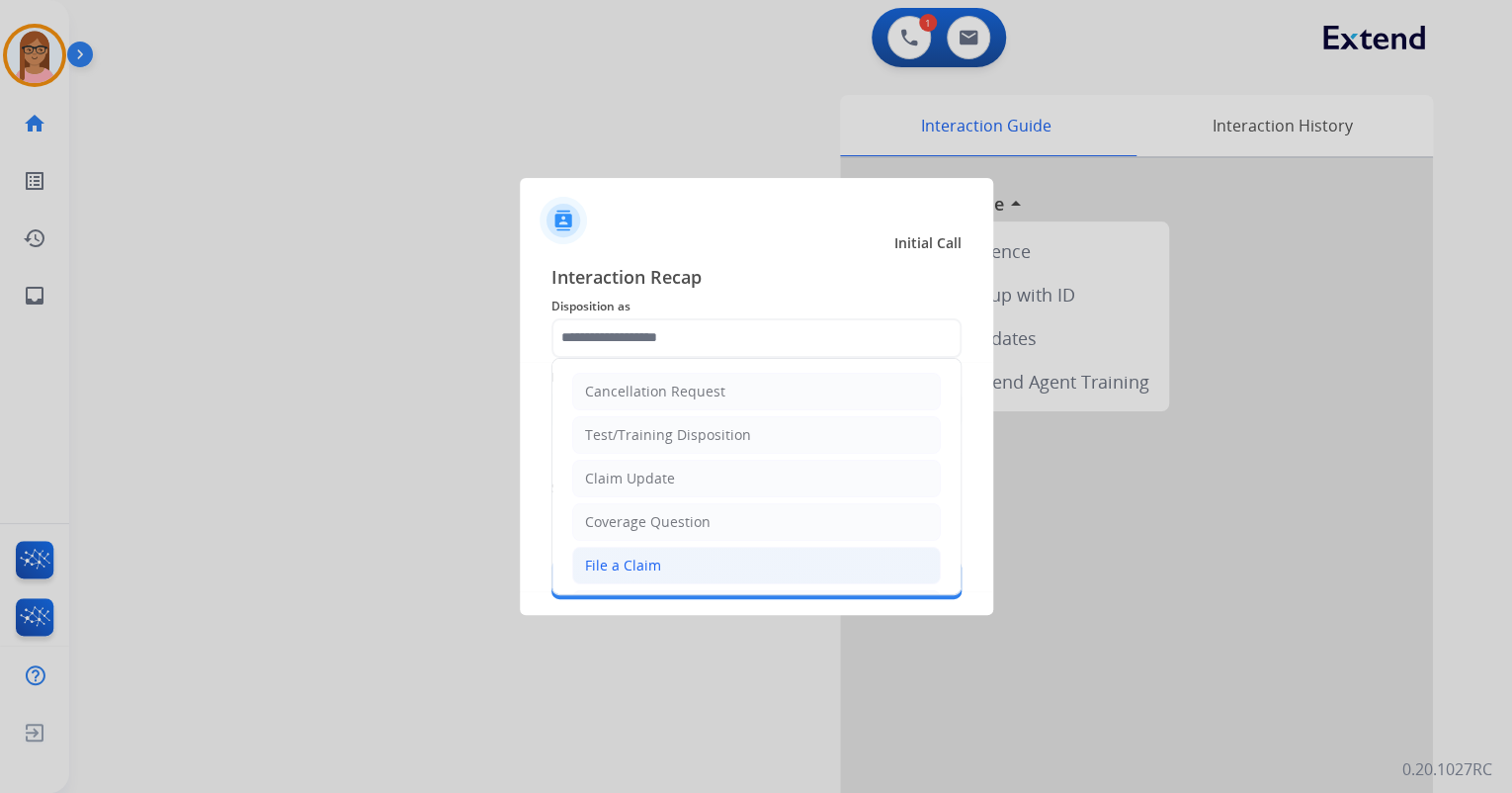 click on "File a Claim" 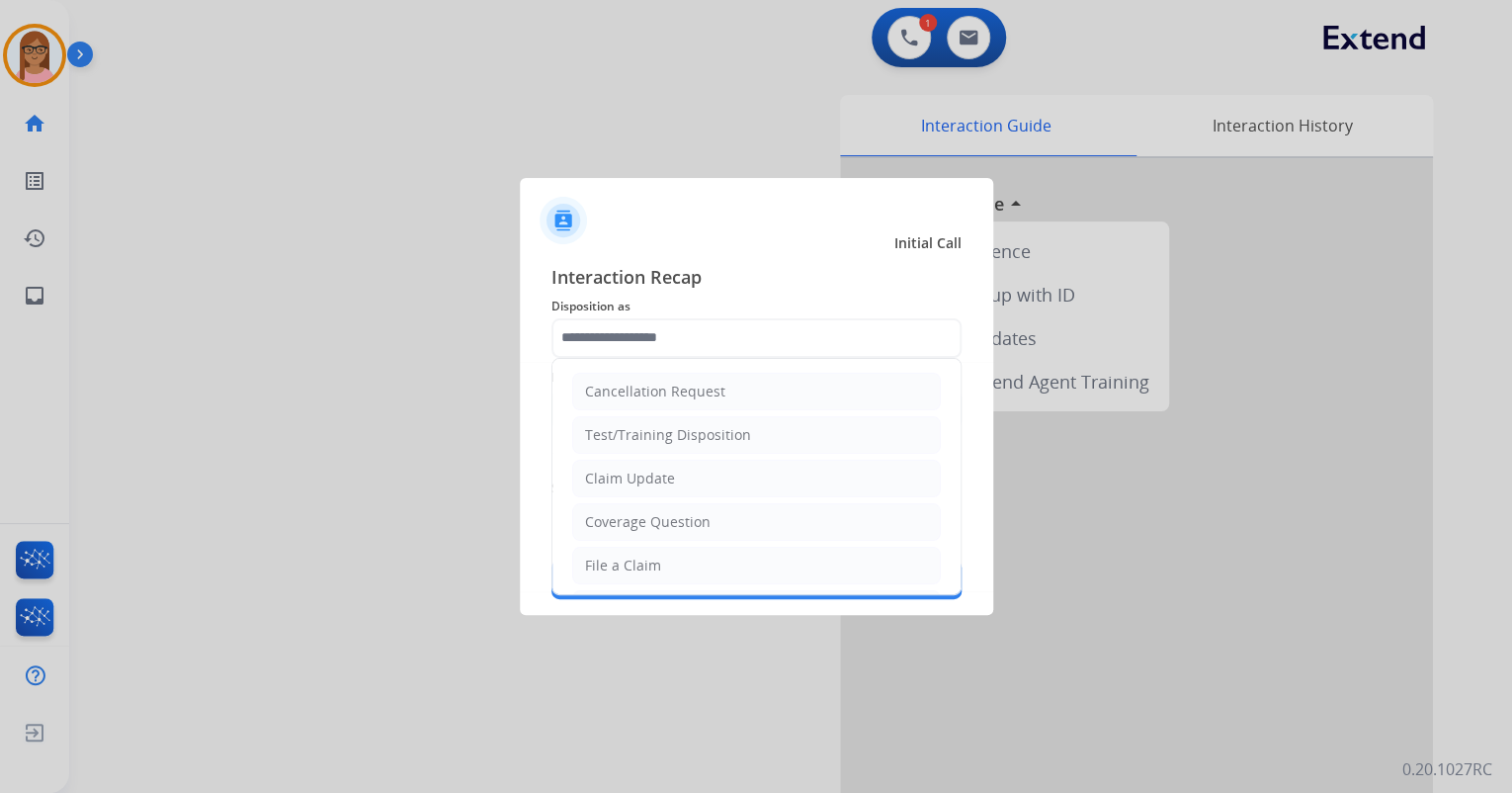 type on "**********" 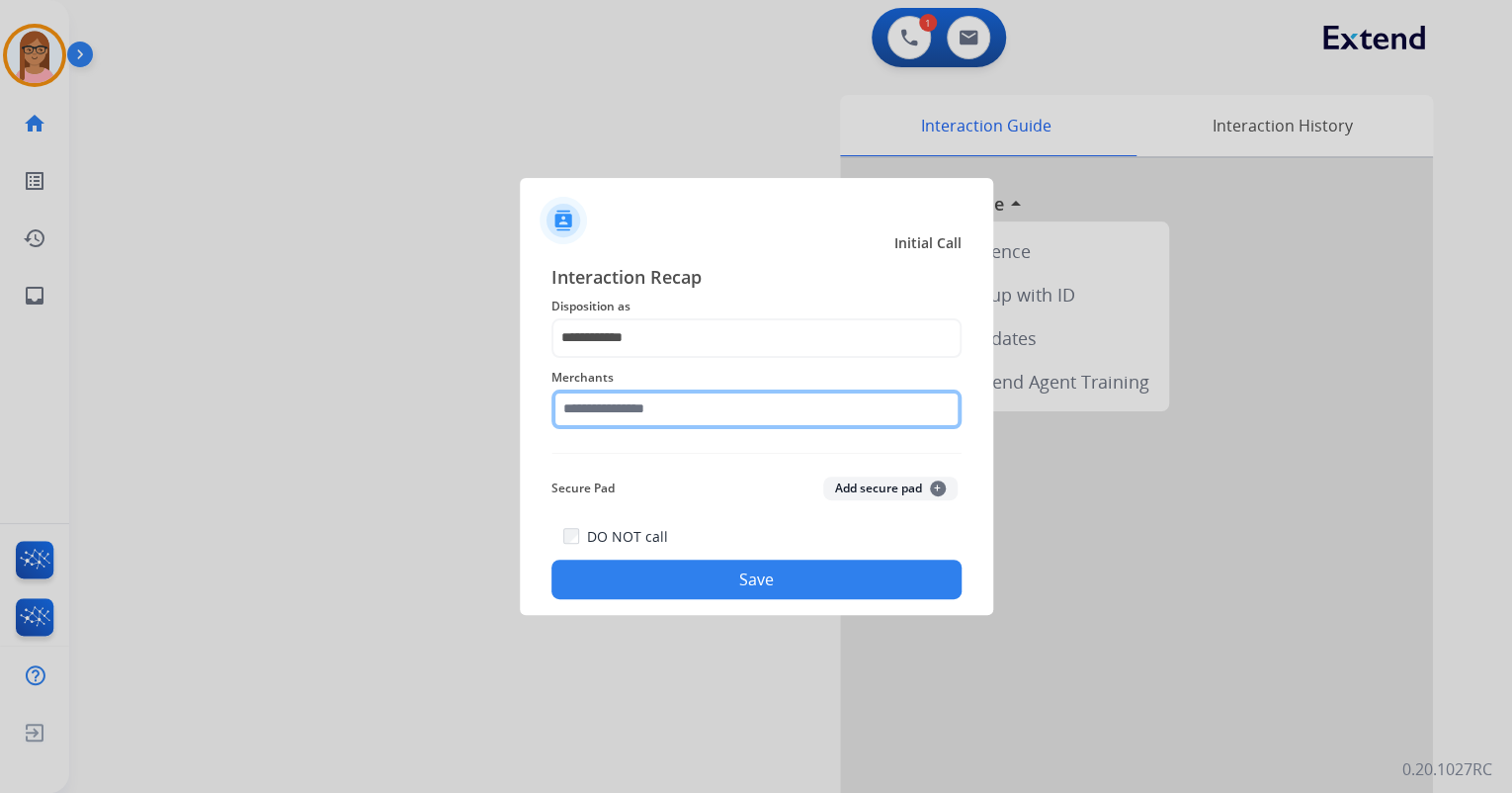 click 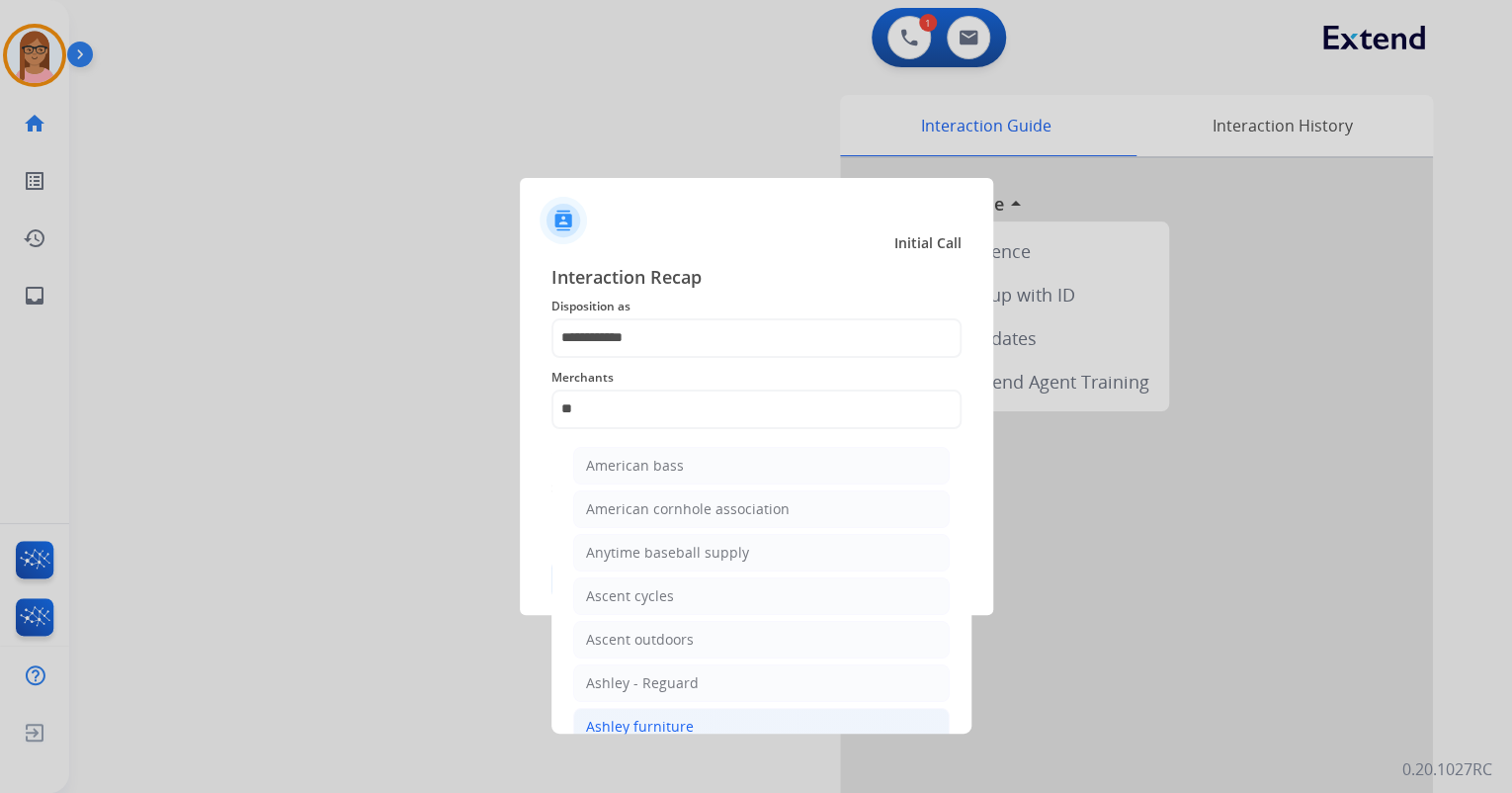 click on "Ashley furniture" 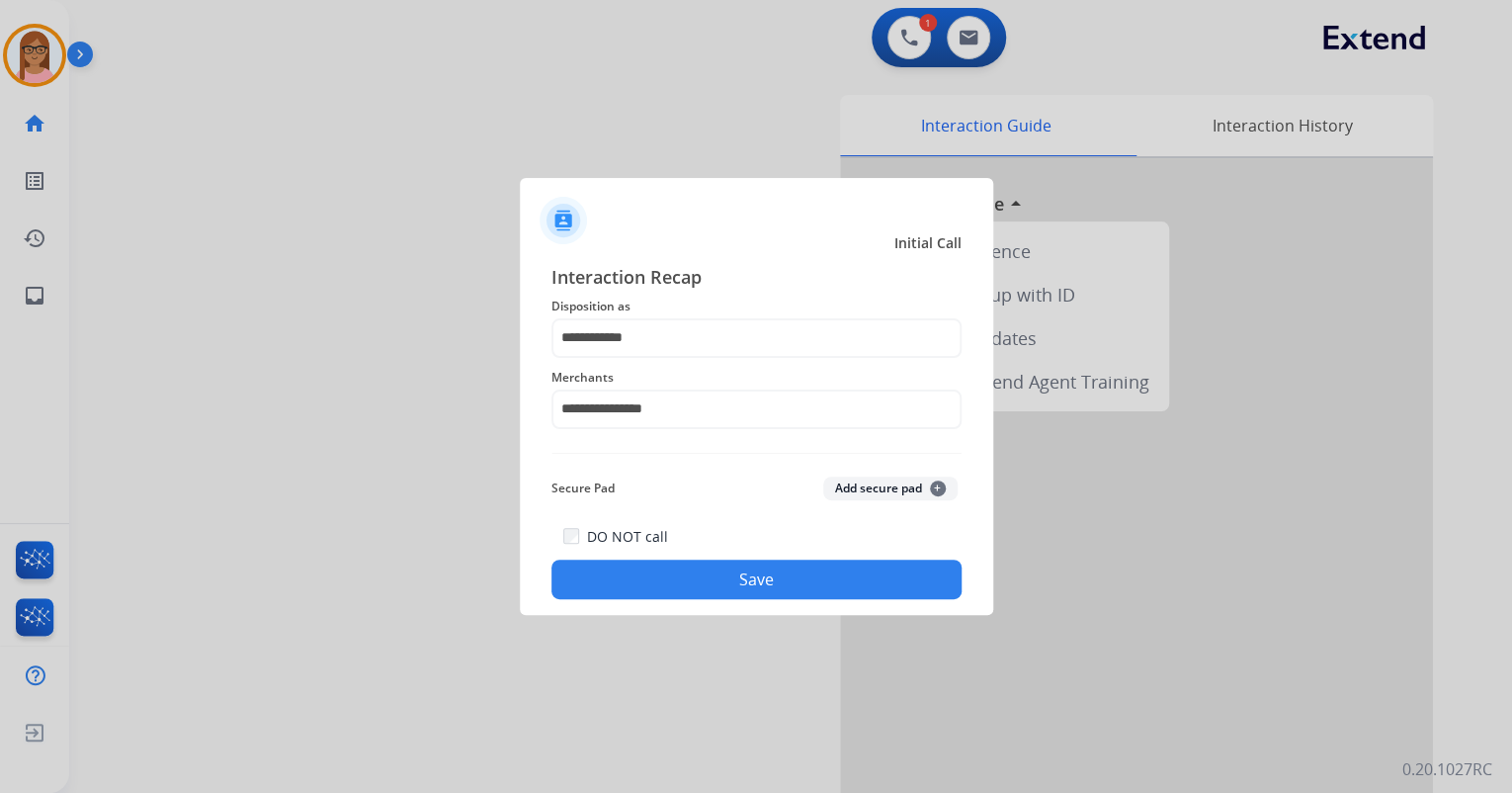 click on "Save" 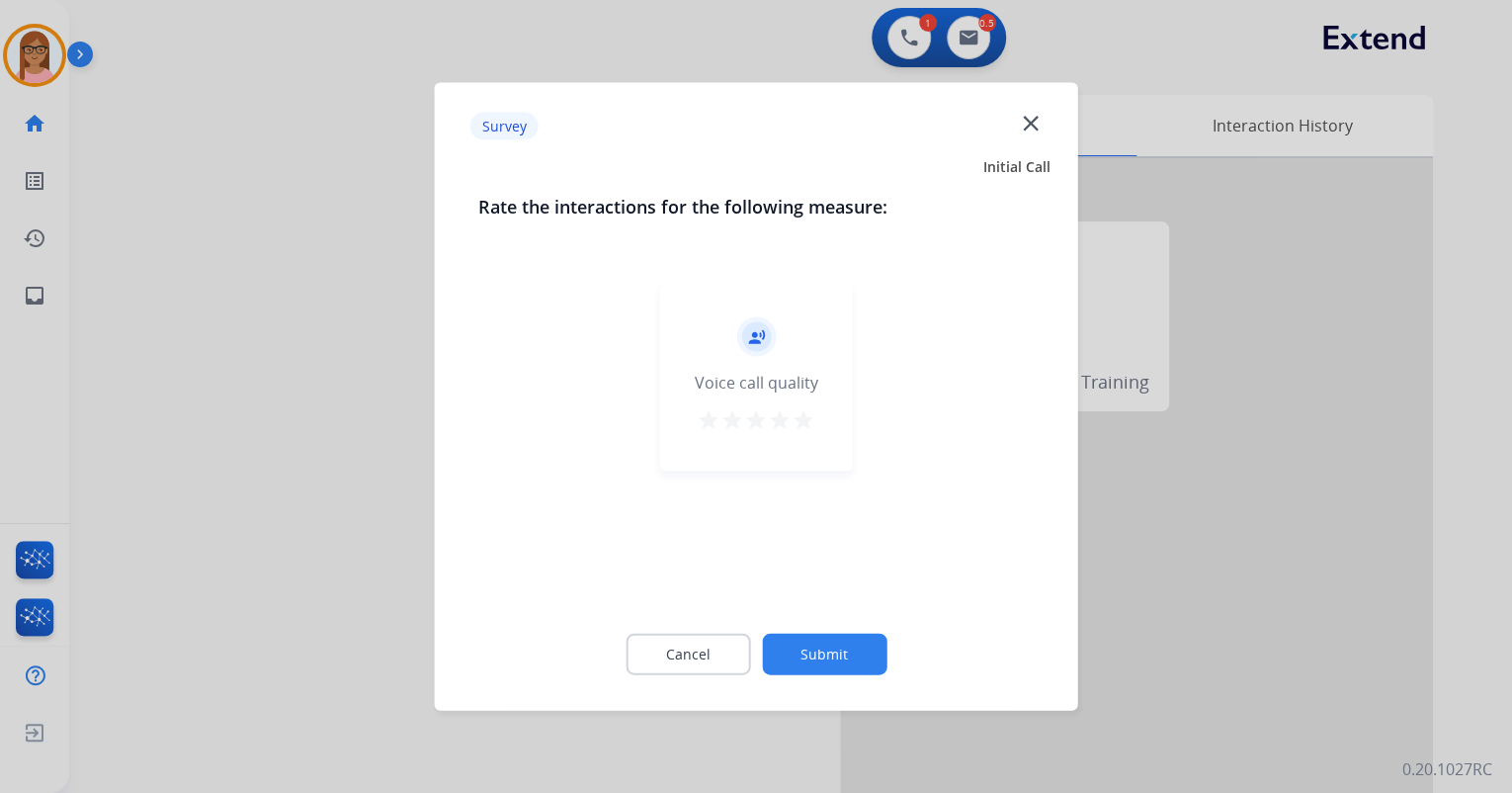 click on "star" at bounding box center [803, 420] 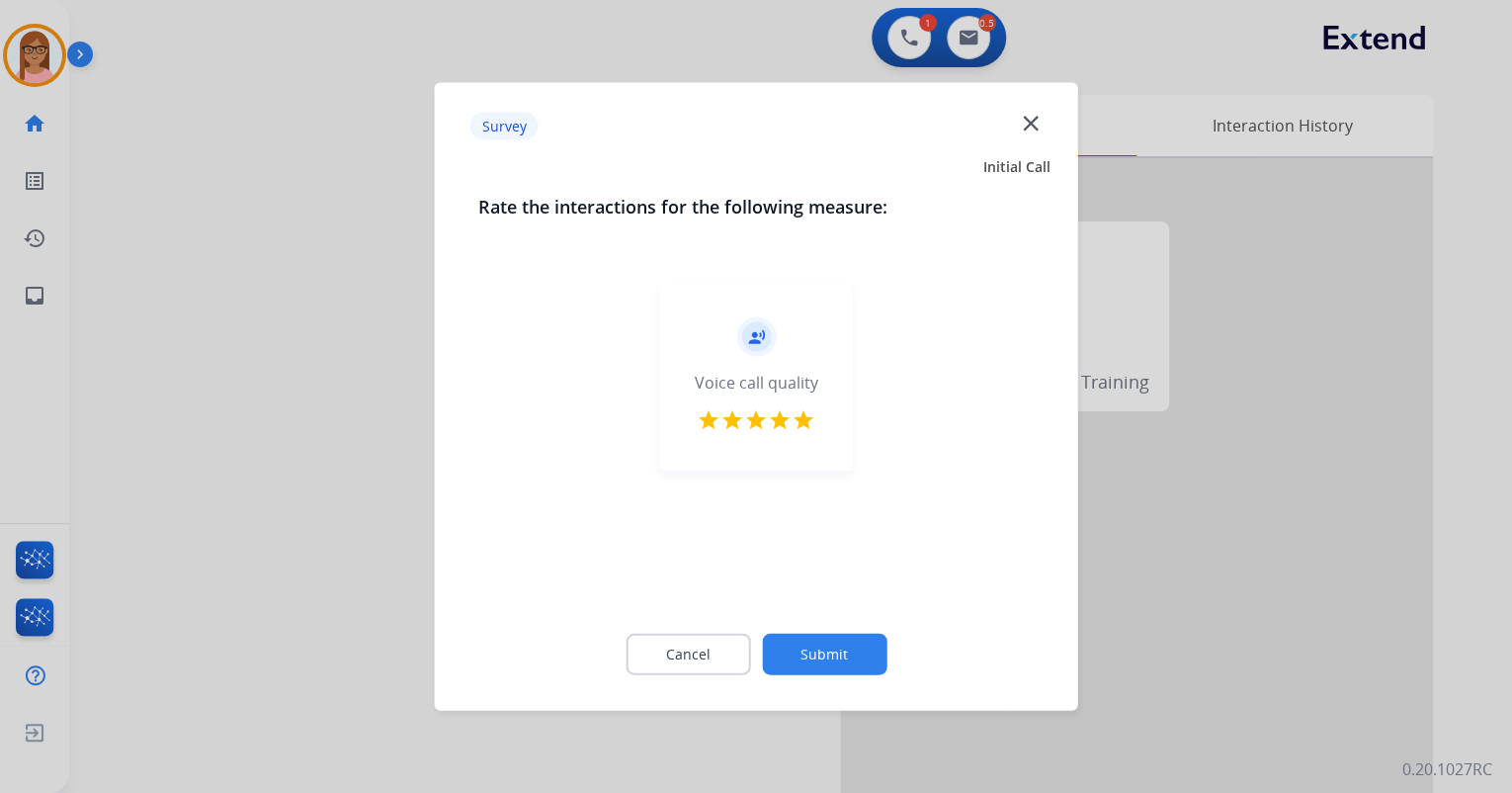click on "Submit" 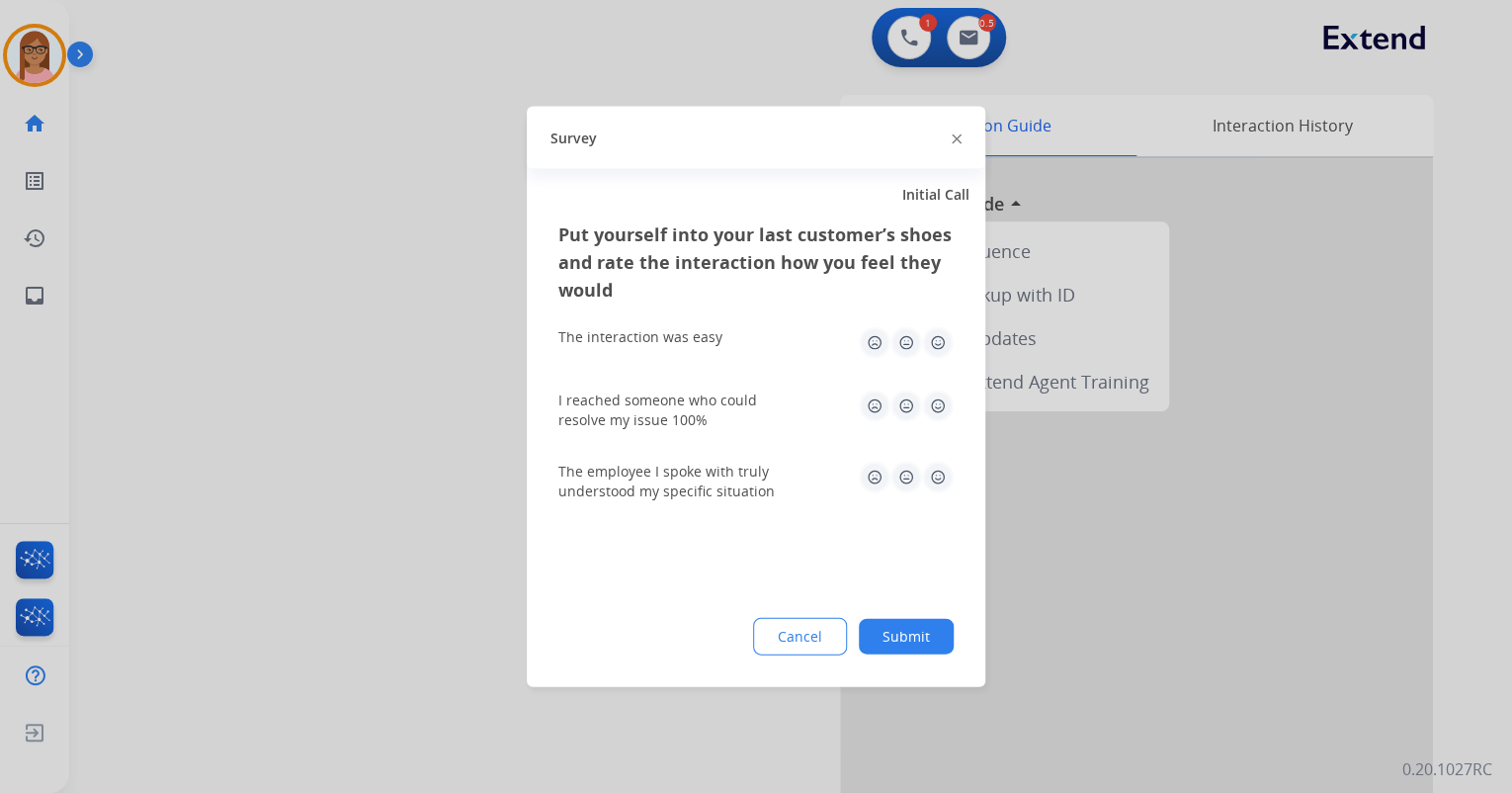 drag, startPoint x: 937, startPoint y: 345, endPoint x: 934, endPoint y: 380, distance: 35.128336 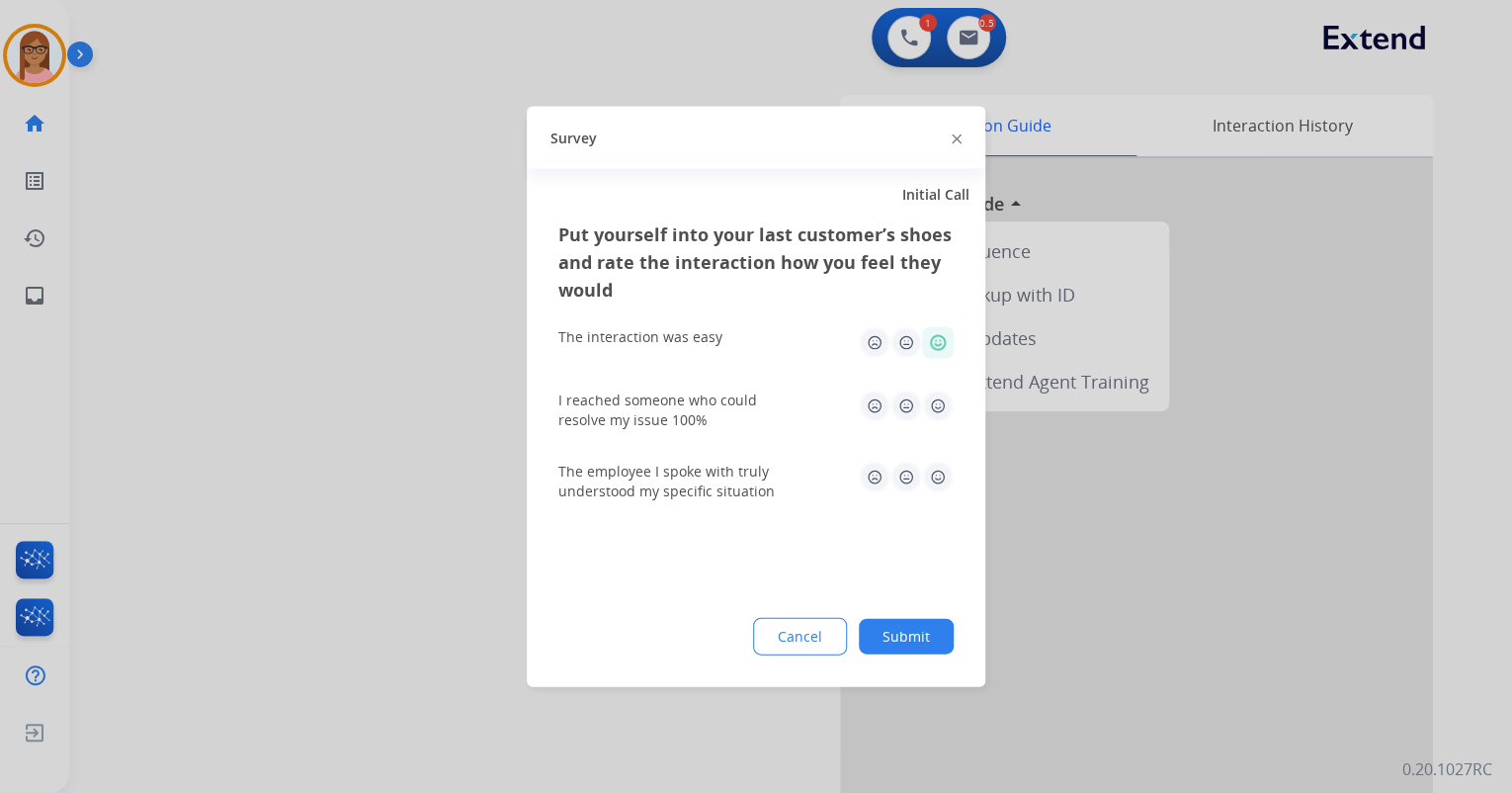 click 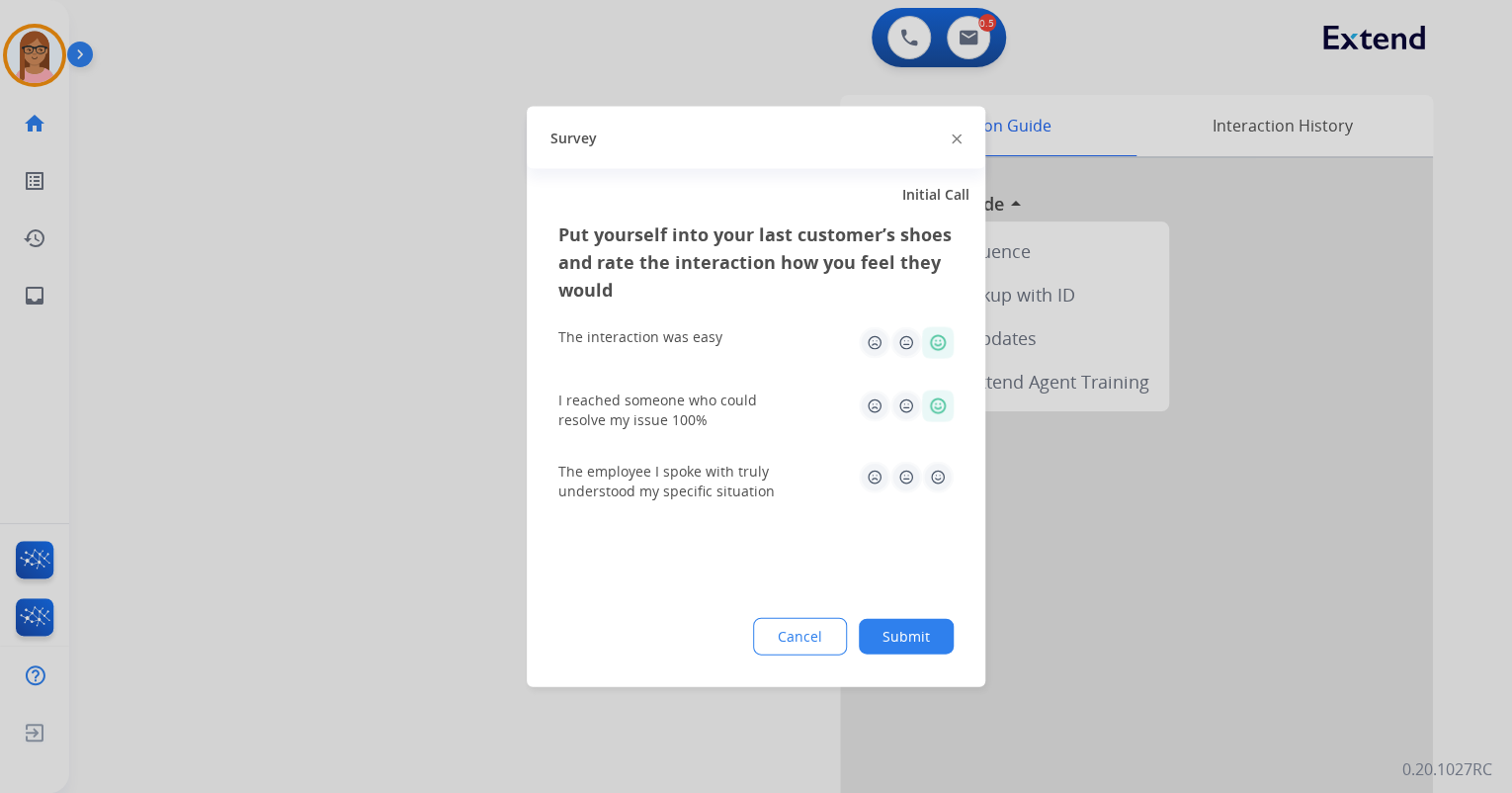 click 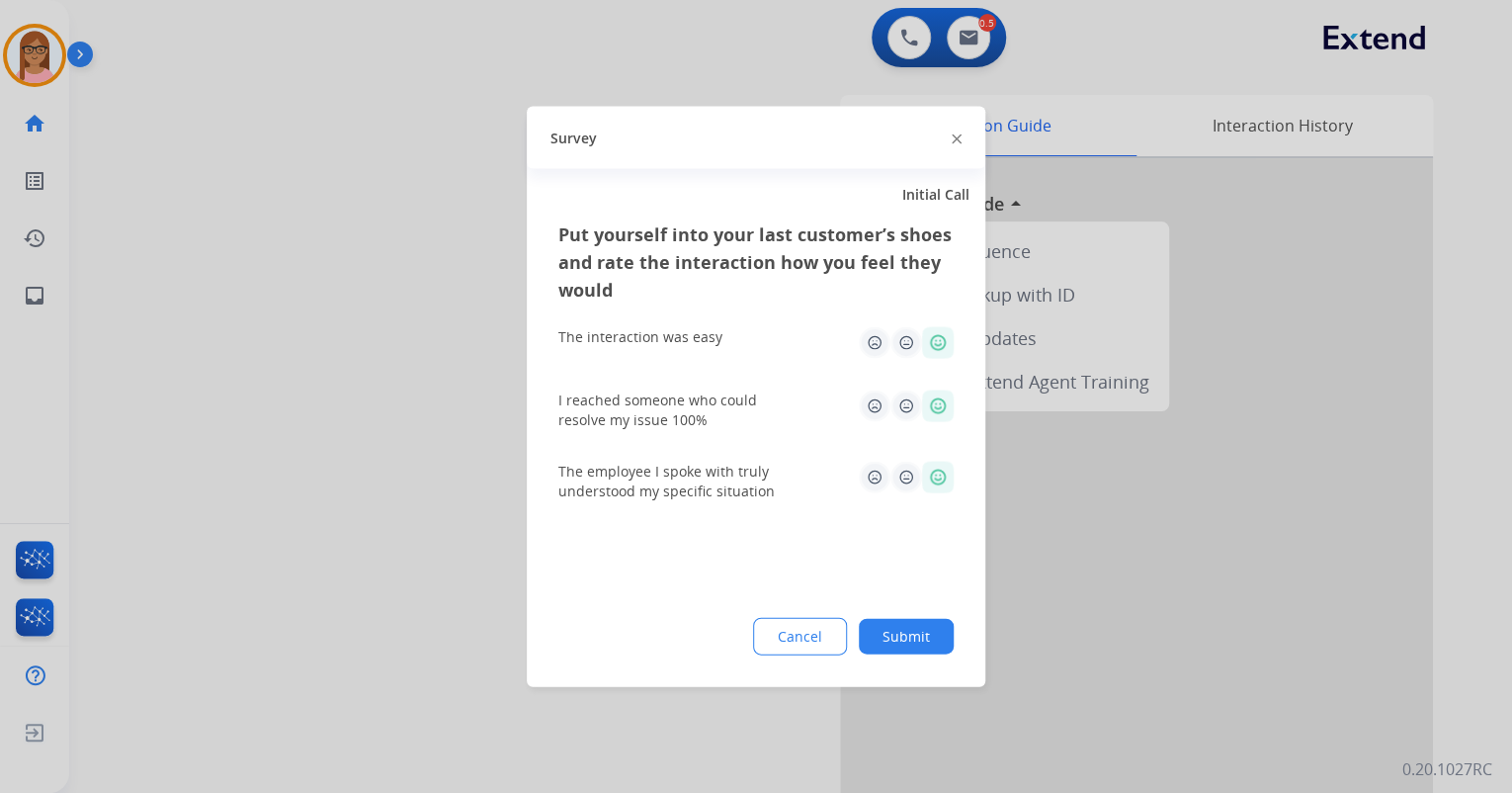 click on "Submit" 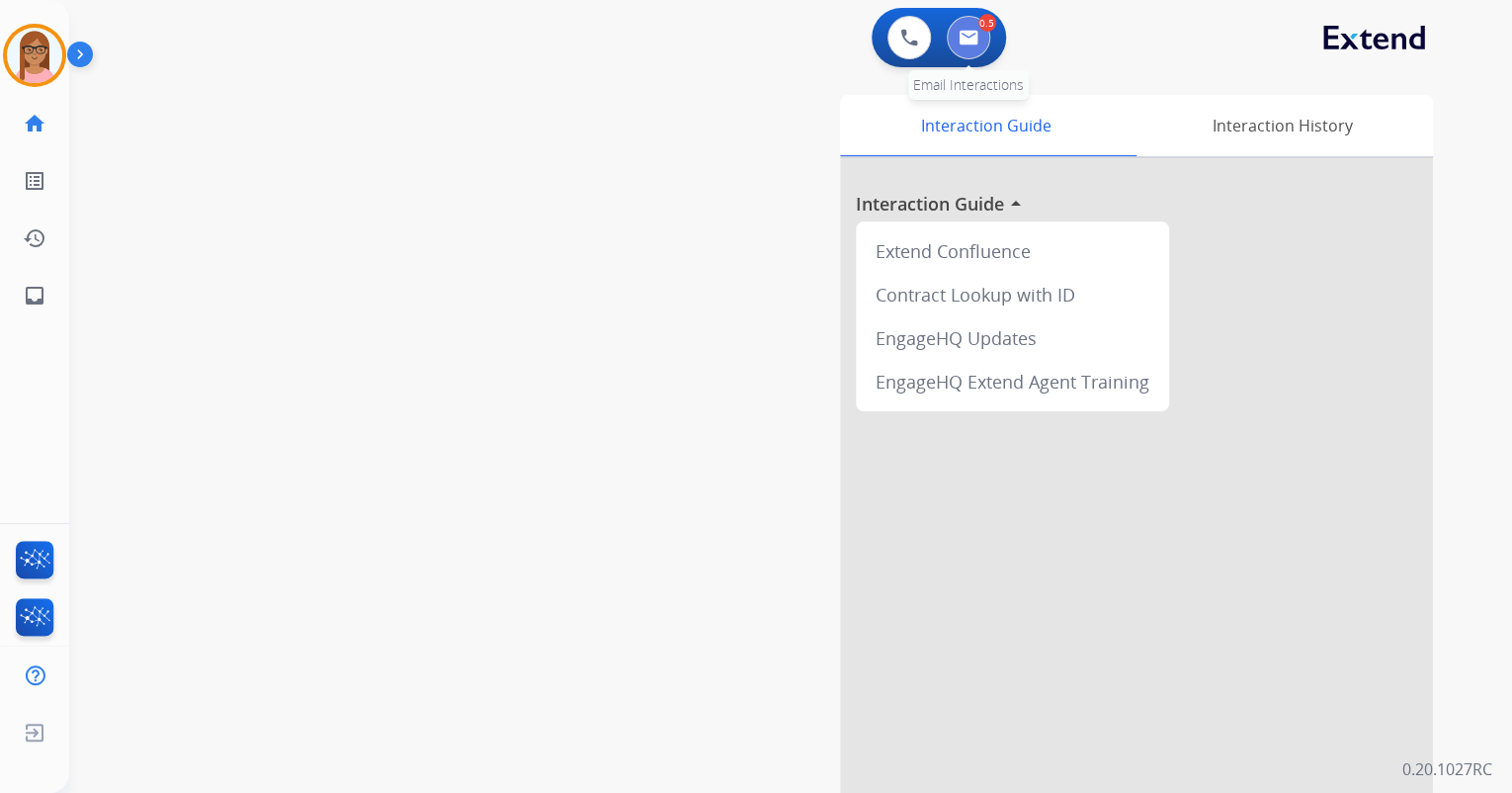 click at bounding box center (968, 38) 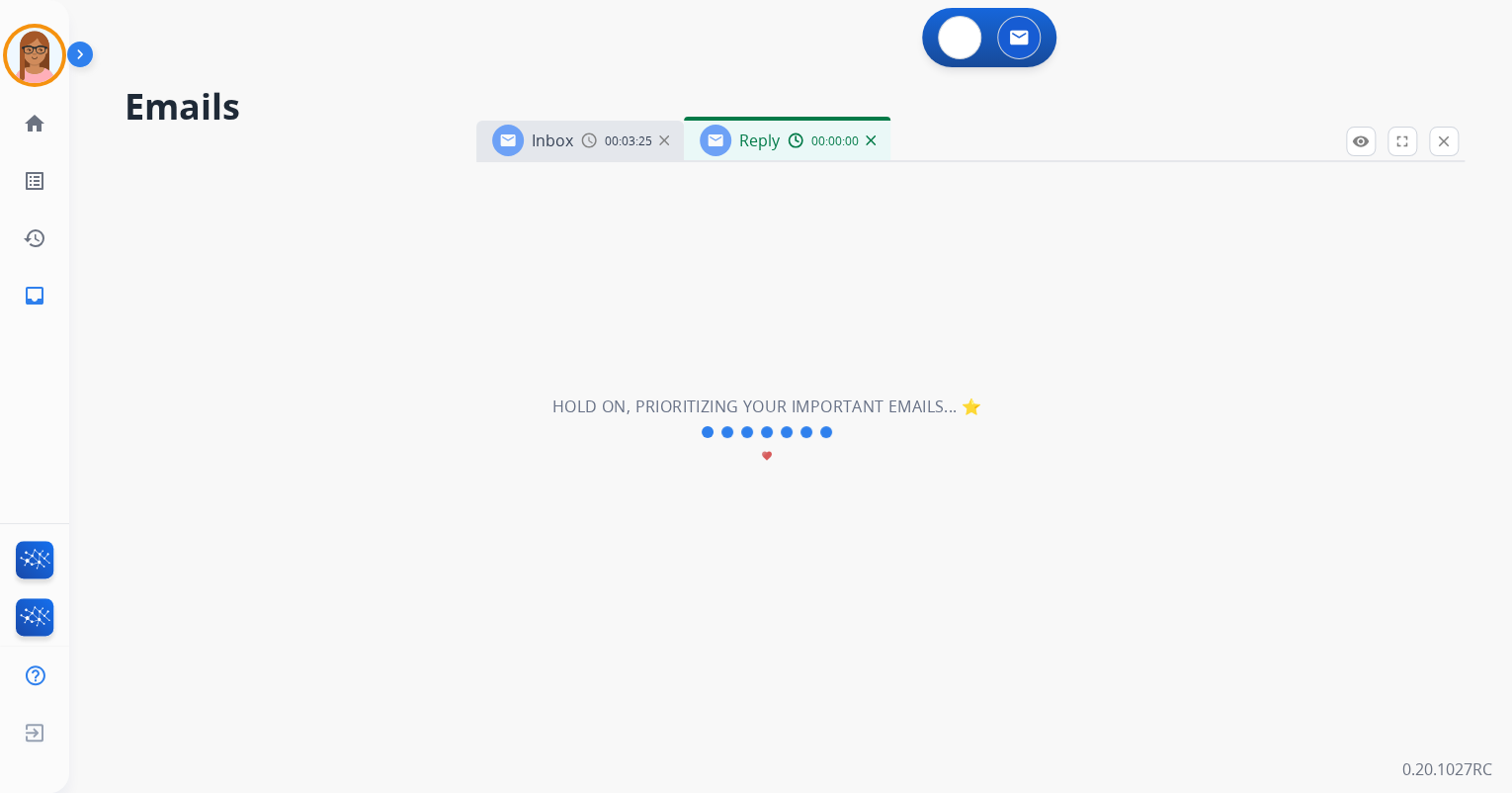 select on "**********" 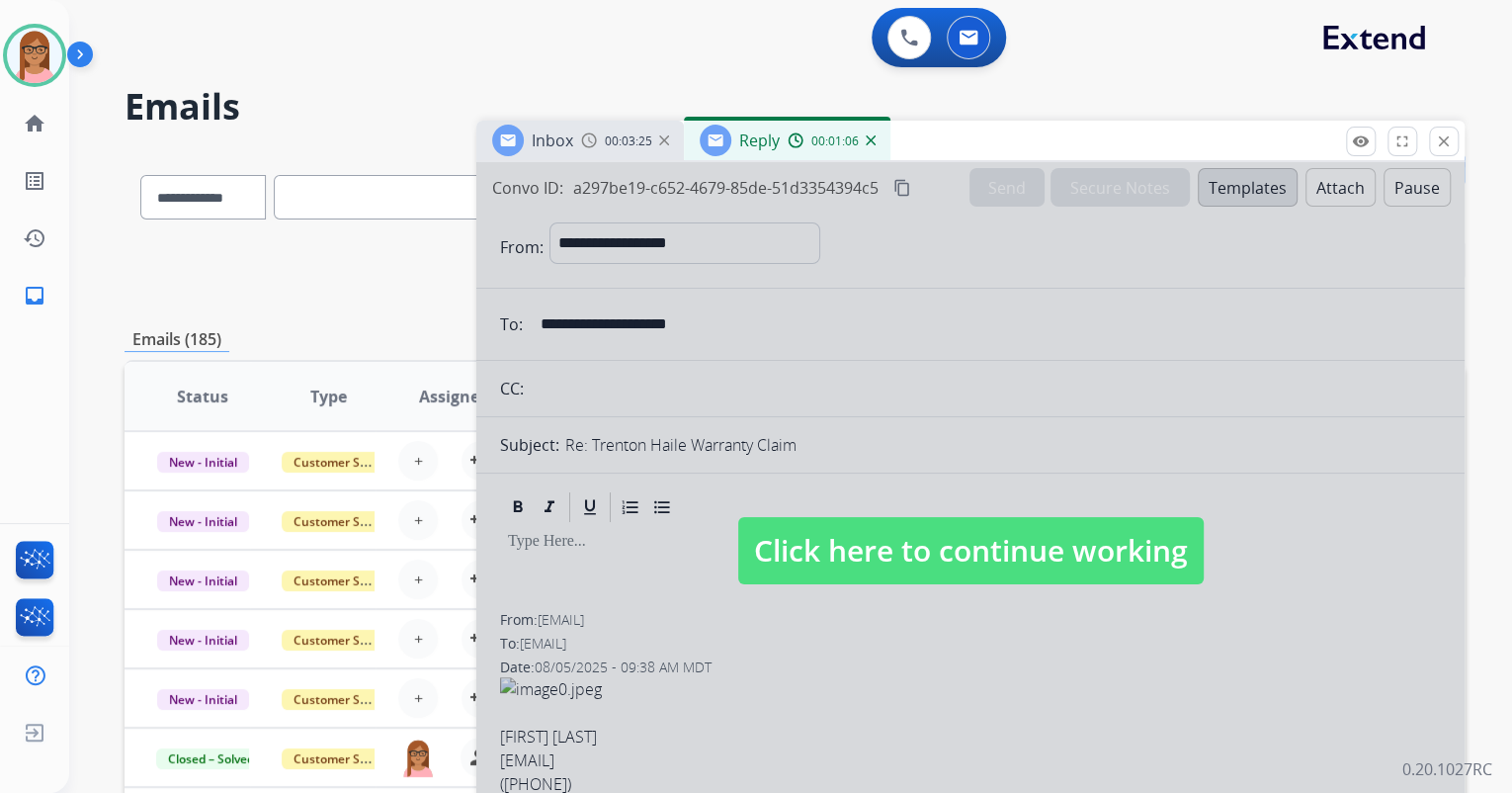 click on "Click here to continue working" at bounding box center [970, 551] 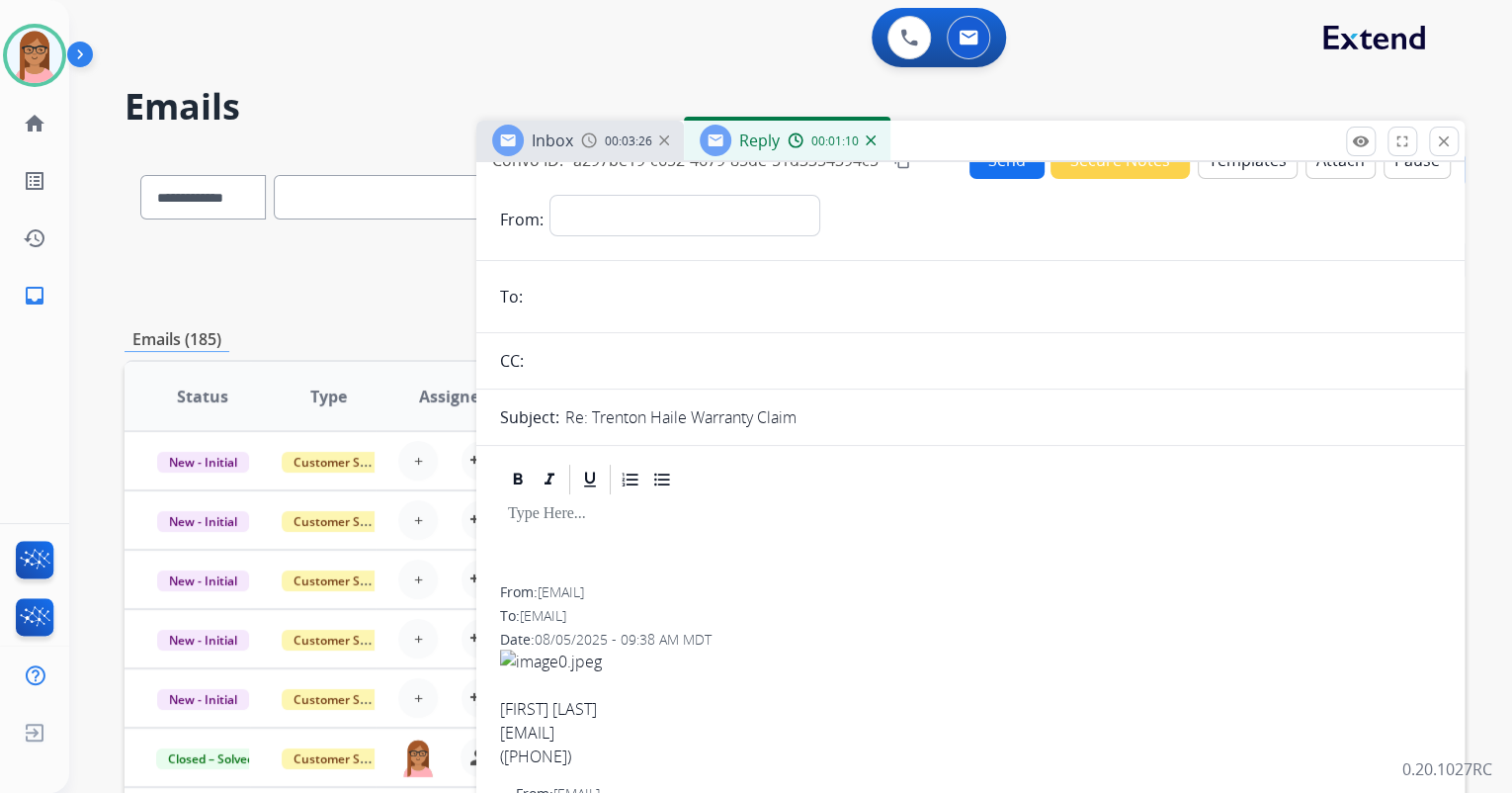 scroll, scrollTop: 0, scrollLeft: 0, axis: both 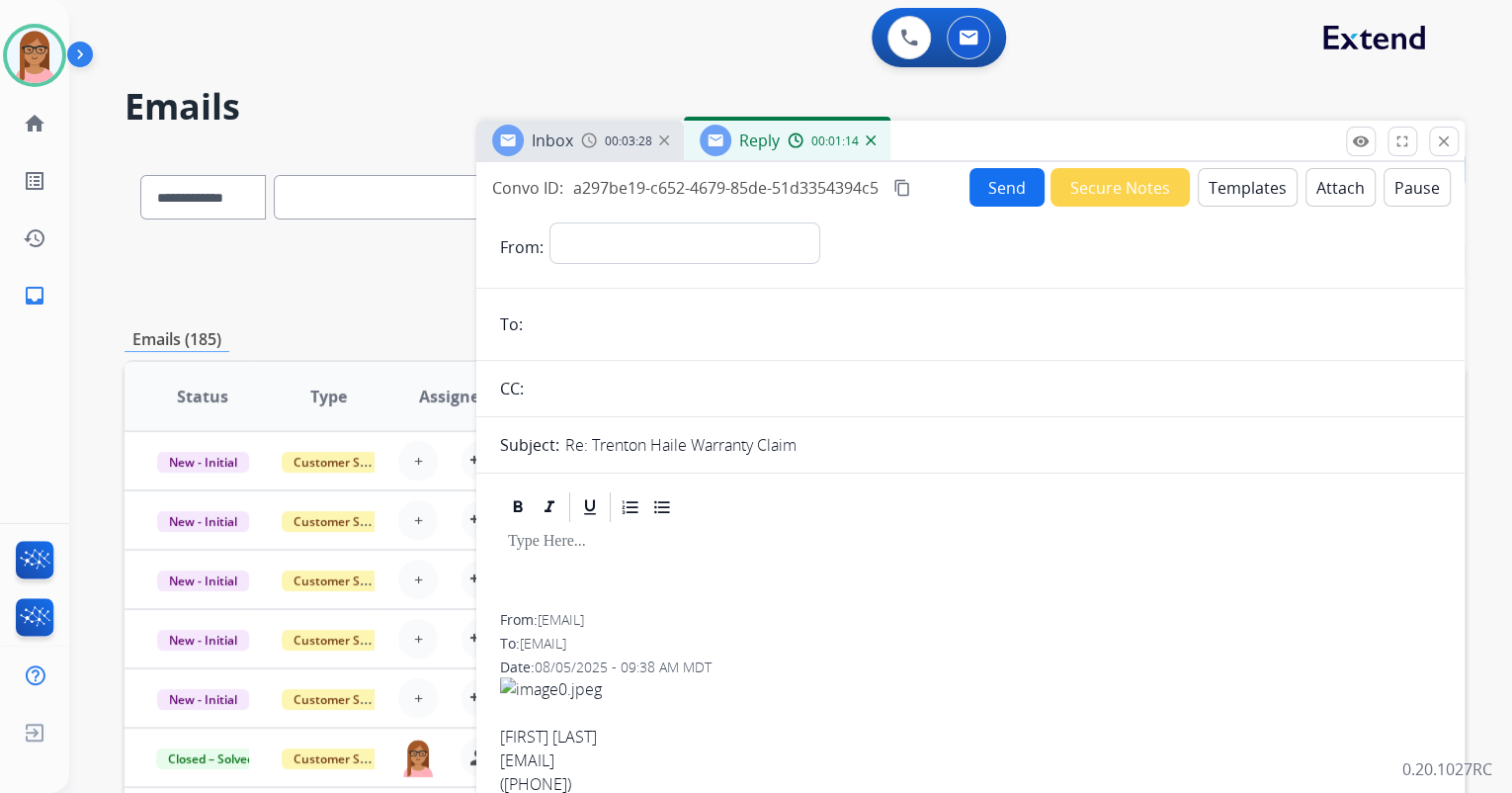 click at bounding box center [871, 140] 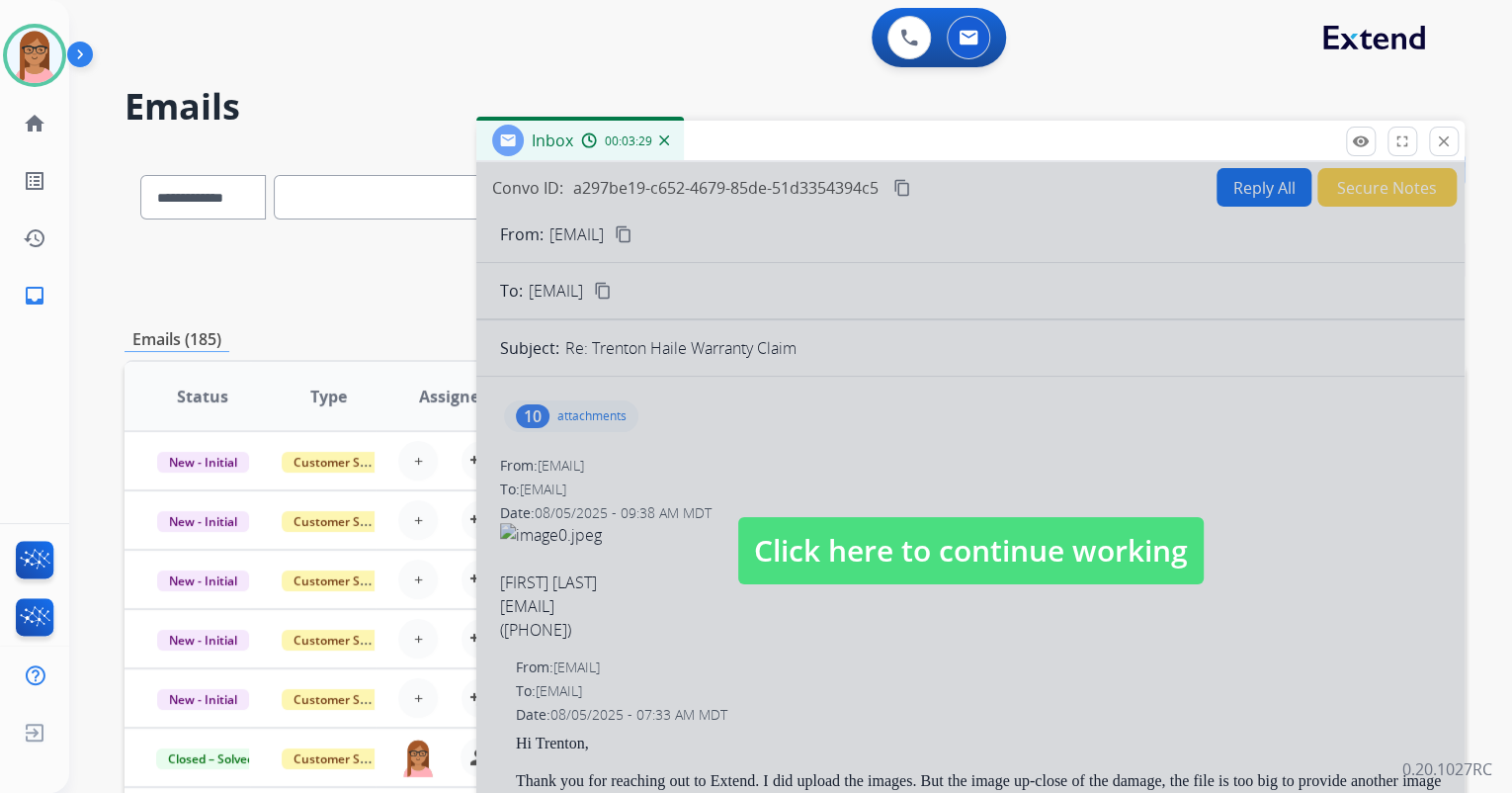 click on "Click here to continue working" at bounding box center [970, 551] 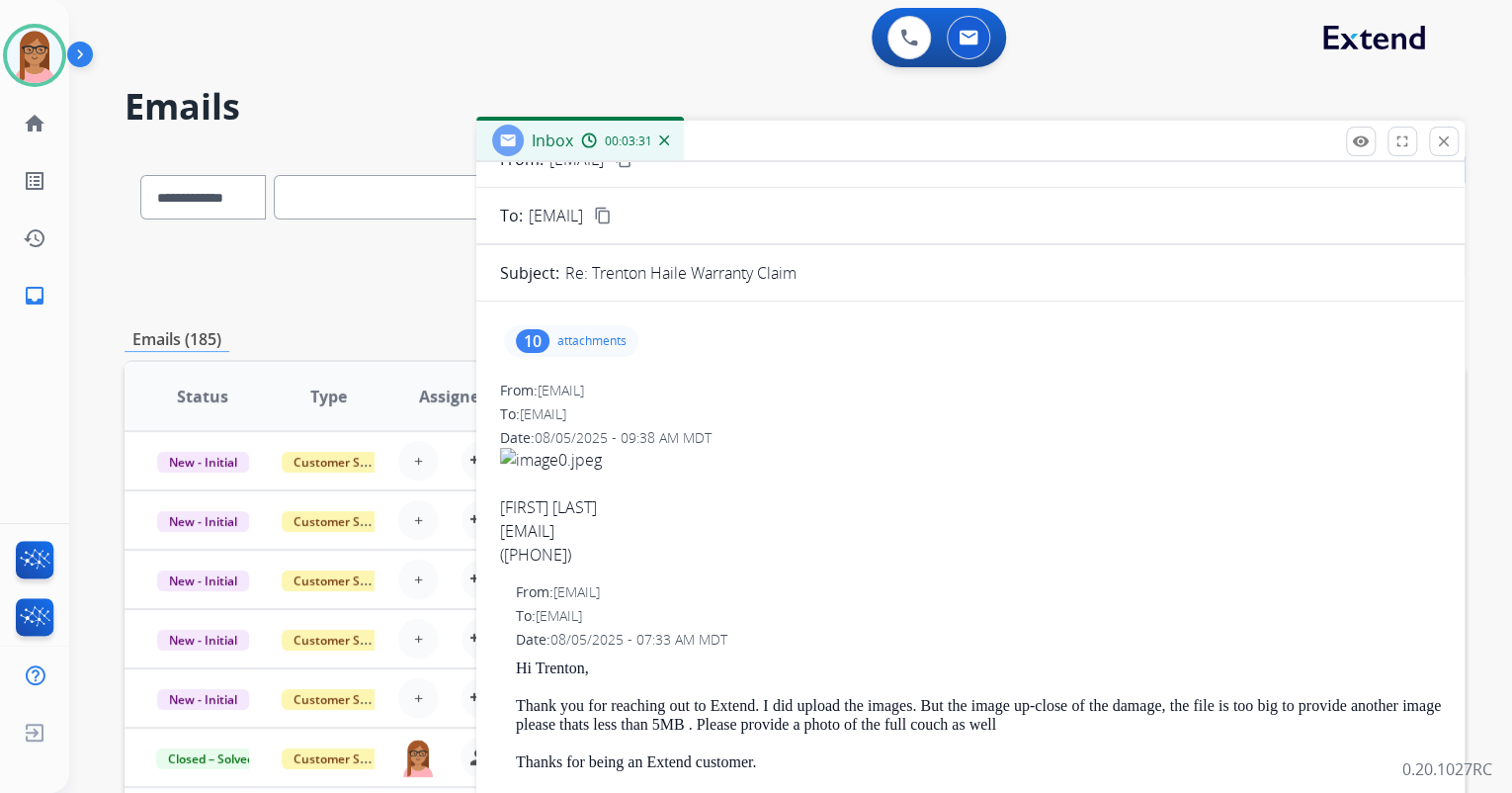 scroll, scrollTop: 0, scrollLeft: 0, axis: both 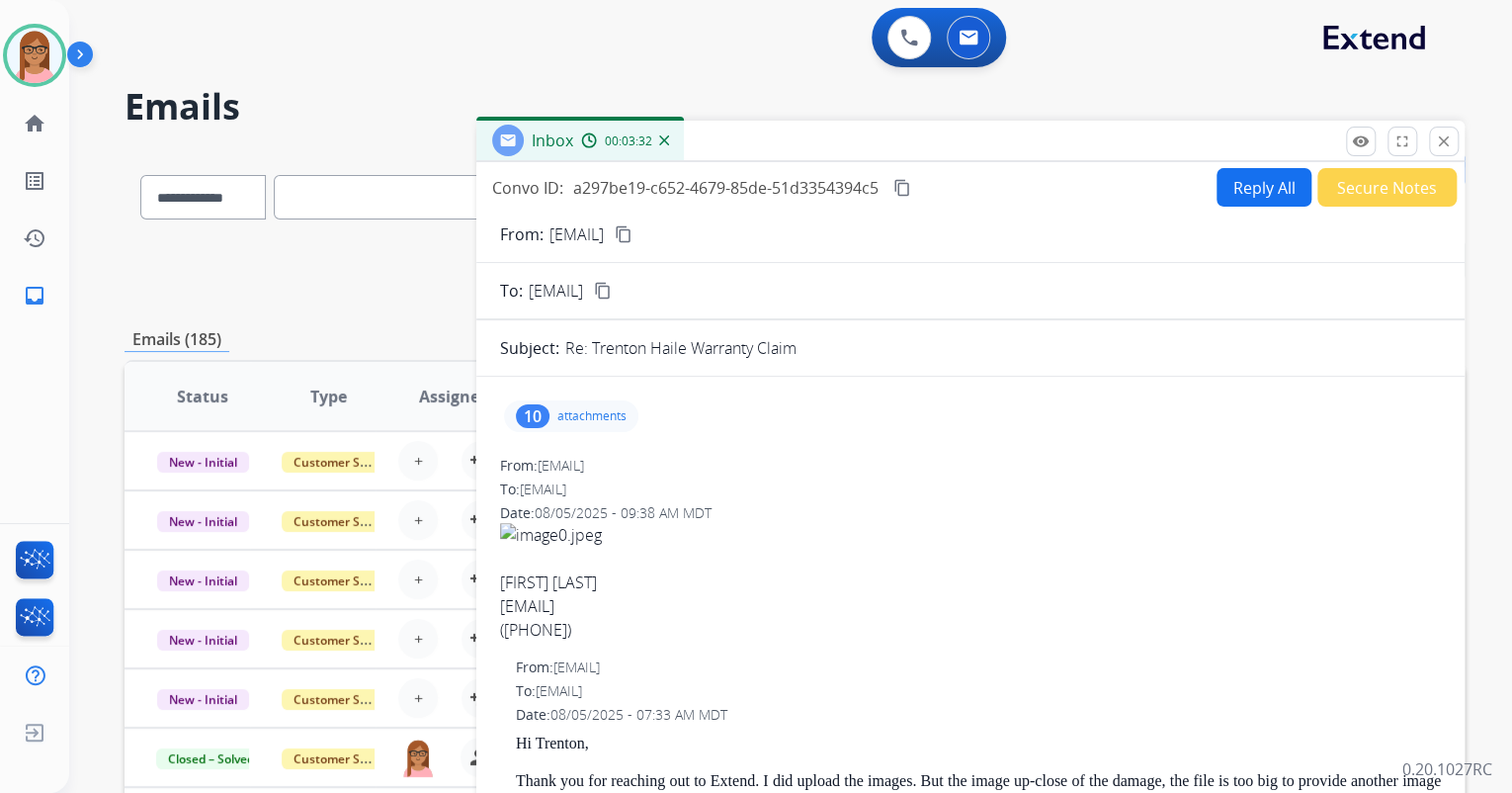 click at bounding box center (970, 535) 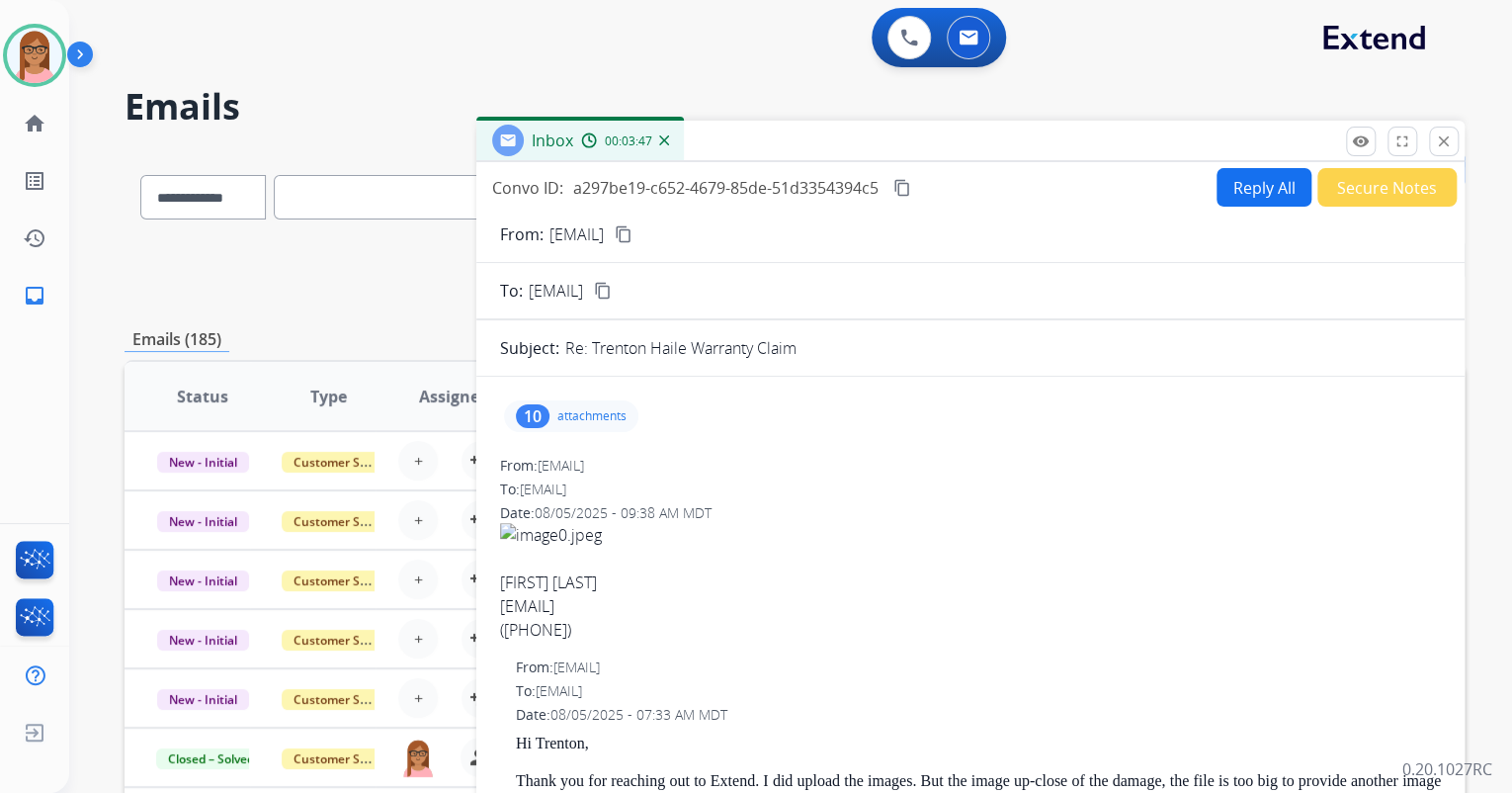 click on "attachments" at bounding box center (592, 416) 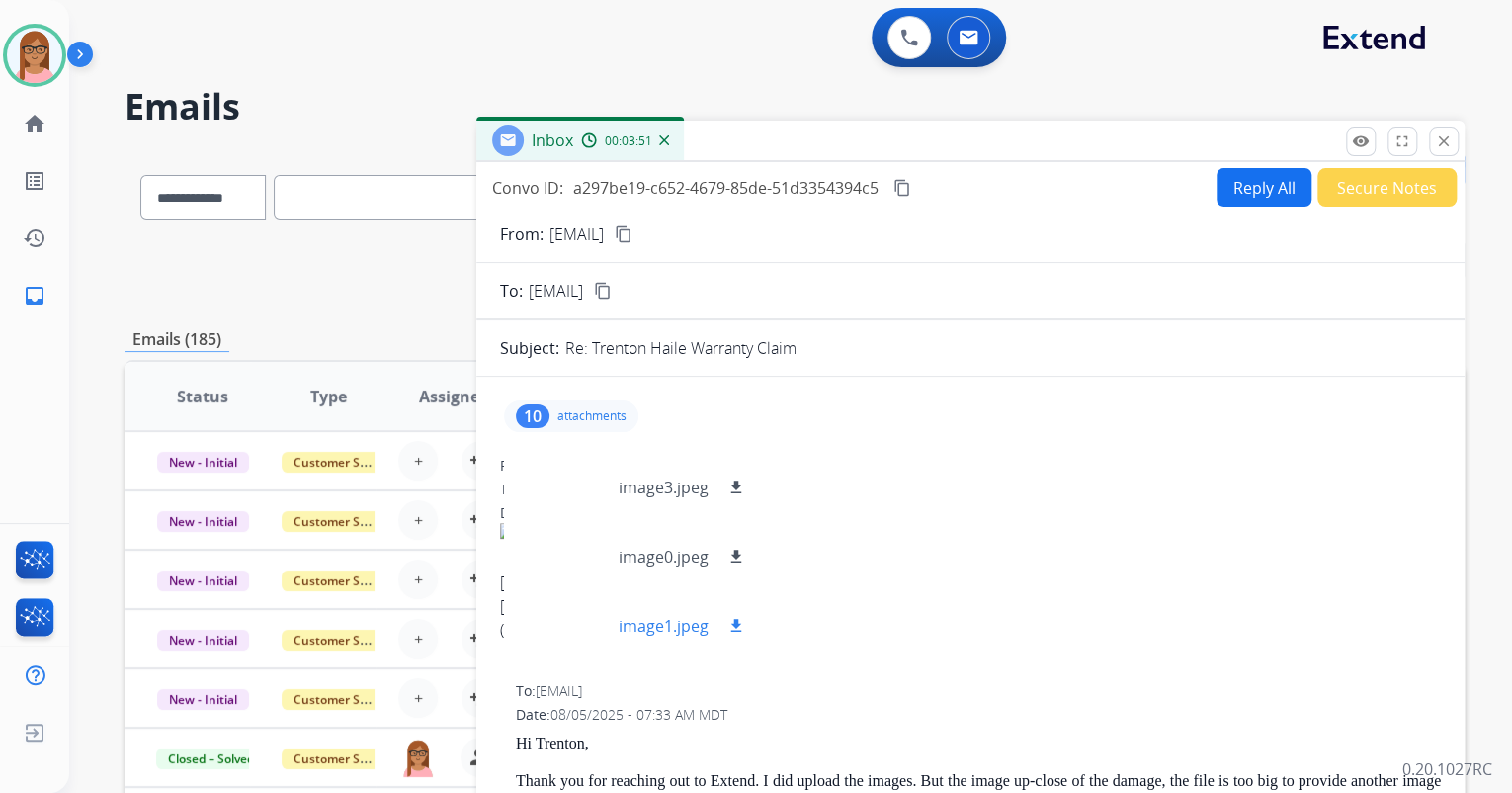 scroll, scrollTop: 444, scrollLeft: 0, axis: vertical 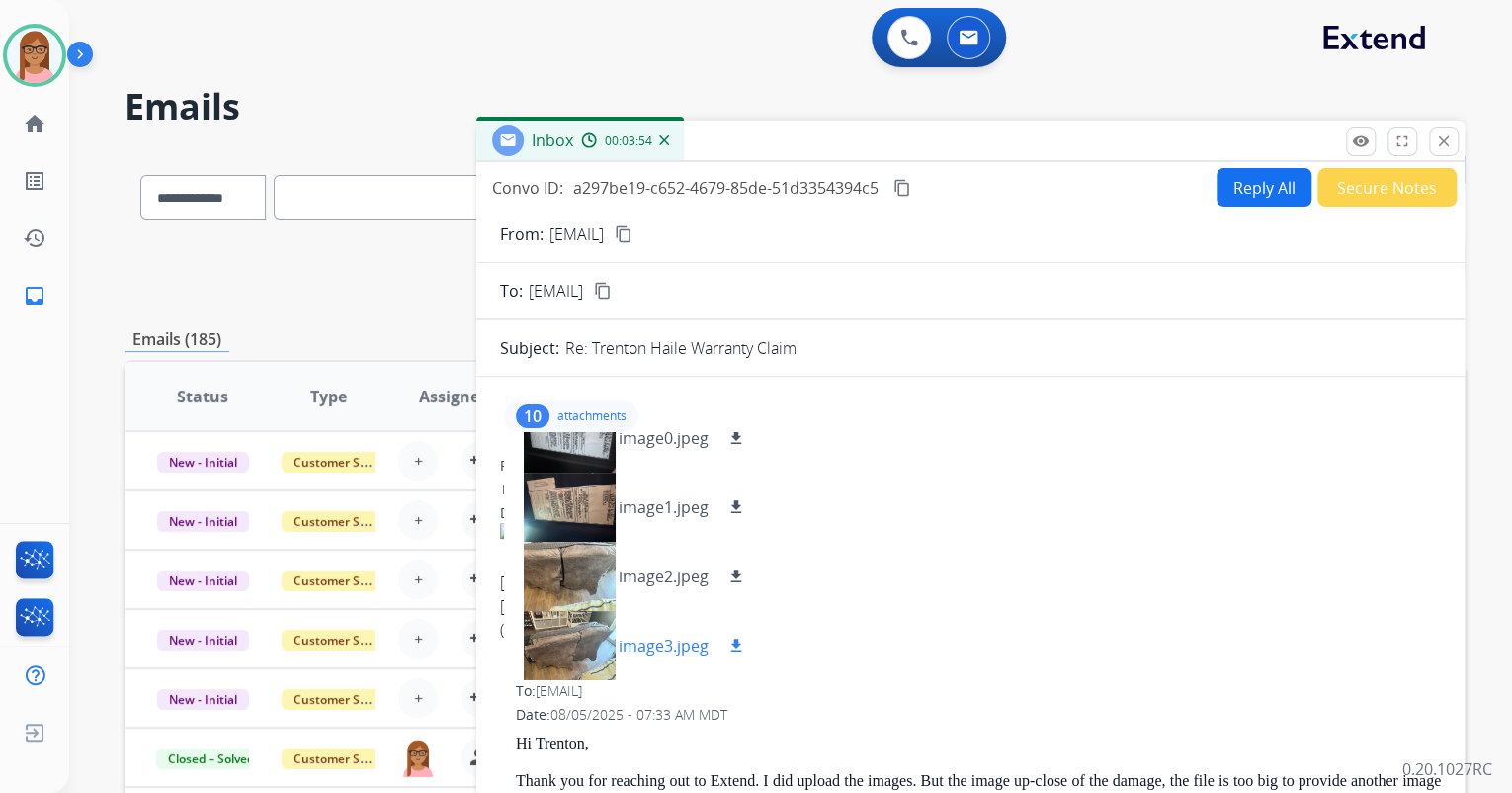 click at bounding box center (569, 646) 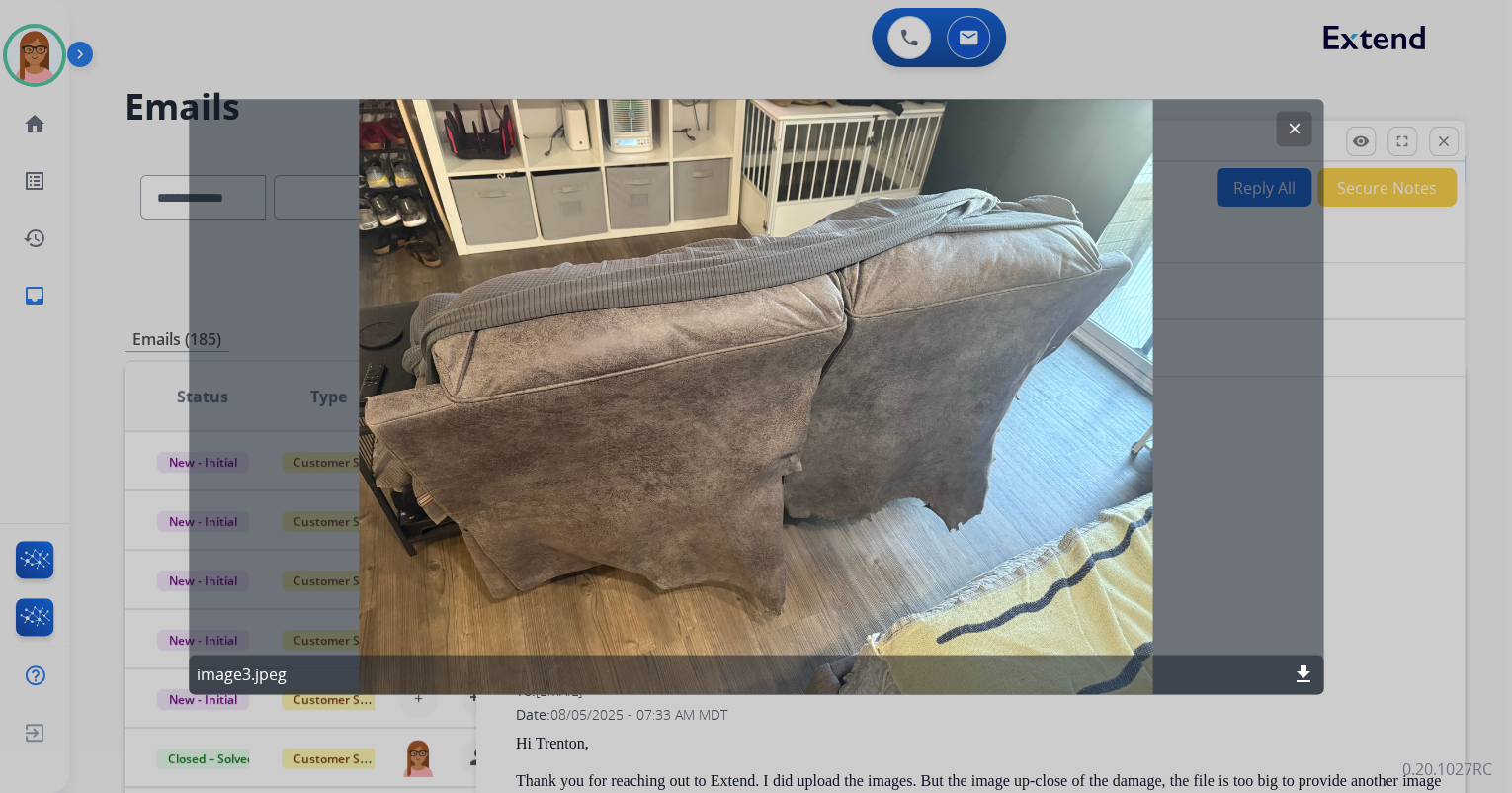 click on "clear" 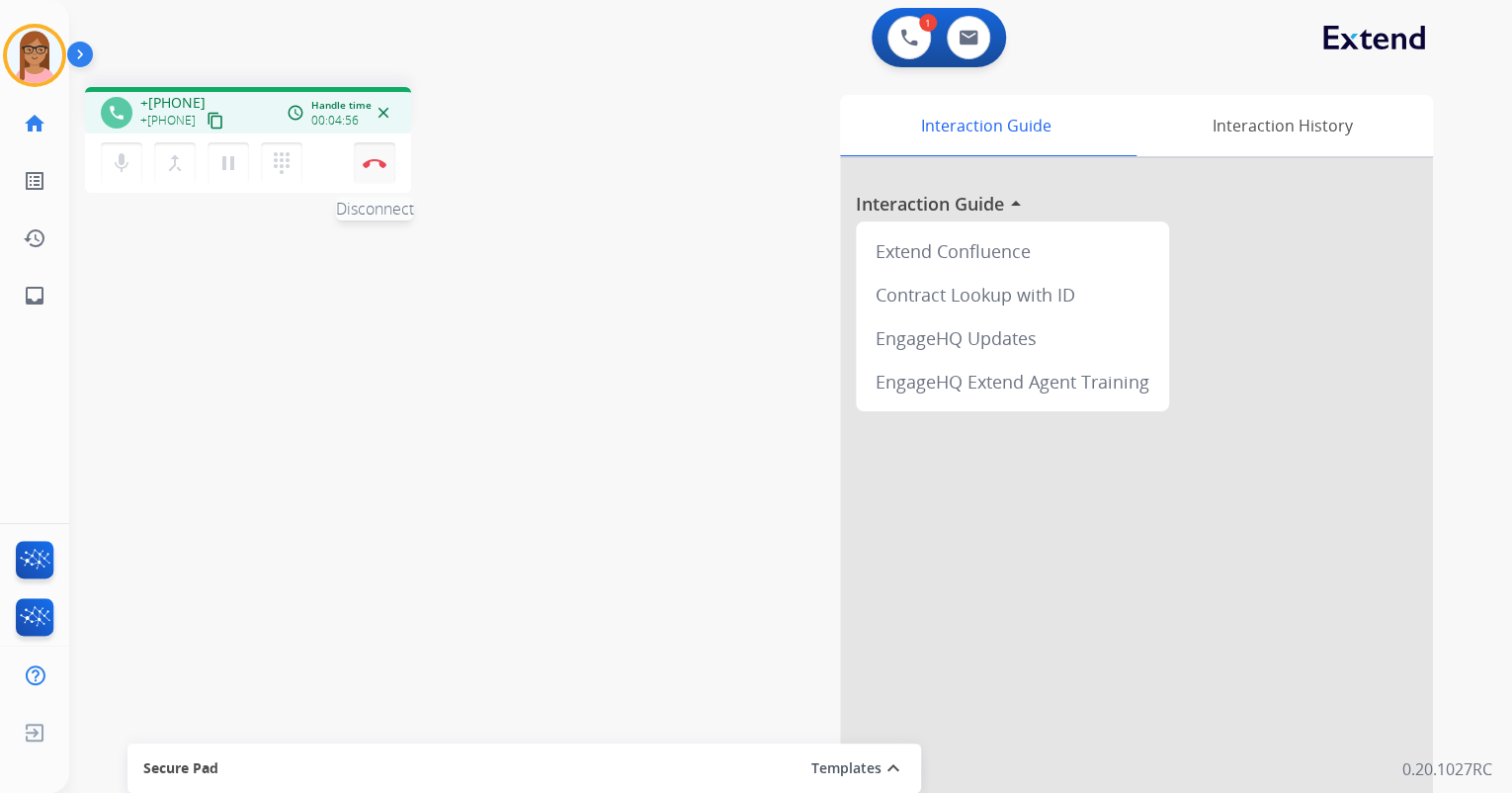 click at bounding box center (375, 163) 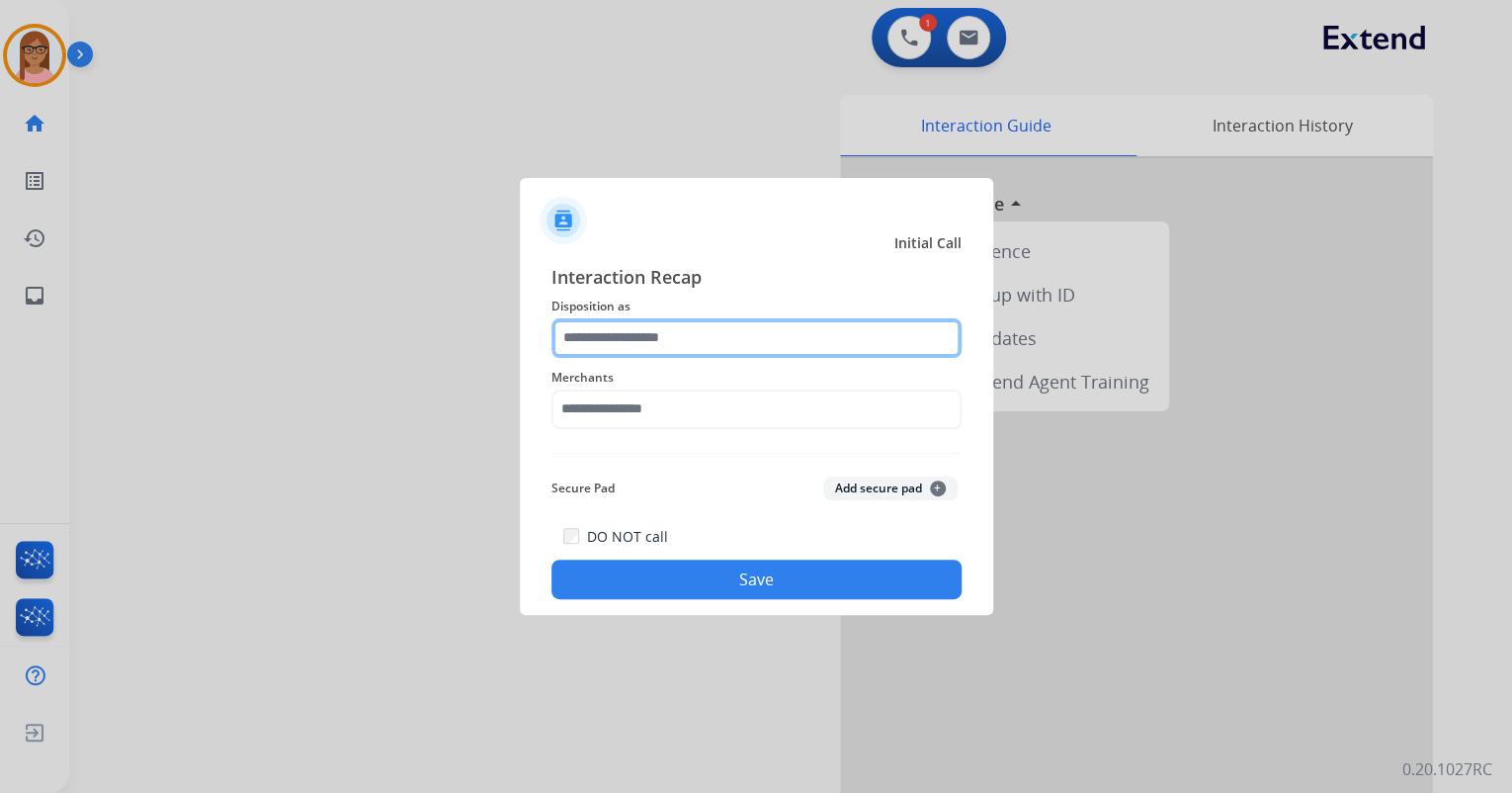 click 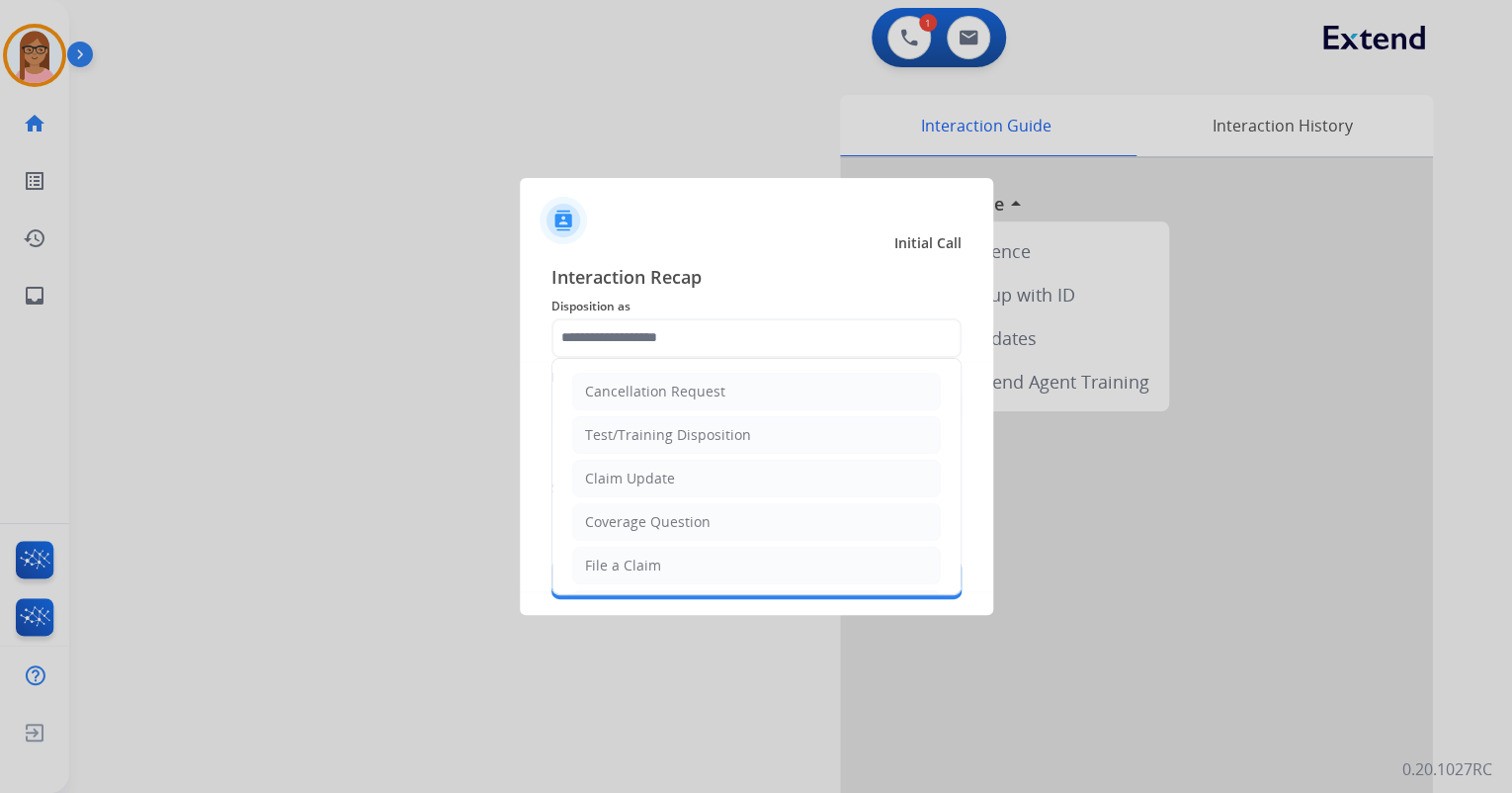 drag, startPoint x: 640, startPoint y: 560, endPoint x: 641, endPoint y: 534, distance: 26.019224 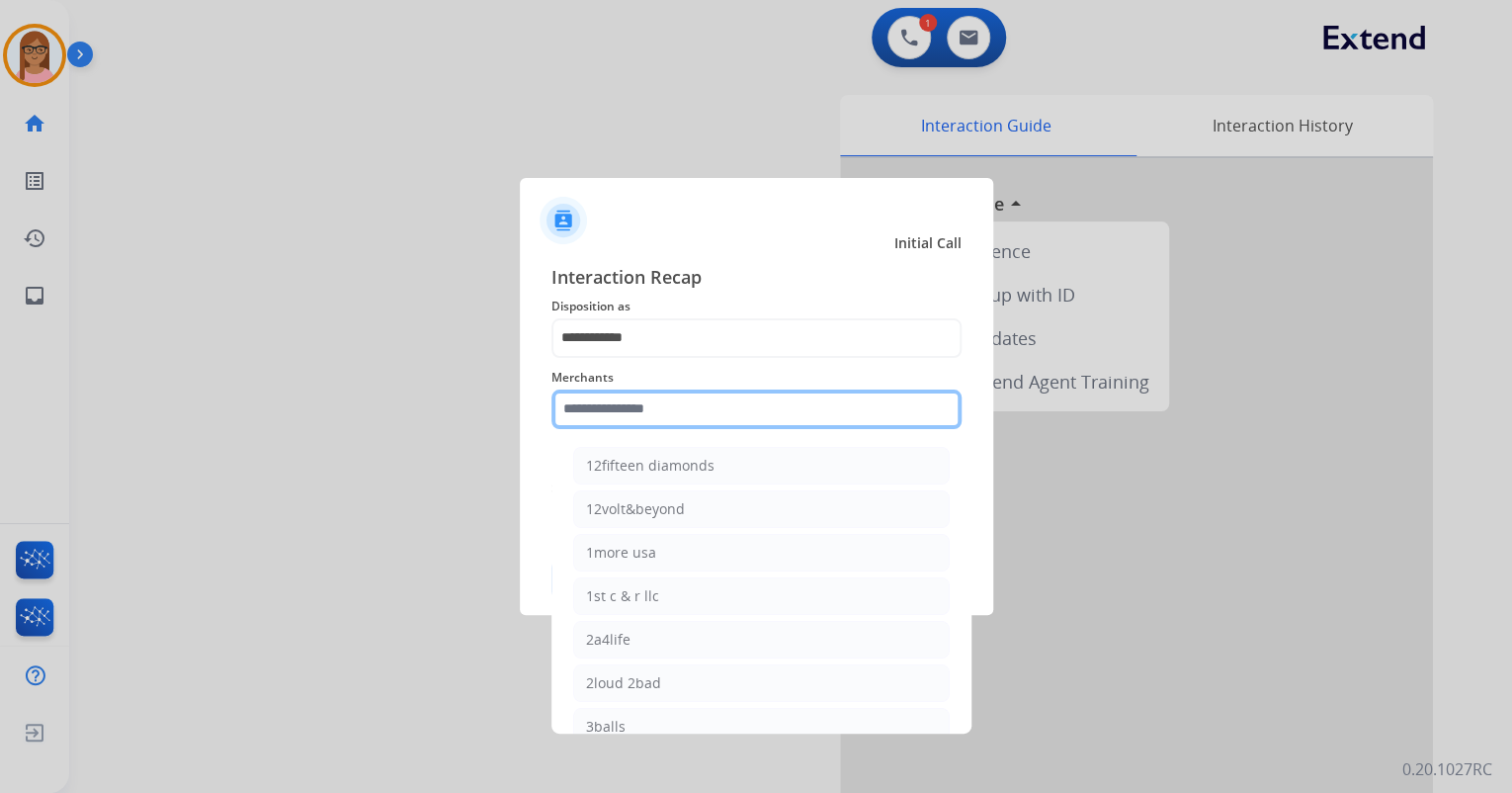 click 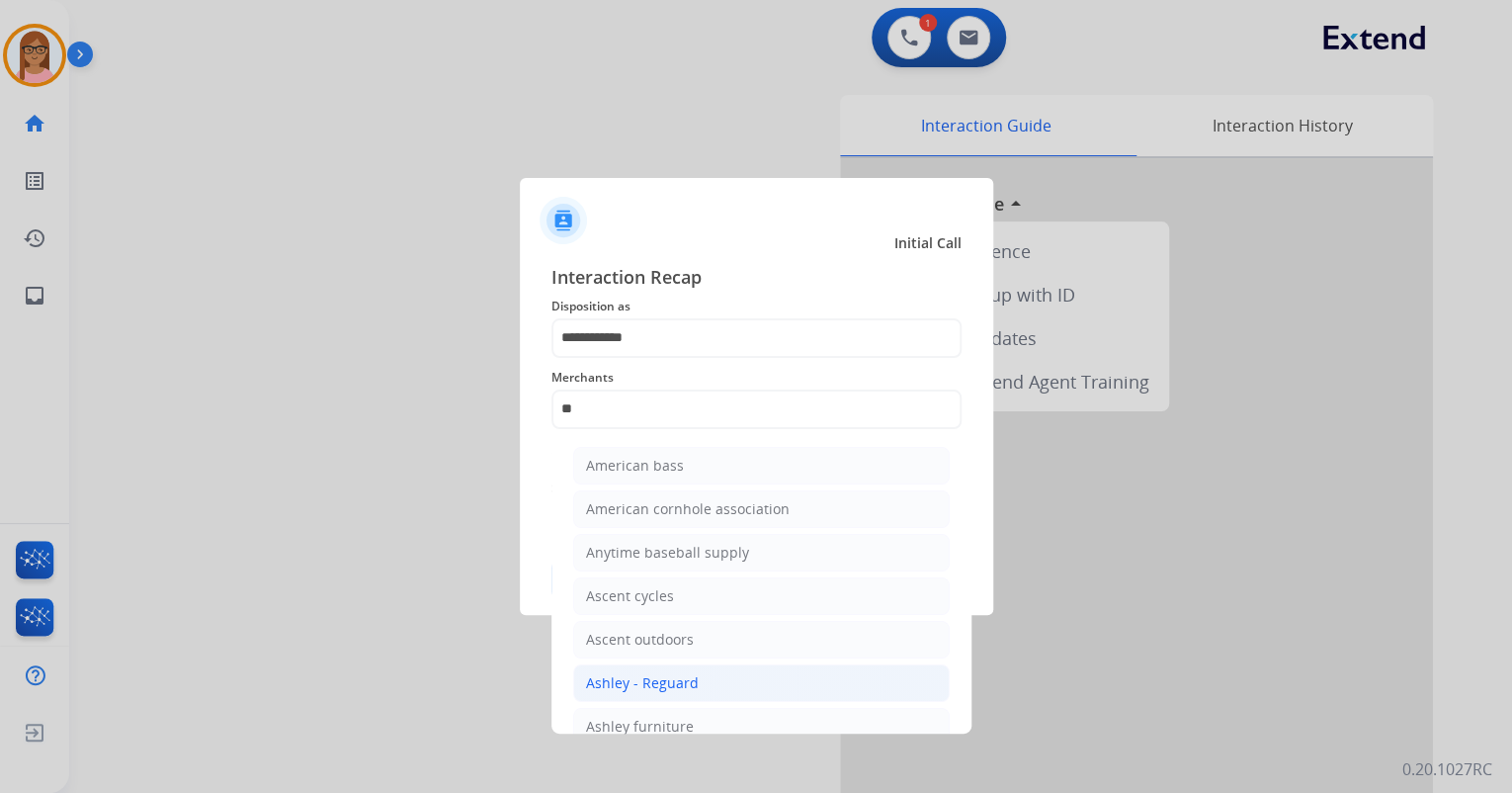 click on "Ashley - Reguard" 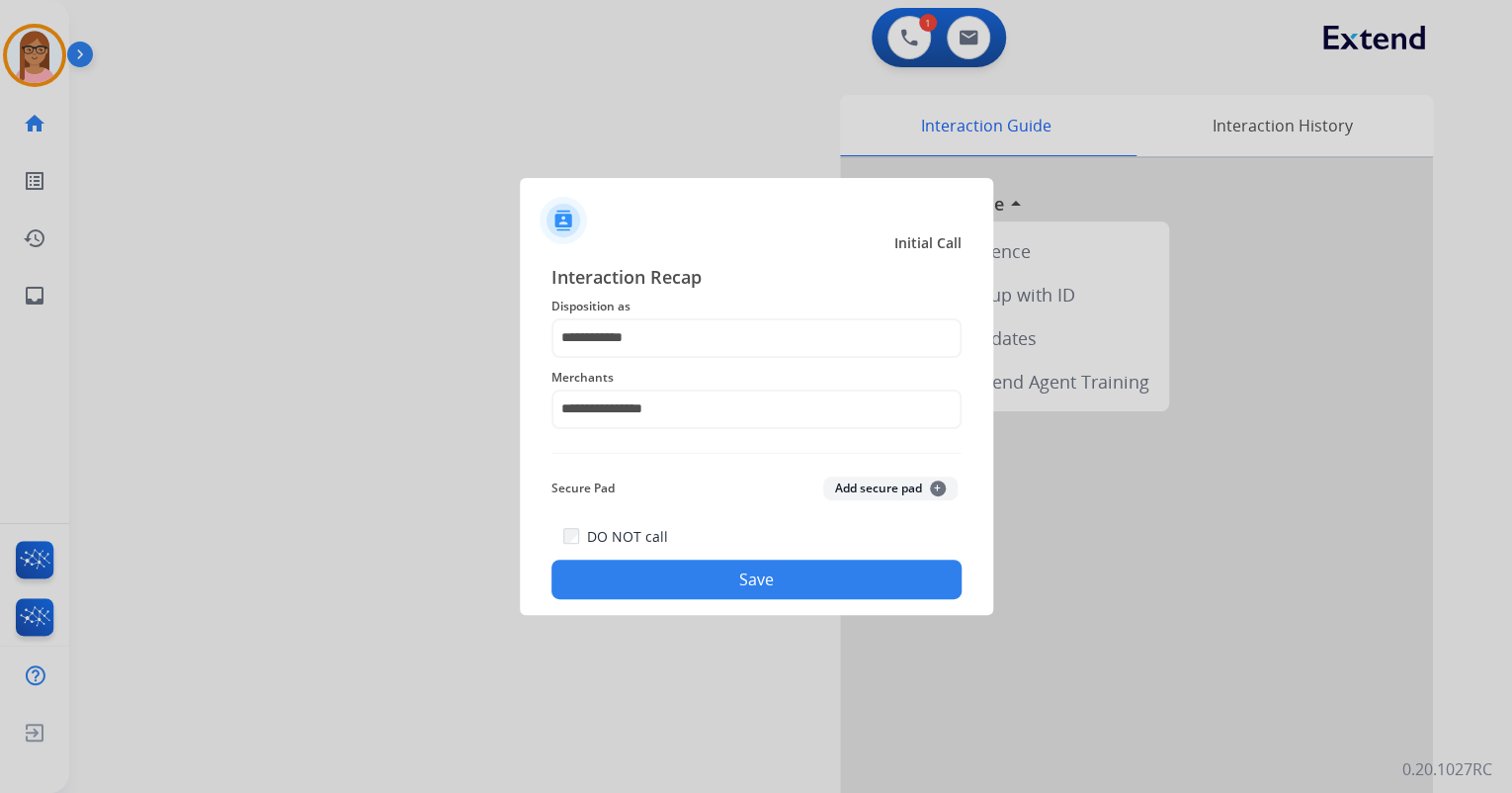 click on "Save" 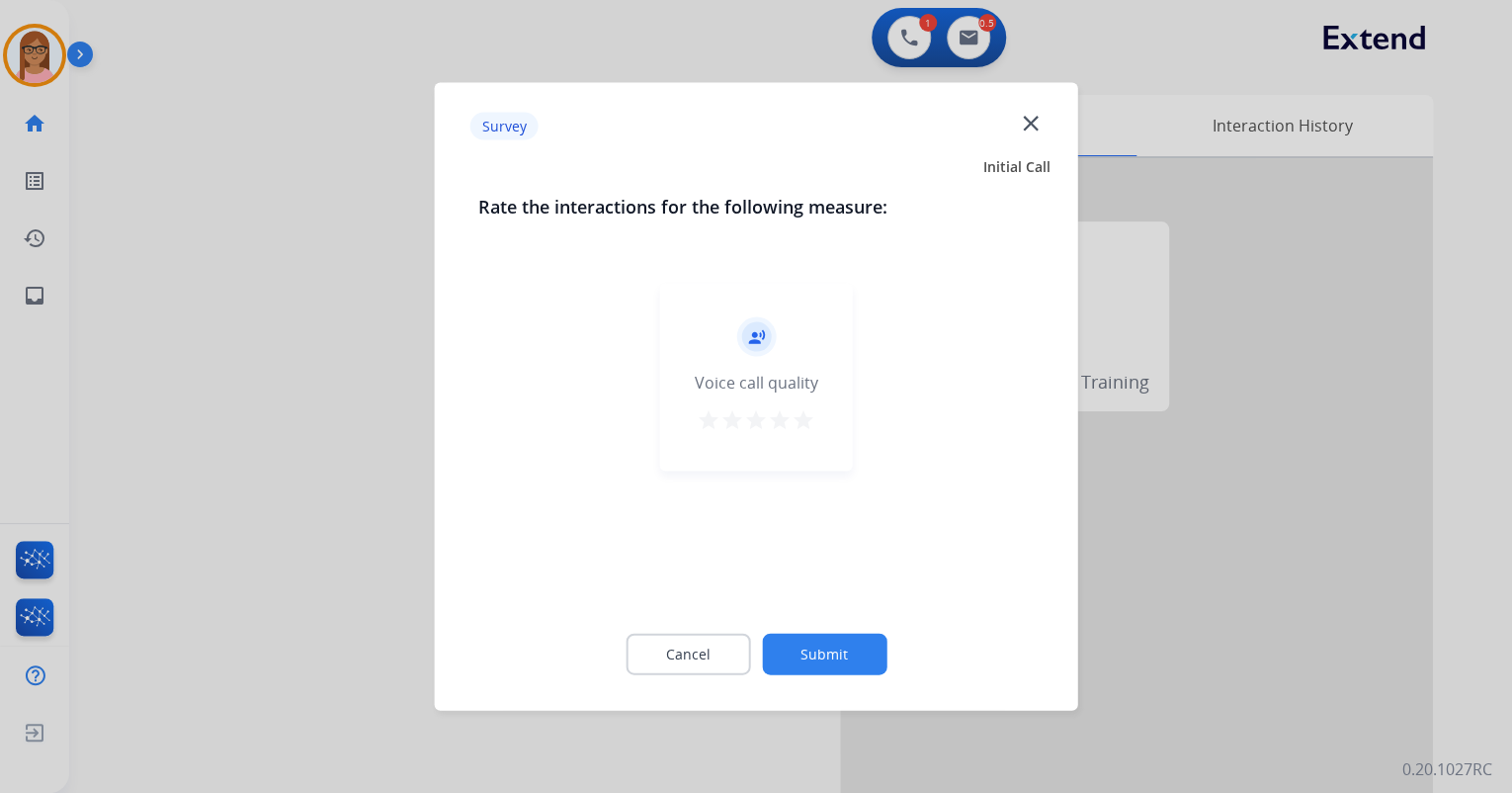 click on "star" at bounding box center (803, 420) 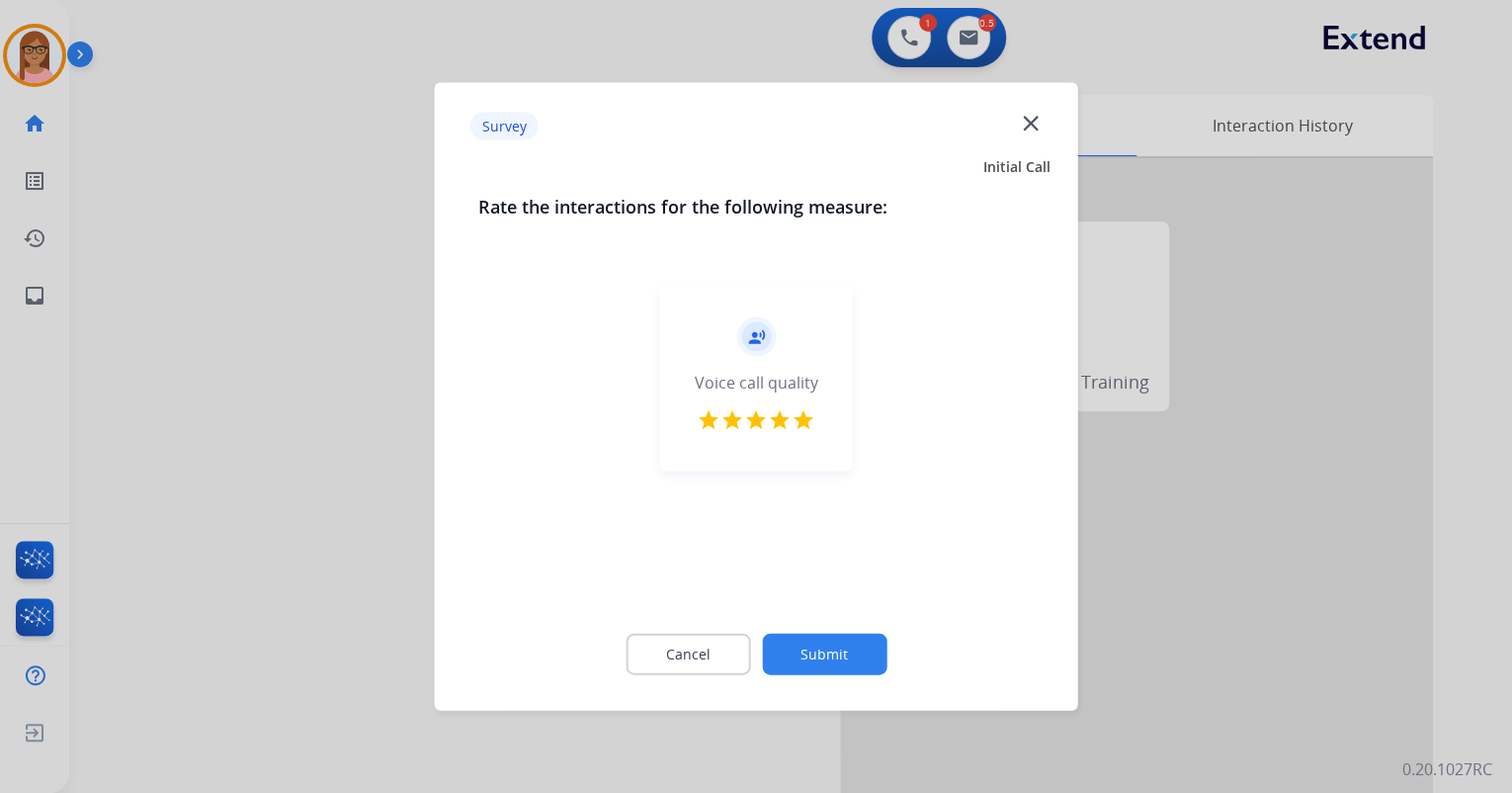 click on "Submit" 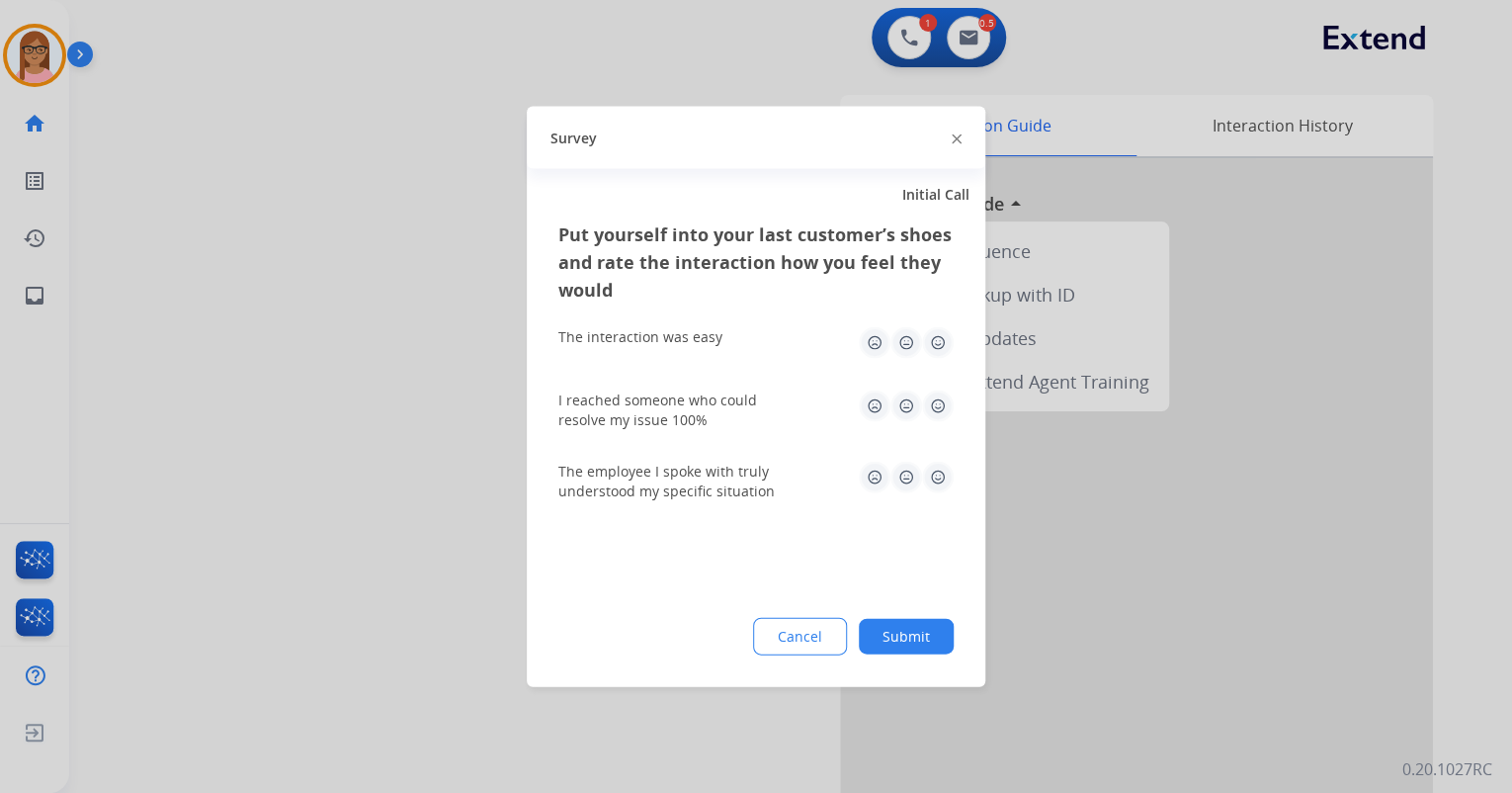 click 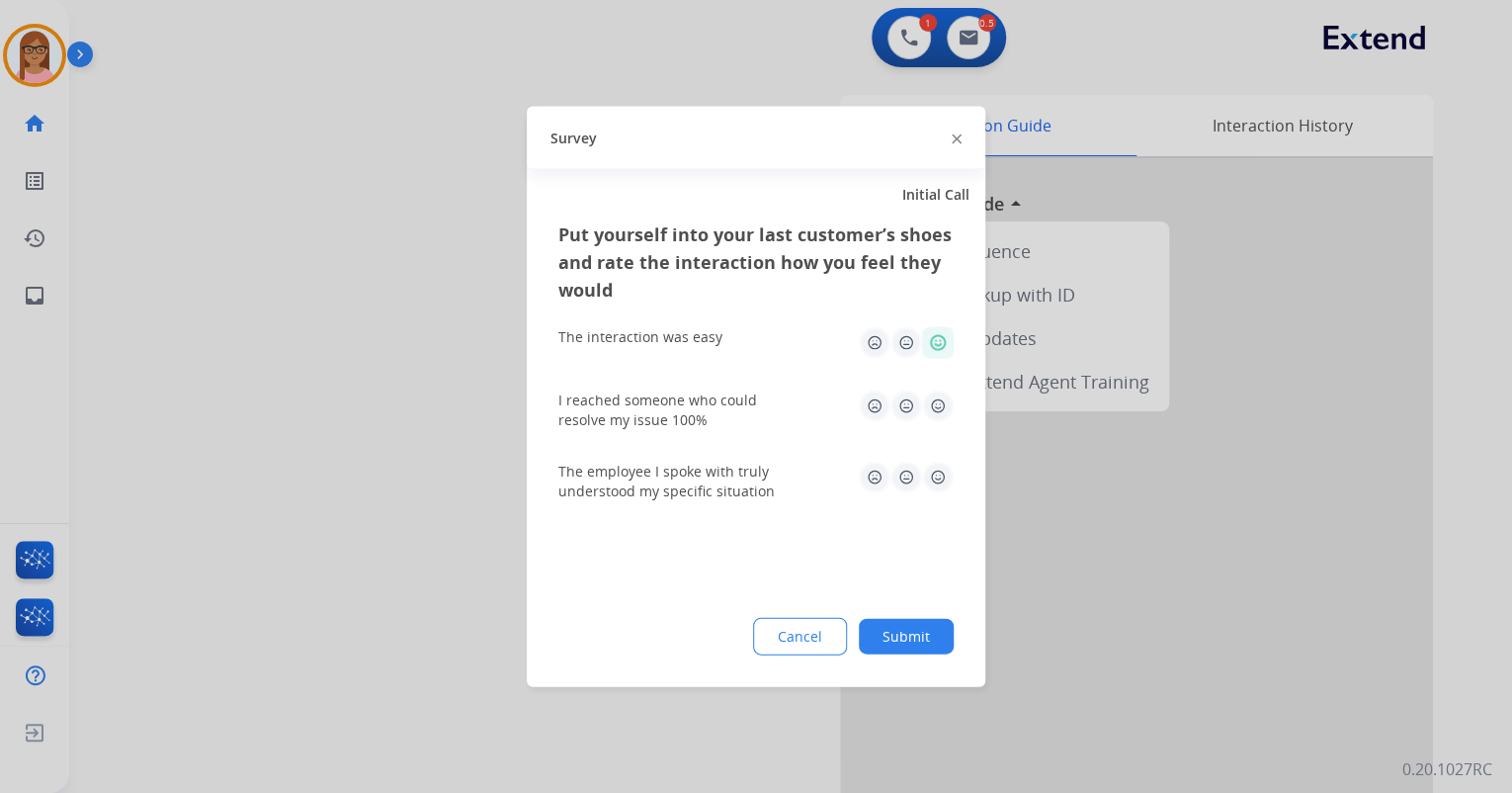 click 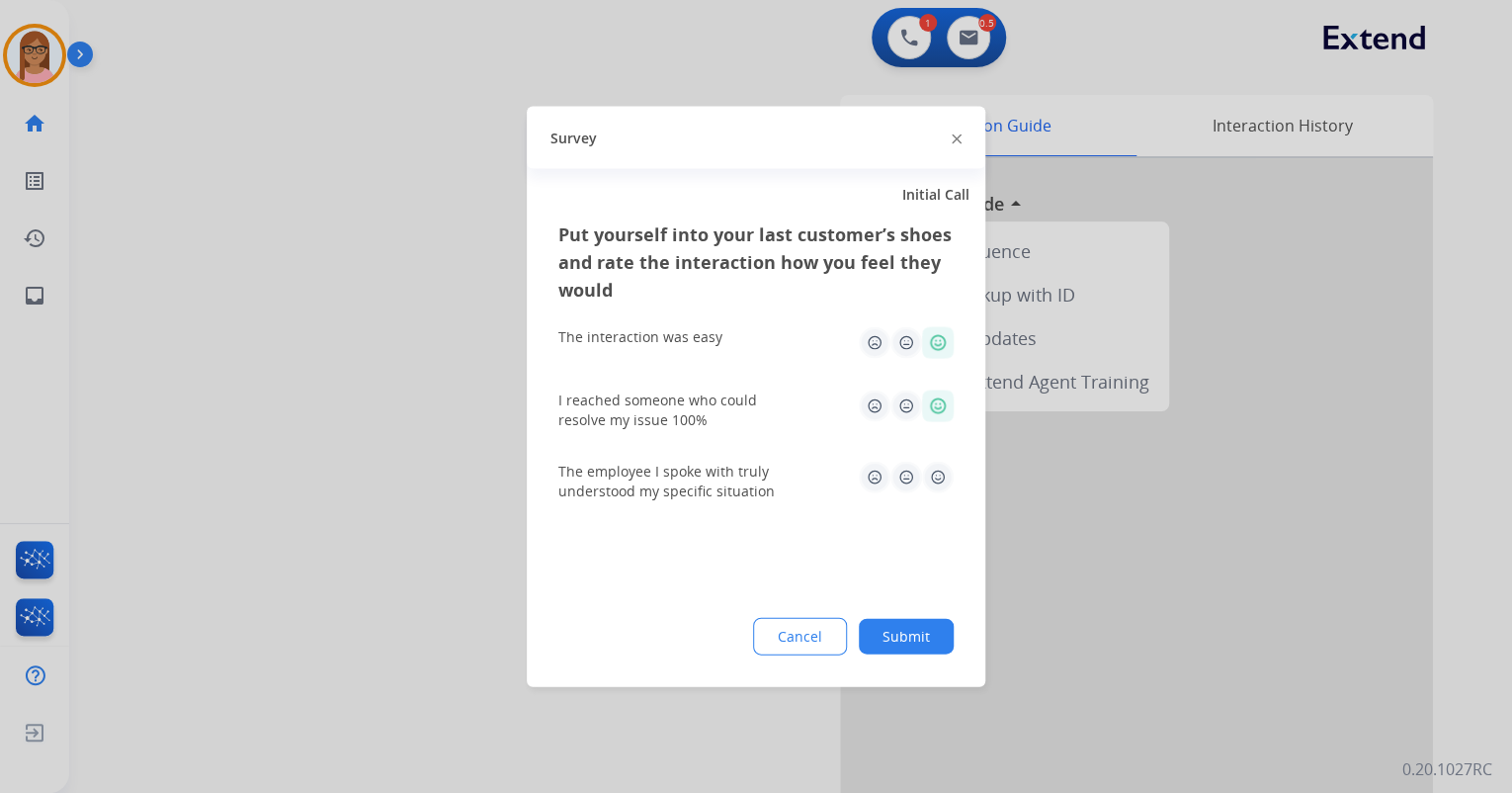 click 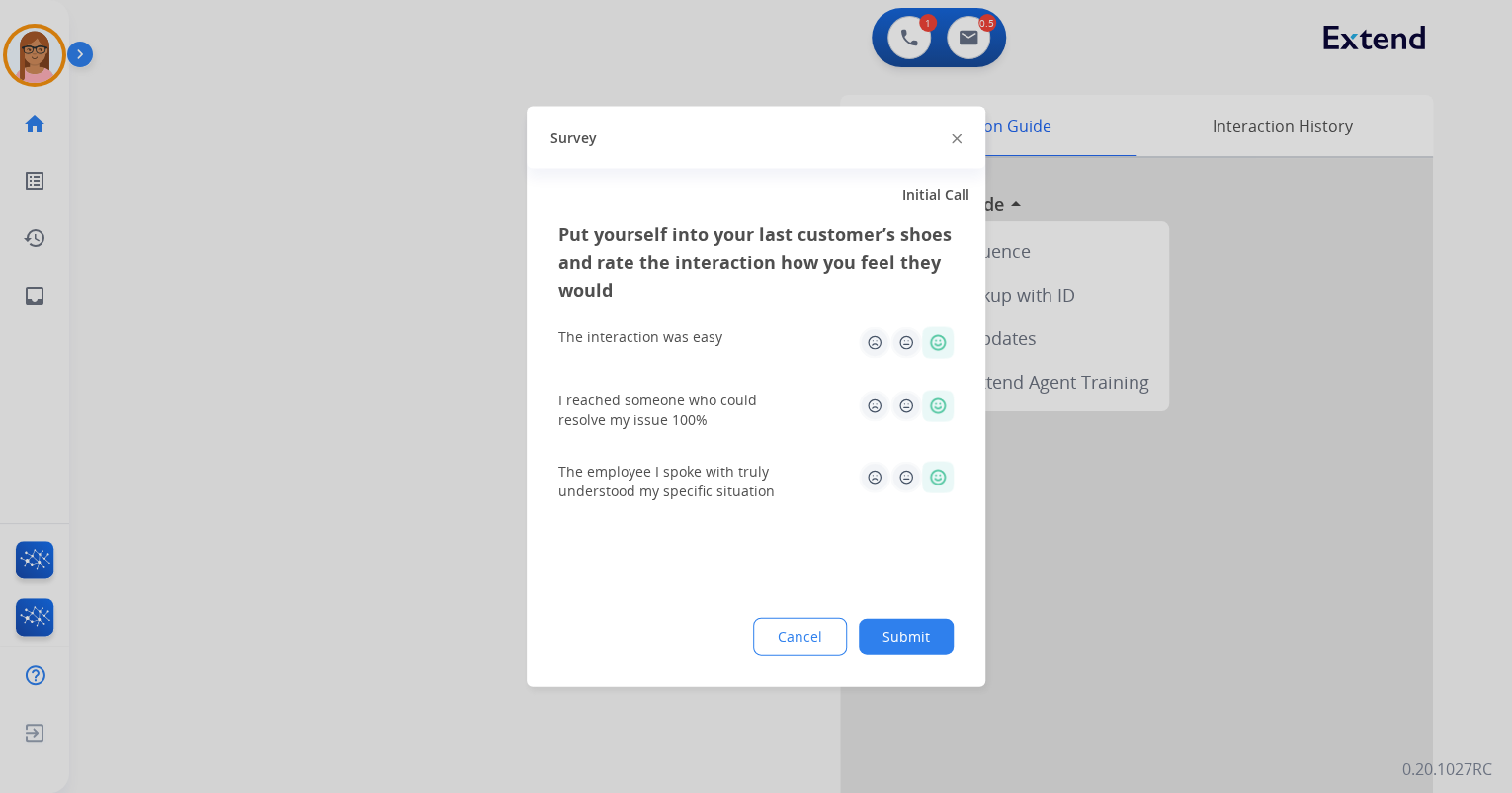 click on "Submit" 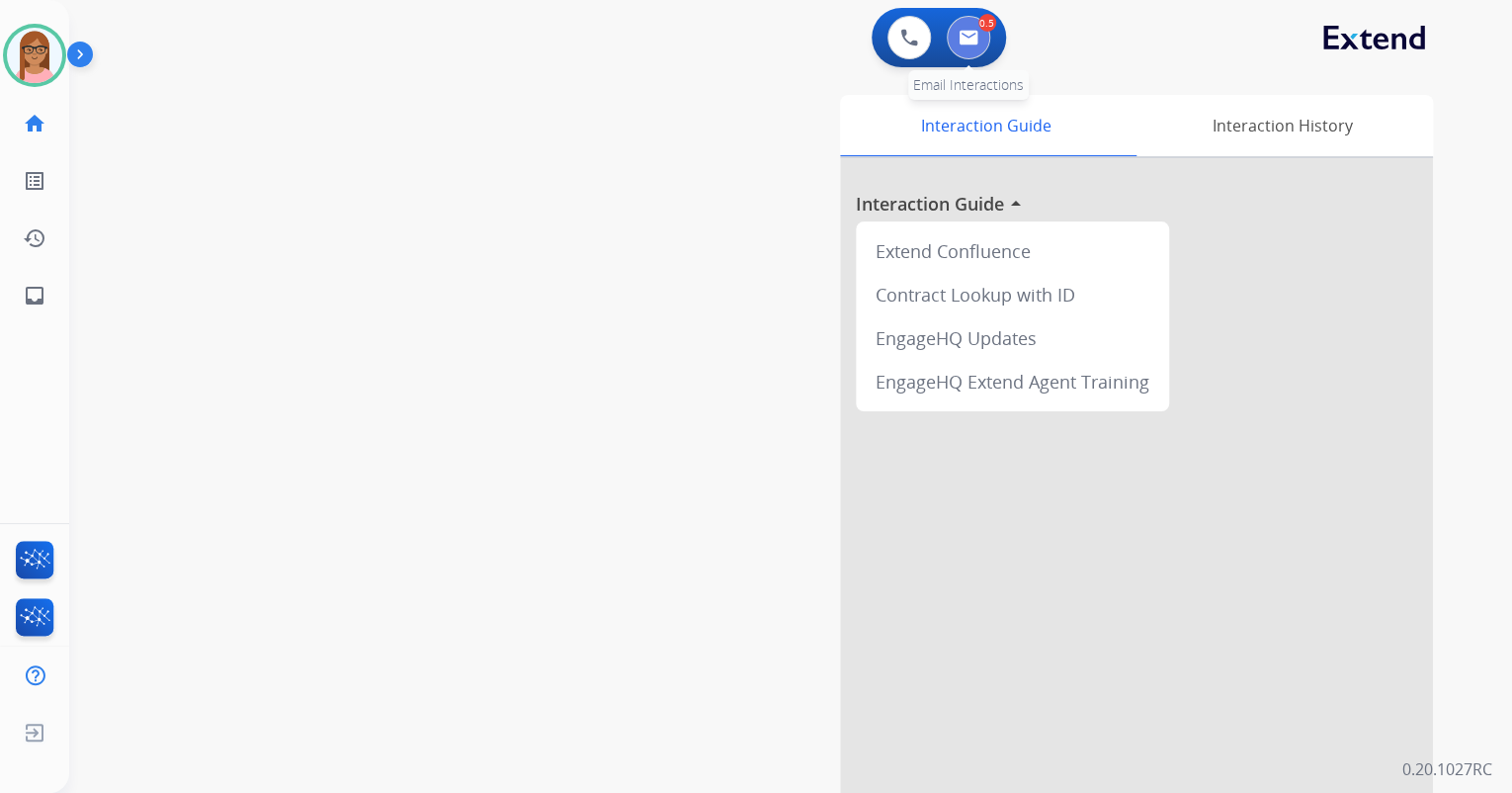 click at bounding box center [968, 38] 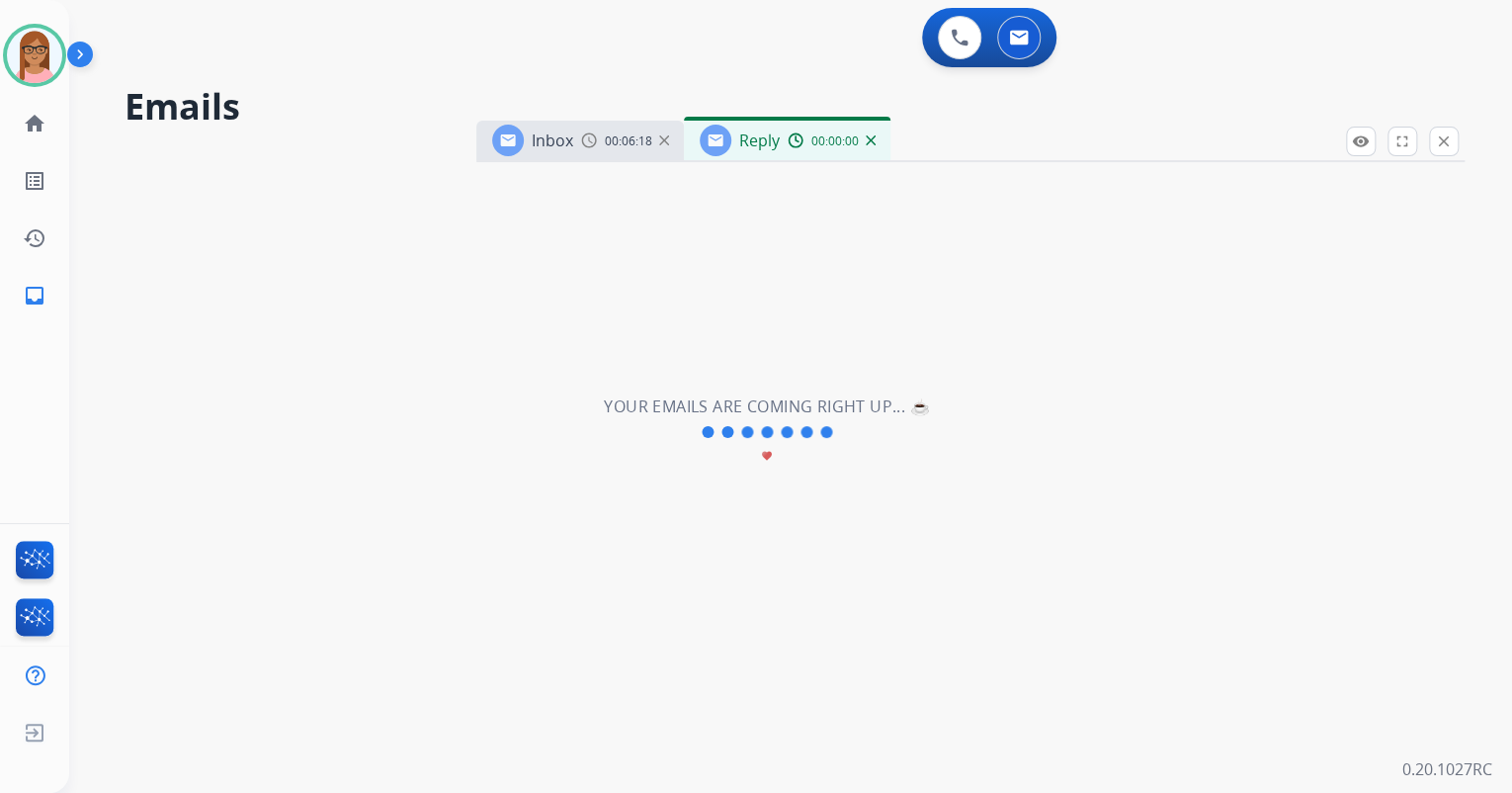 select on "**********" 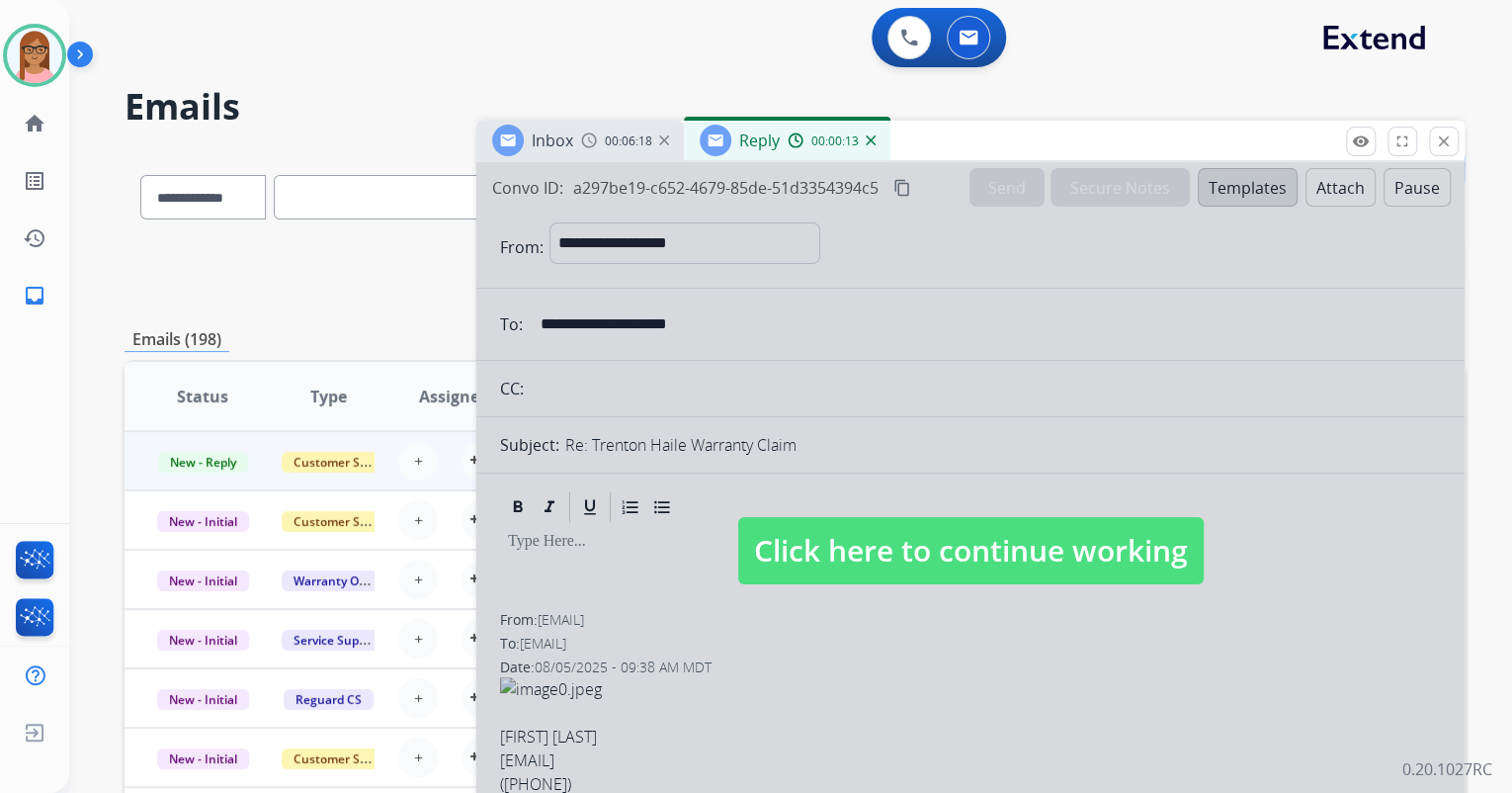 click on "Click here to continue working" at bounding box center [970, 551] 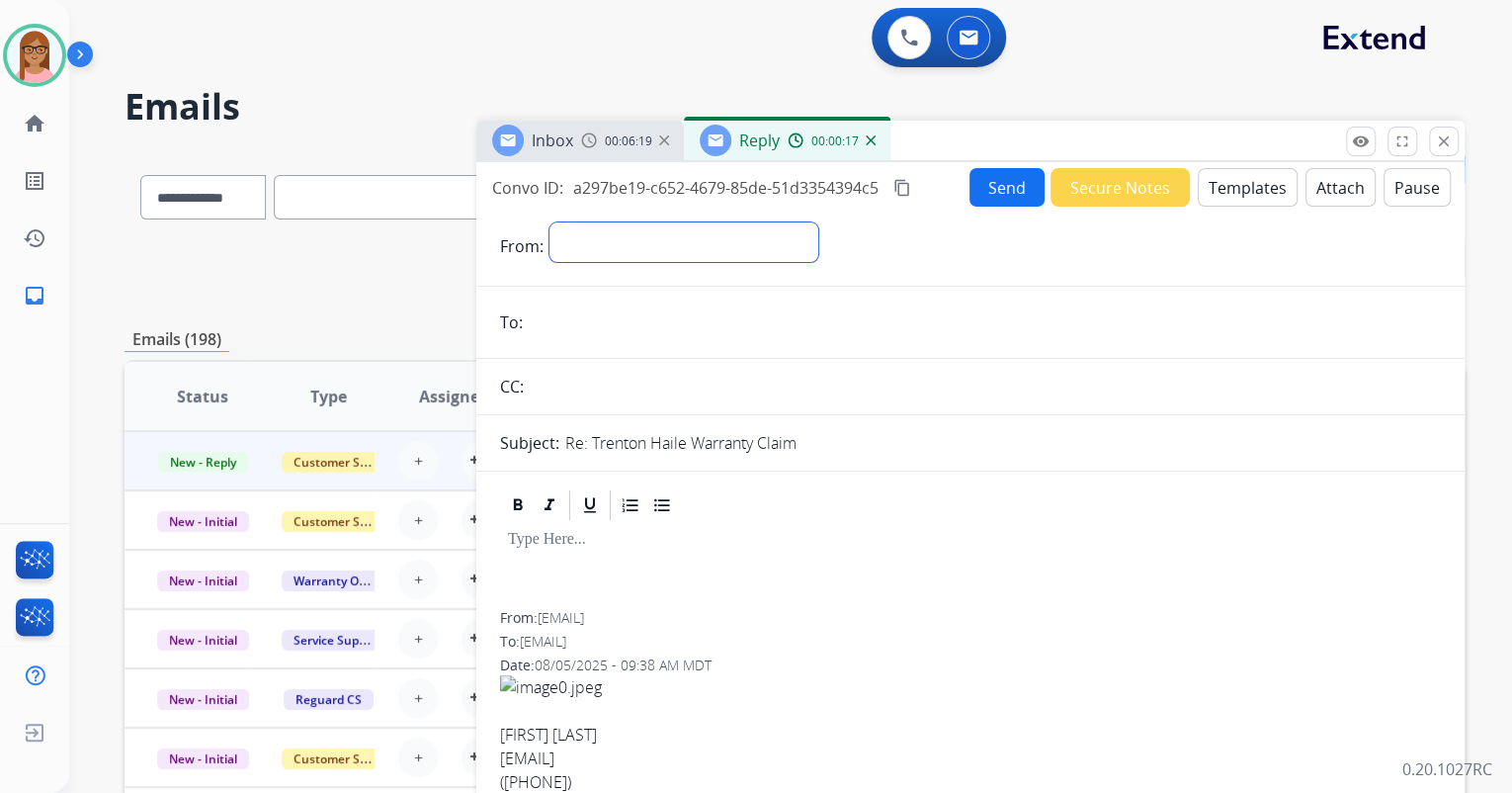 click on "**********" at bounding box center [684, 242] 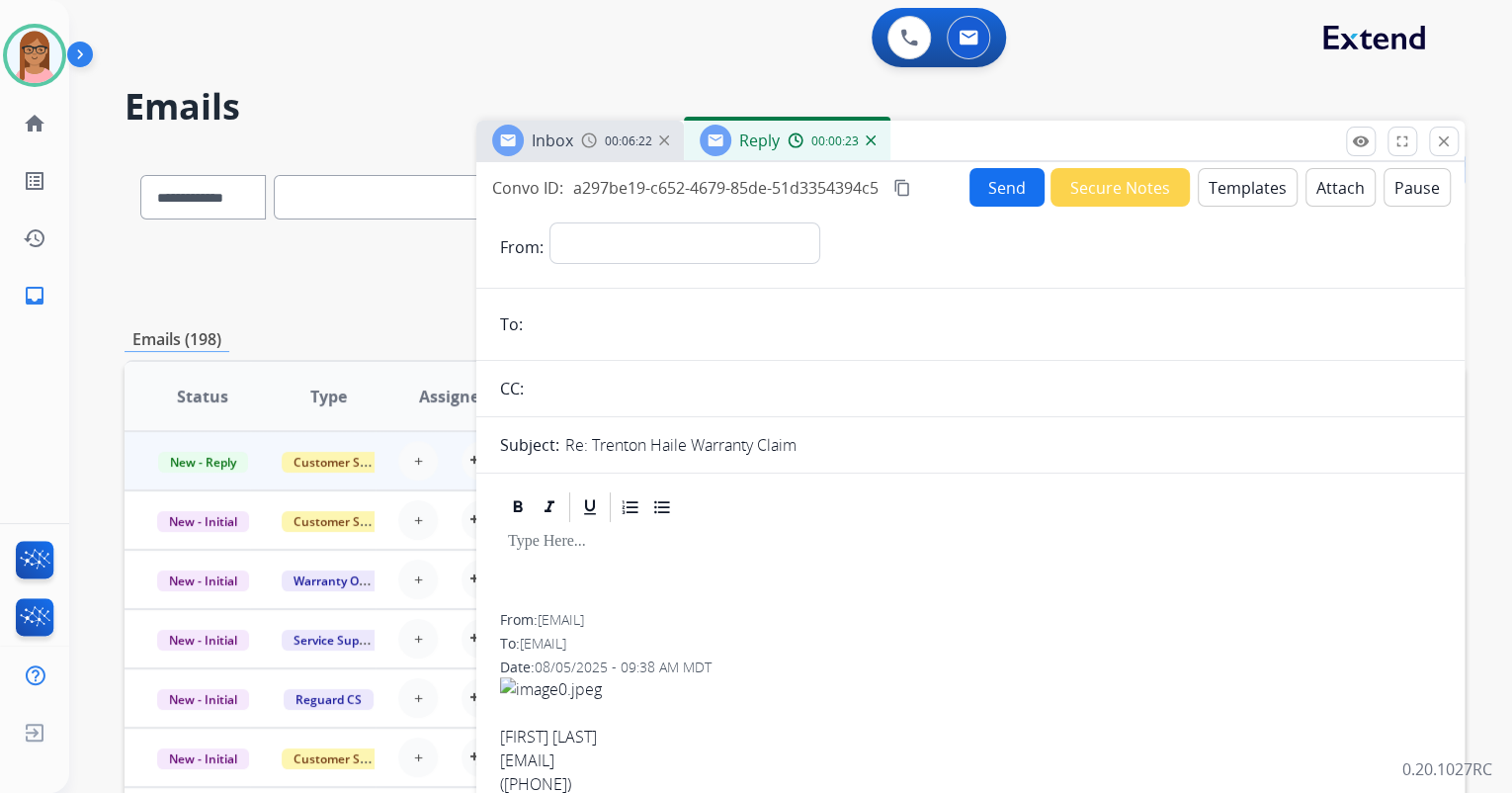 click on "content_copy" at bounding box center (902, 188) 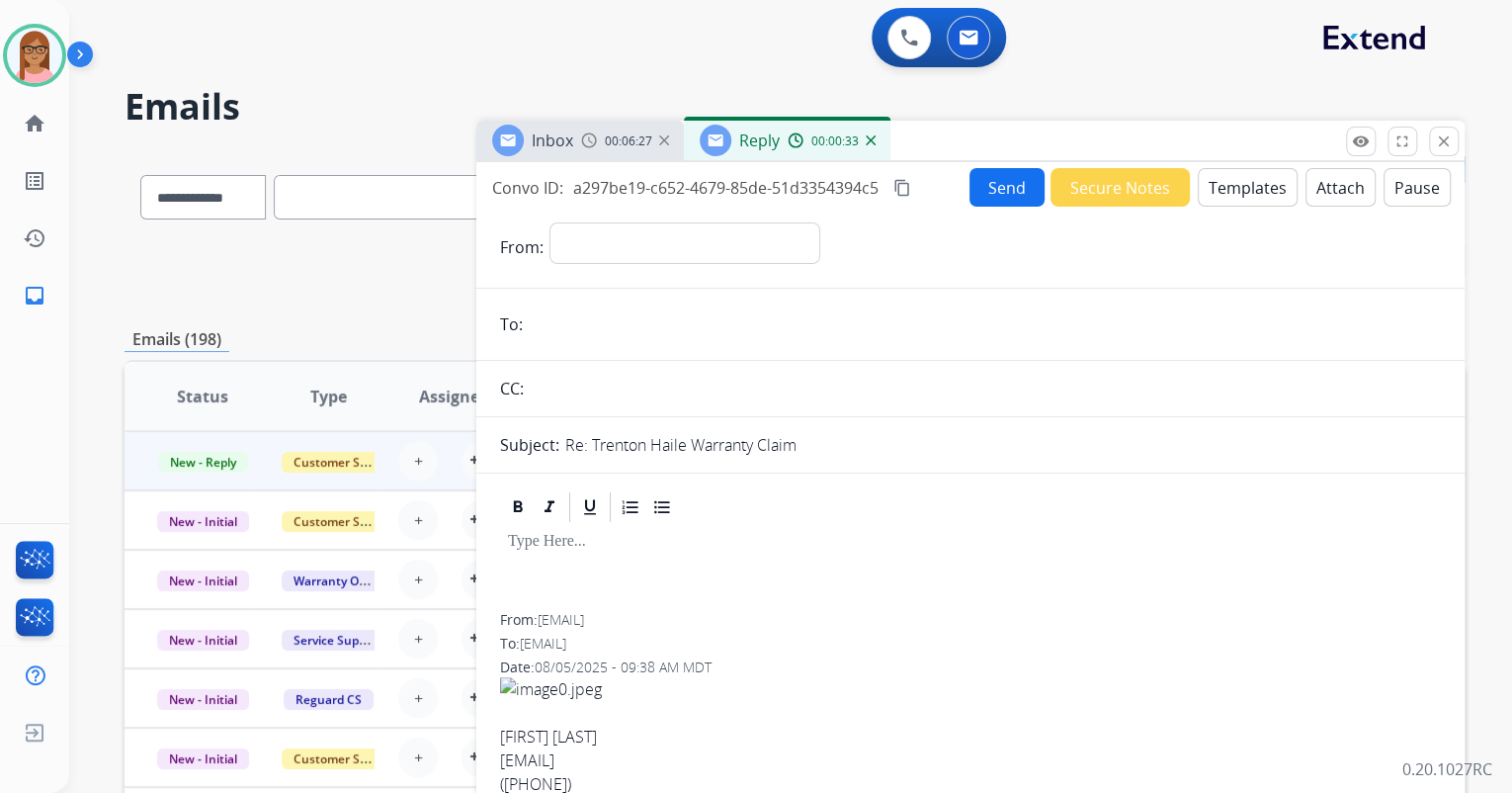 drag, startPoint x: 542, startPoint y: 624, endPoint x: 678, endPoint y: 615, distance: 136.29747 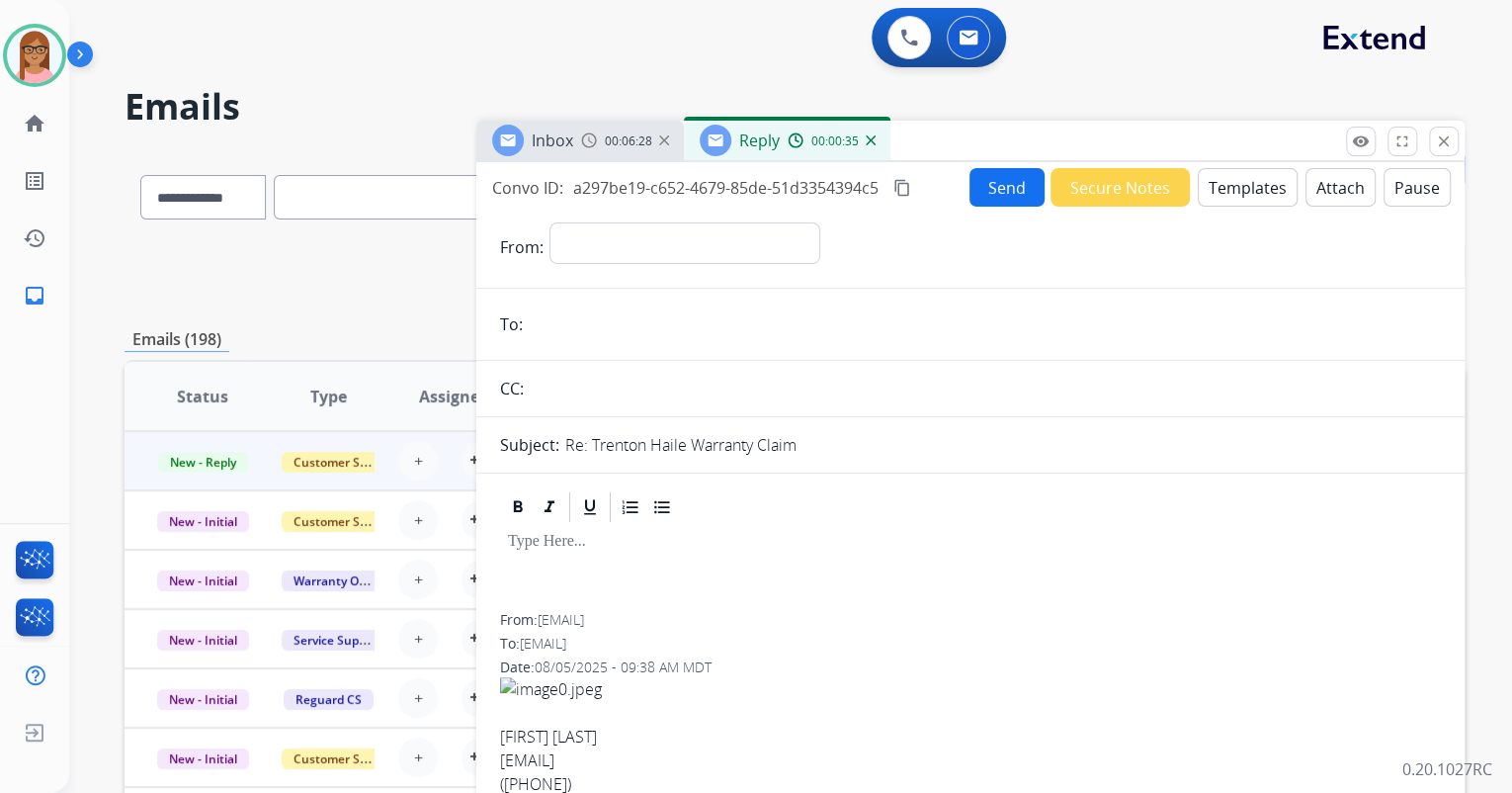 copy on "[EMAIL]" 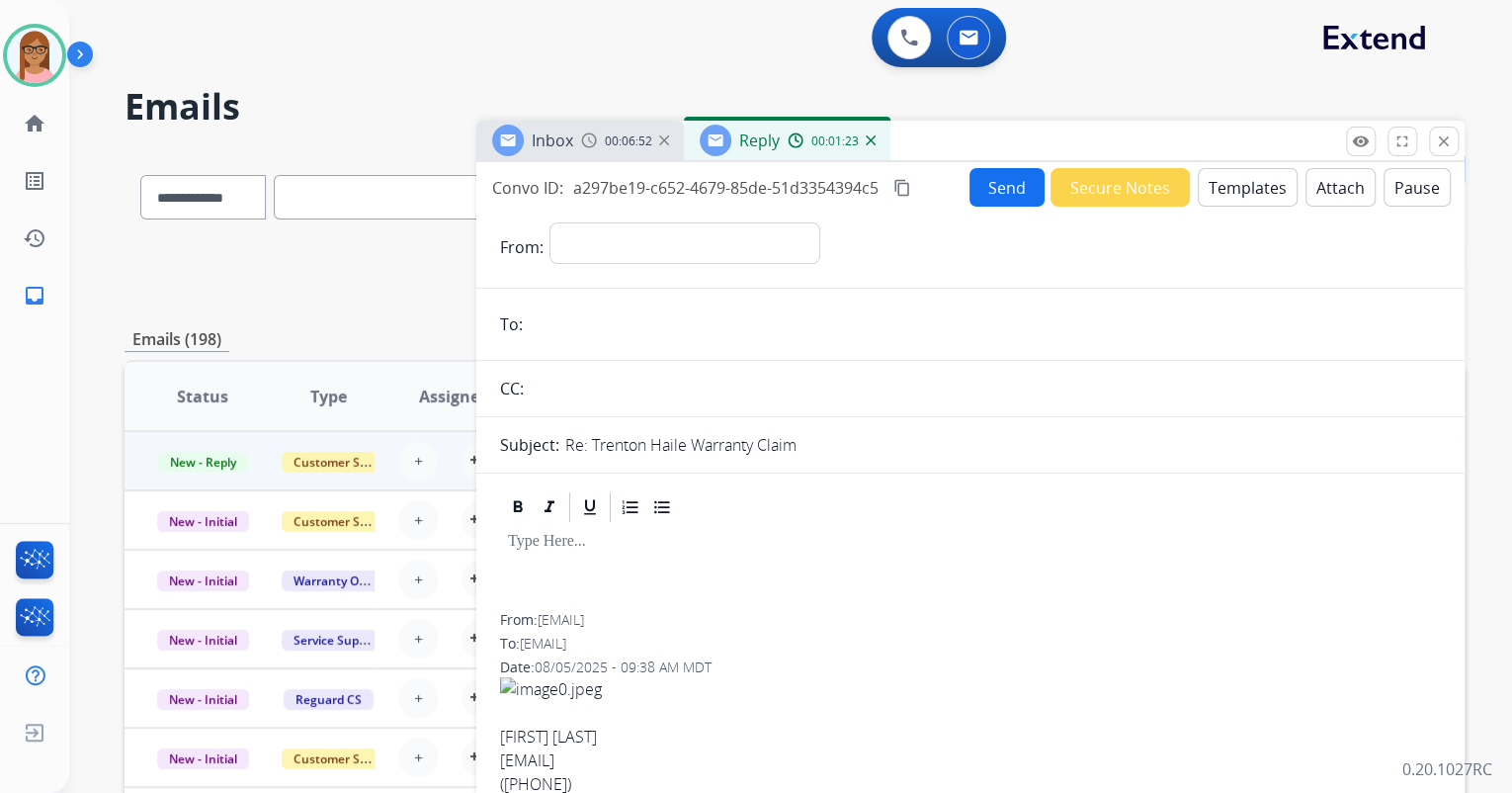 click at bounding box center (970, 570) 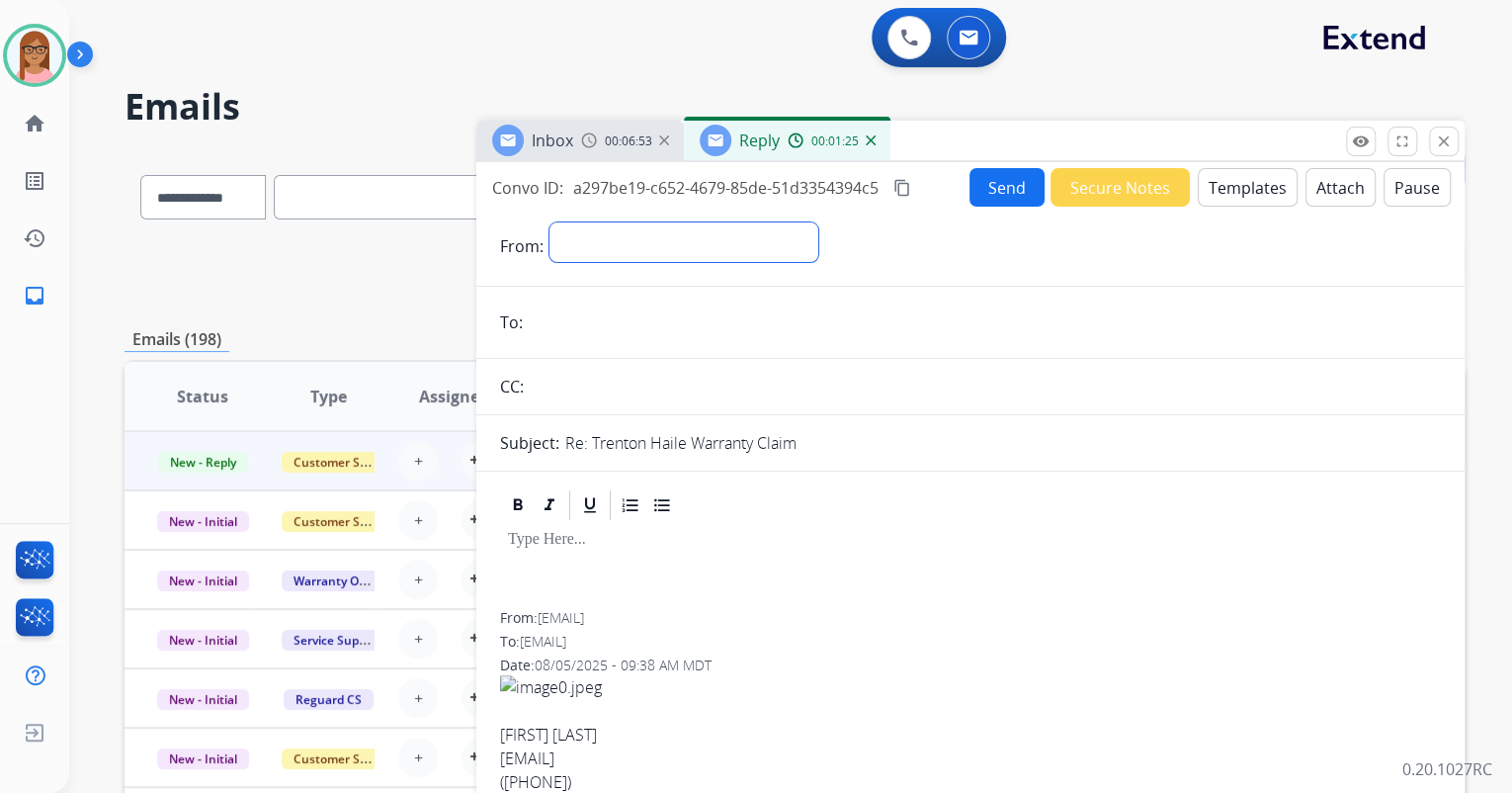 click on "**********" at bounding box center (684, 242) 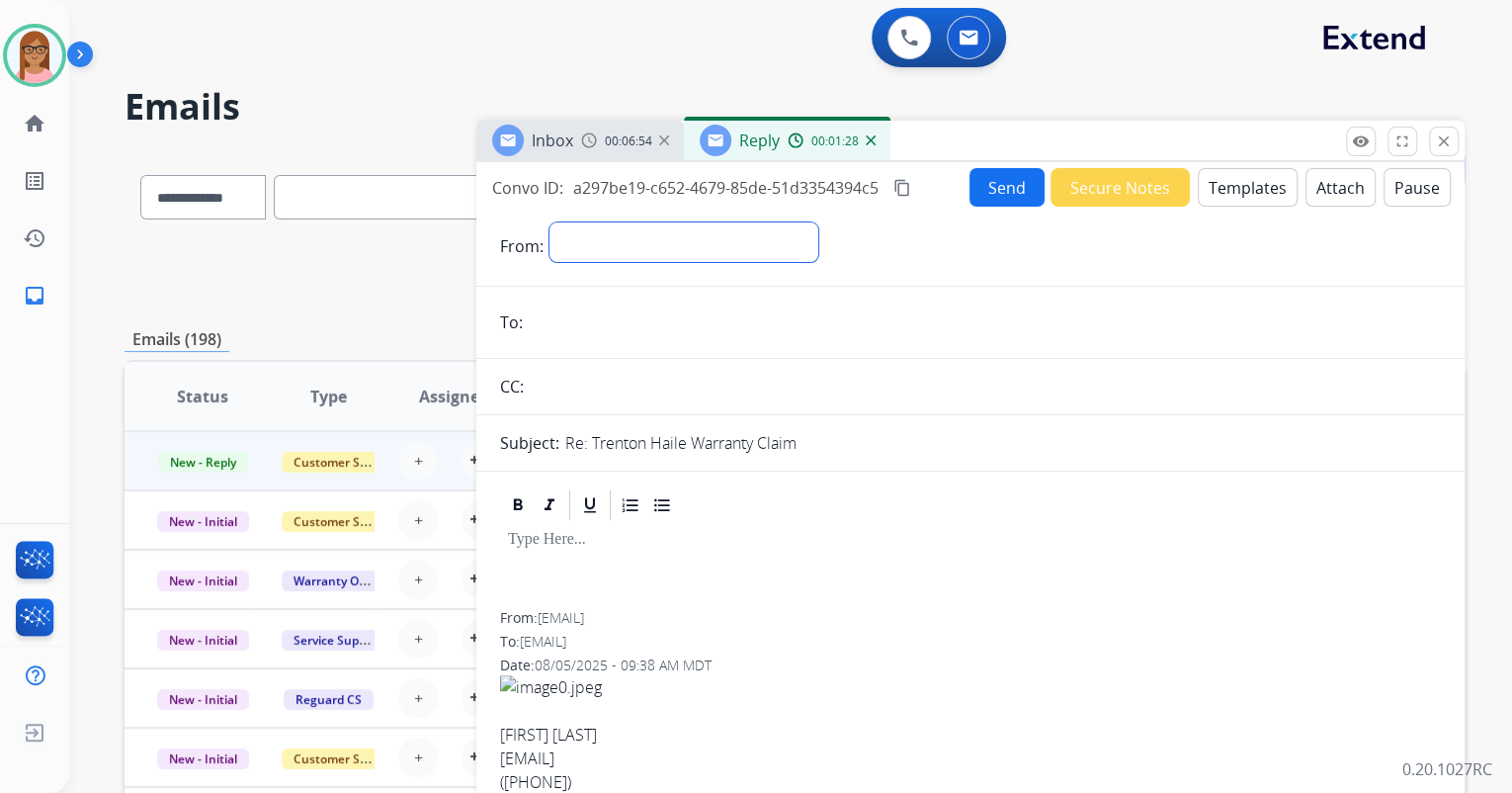 select on "**********" 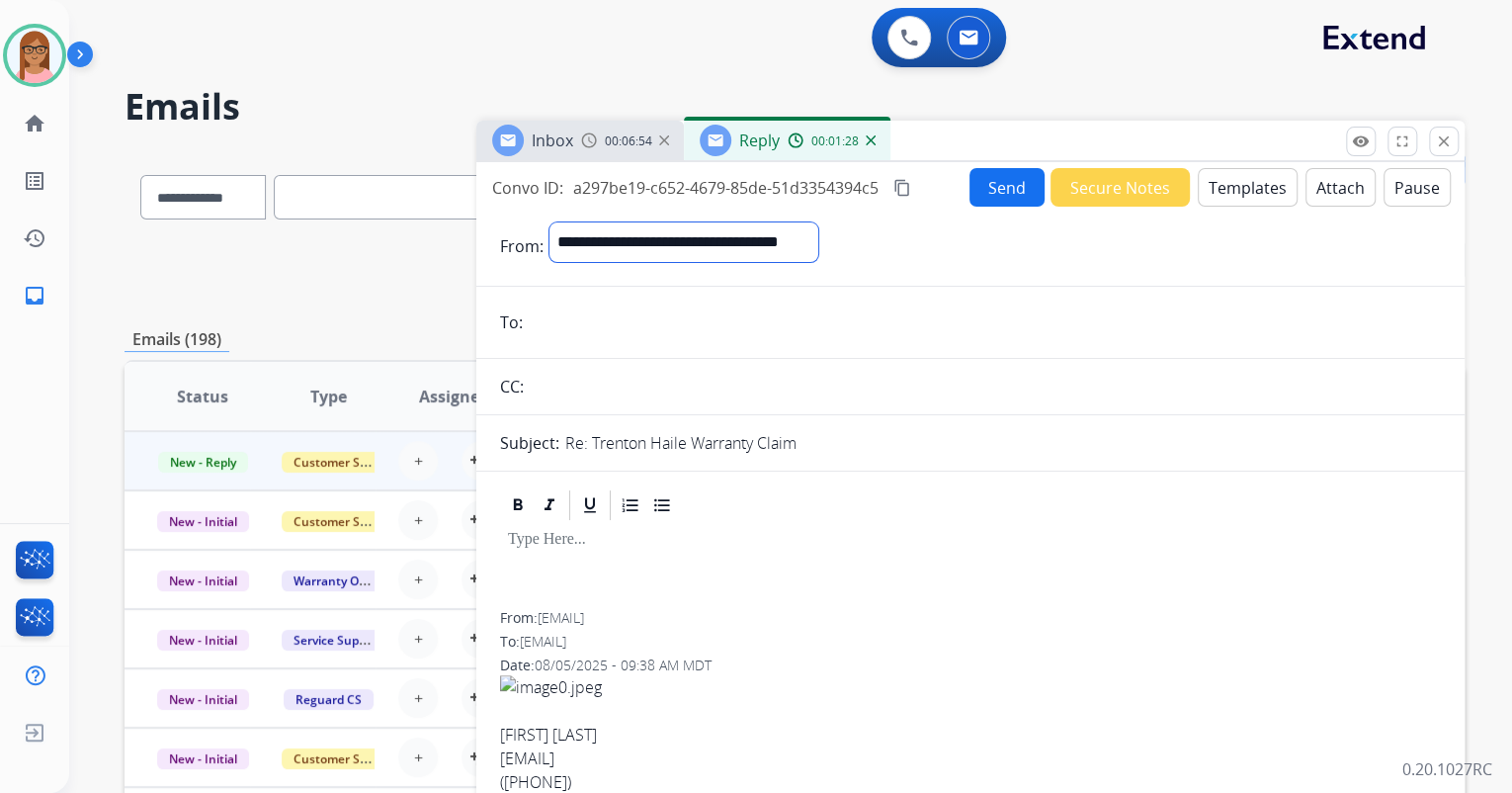 click on "**********" at bounding box center (684, 242) 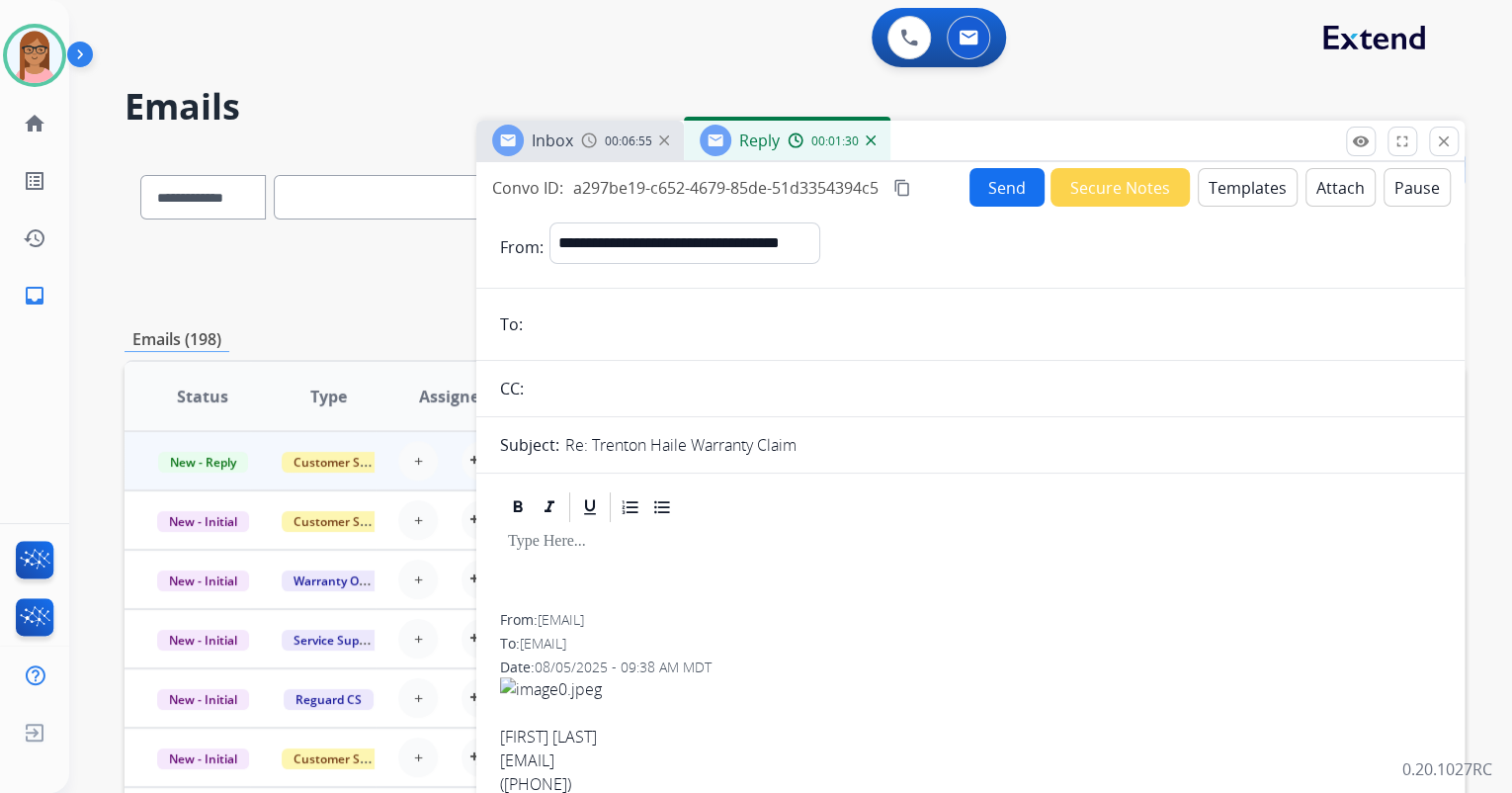click at bounding box center [984, 324] 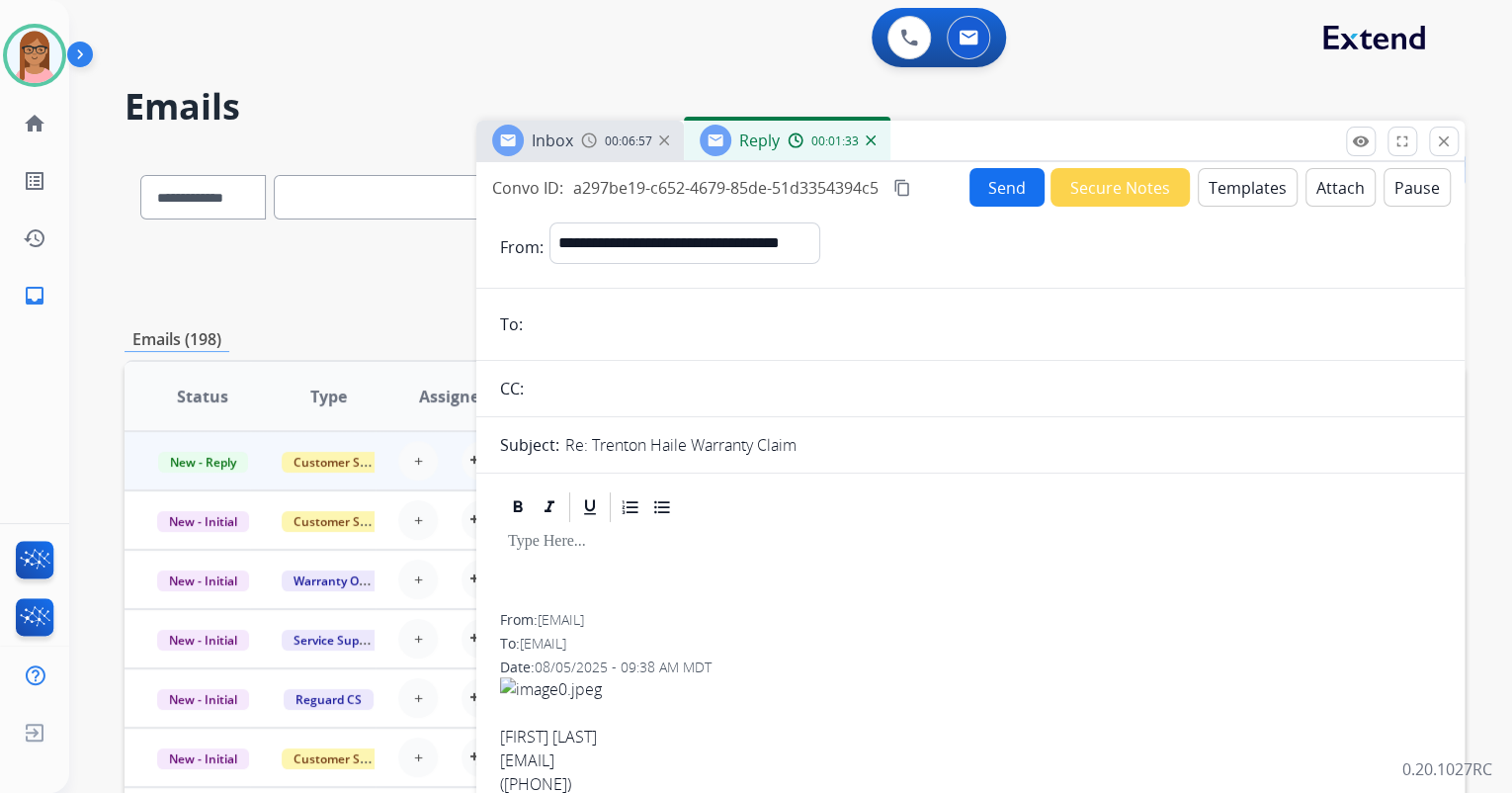 paste on "**********" 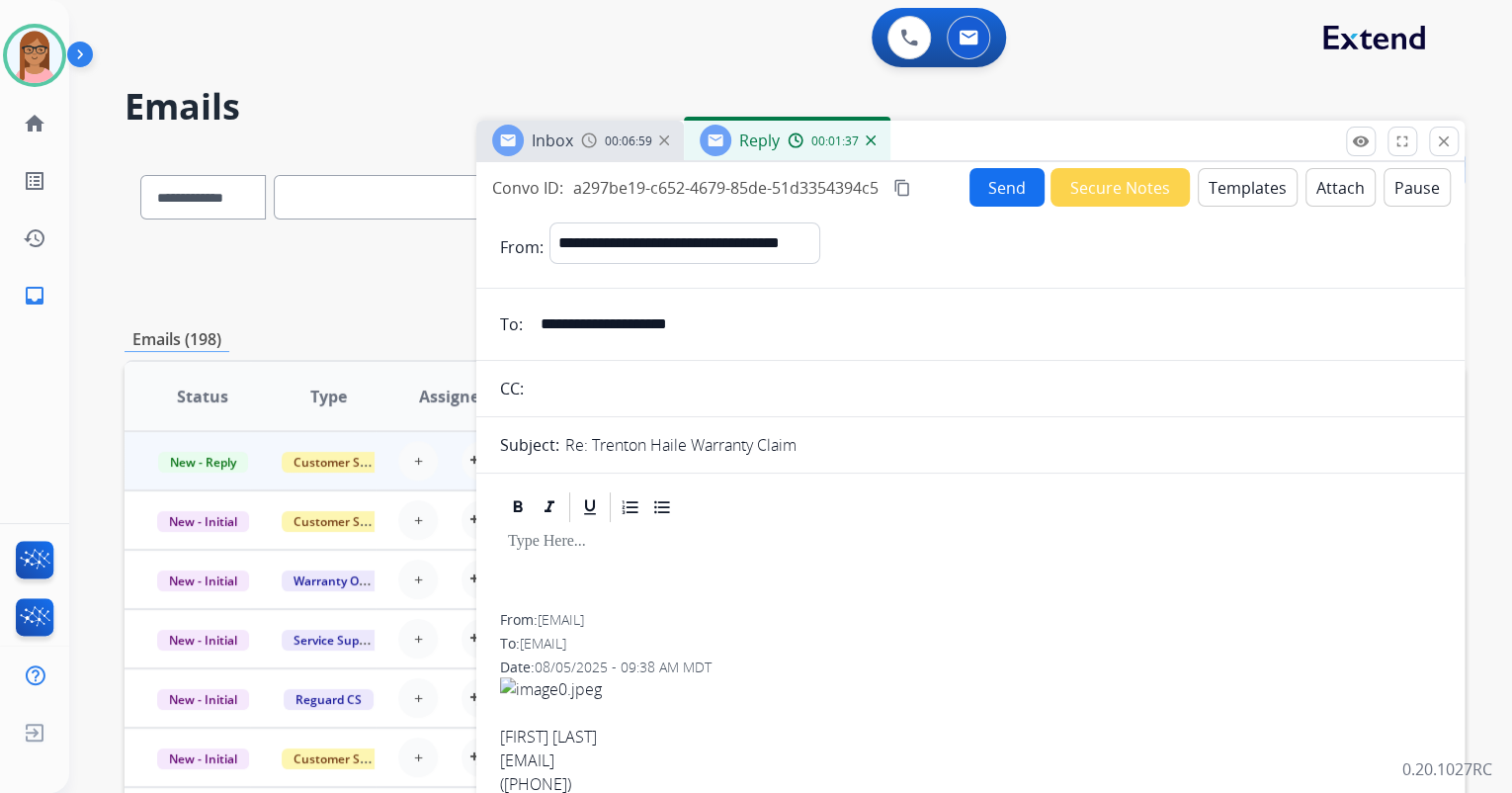 type on "**********" 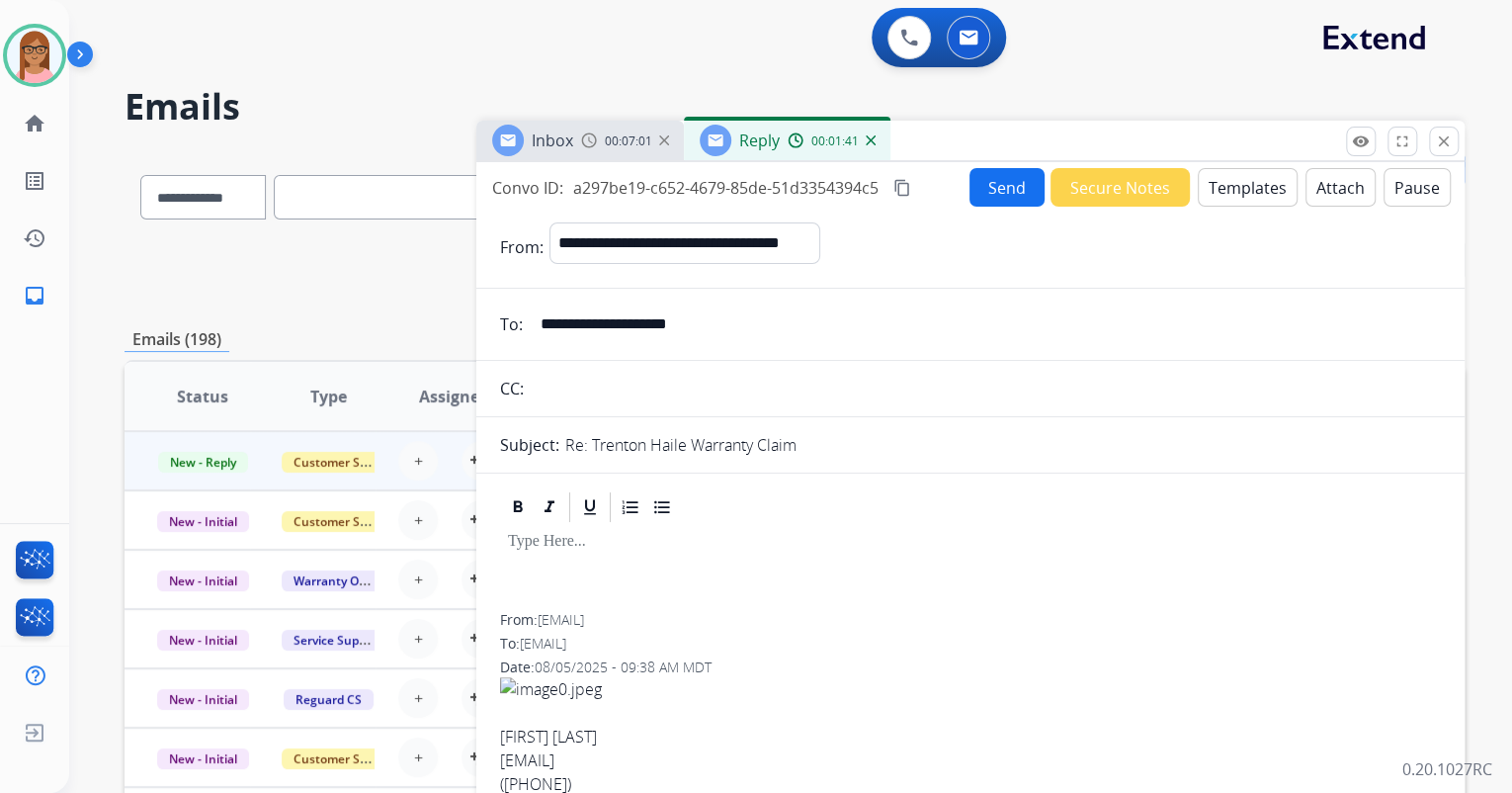 click on "Templates" at bounding box center [1247, 187] 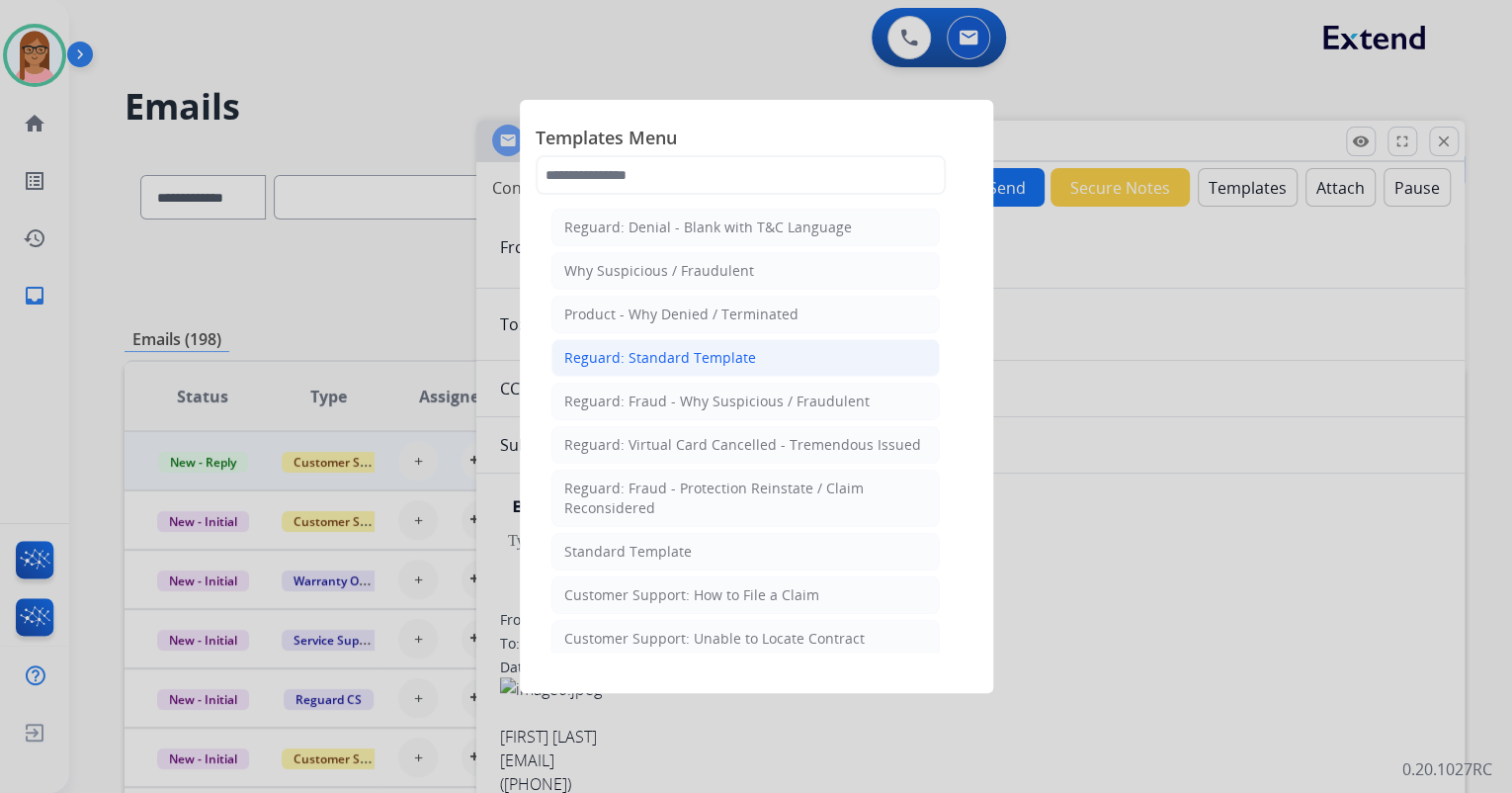 click on "Reguard: Standard Template" 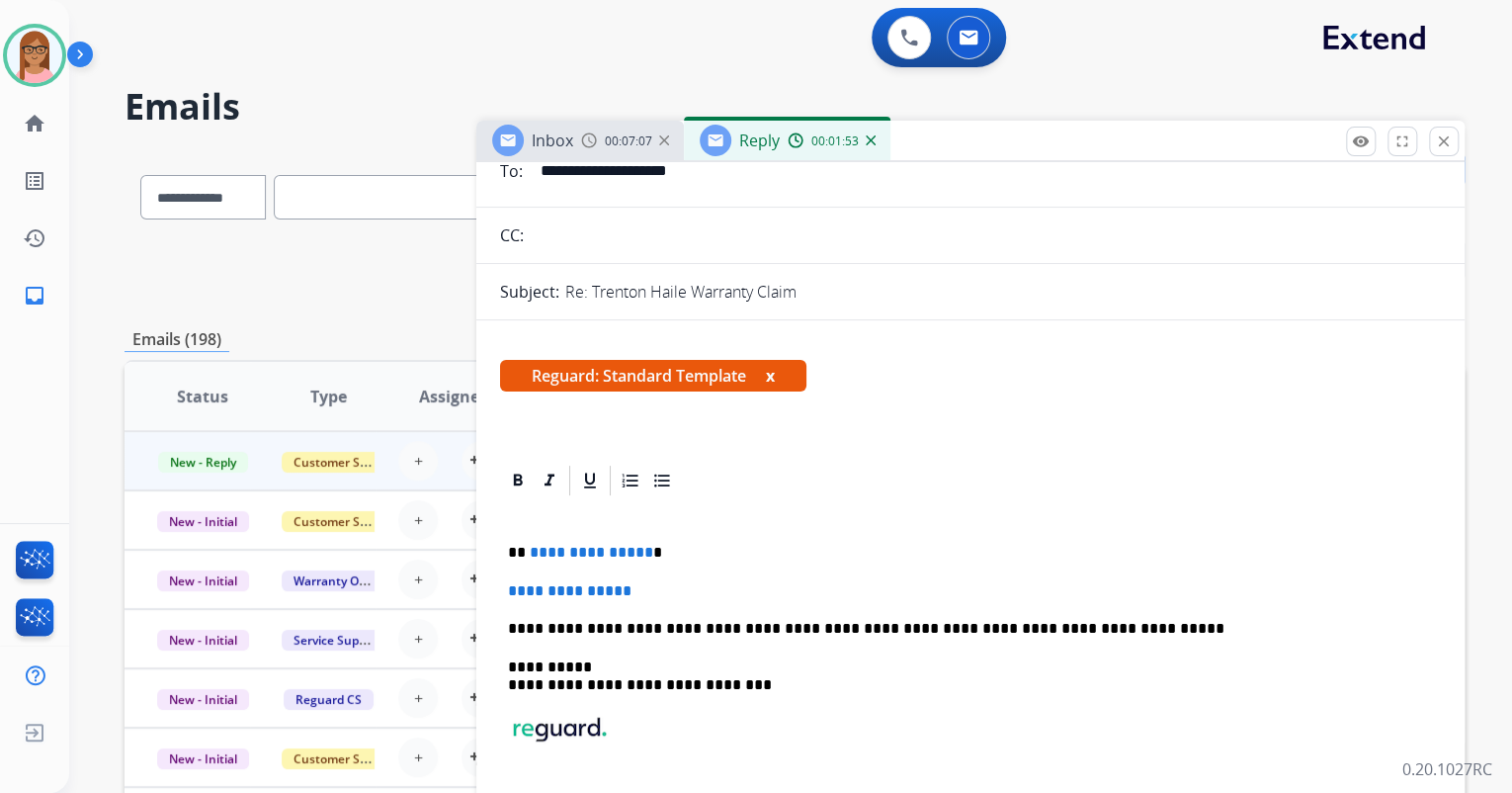 scroll, scrollTop: 158, scrollLeft: 0, axis: vertical 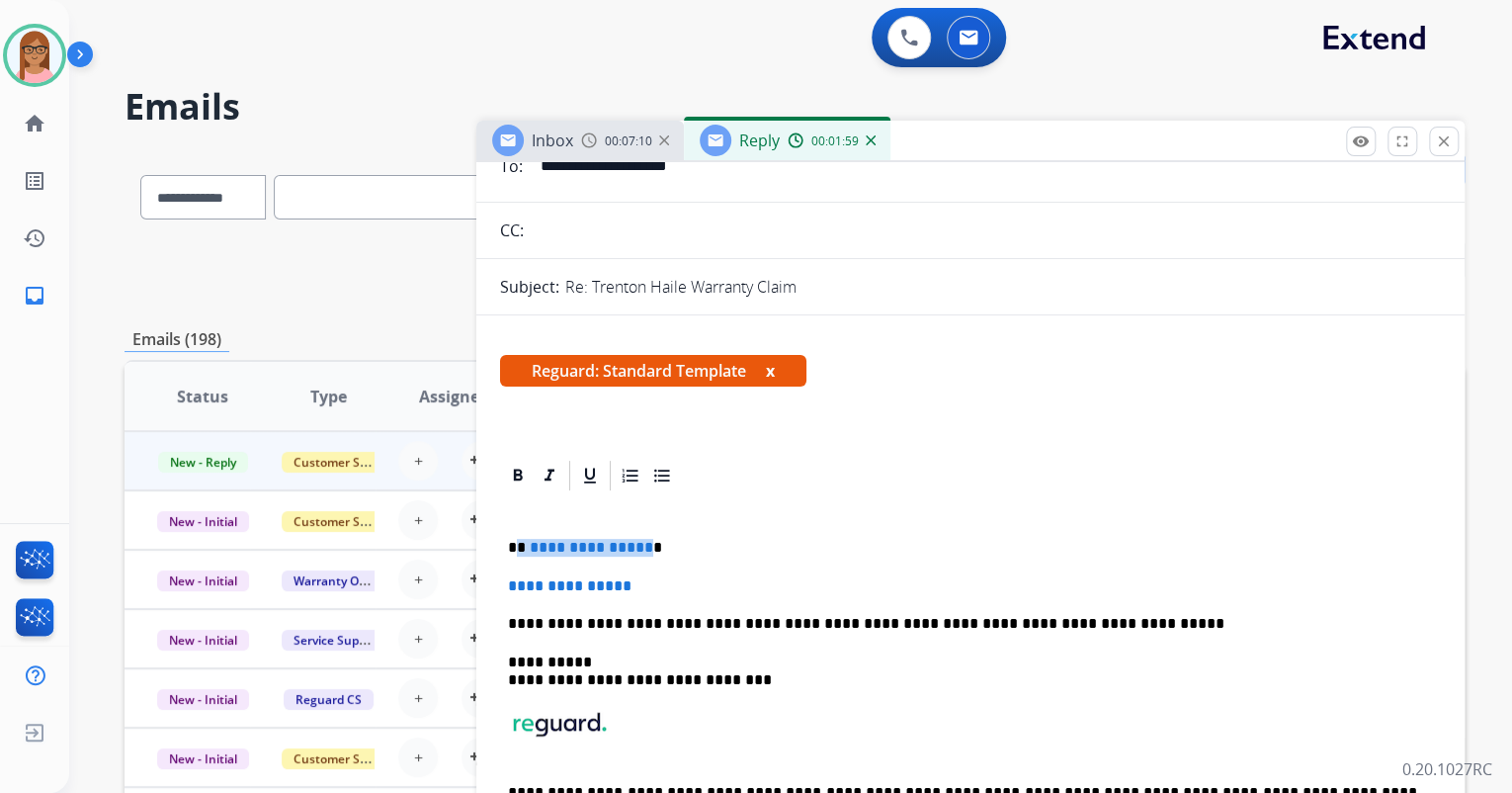 drag, startPoint x: 518, startPoint y: 544, endPoint x: 640, endPoint y: 549, distance: 122.10242 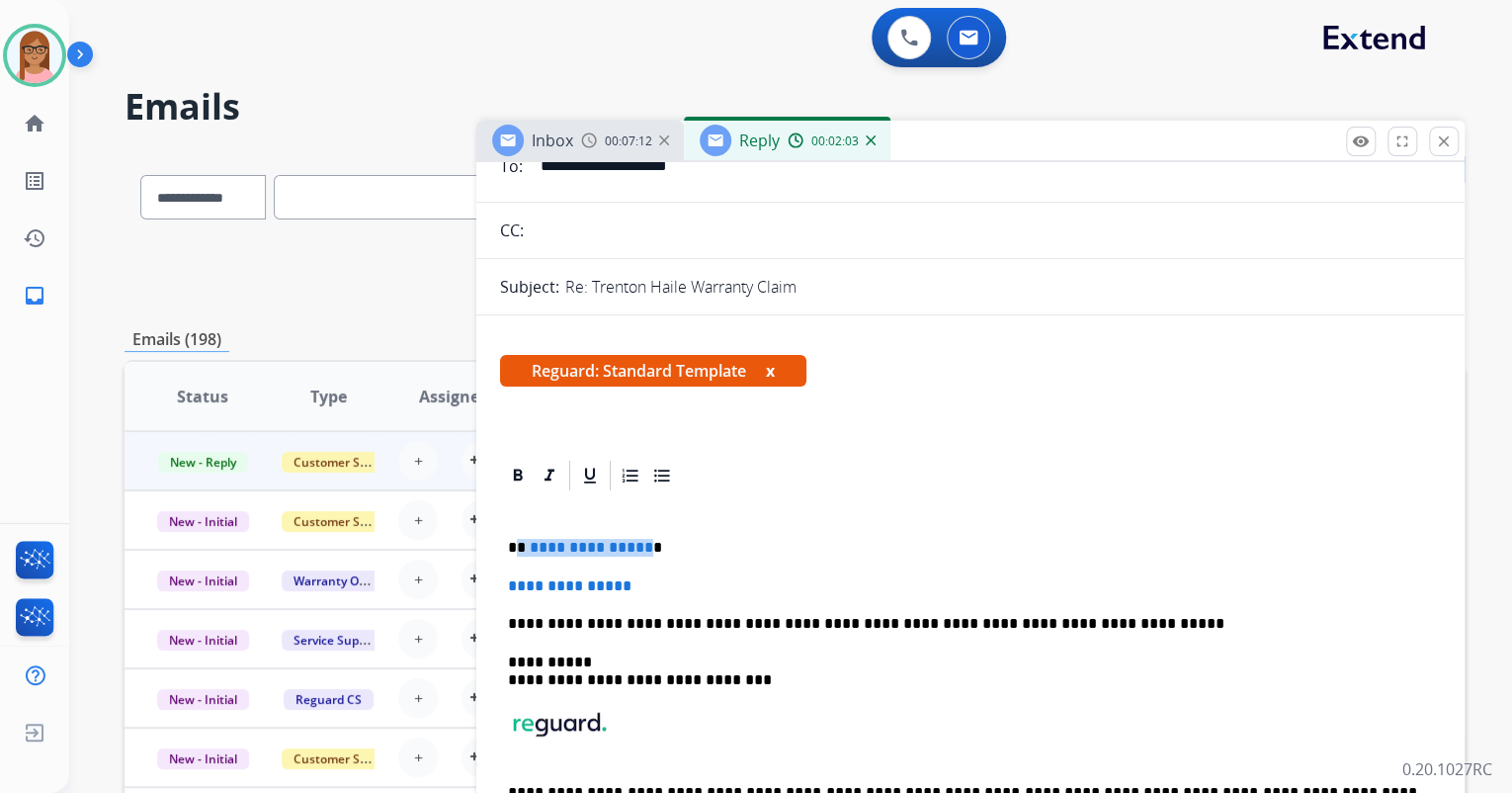 type 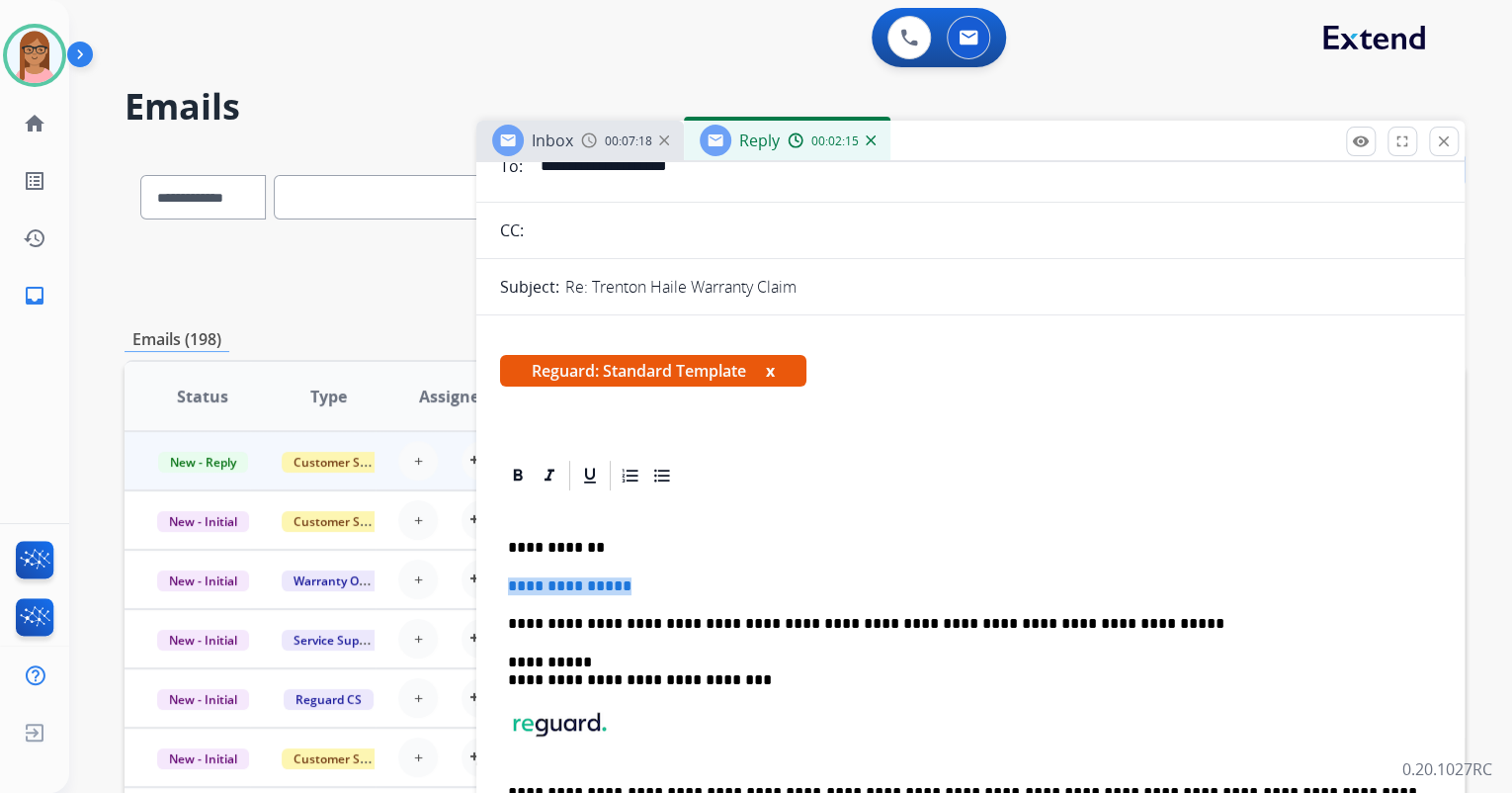 drag, startPoint x: 508, startPoint y: 585, endPoint x: 642, endPoint y: 582, distance: 134.03358 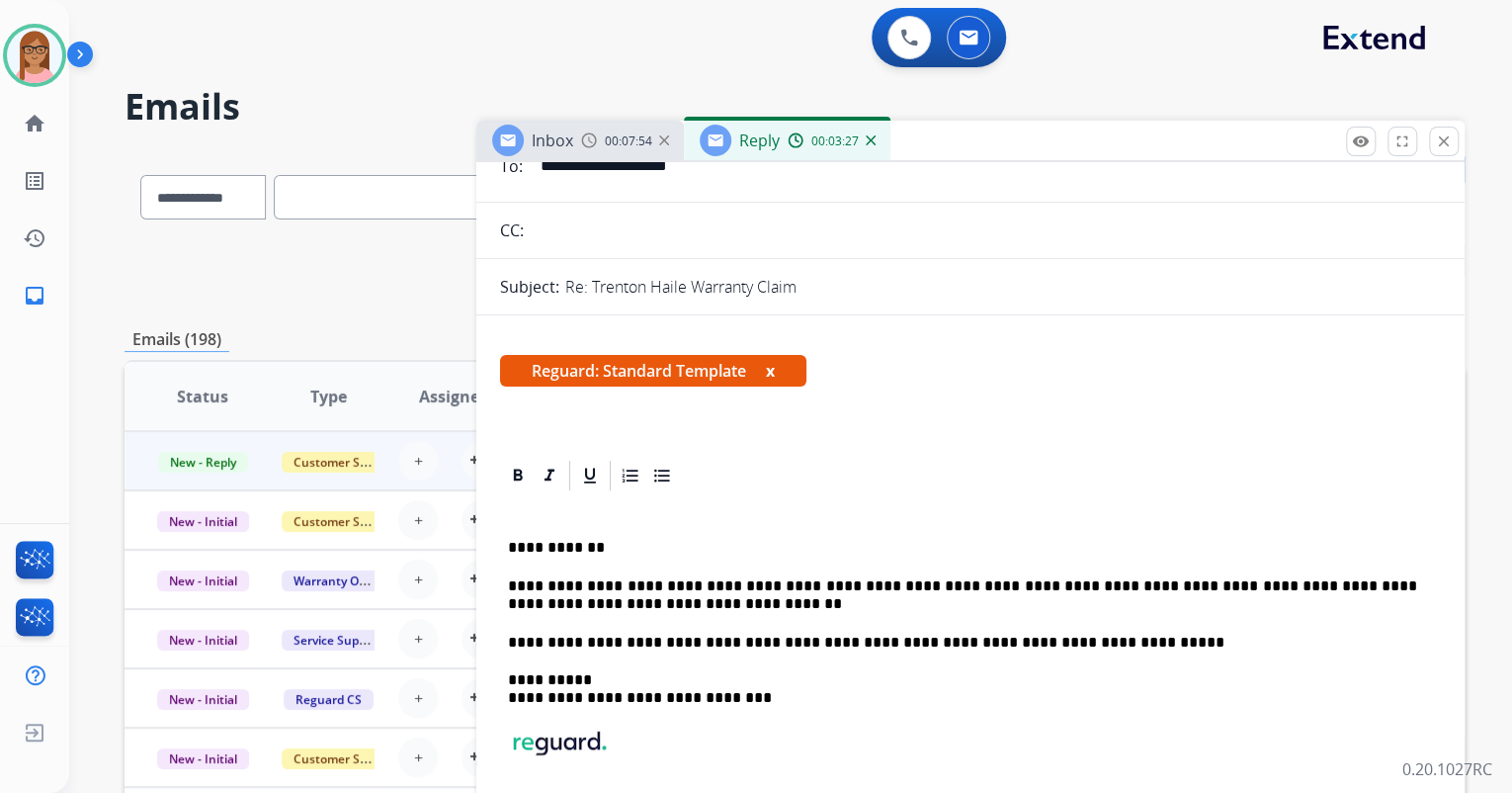 scroll, scrollTop: 0, scrollLeft: 0, axis: both 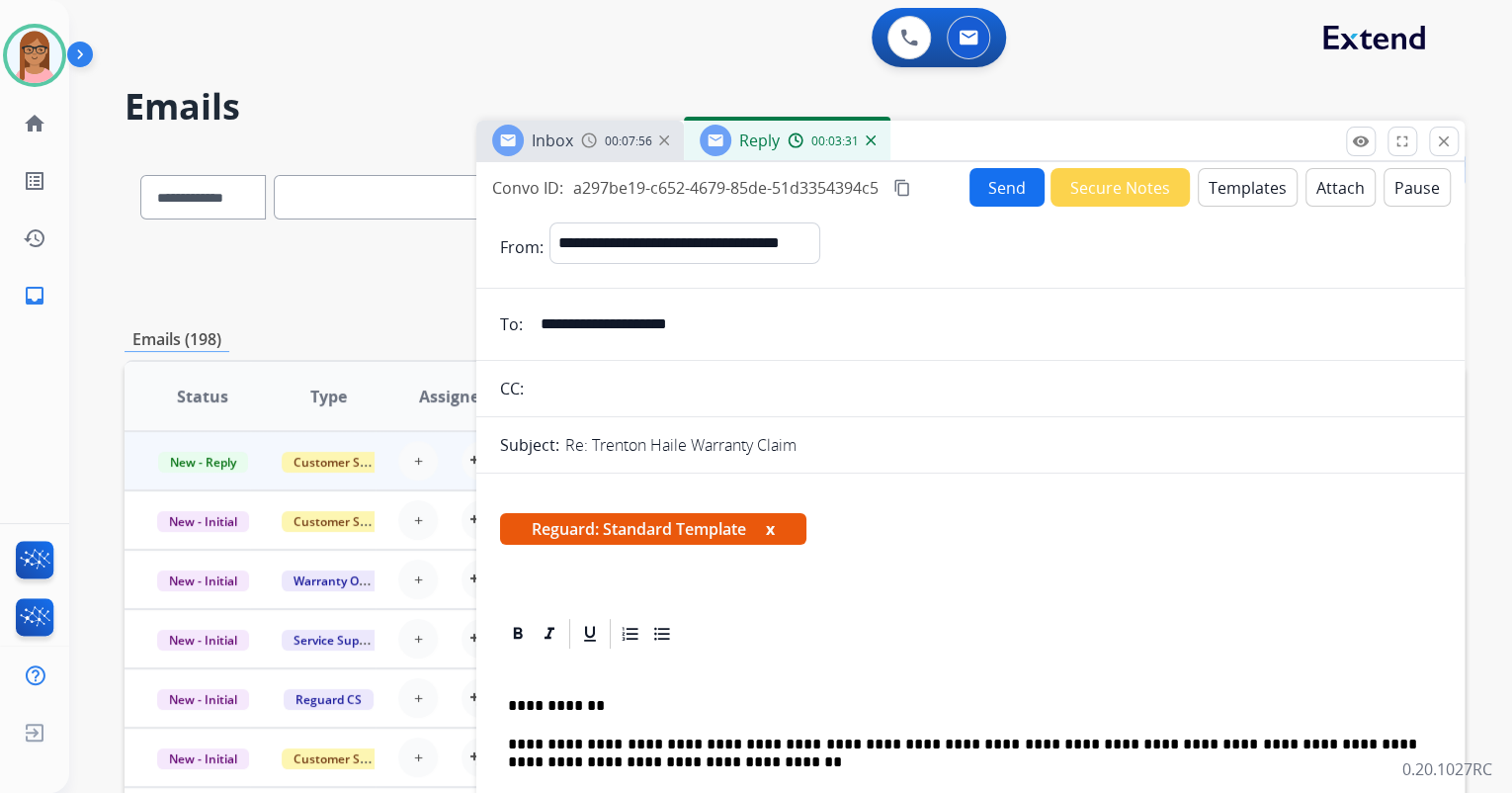 click on "Send" at bounding box center [1007, 187] 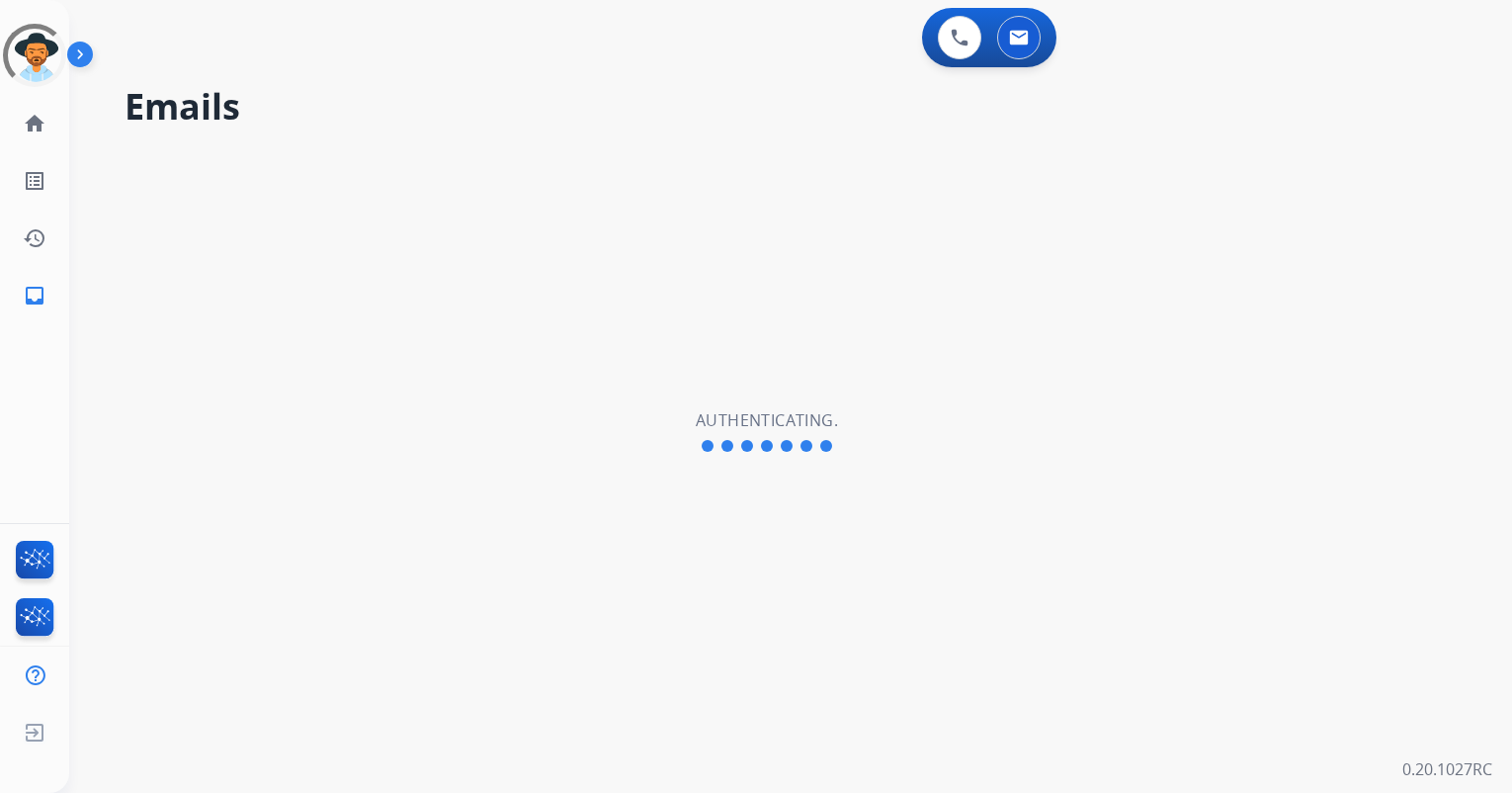 scroll, scrollTop: 0, scrollLeft: 0, axis: both 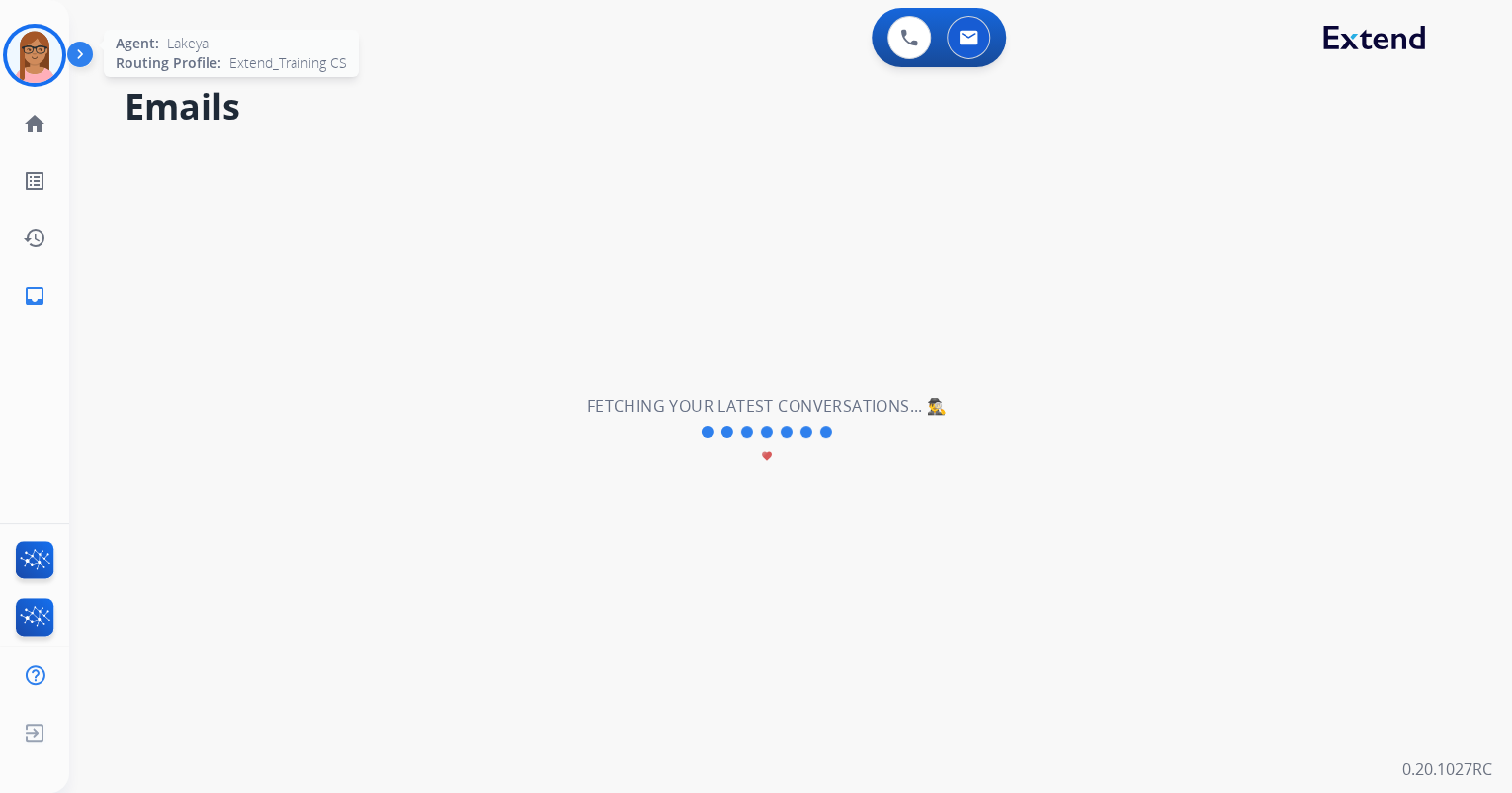 click at bounding box center [35, 55] 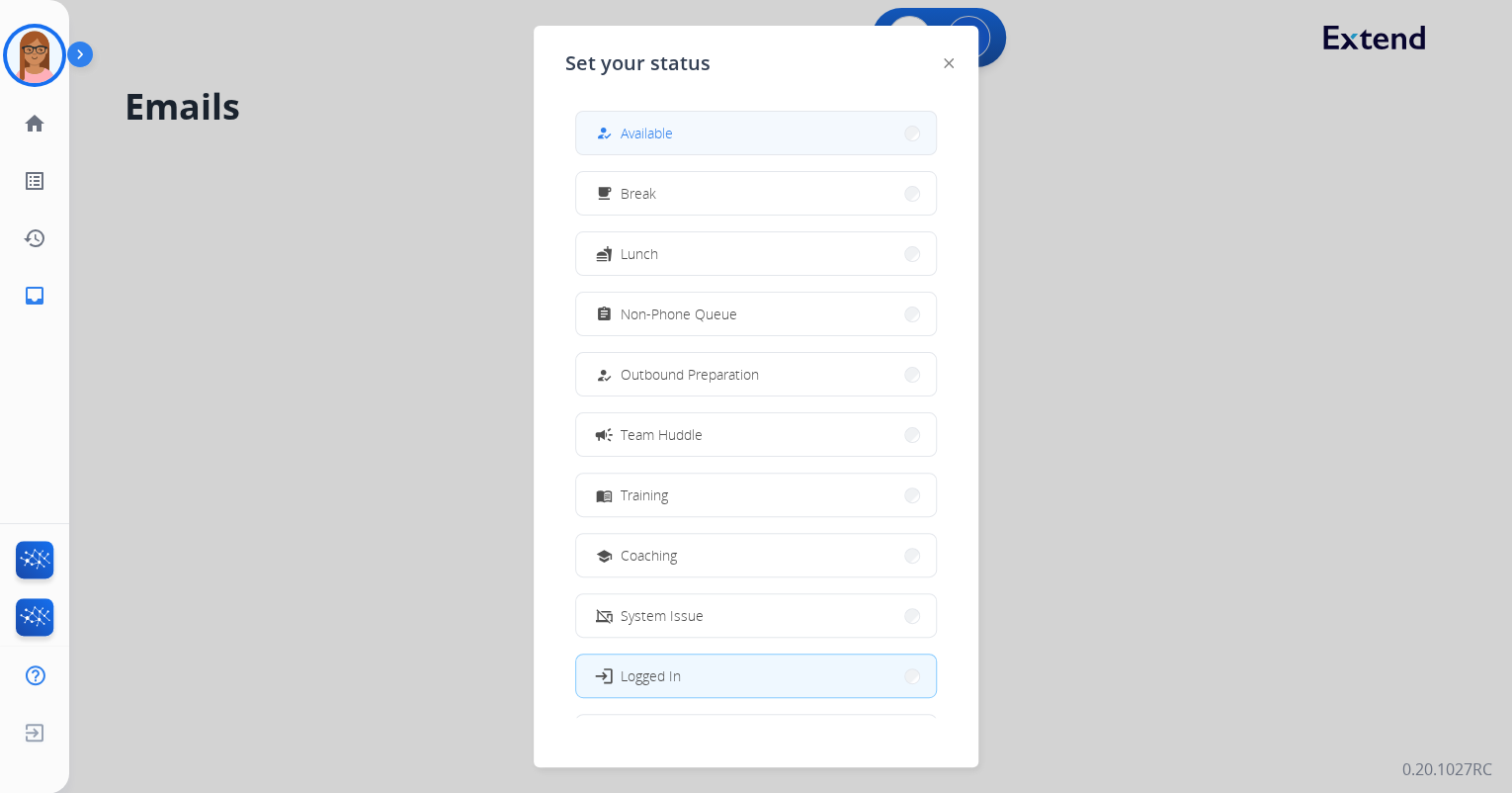 click on "how_to_reg Available" at bounding box center [756, 132] 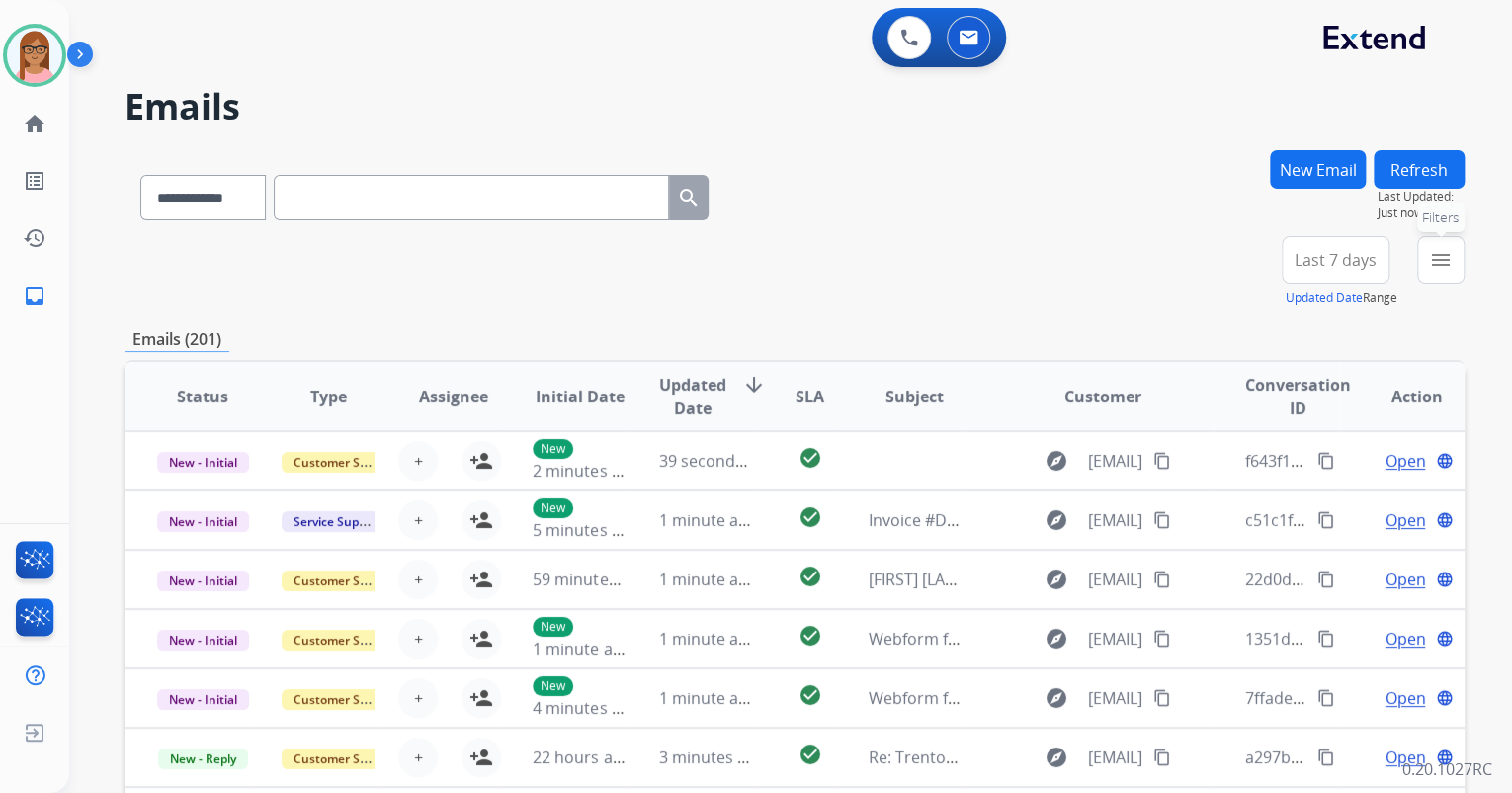 click on "menu  Filters" at bounding box center [1441, 260] 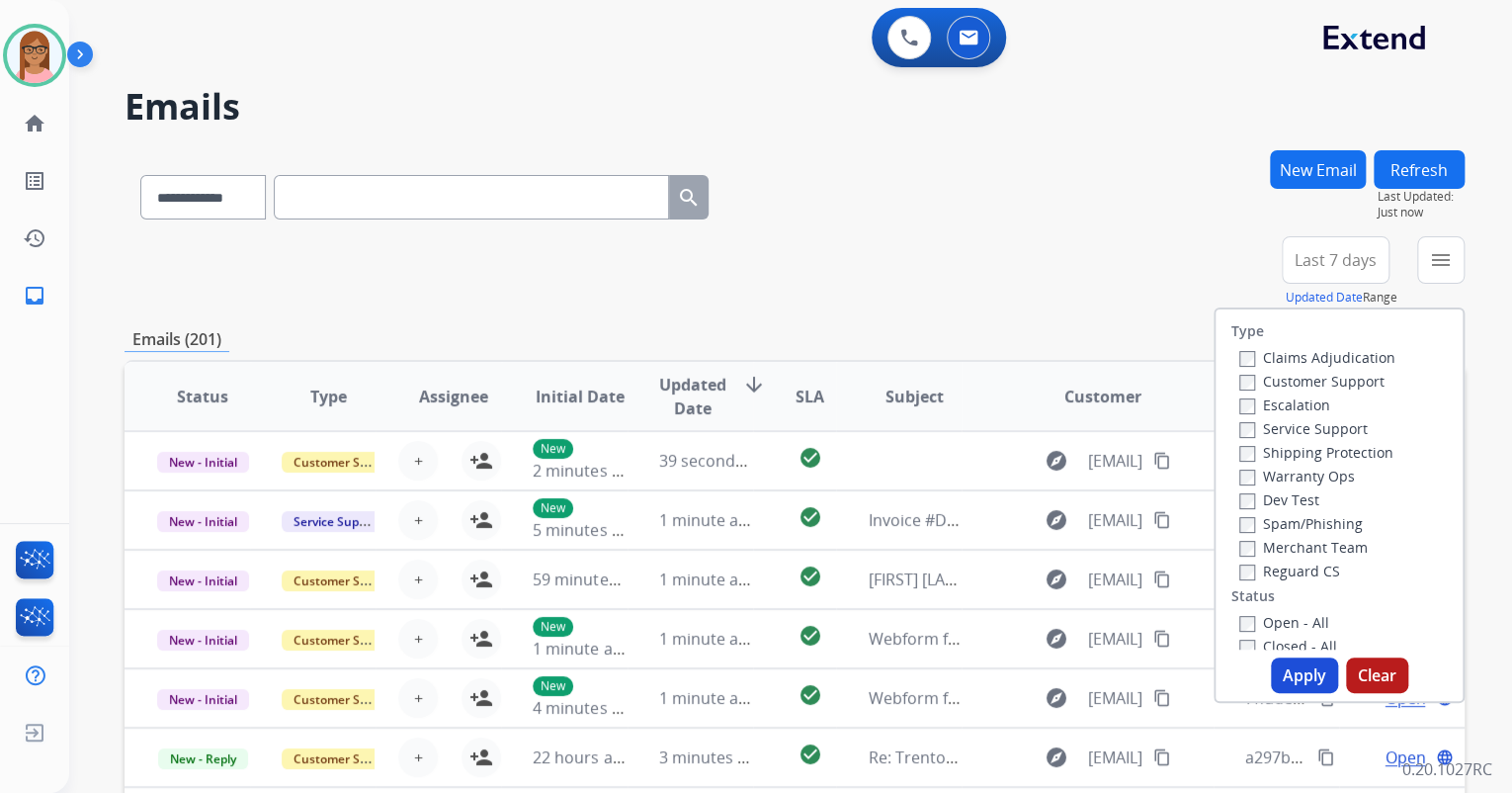 click on "Customer Support" at bounding box center (1311, 381) 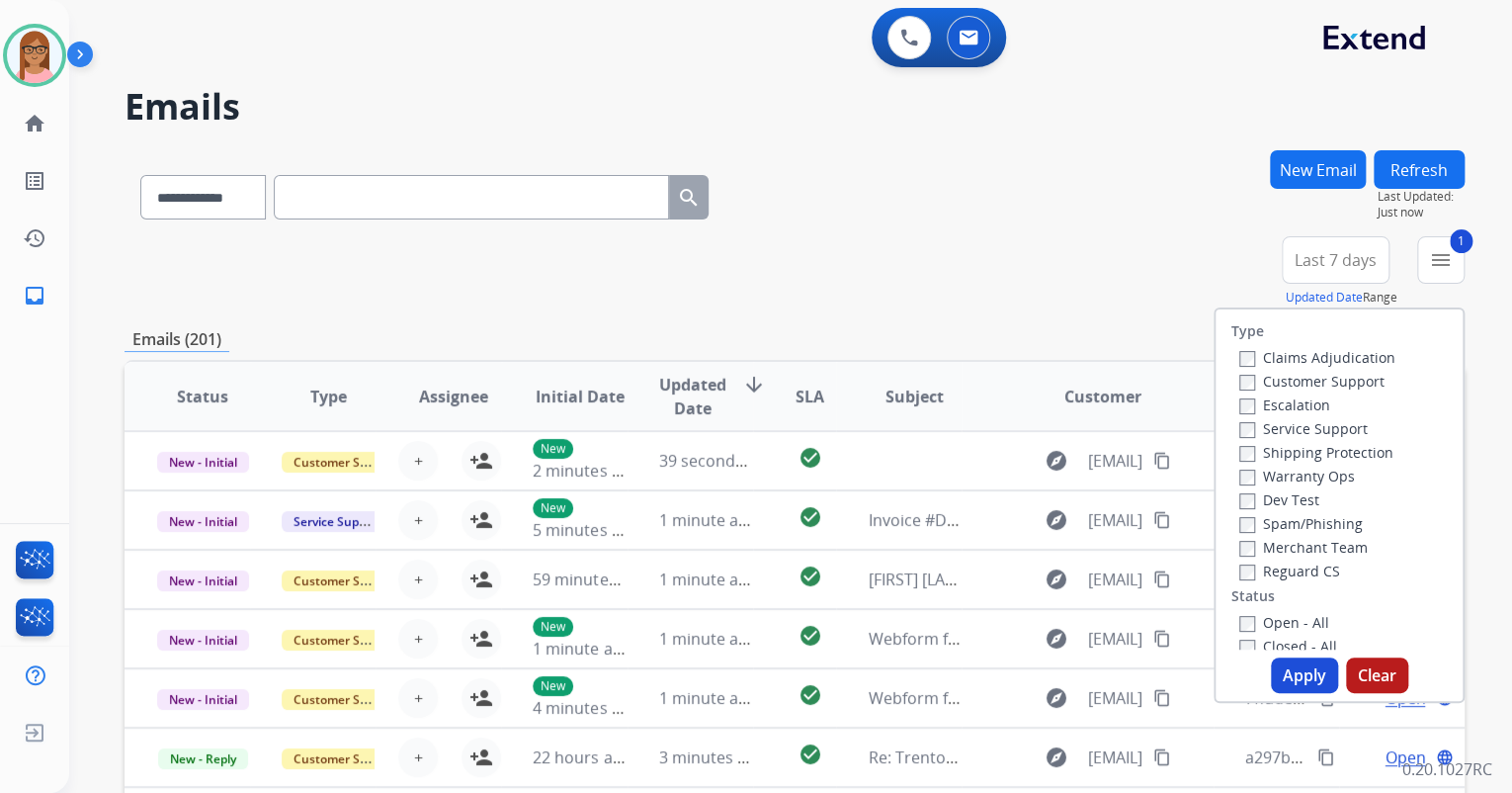 click on "Shipping Protection" at bounding box center (1316, 452) 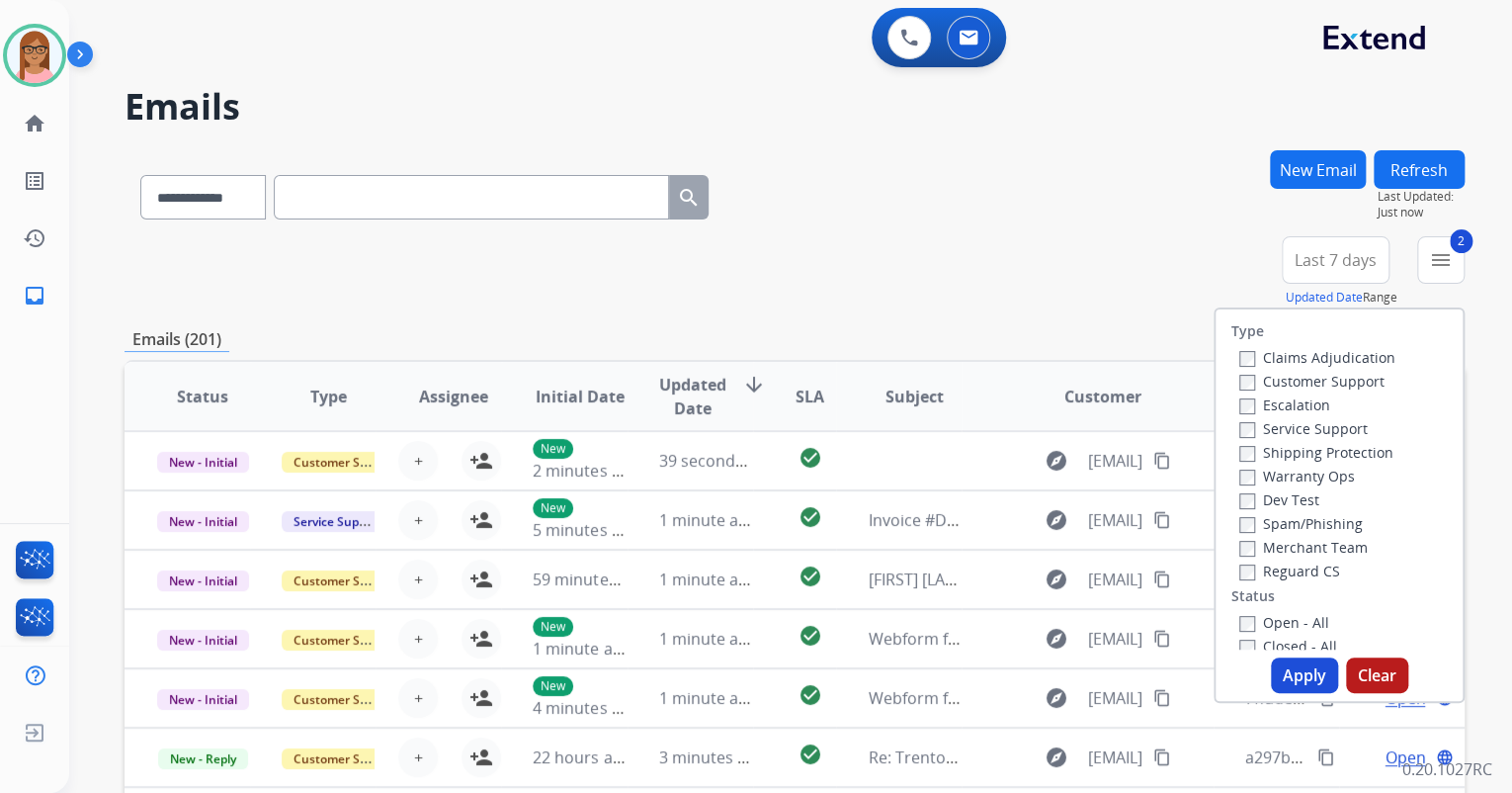 click on "Reguard CS" at bounding box center (1290, 571) 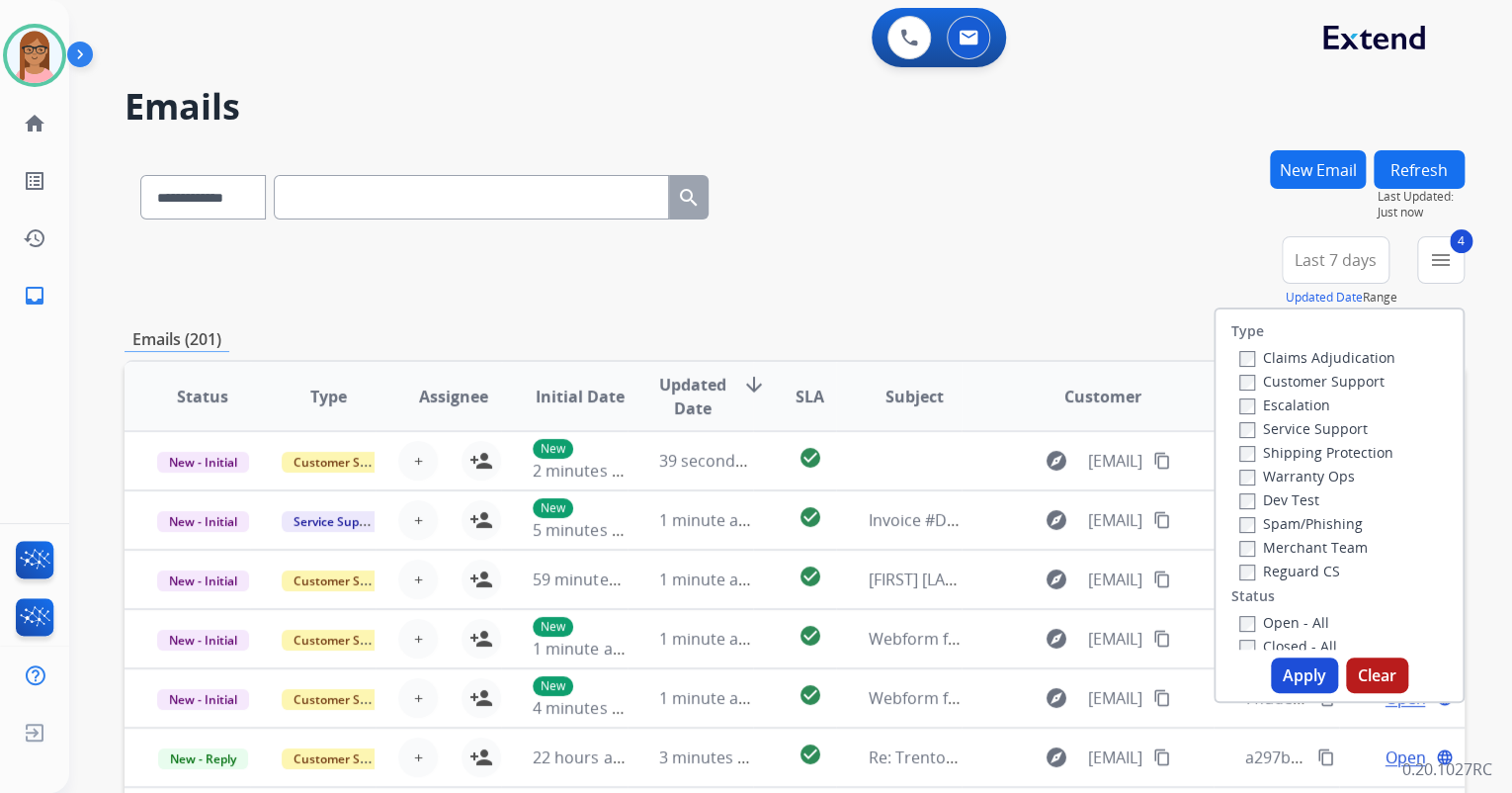 click on "Apply" at bounding box center [1304, 675] 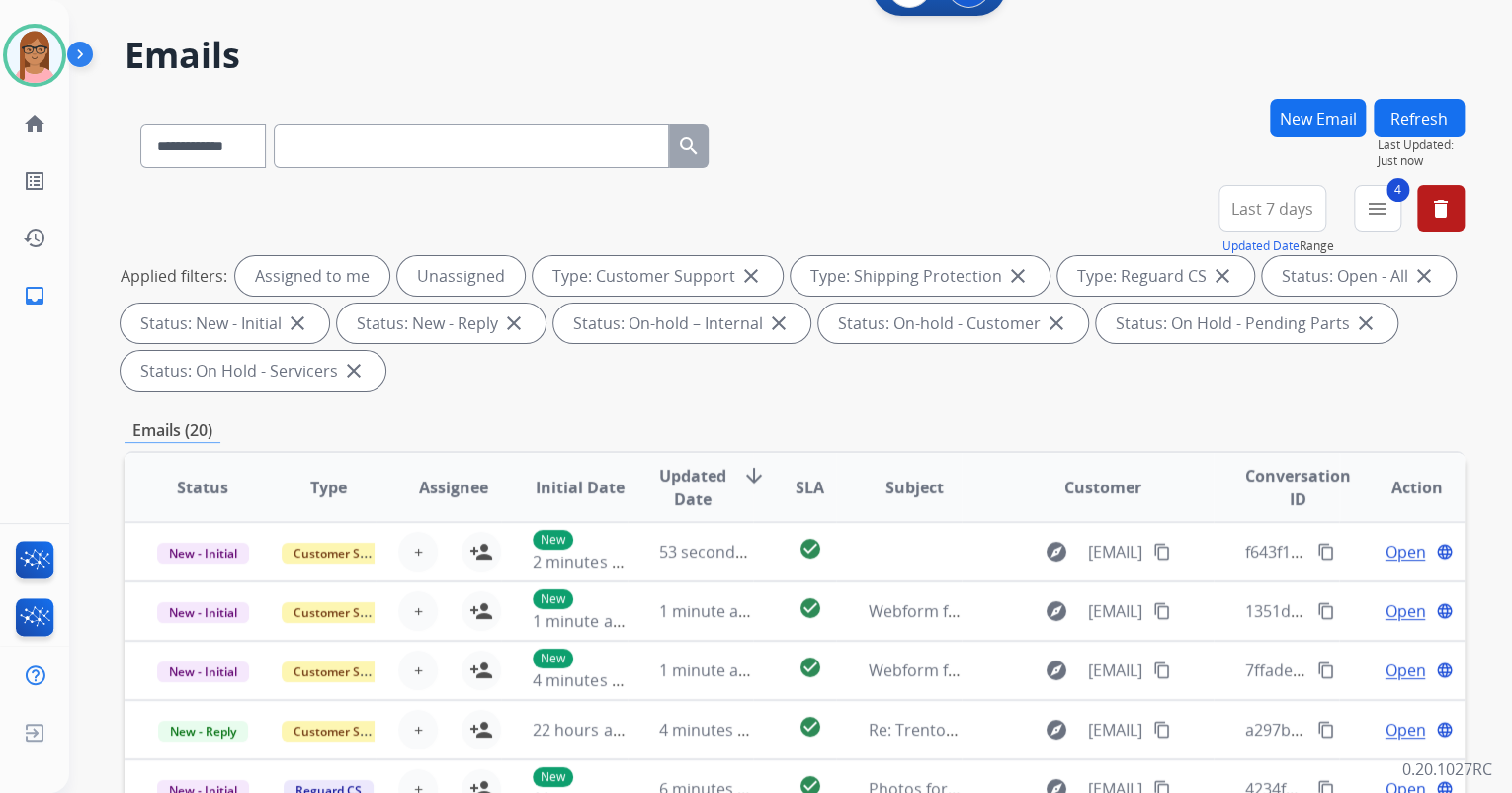 scroll, scrollTop: 79, scrollLeft: 0, axis: vertical 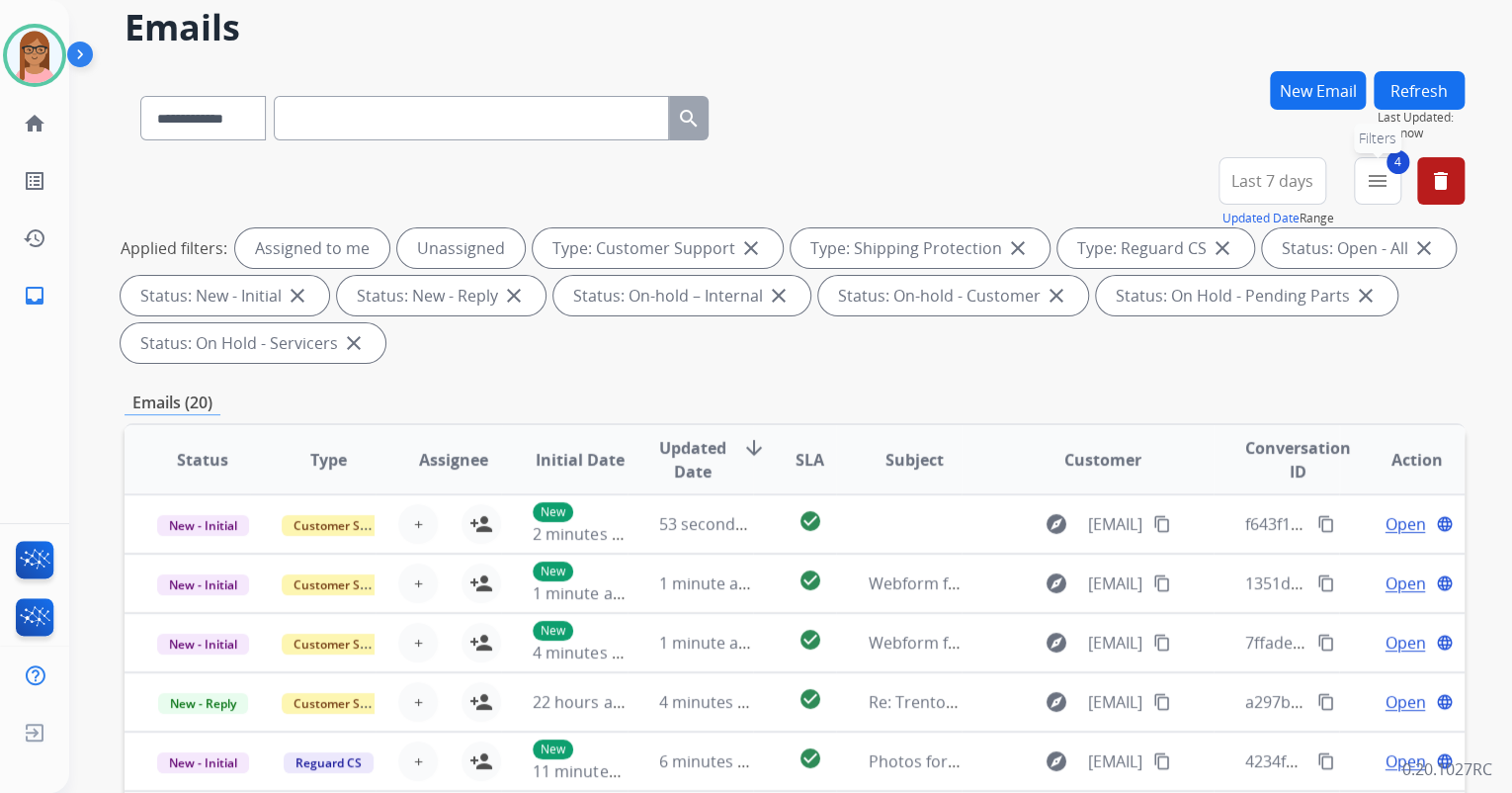 click on "4 menu  Filters" at bounding box center (1378, 181) 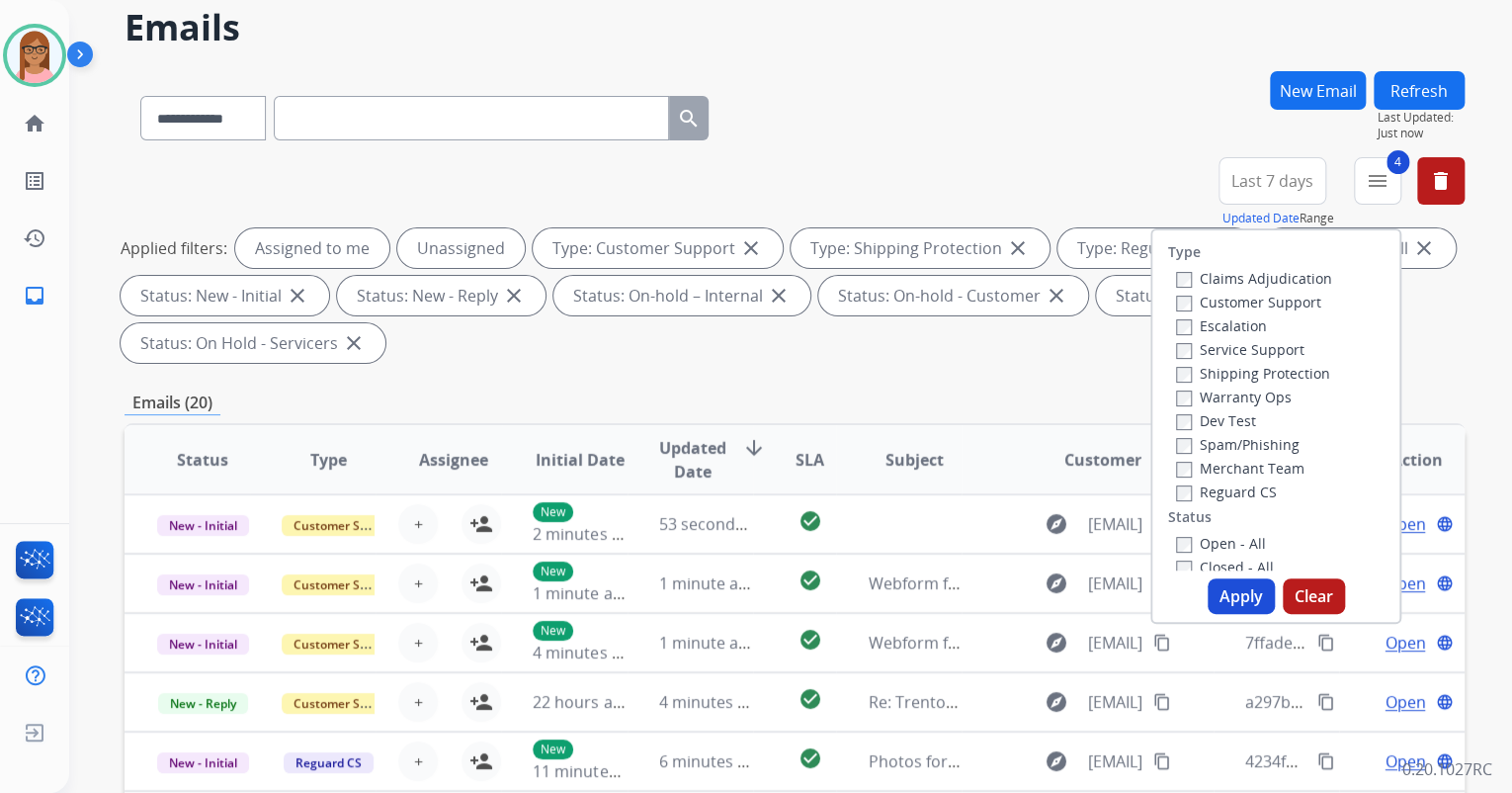 click on "Apply" at bounding box center [1241, 596] 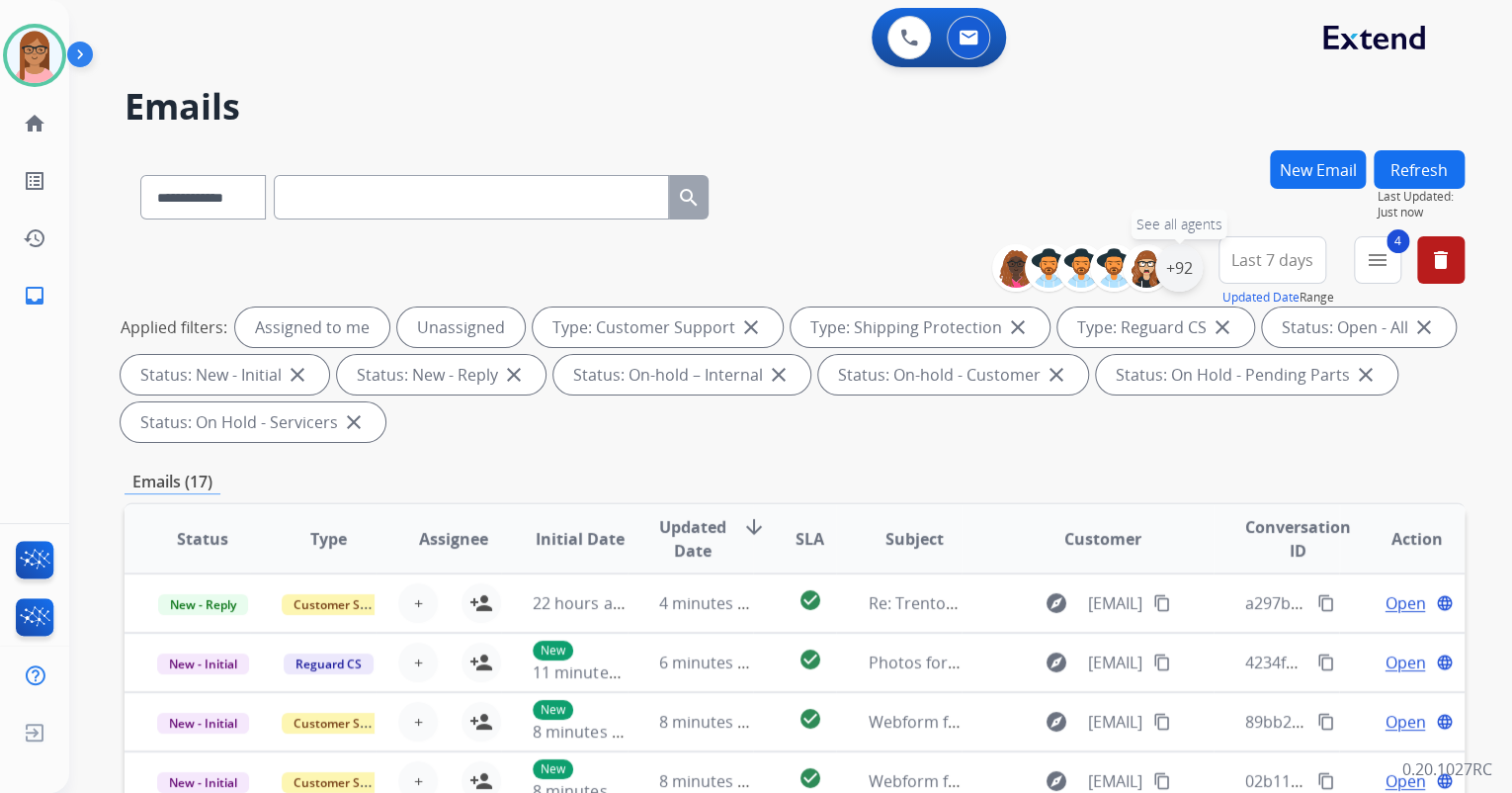 click on "+92" at bounding box center (1179, 268) 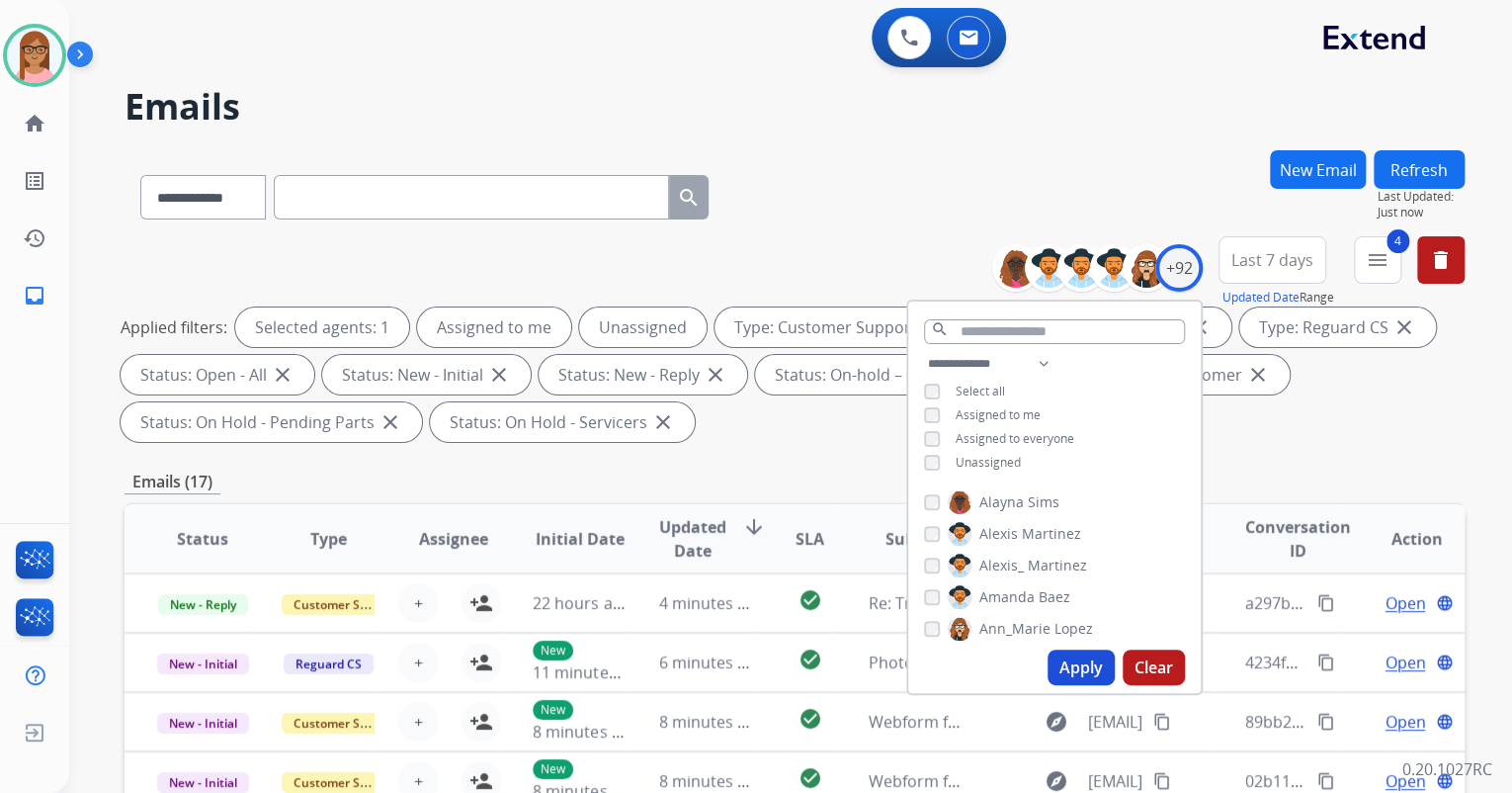 click on "Applied filters:  Selected agents: 1  Assigned to me Unassigned  Type: Customer Support  close  Type: Shipping Protection  close  Type: Reguard CS  close  Status: Open - All  close  Status: New - Initial  close  Status: New - Reply  close  Status: On-hold – Internal  close  Status: On-hold - Customer  close  Status: On Hold - Pending Parts  close  Status: On Hold - Servicers  close" at bounding box center [791, 375] 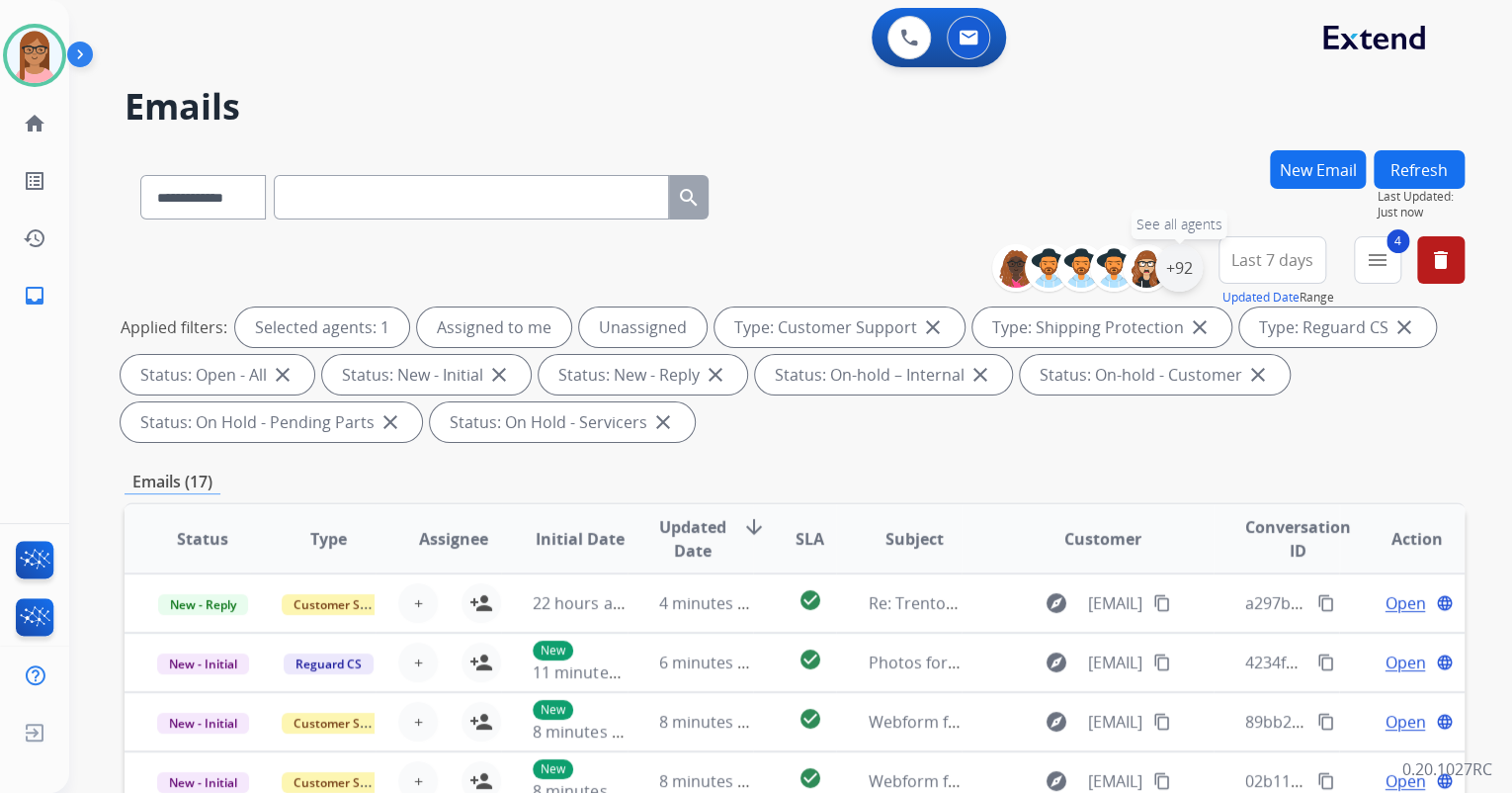 click on "+92" at bounding box center [1179, 268] 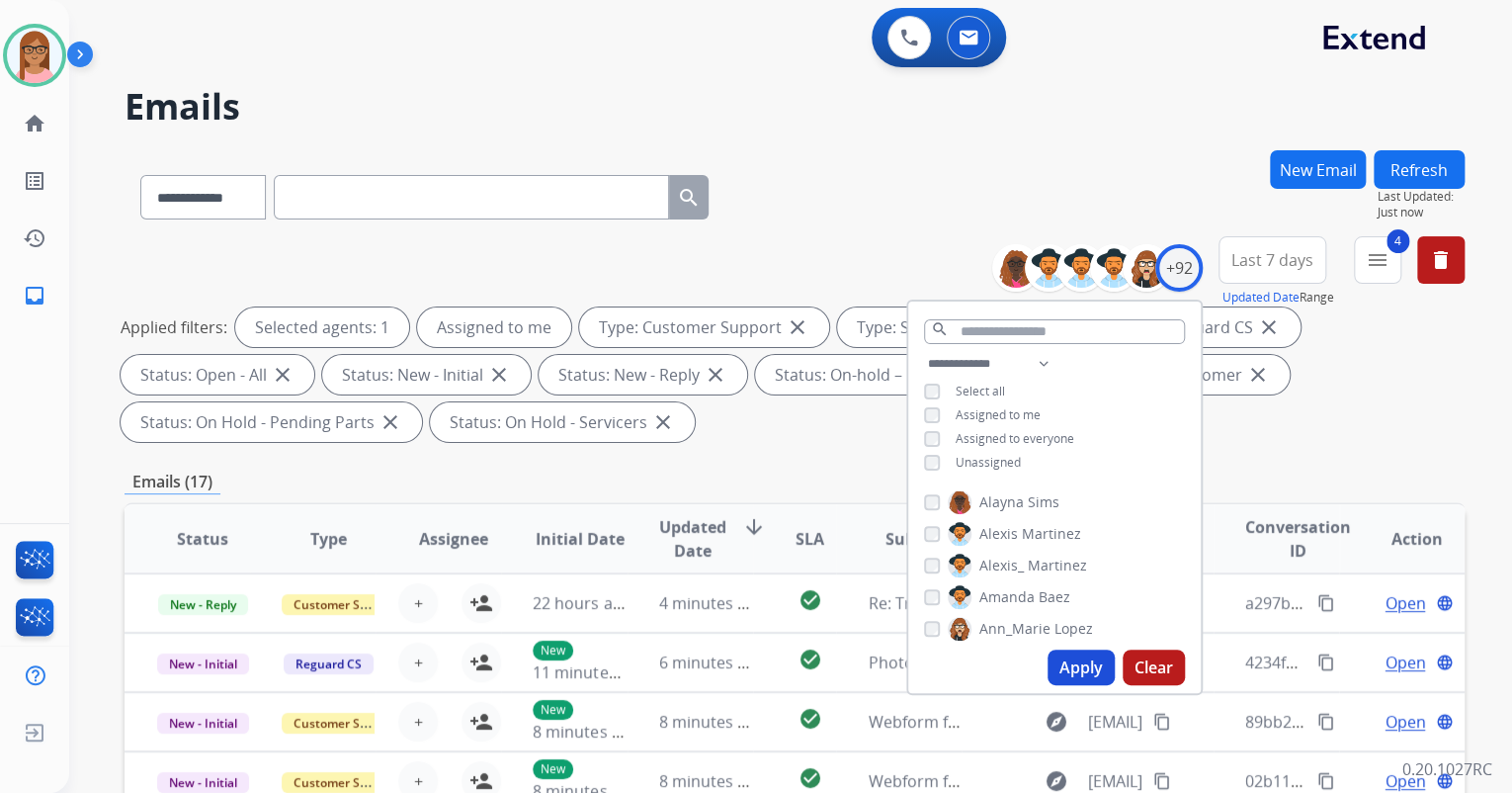 click on "Apply" at bounding box center (1081, 667) 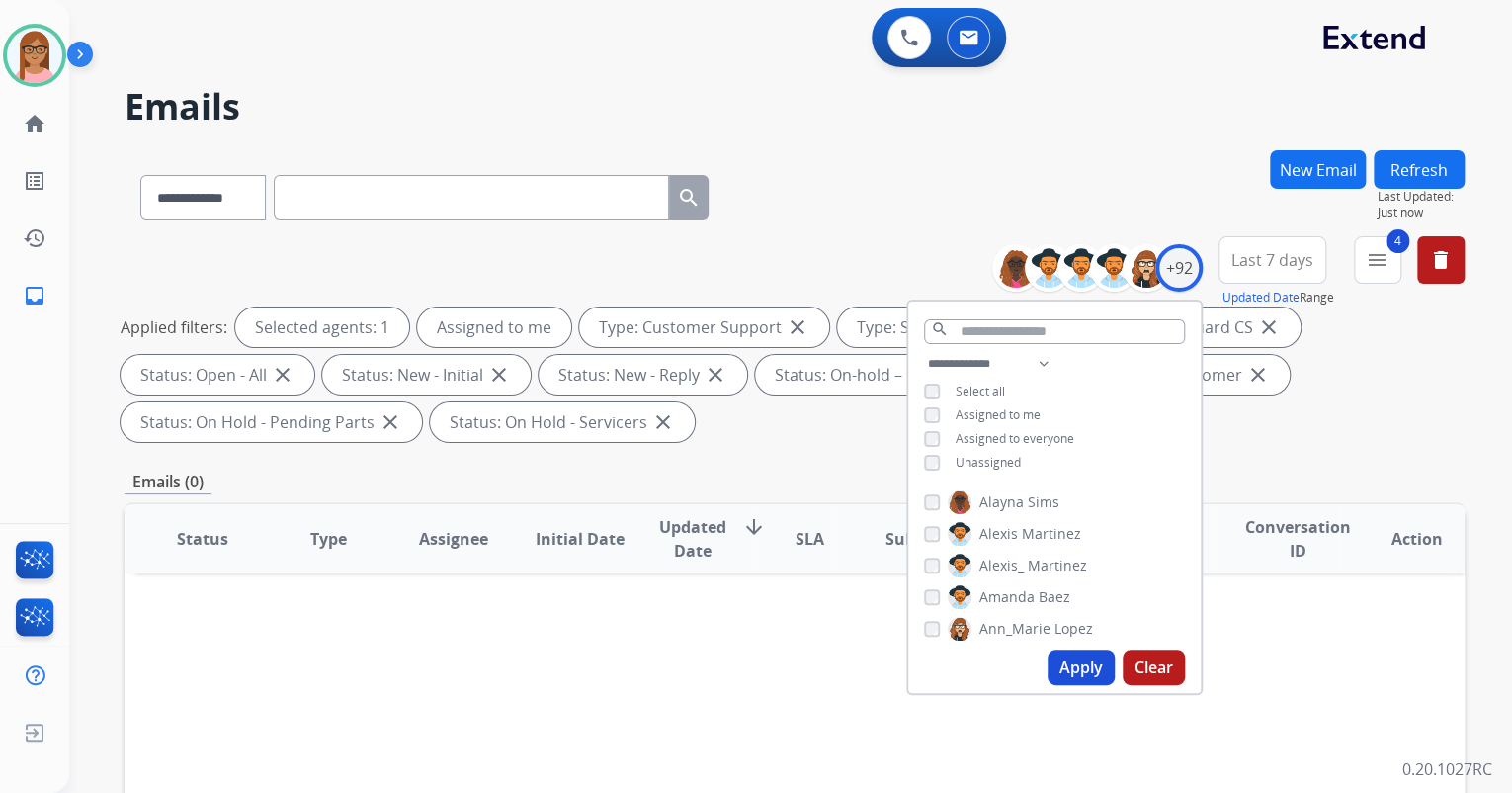 drag, startPoint x: 1277, startPoint y: 434, endPoint x: 1330, endPoint y: 392, distance: 67.62396 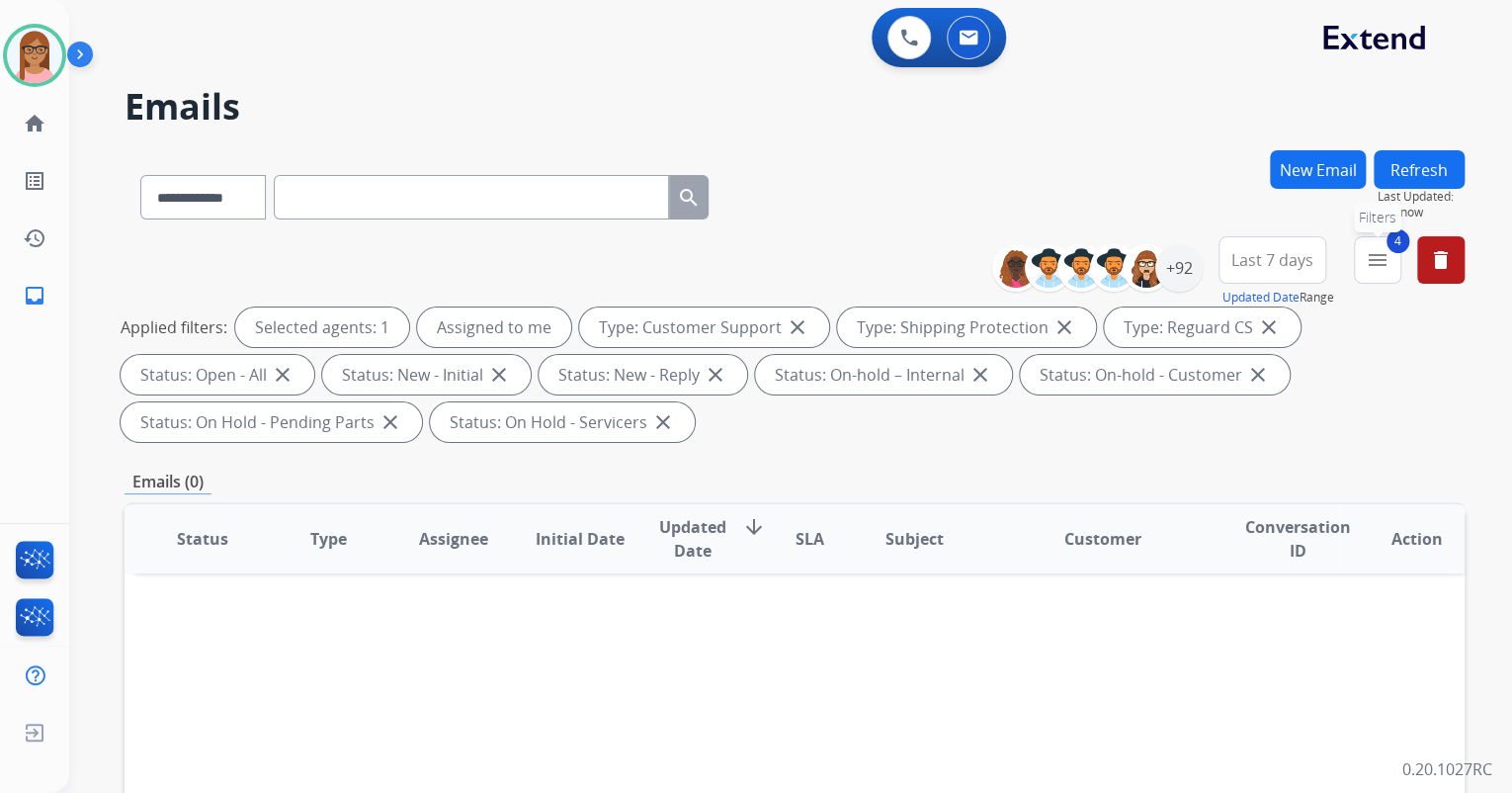 click on "menu" at bounding box center [1378, 260] 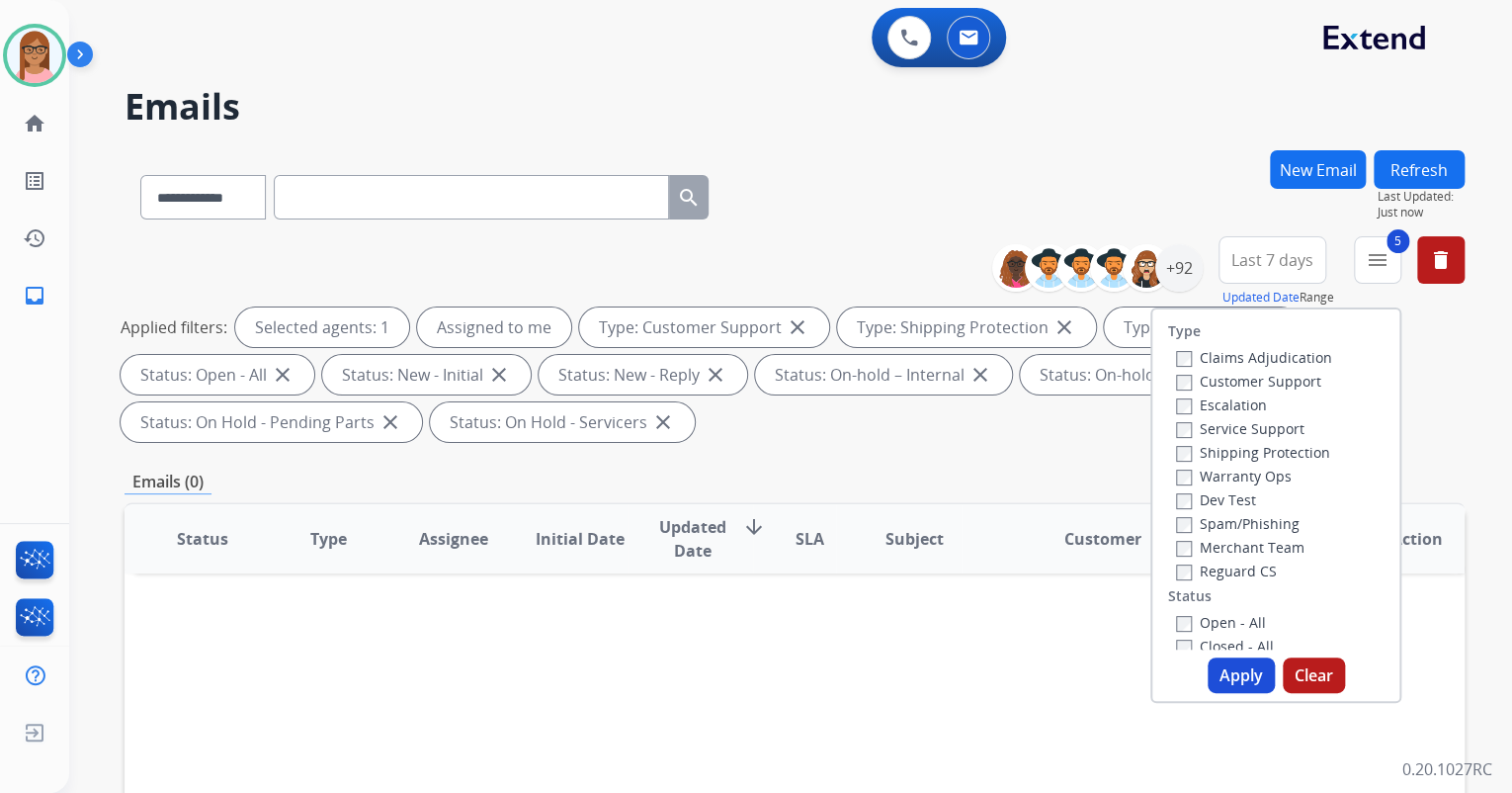 click on "Apply" at bounding box center [1241, 675] 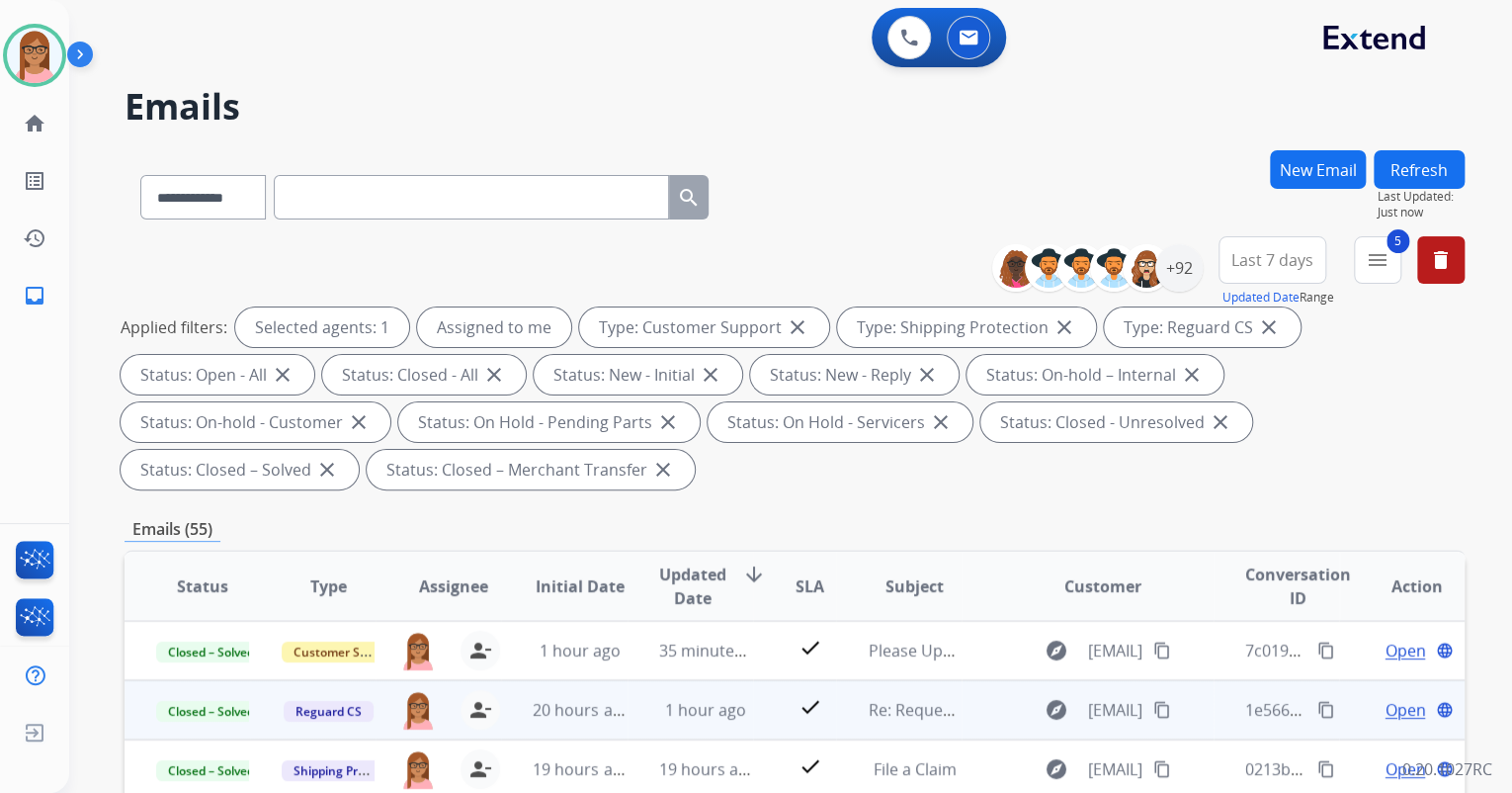 scroll, scrollTop: 1, scrollLeft: 0, axis: vertical 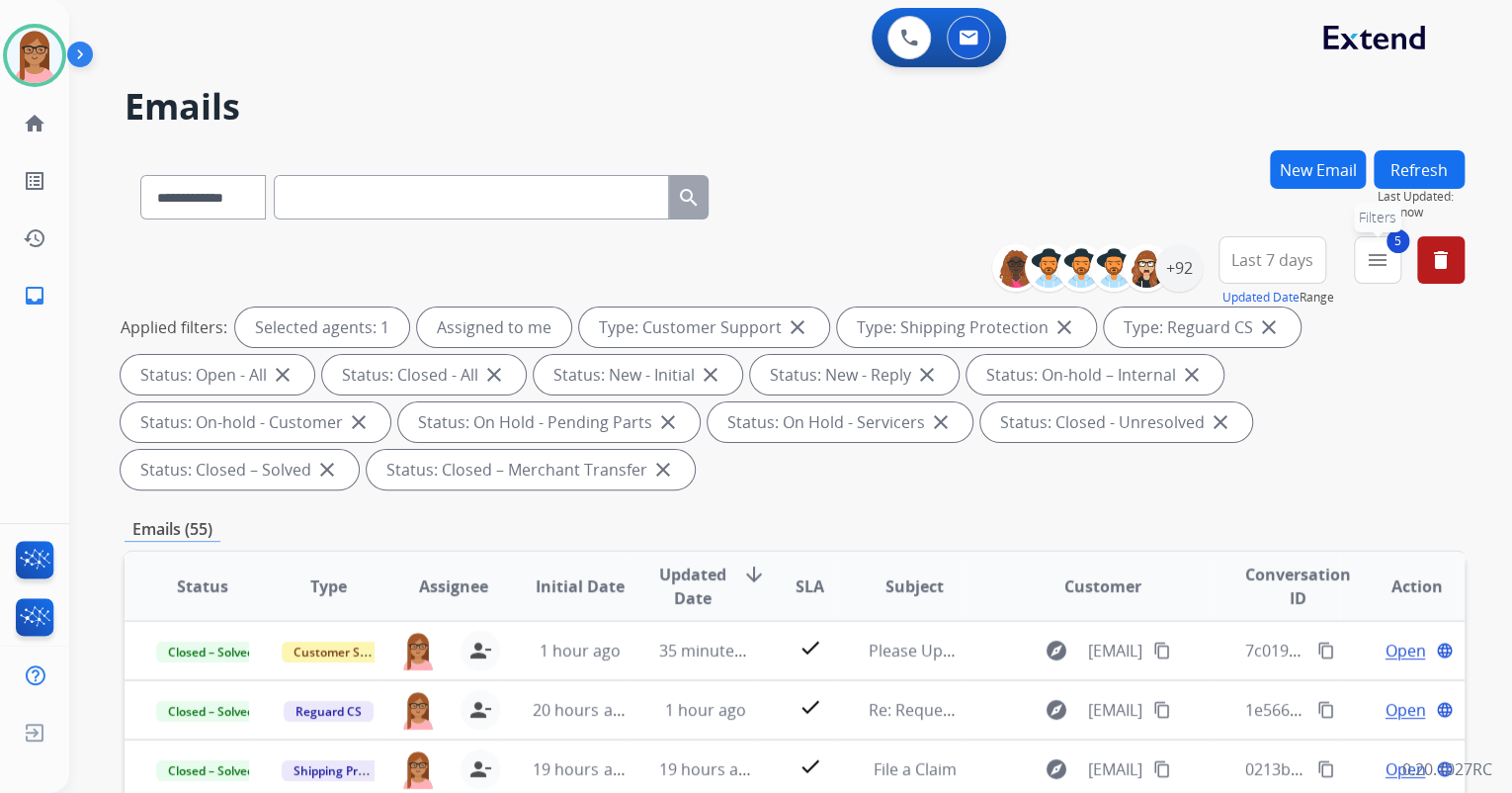 click on "menu" at bounding box center [1378, 260] 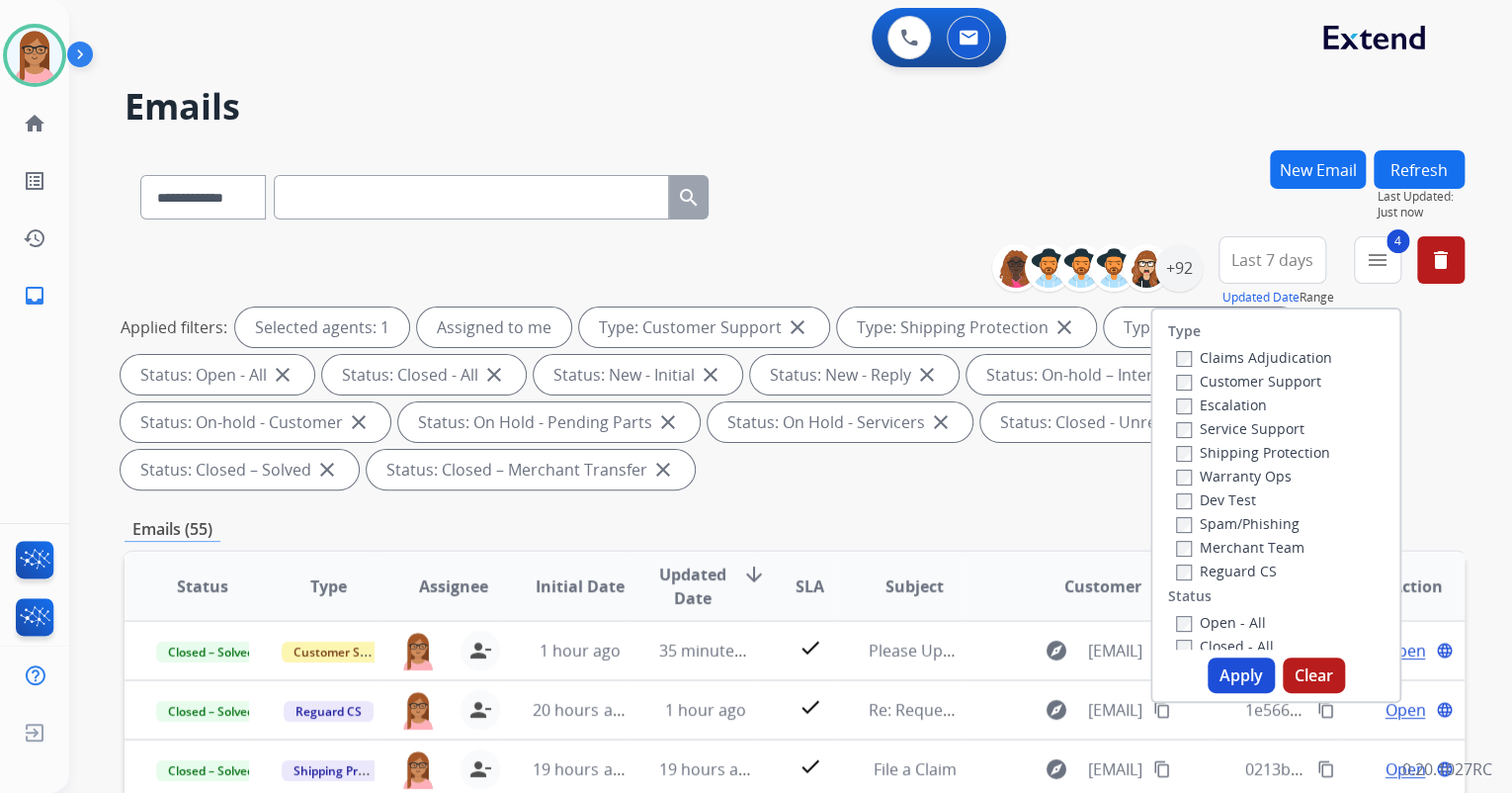 click on "Apply" at bounding box center (1241, 675) 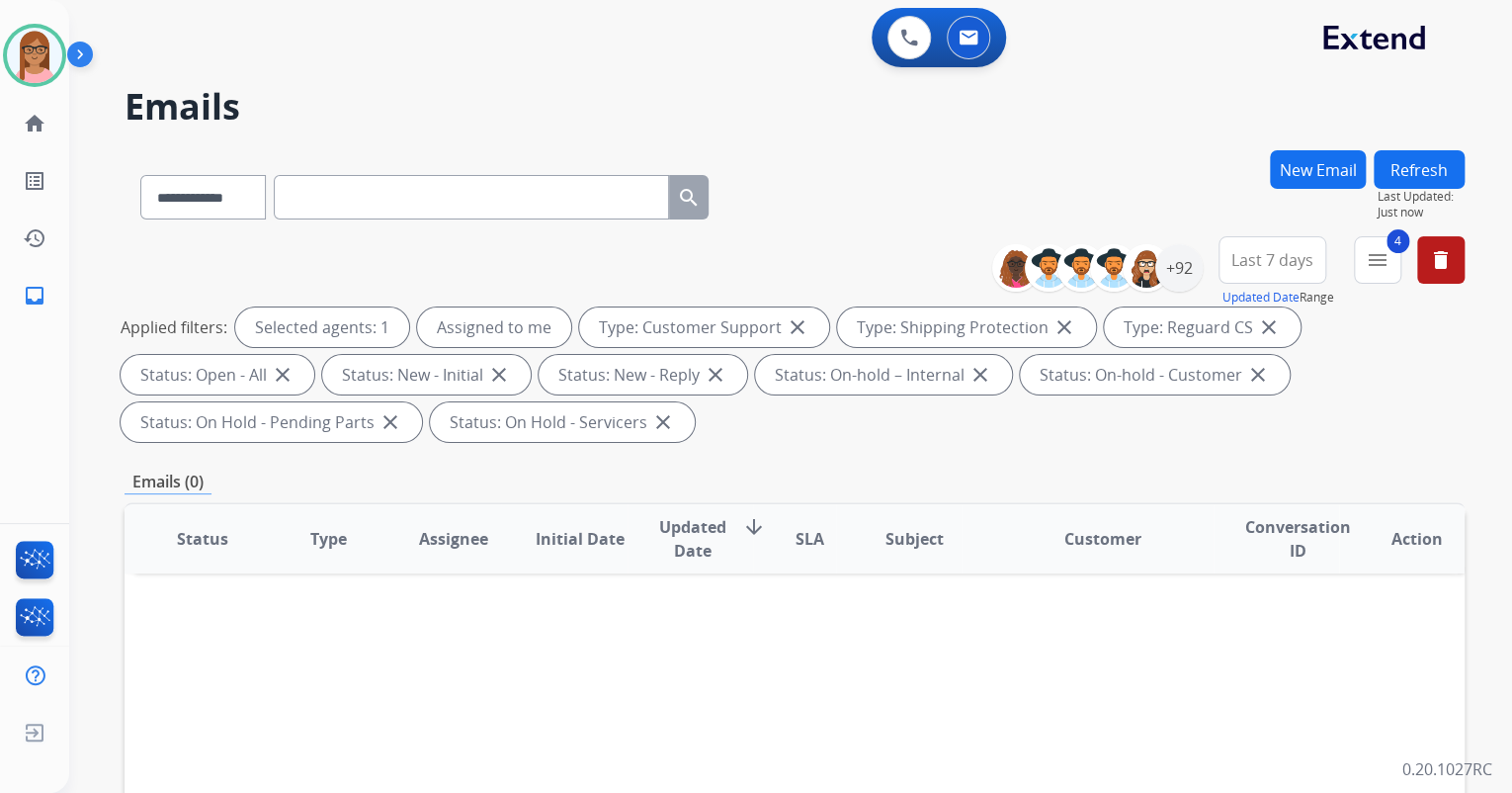 click at bounding box center [471, 197] 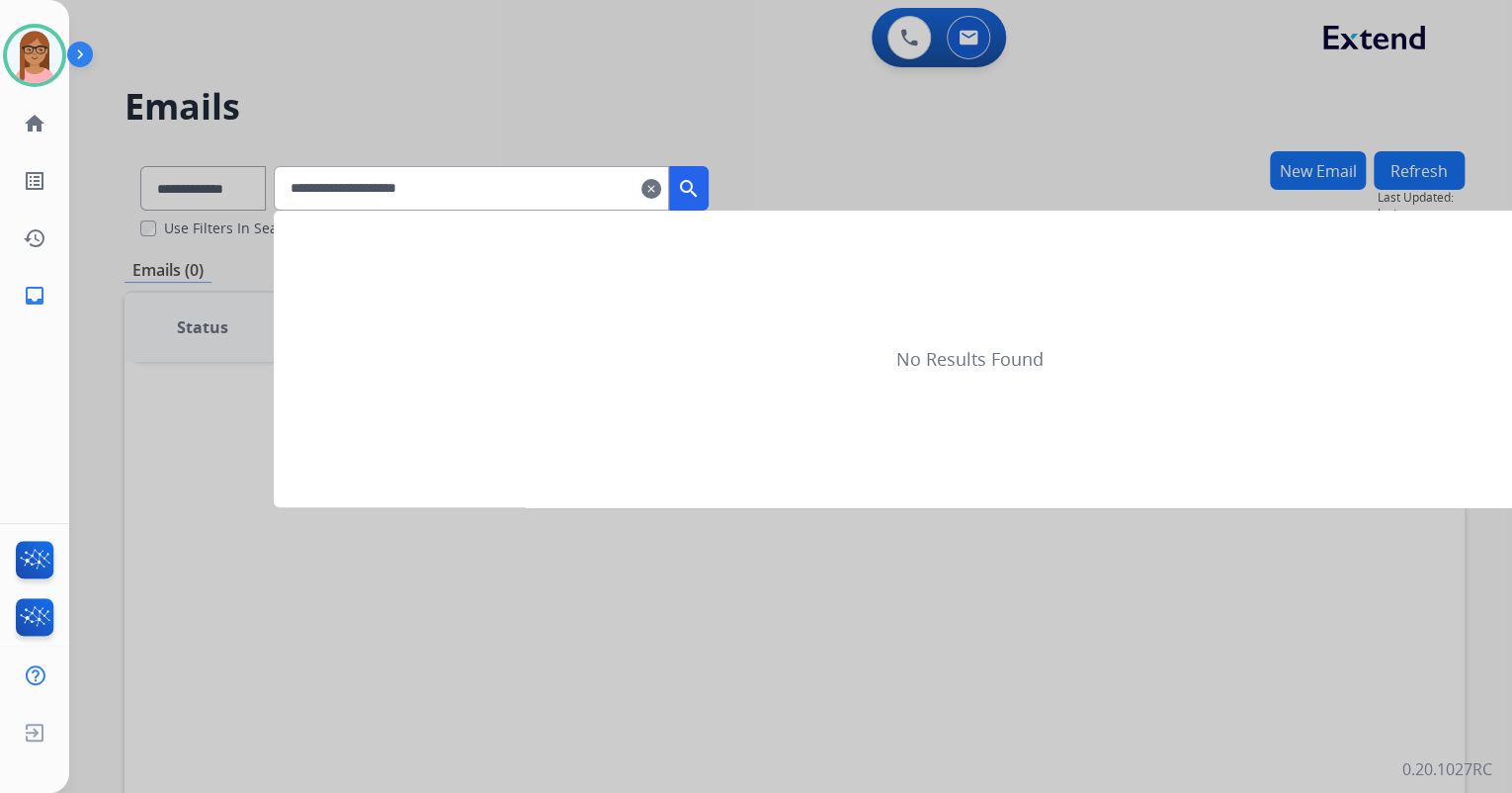 type on "**********" 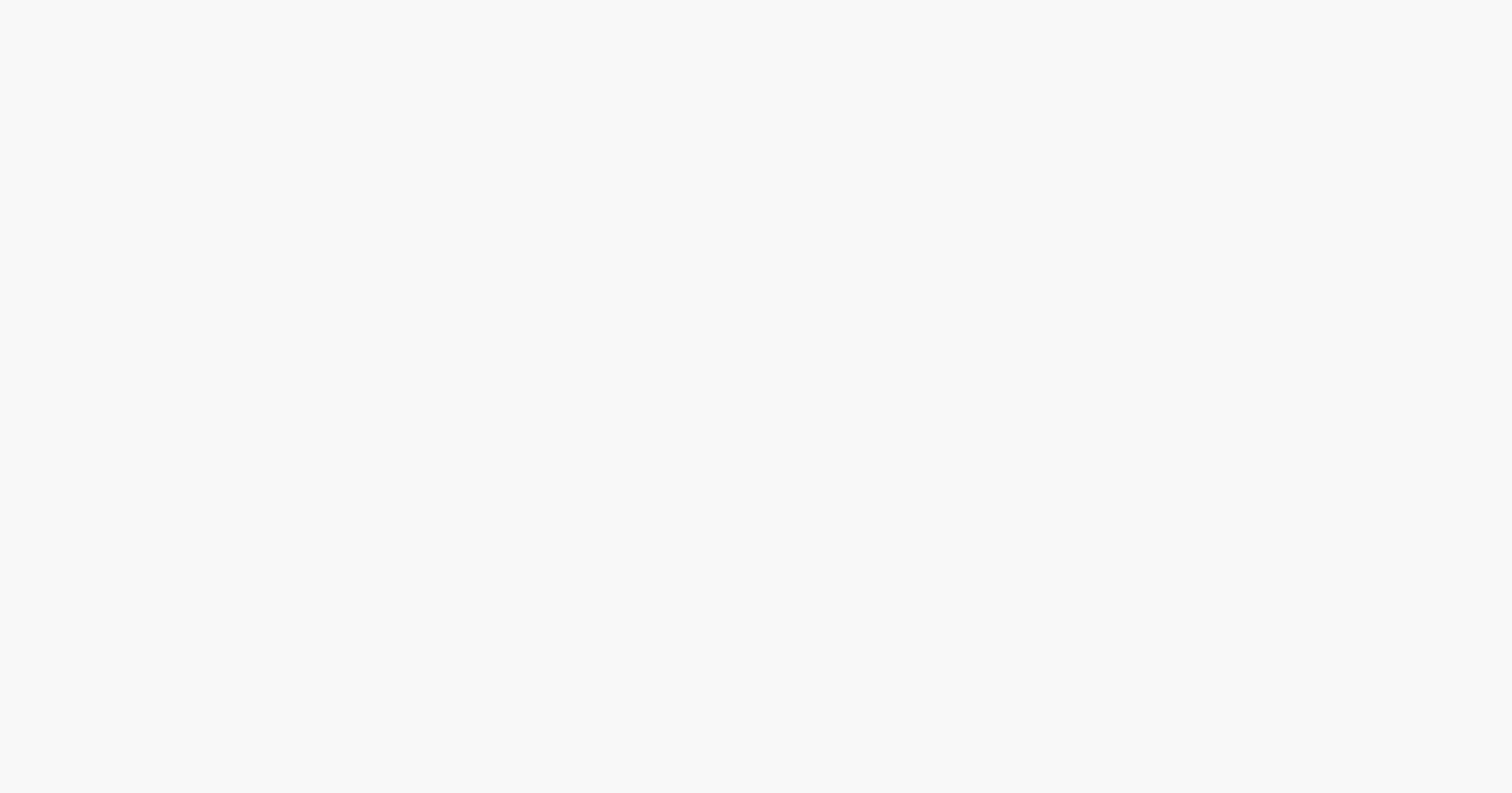 scroll, scrollTop: 0, scrollLeft: 0, axis: both 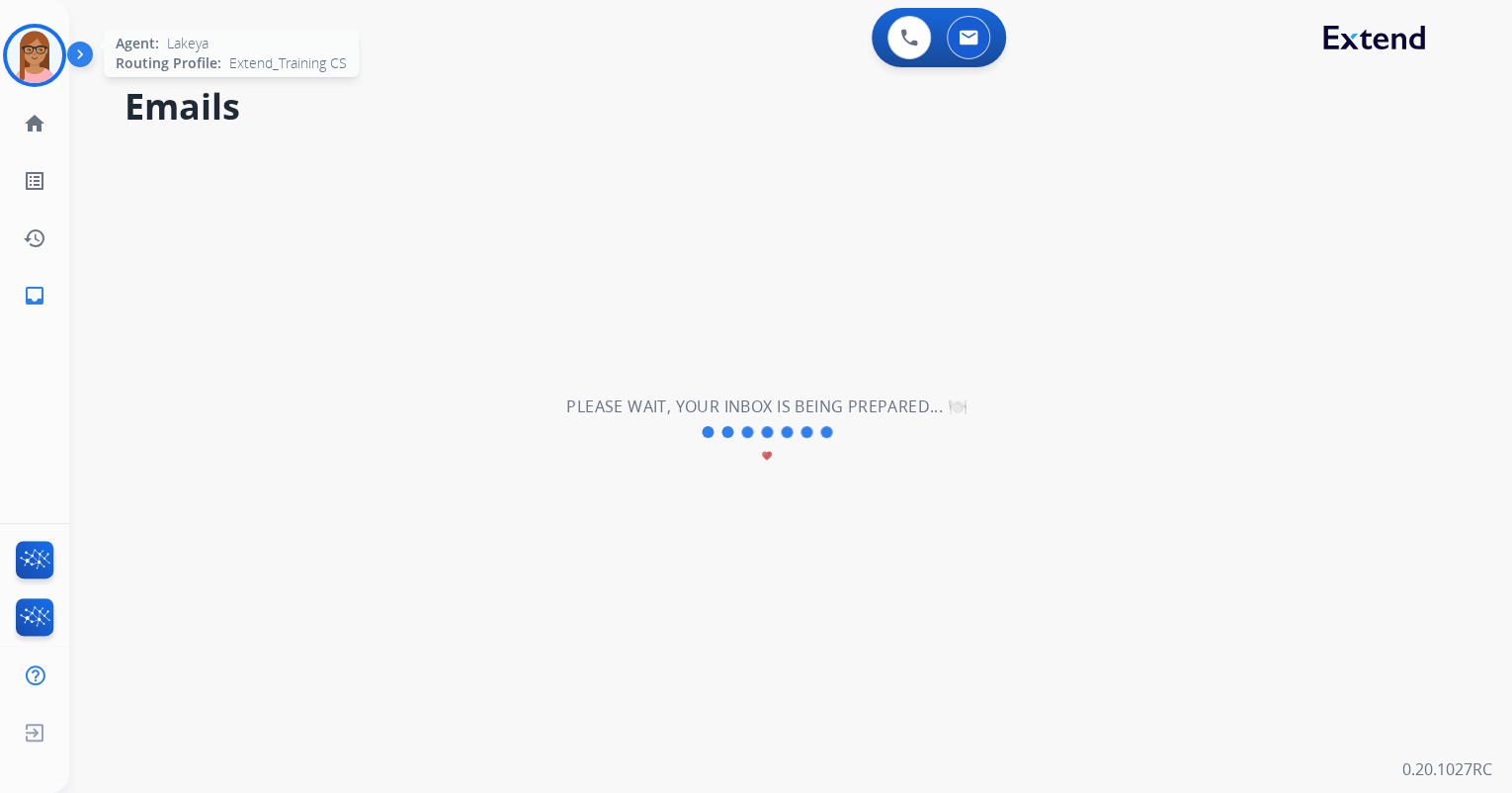 click at bounding box center (35, 55) 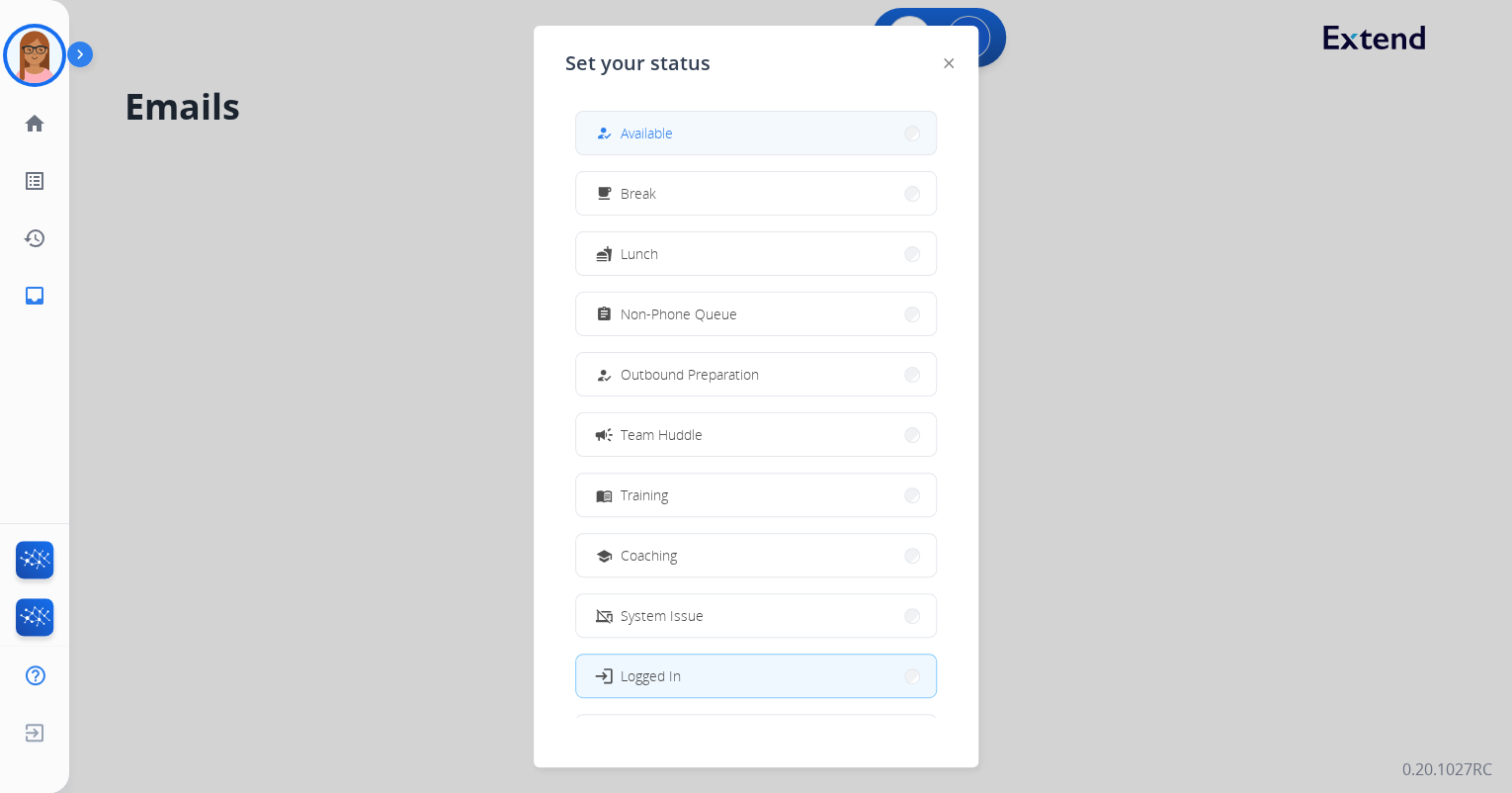 click on "how_to_reg Available" at bounding box center [756, 132] 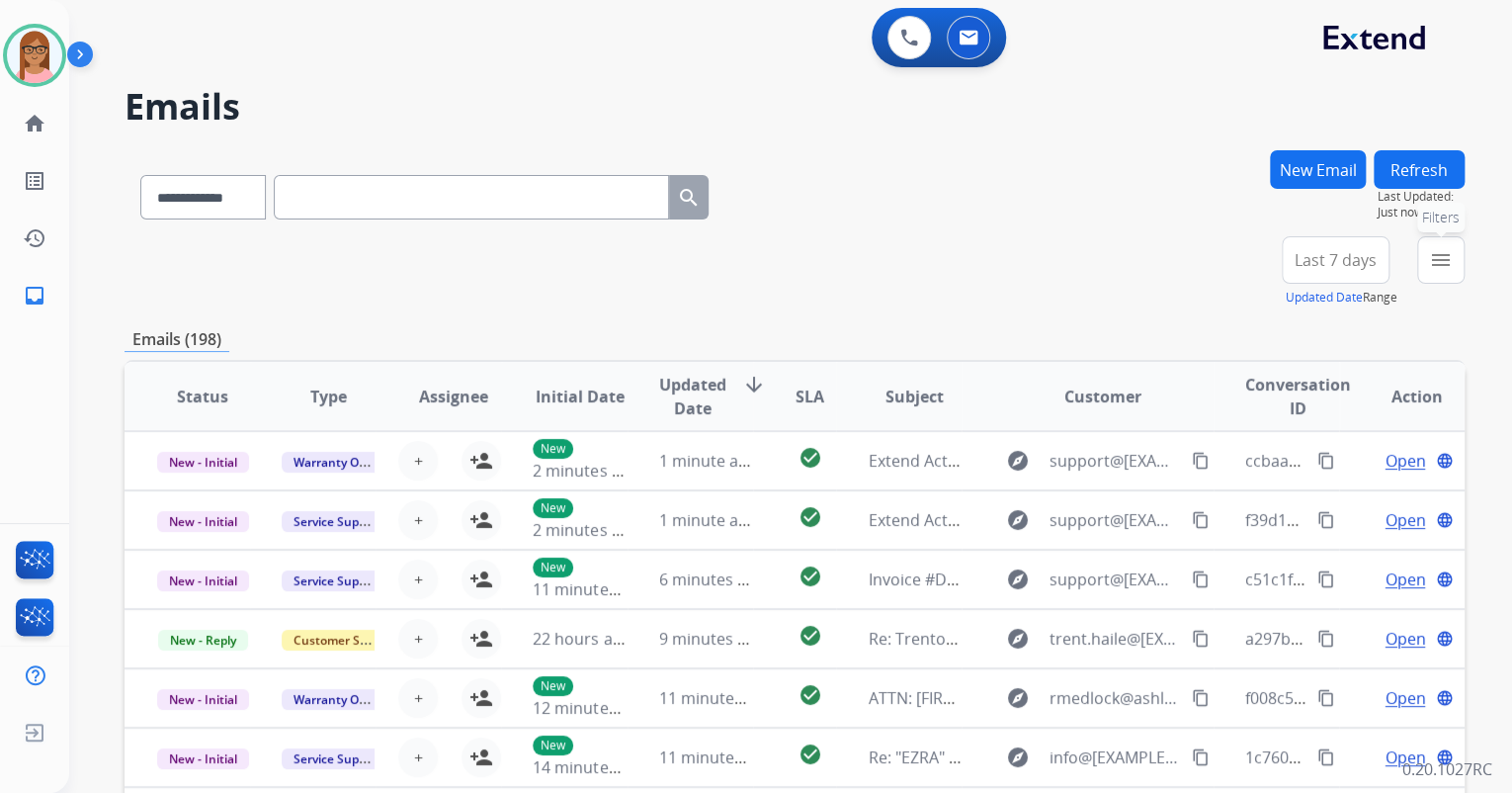 click on "menu" at bounding box center [1441, 260] 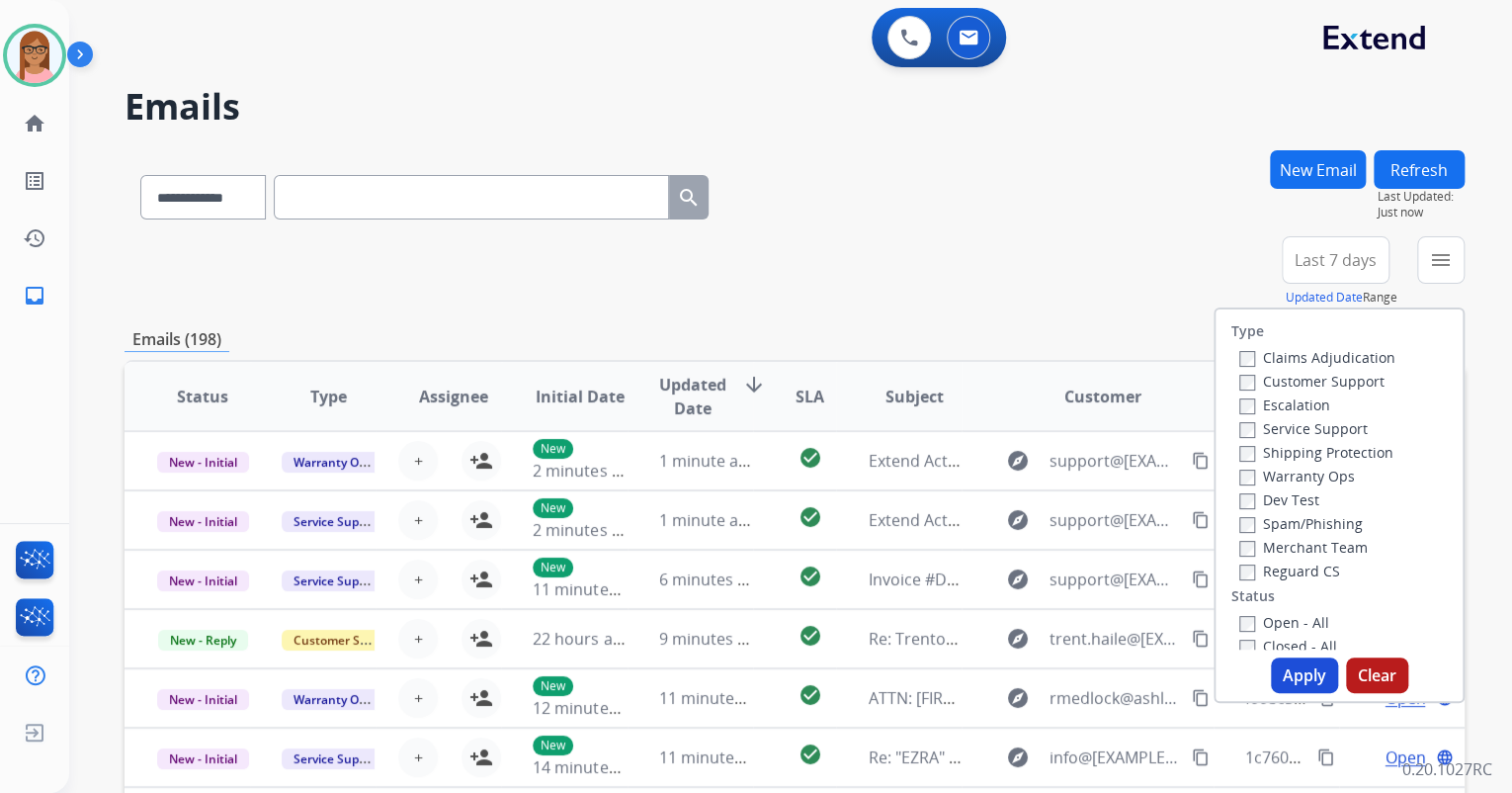 click on "Customer Support" at bounding box center [1311, 381] 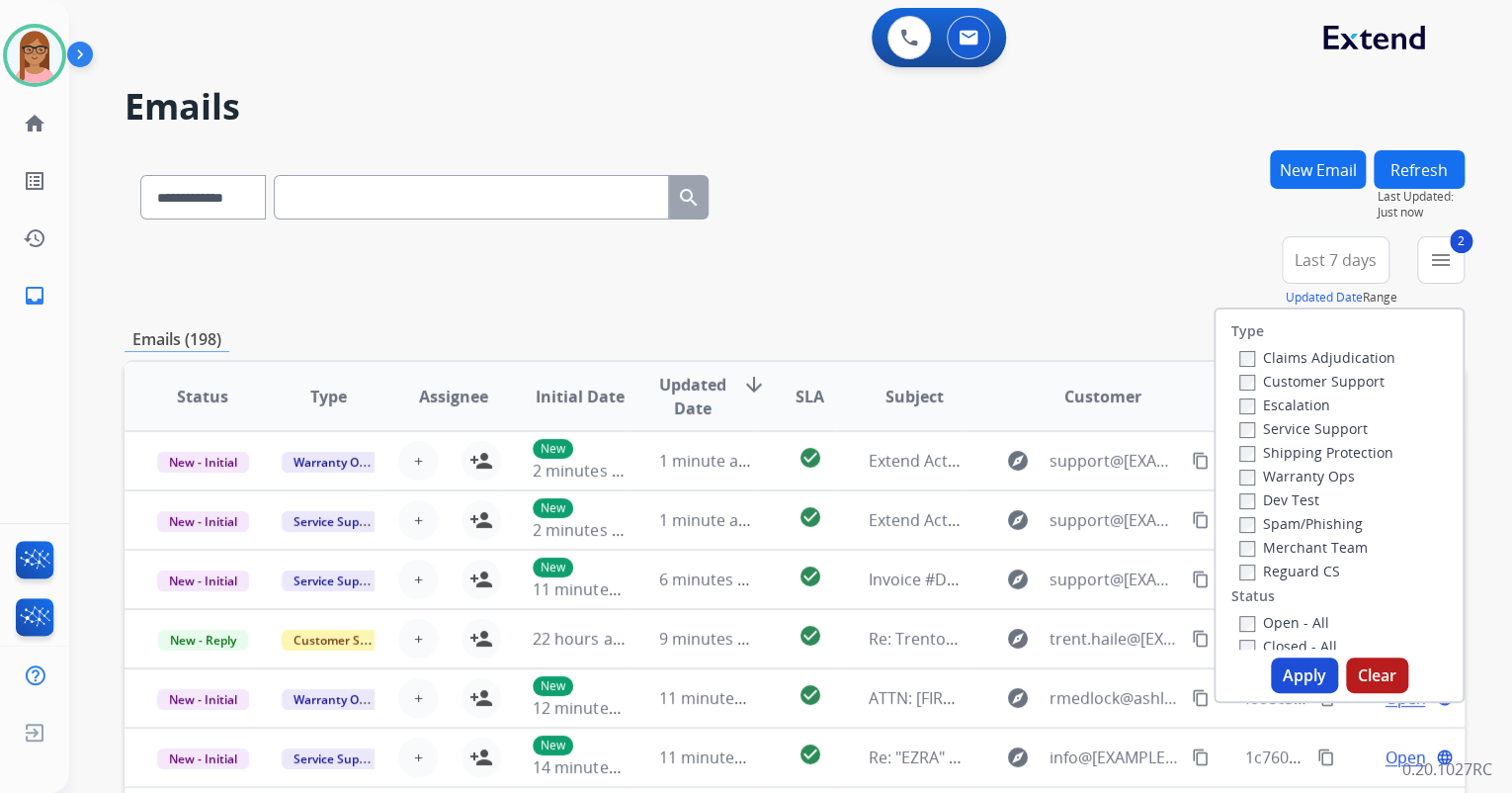 click on "Reguard CS" at bounding box center [1290, 571] 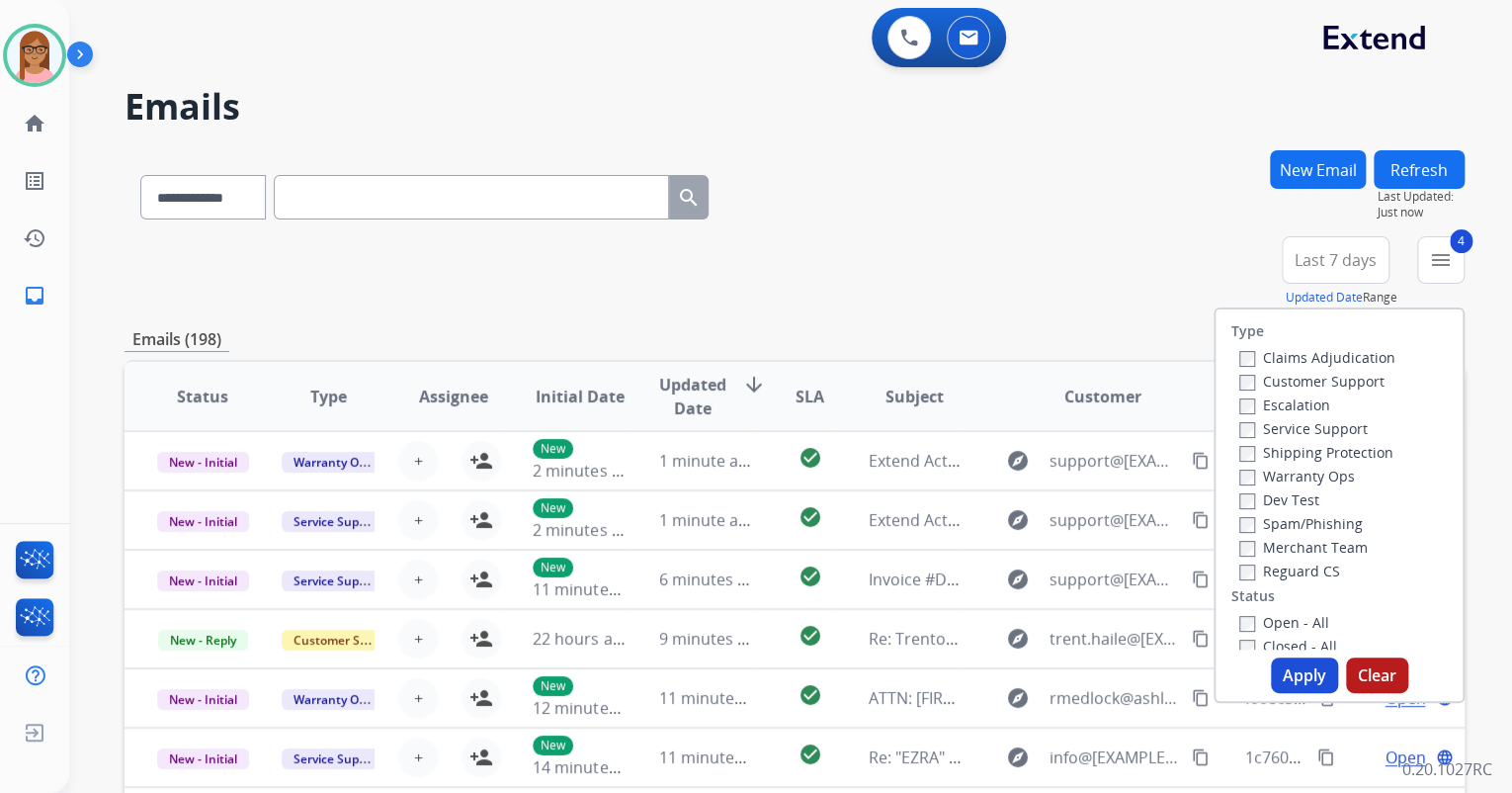 click on "Apply" at bounding box center [1304, 675] 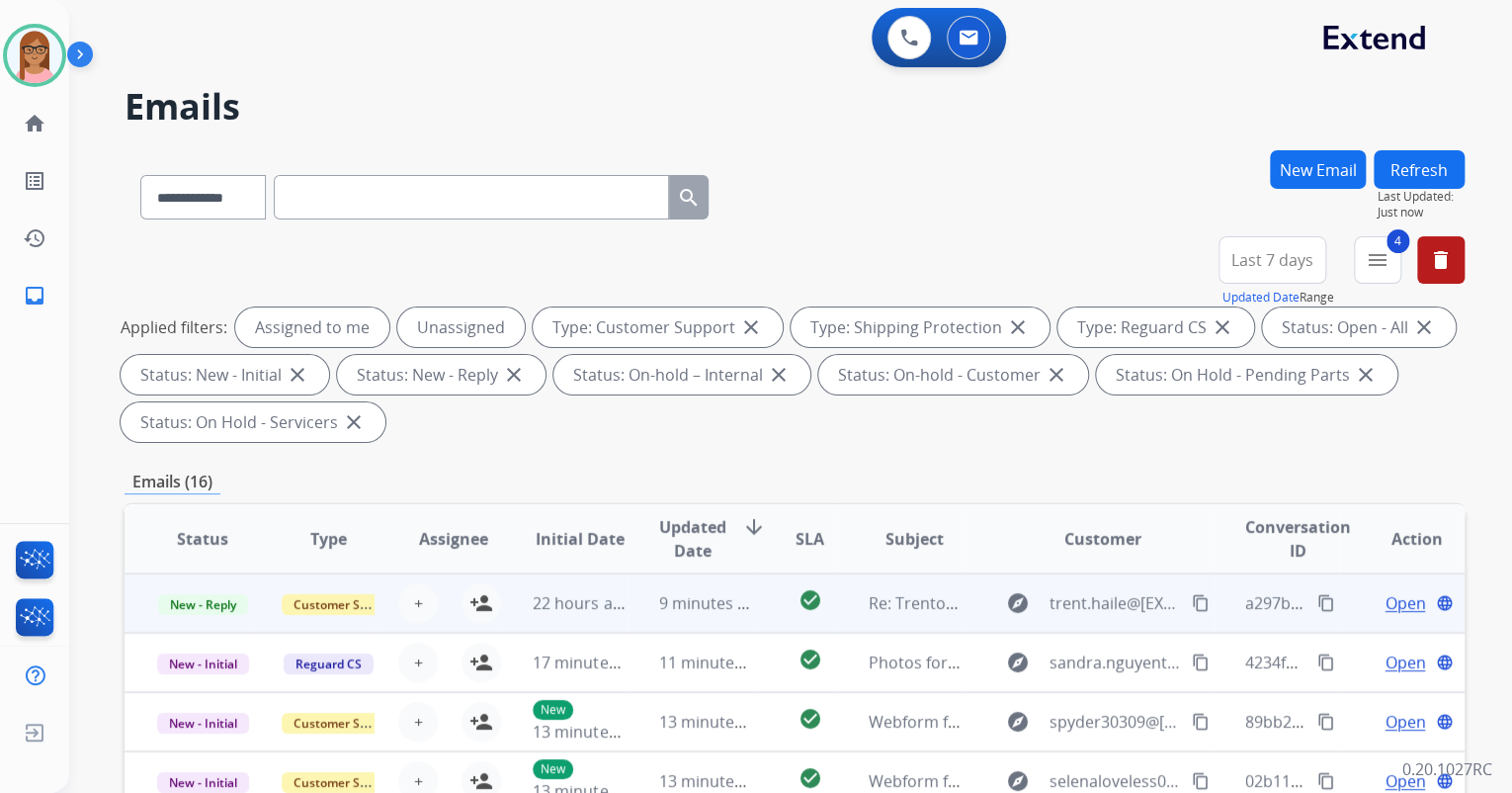 click on "Open" at bounding box center (1404, 603) 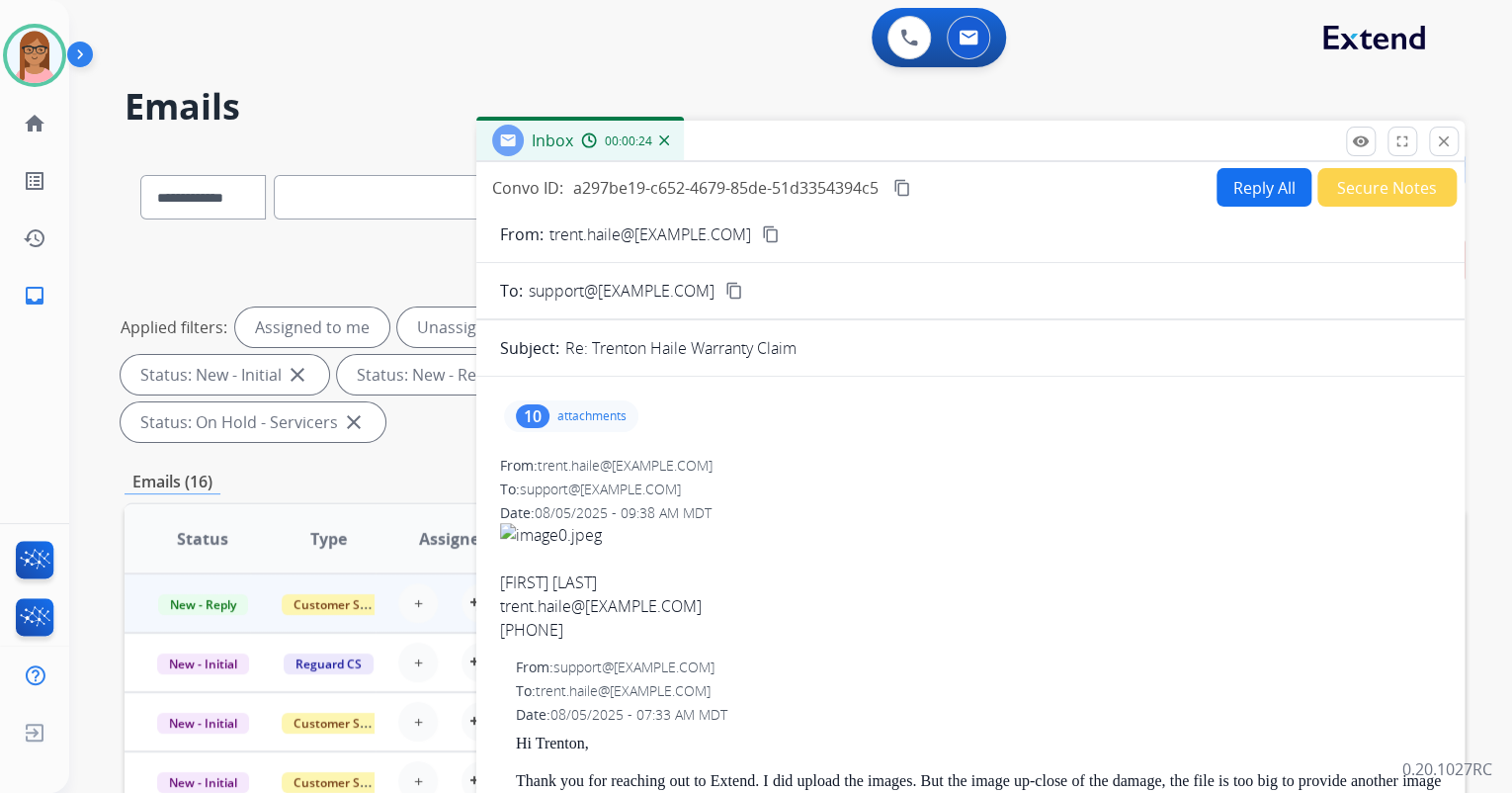 click on "Reply All" at bounding box center [1264, 187] 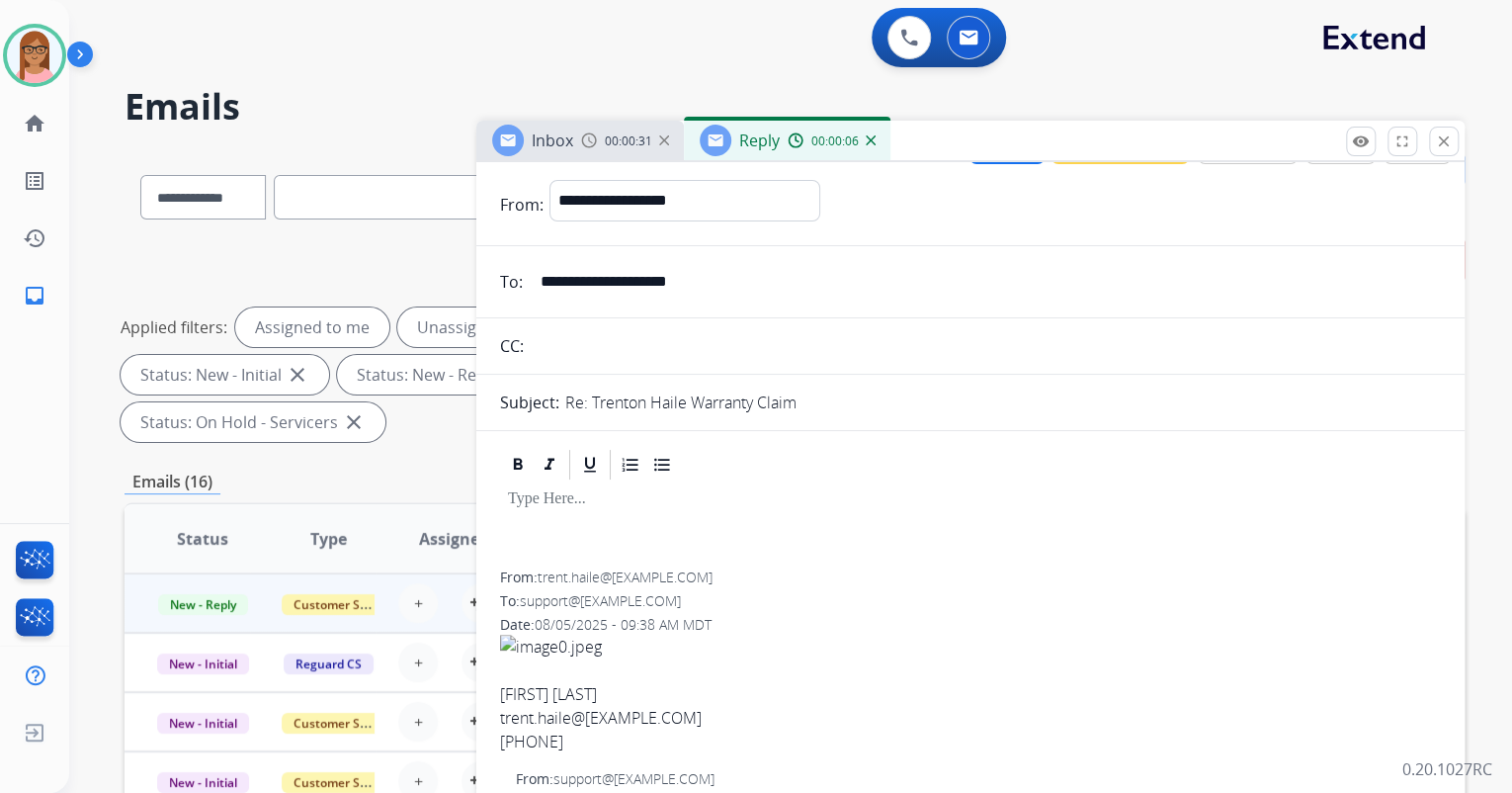 scroll, scrollTop: 0, scrollLeft: 0, axis: both 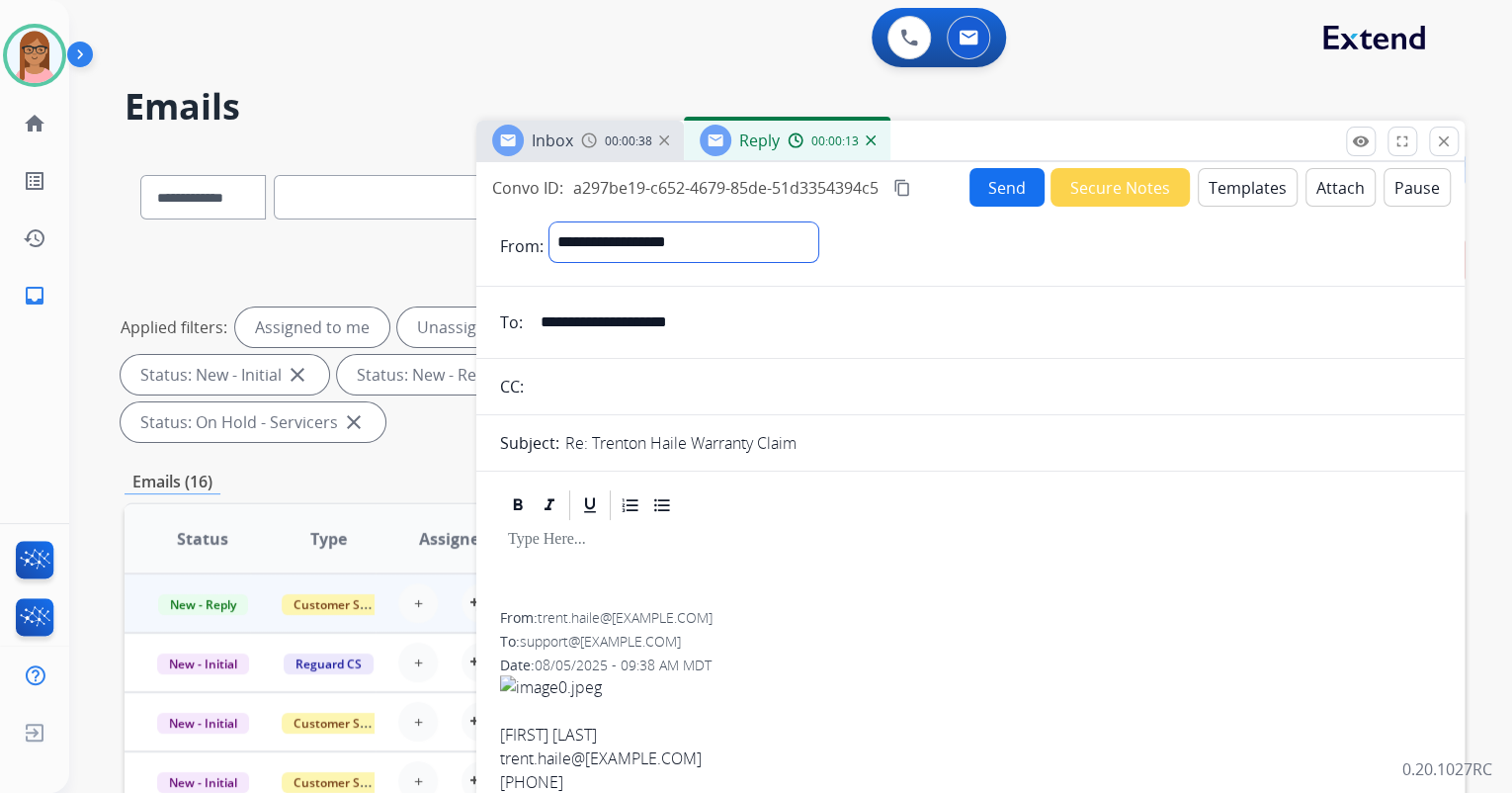 click on "**********" at bounding box center (684, 242) 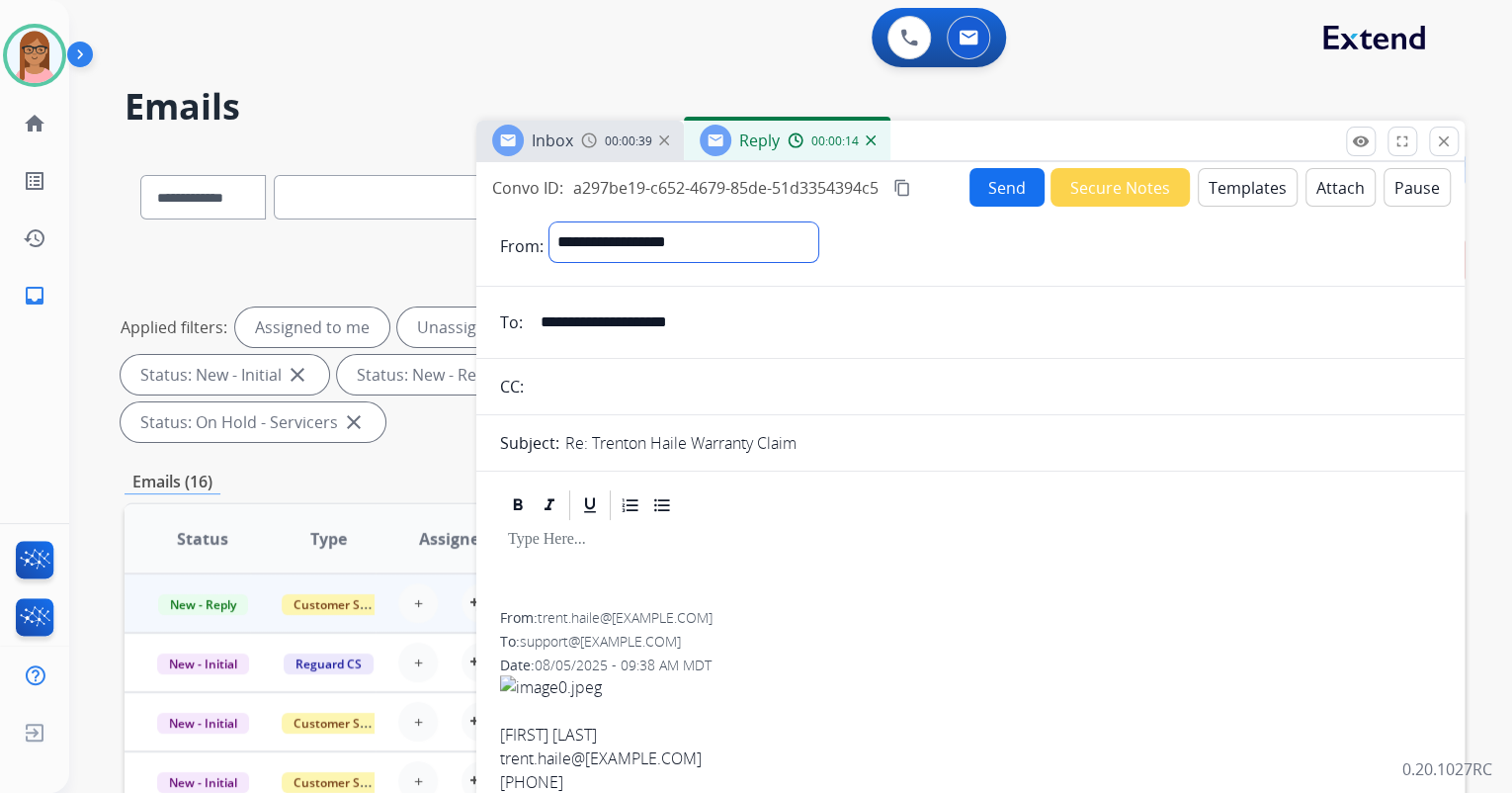 select on "**********" 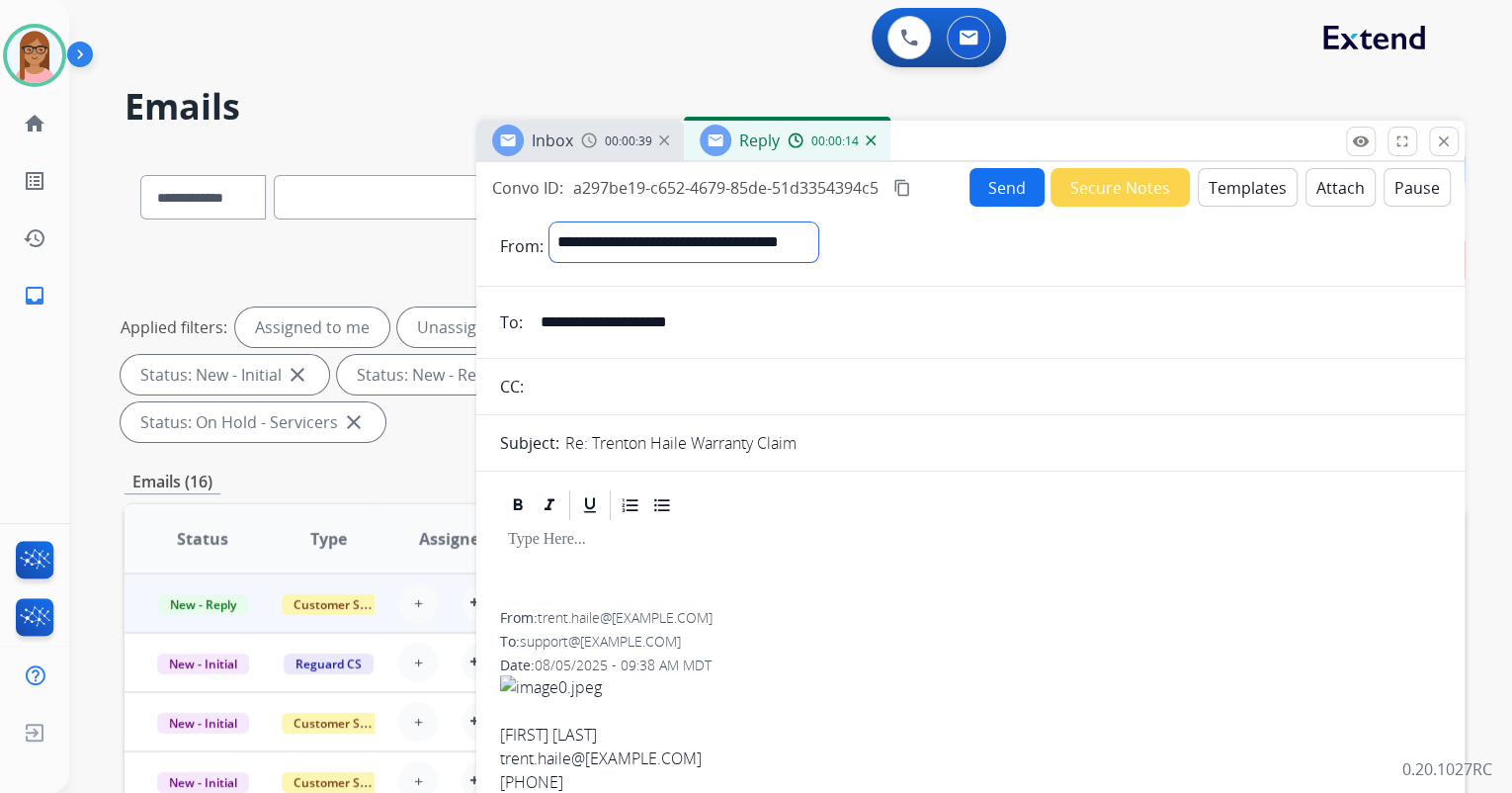 click on "**********" at bounding box center [684, 242] 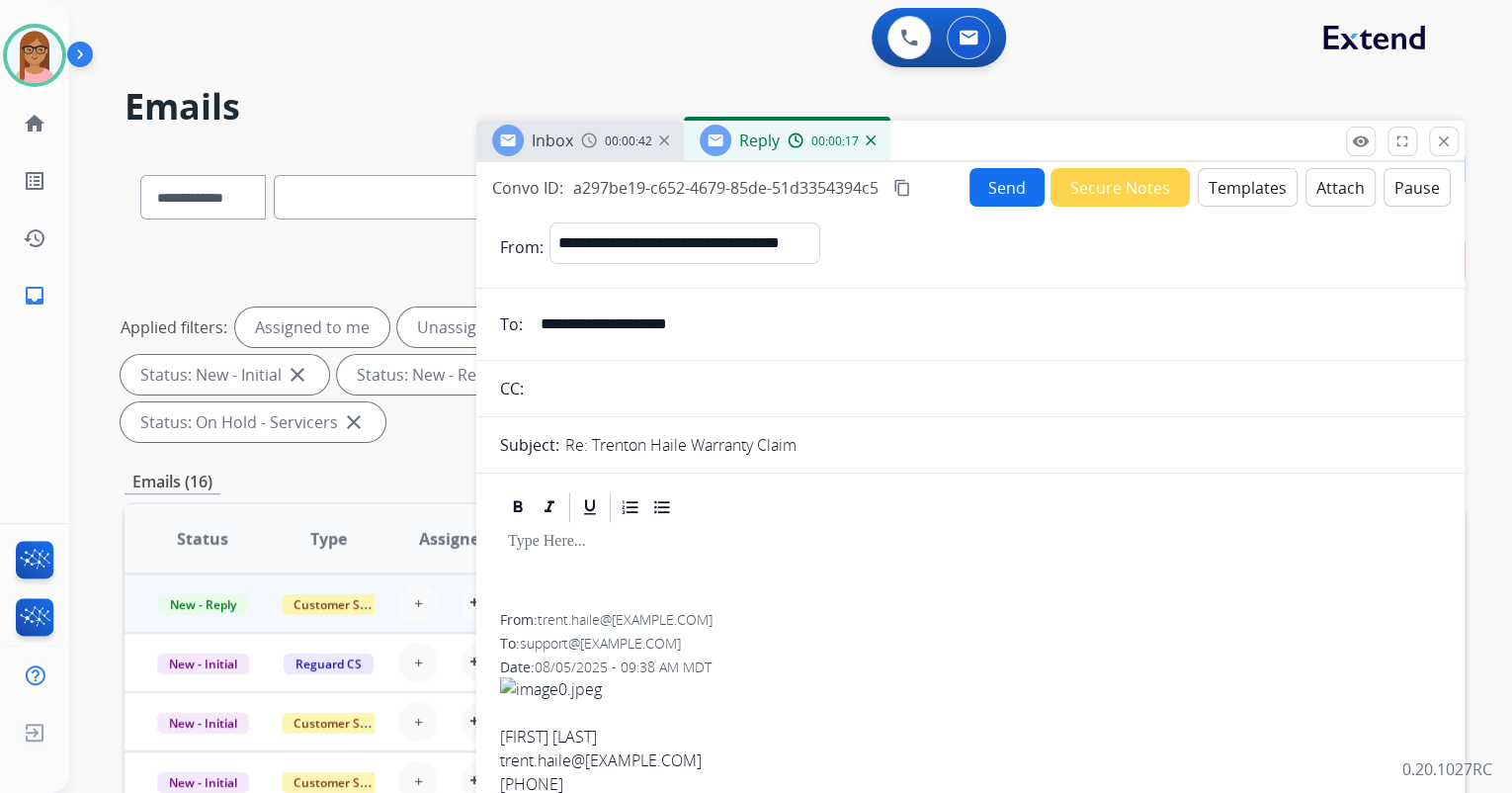 click on "Templates" at bounding box center [1247, 187] 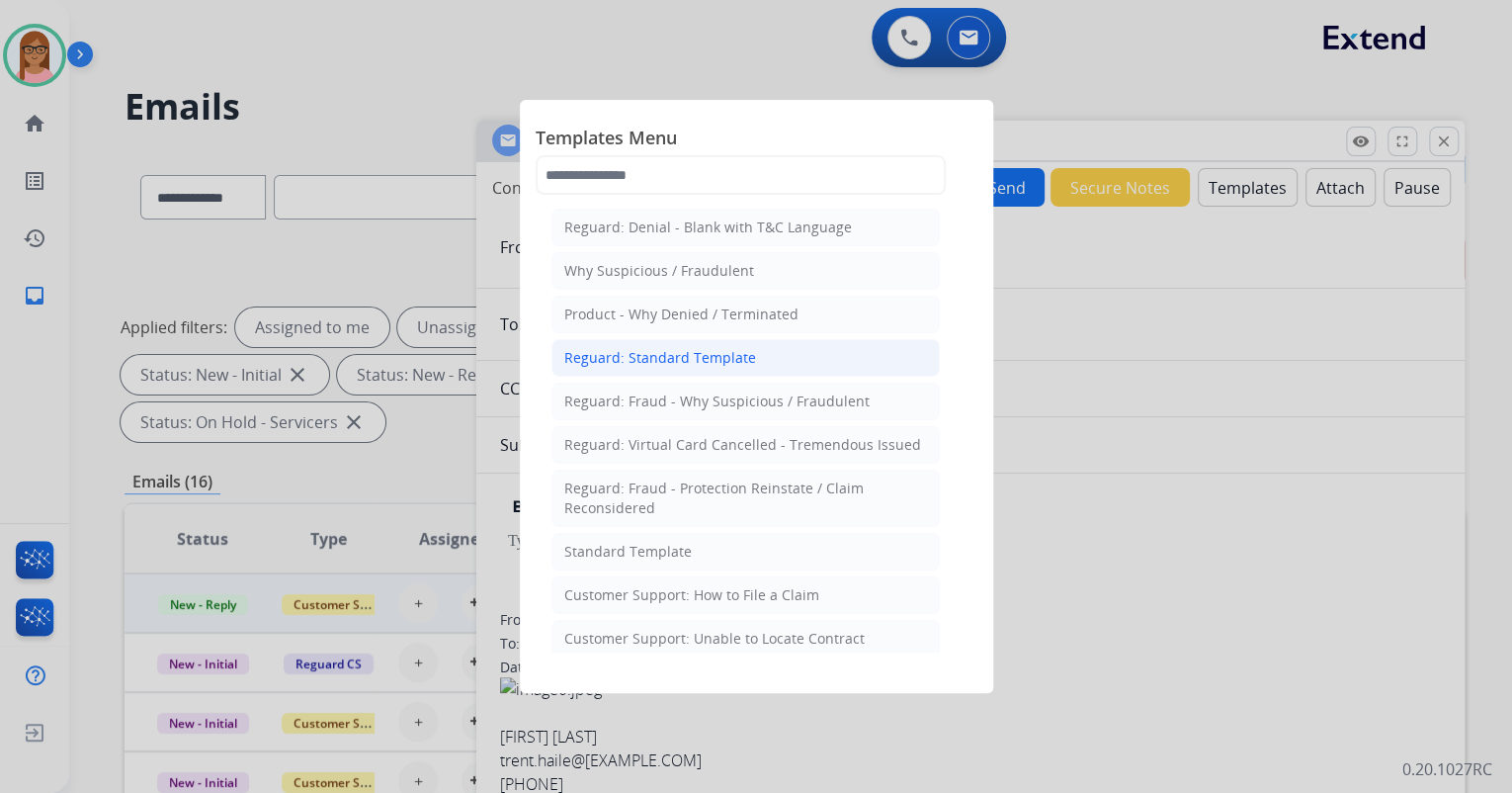 click on "Reguard: Standard Template" 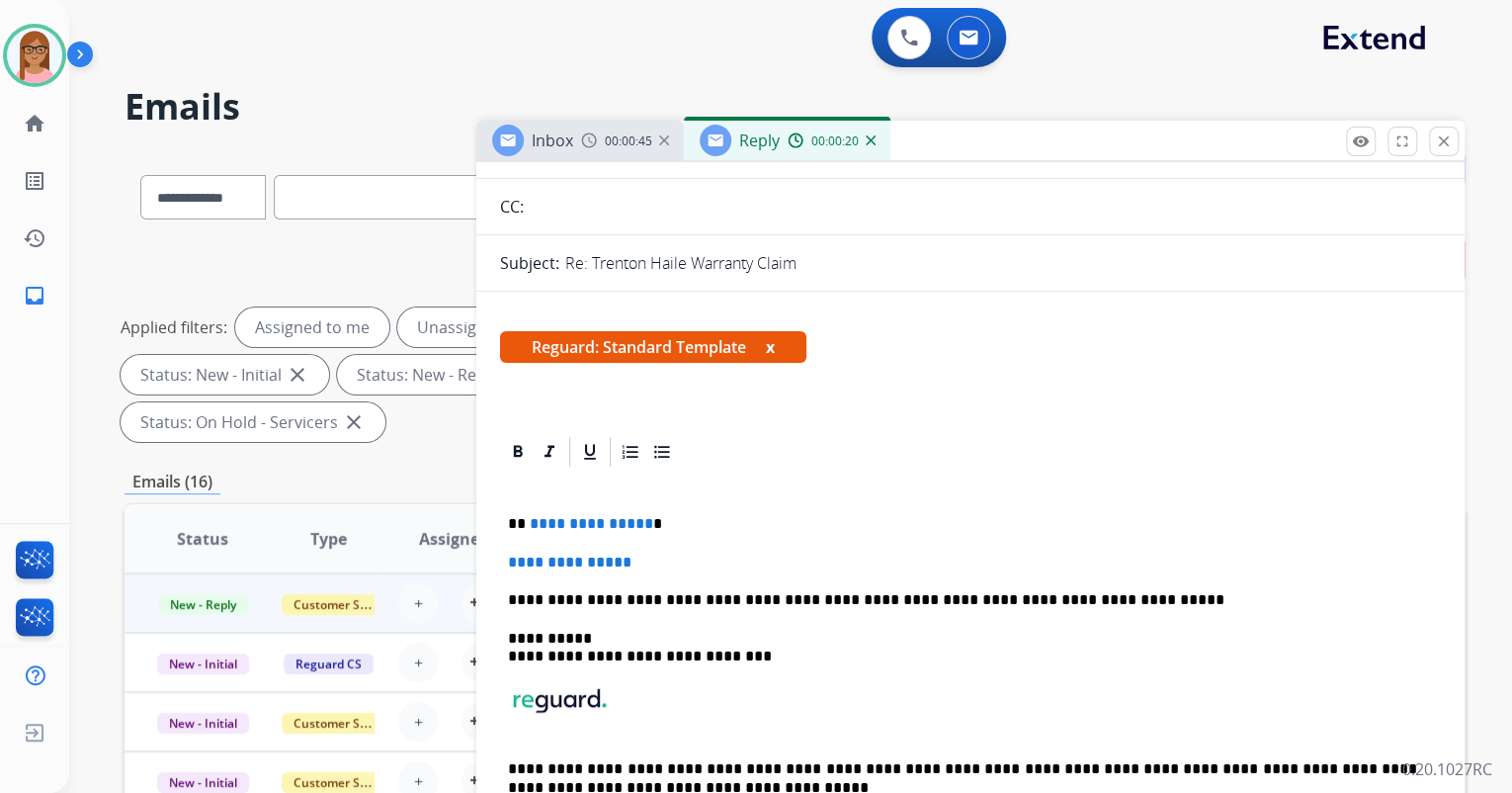 scroll, scrollTop: 237, scrollLeft: 0, axis: vertical 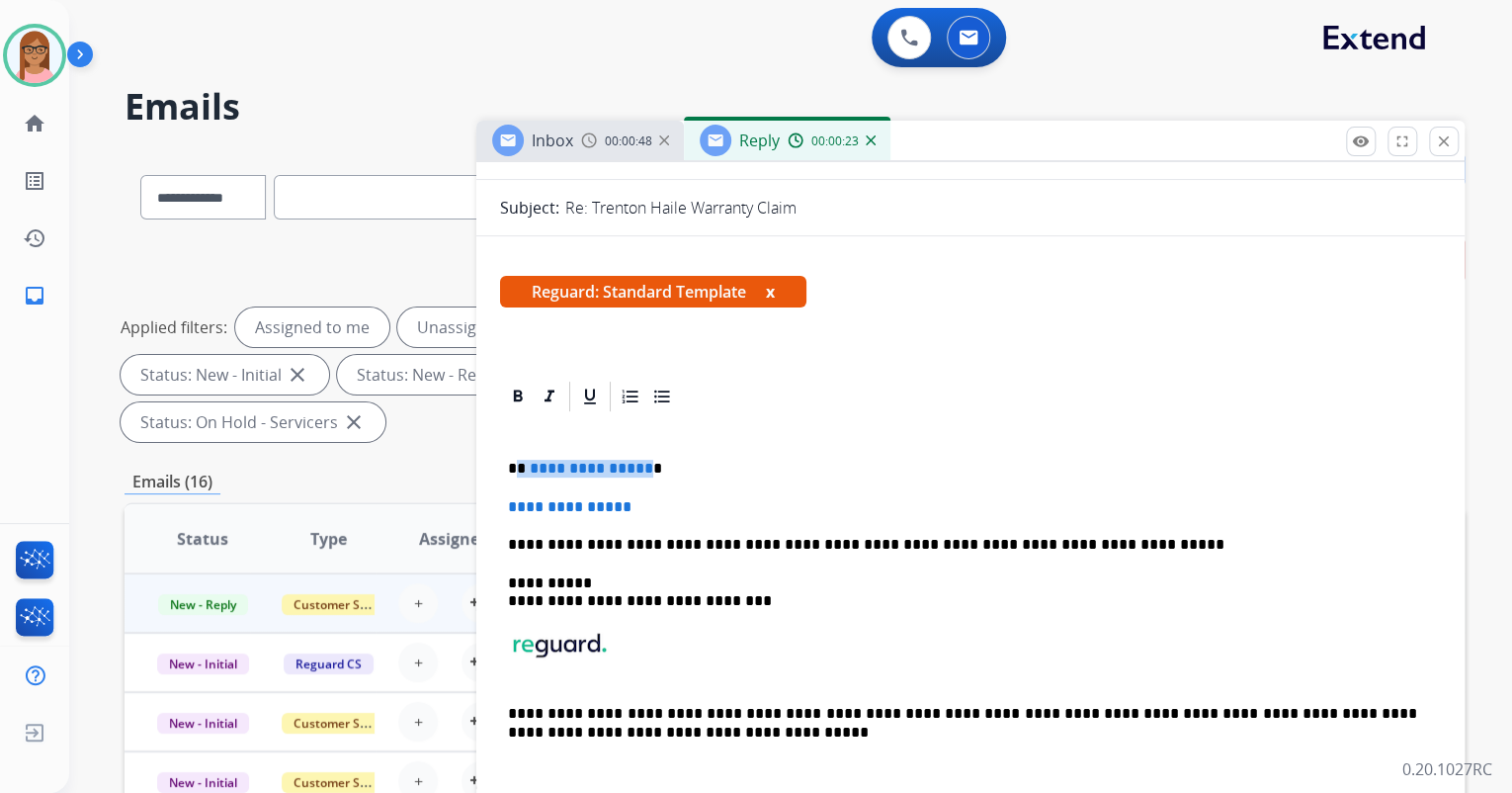 drag, startPoint x: 518, startPoint y: 467, endPoint x: 640, endPoint y: 473, distance: 122.14745 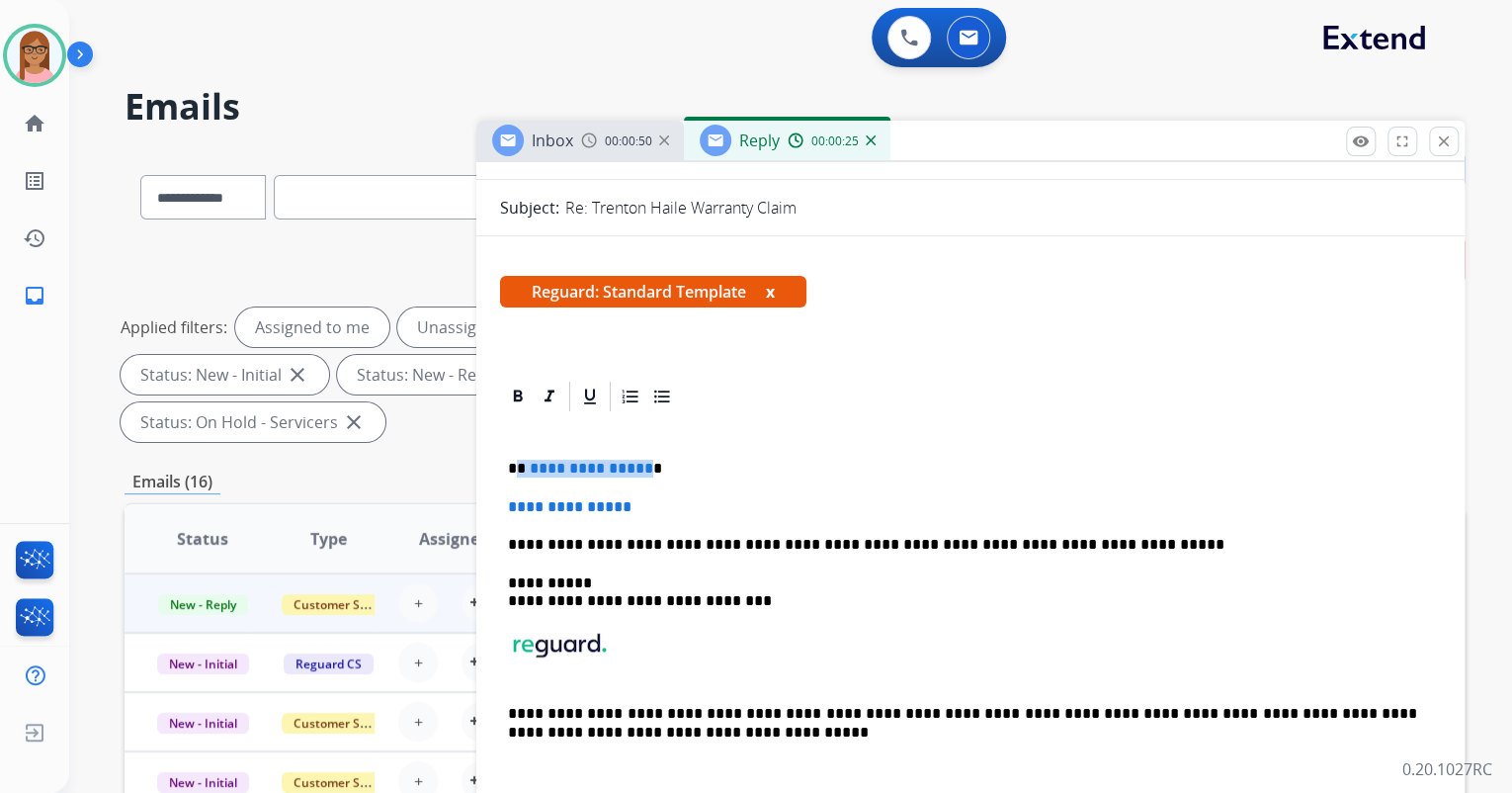 type 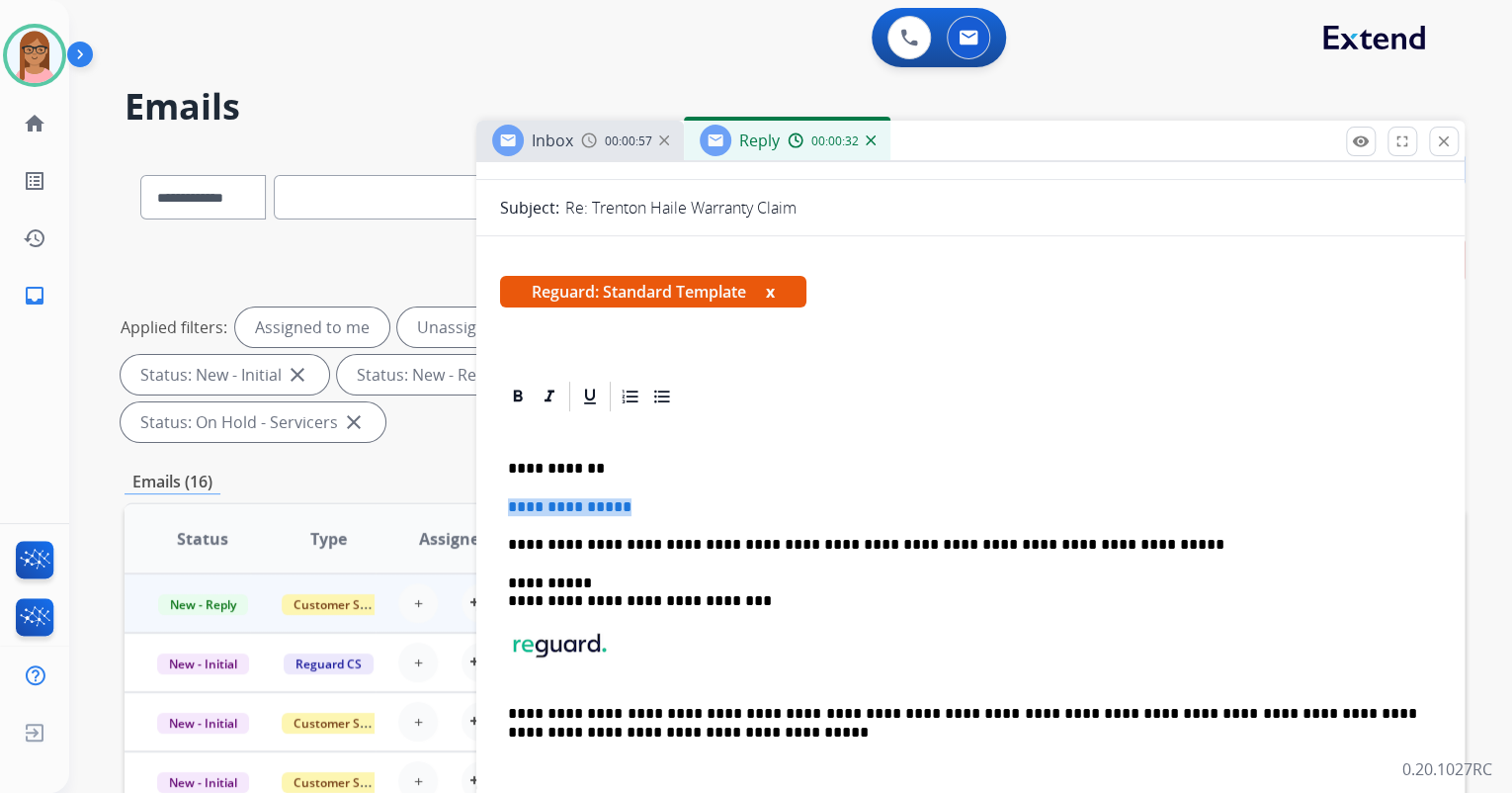 drag, startPoint x: 506, startPoint y: 510, endPoint x: 640, endPoint y: 512, distance: 134.01492 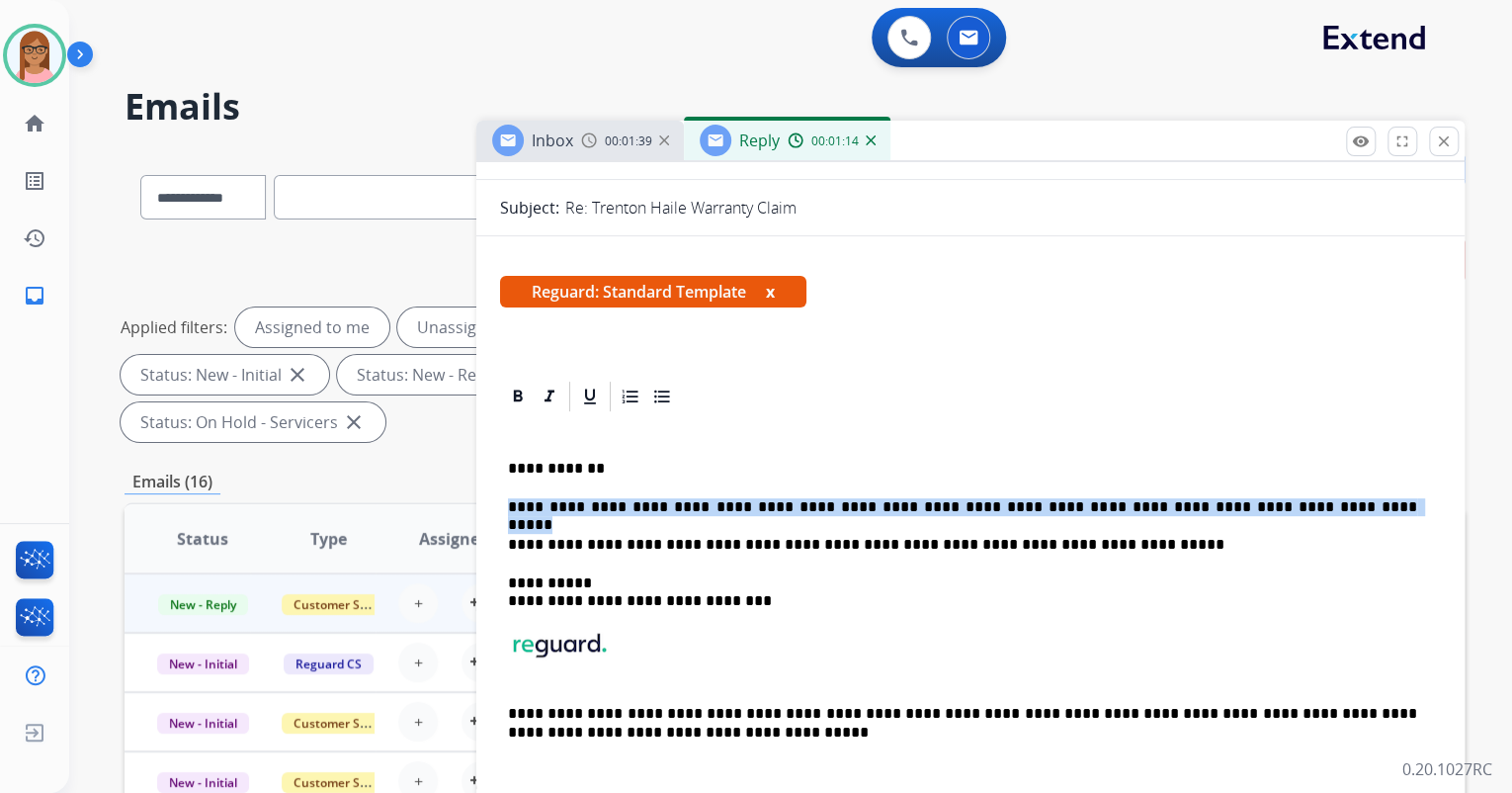 drag, startPoint x: 512, startPoint y: 504, endPoint x: 1269, endPoint y: 503, distance: 757.0007 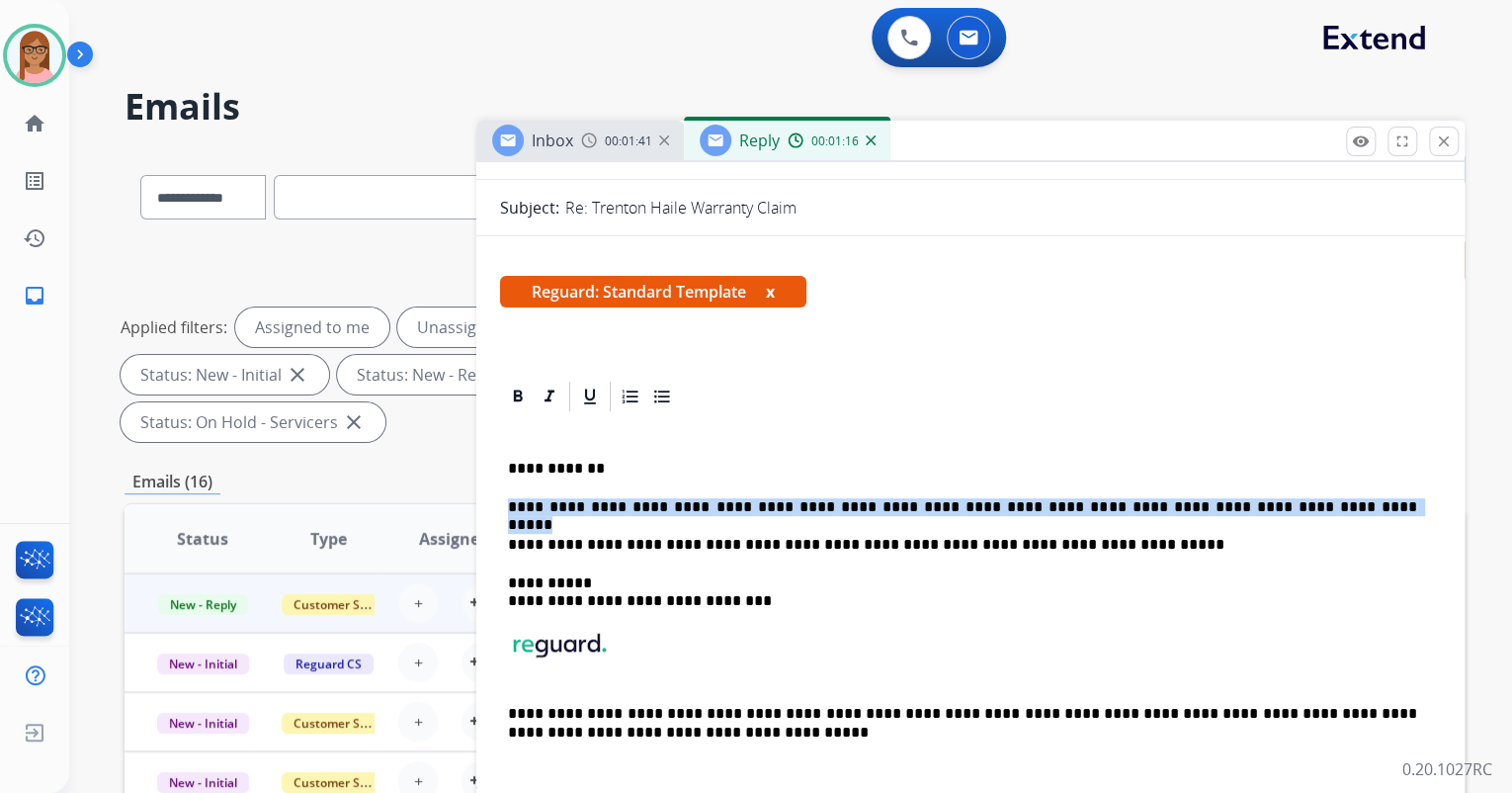 copy on "**********" 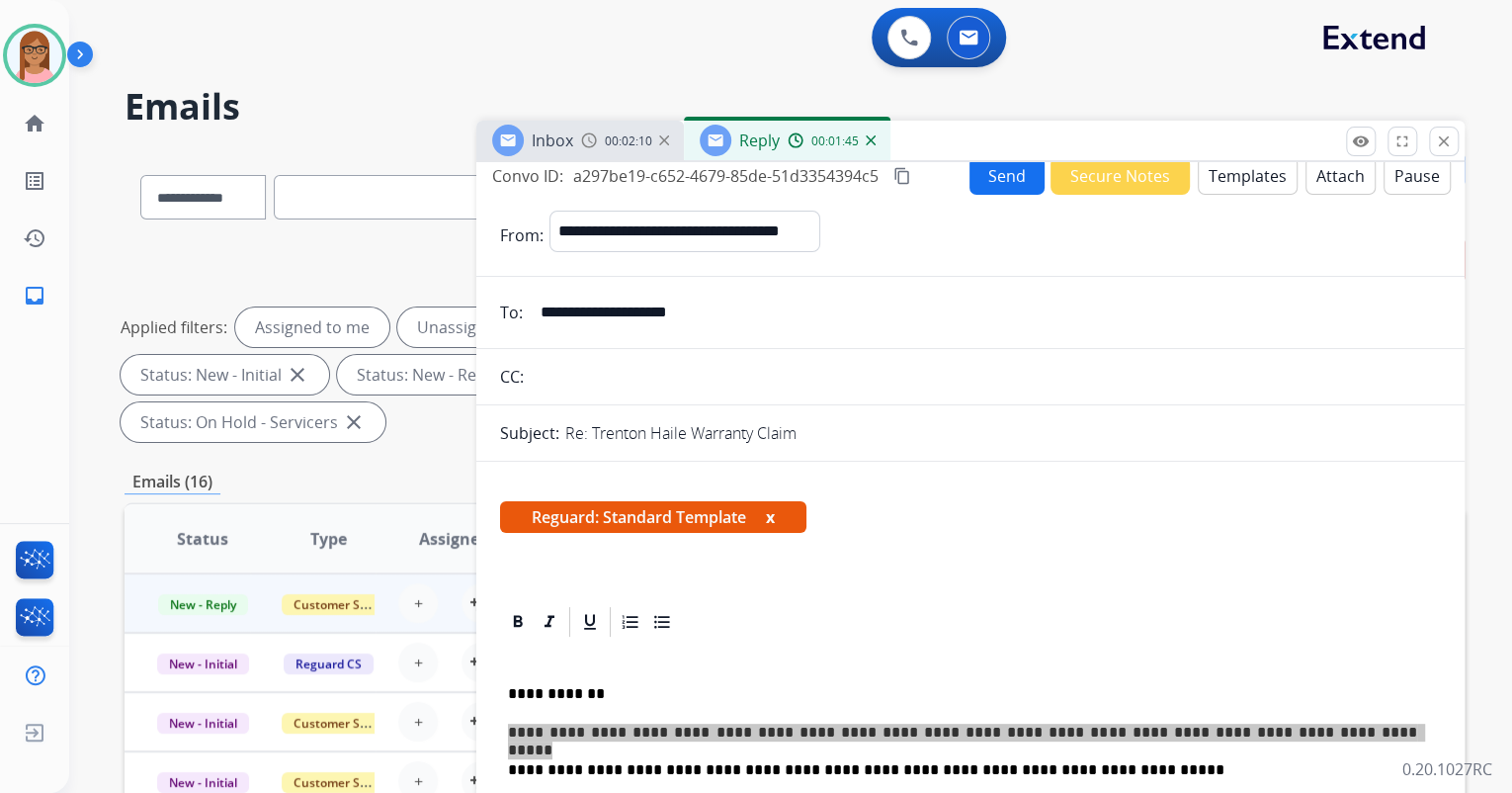 scroll, scrollTop: 0, scrollLeft: 0, axis: both 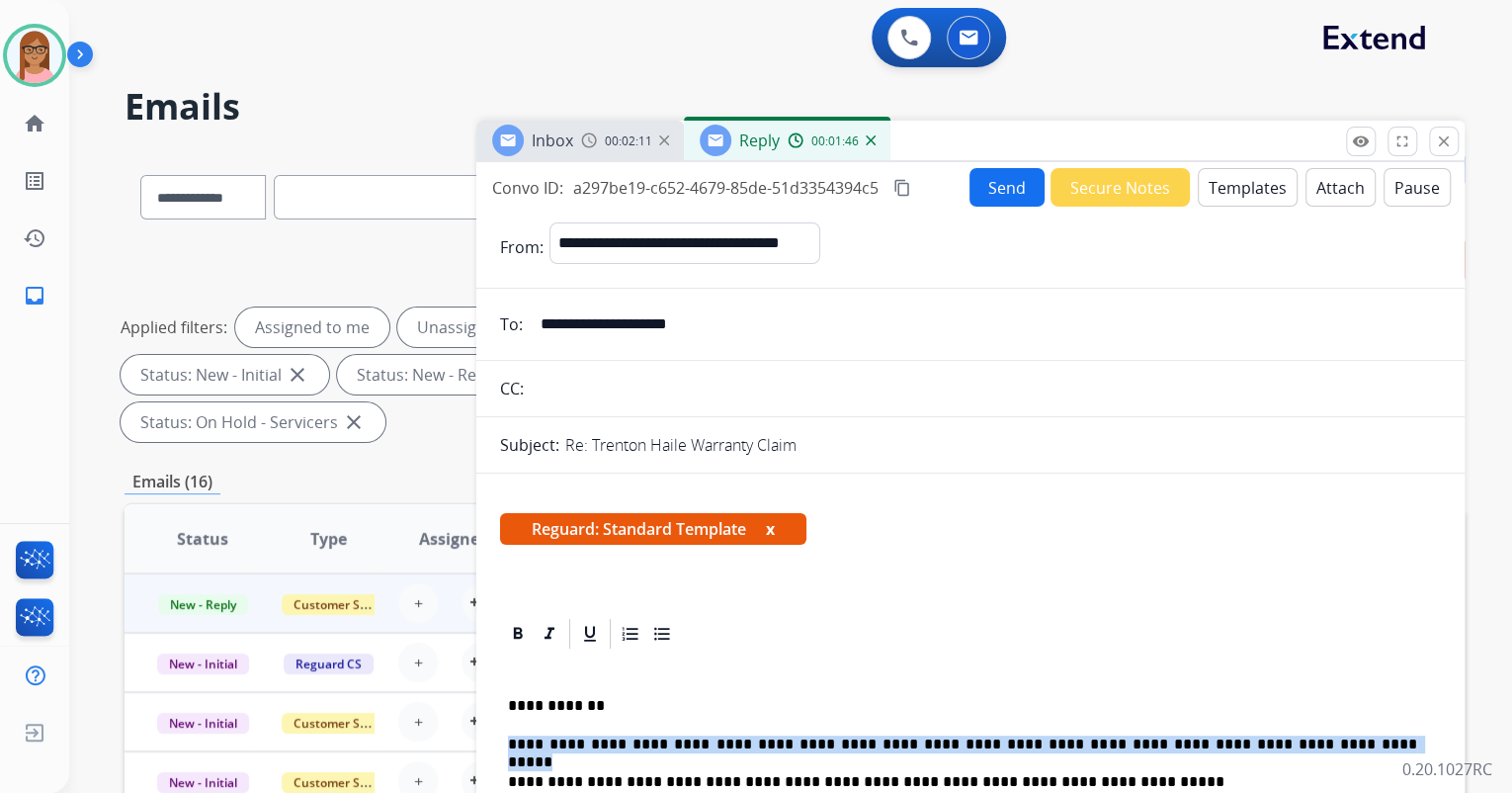 click on "Send" at bounding box center [1007, 187] 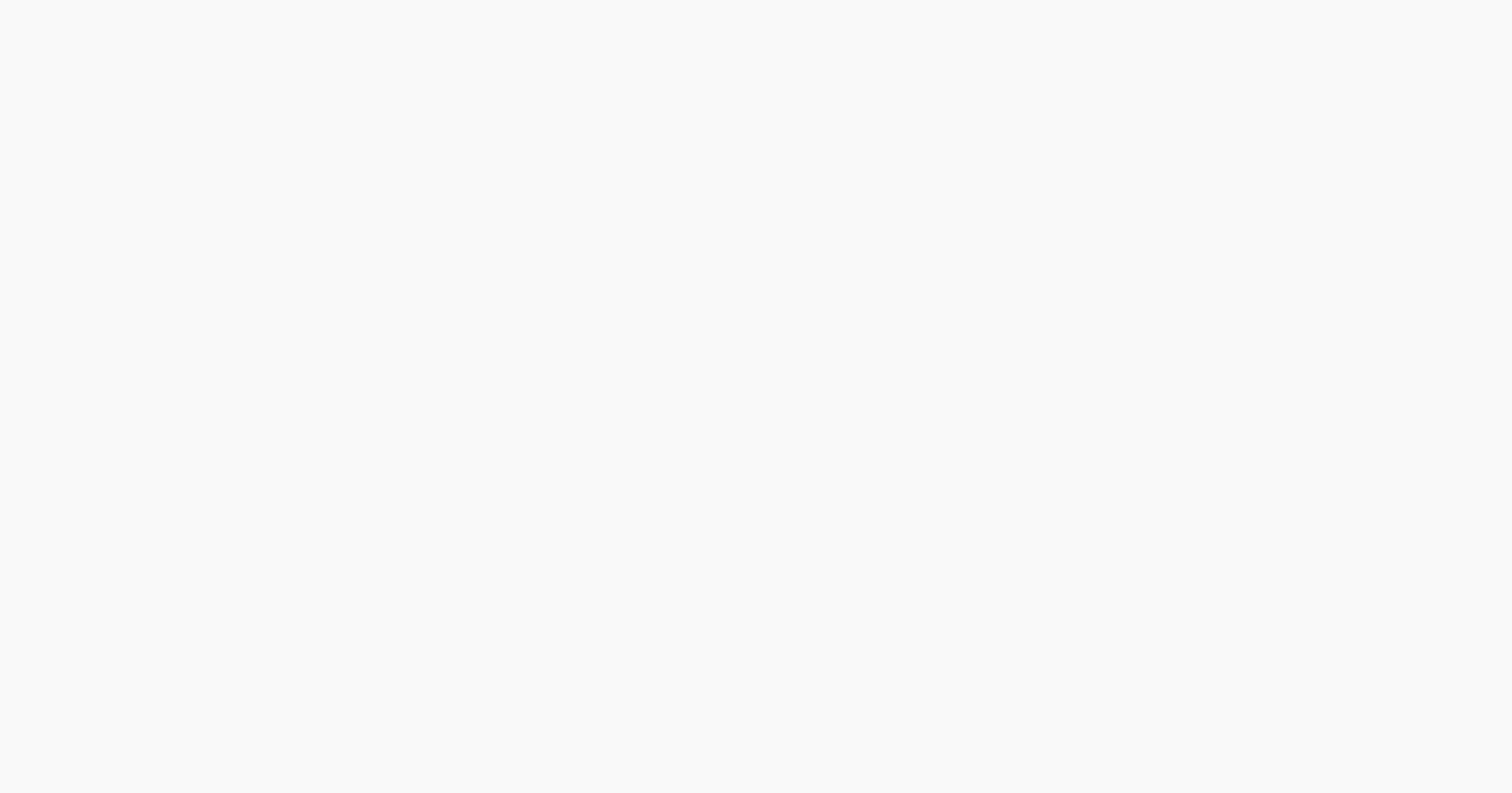 scroll, scrollTop: 0, scrollLeft: 0, axis: both 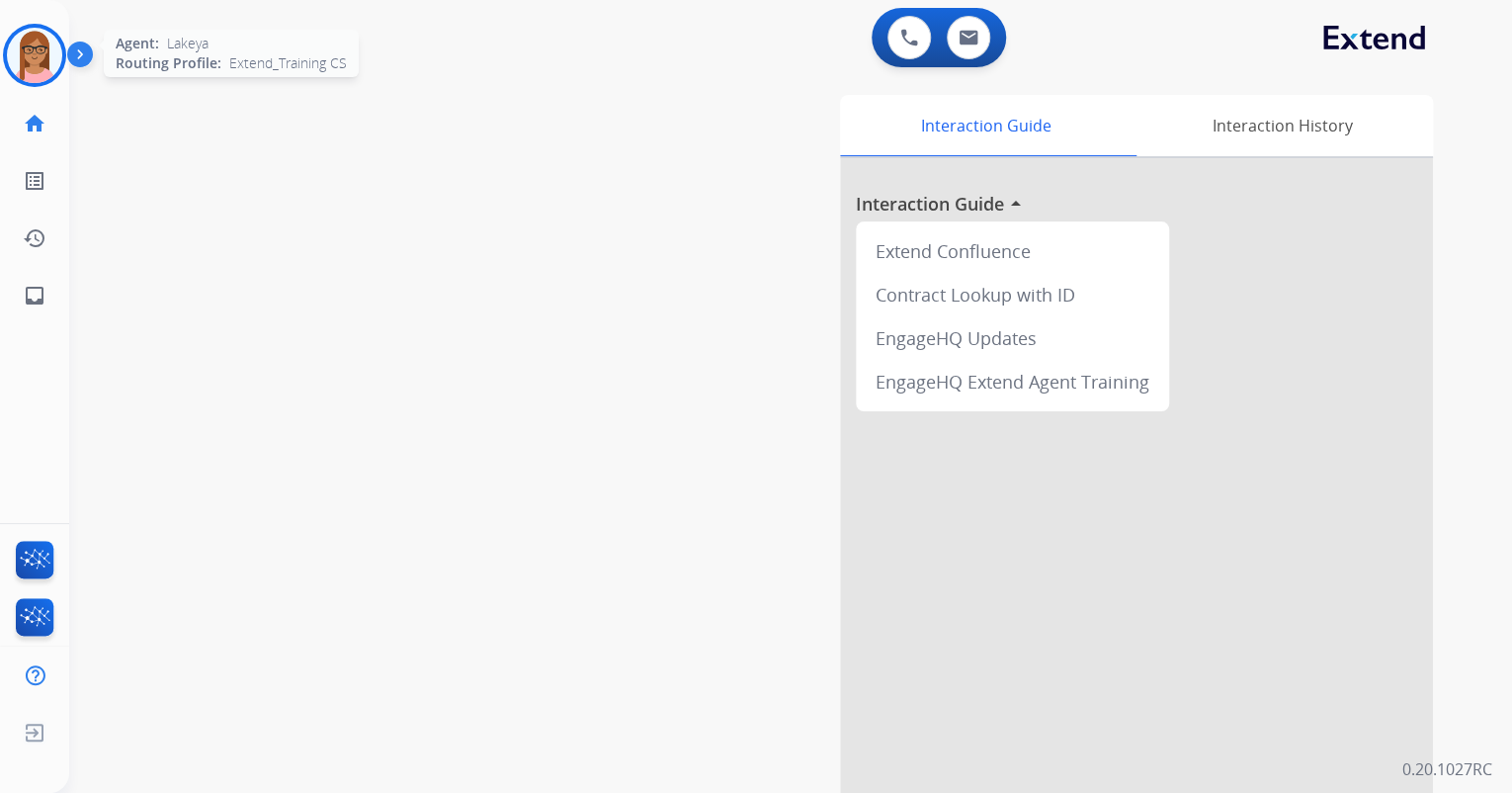 click at bounding box center [35, 55] 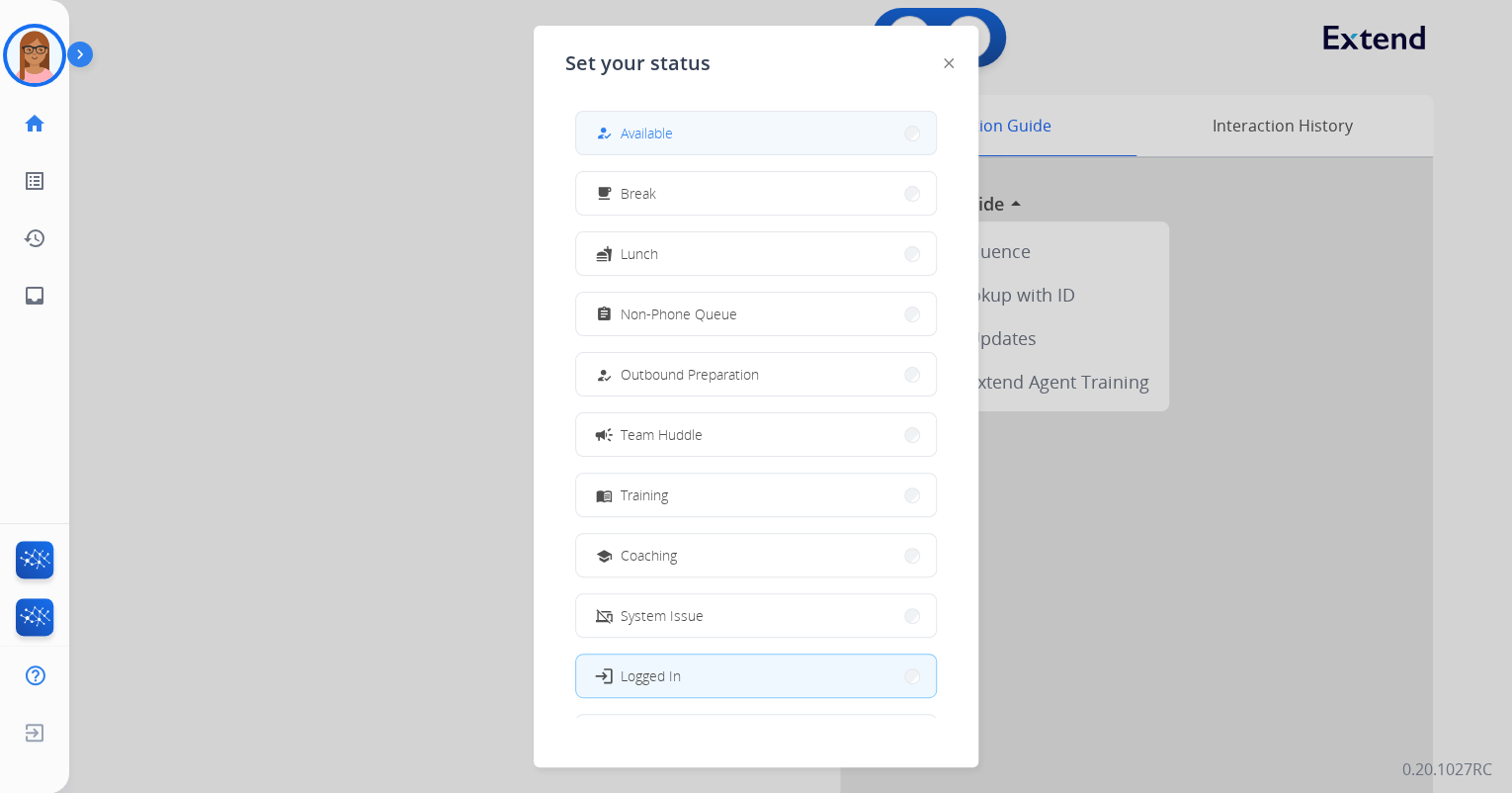 click on "Available" at bounding box center (646, 132) 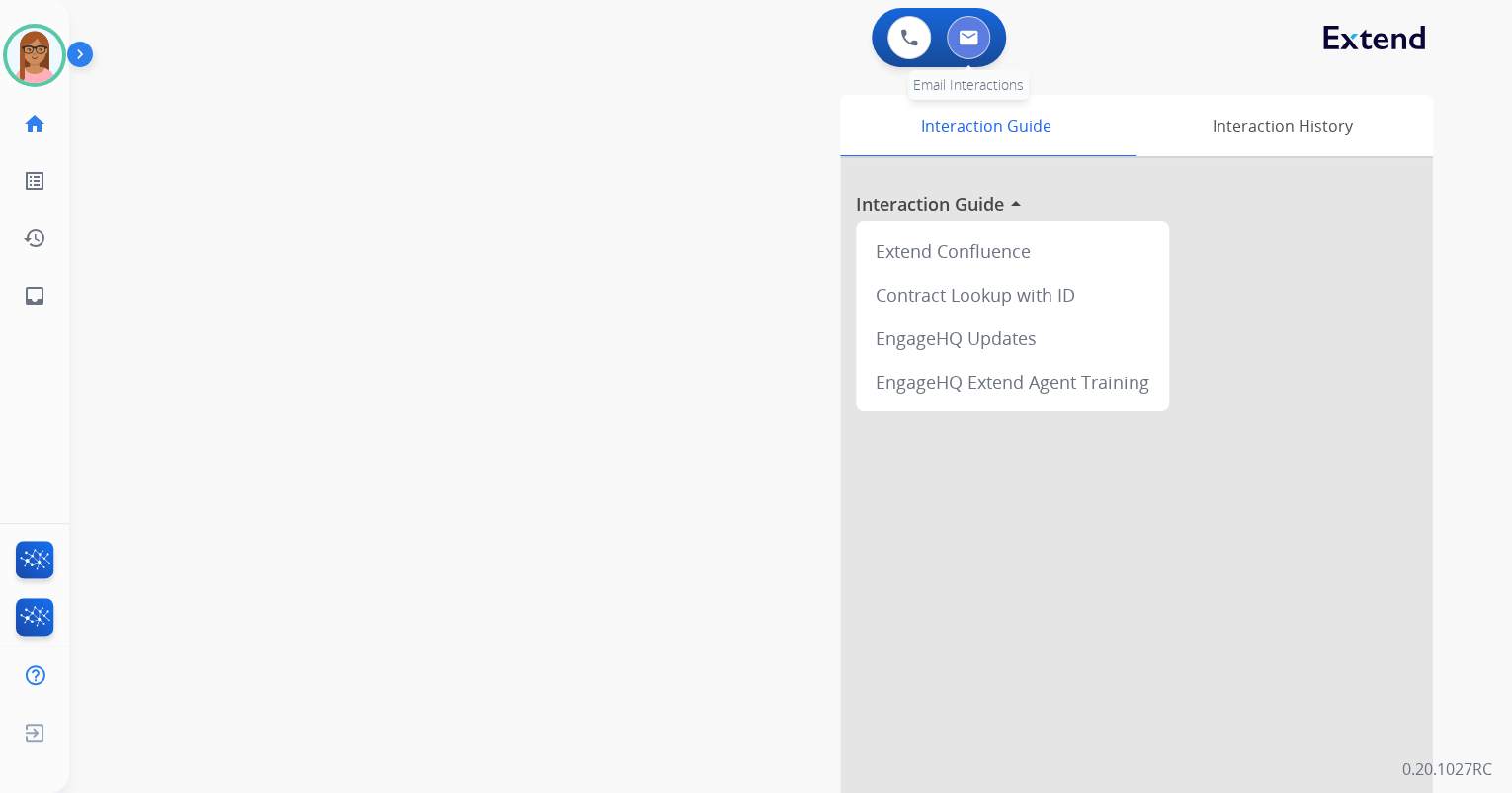 click at bounding box center [968, 38] 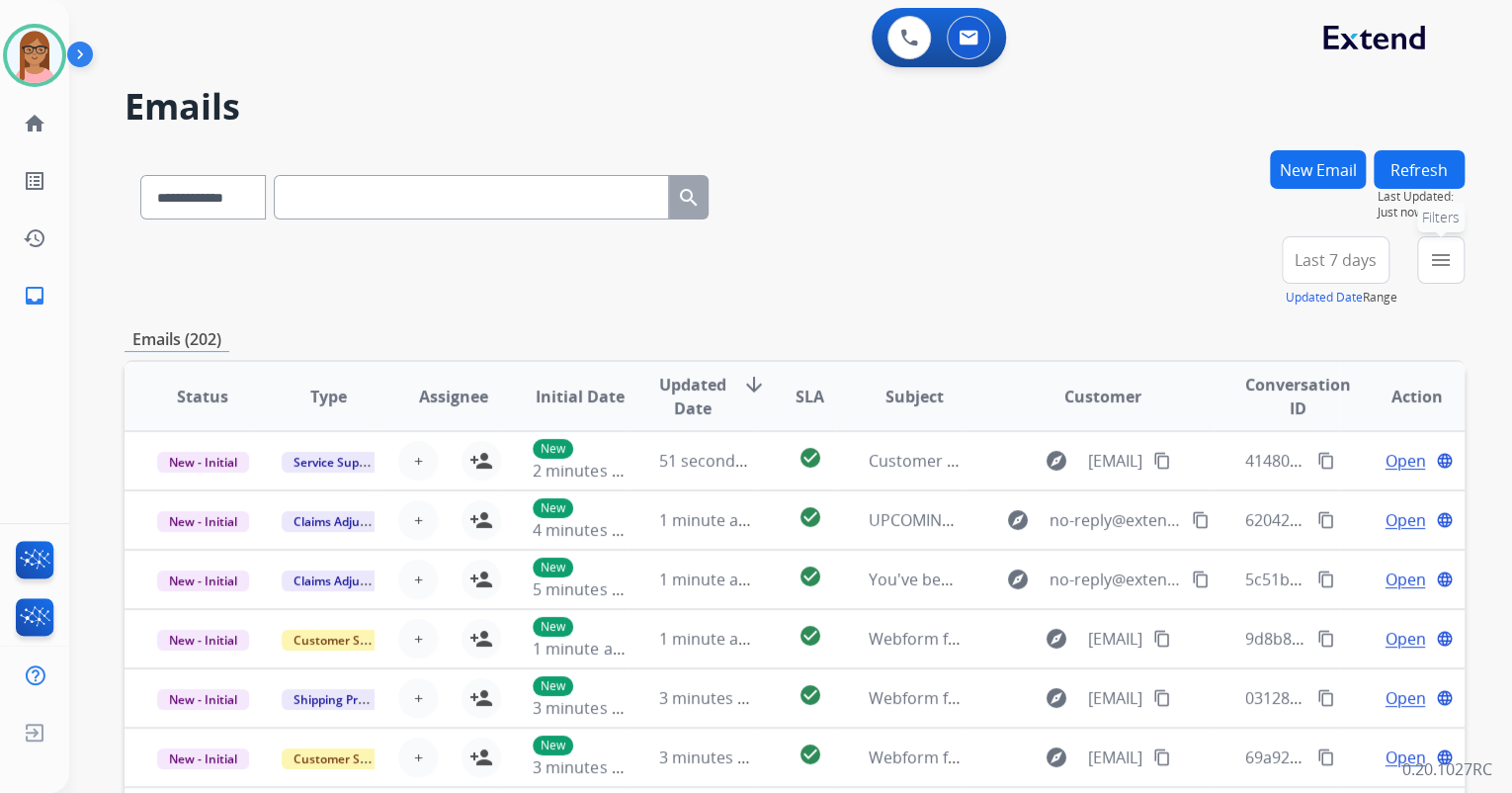 click on "menu" at bounding box center (1441, 260) 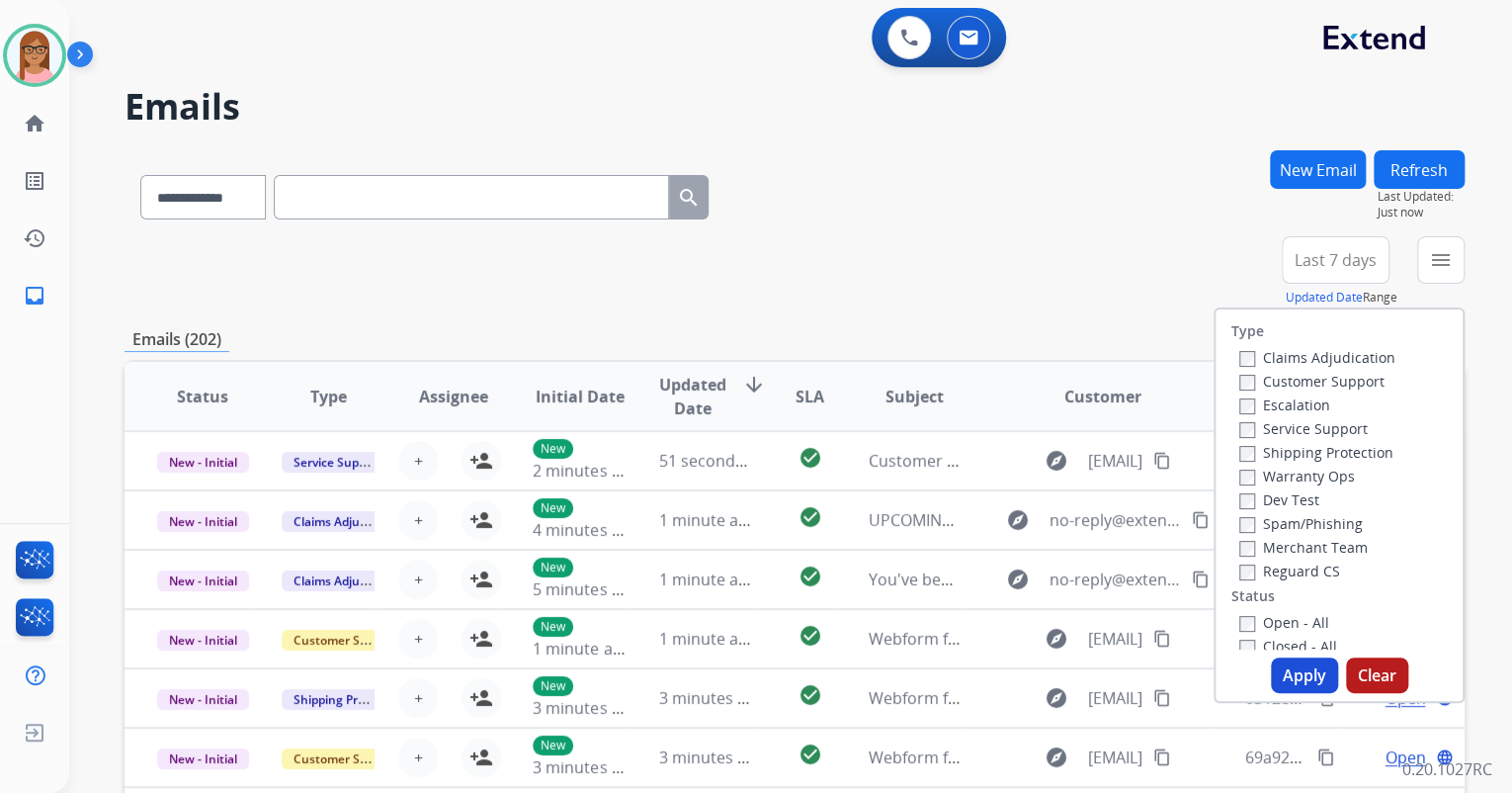 click on "Customer Support" at bounding box center [1311, 381] 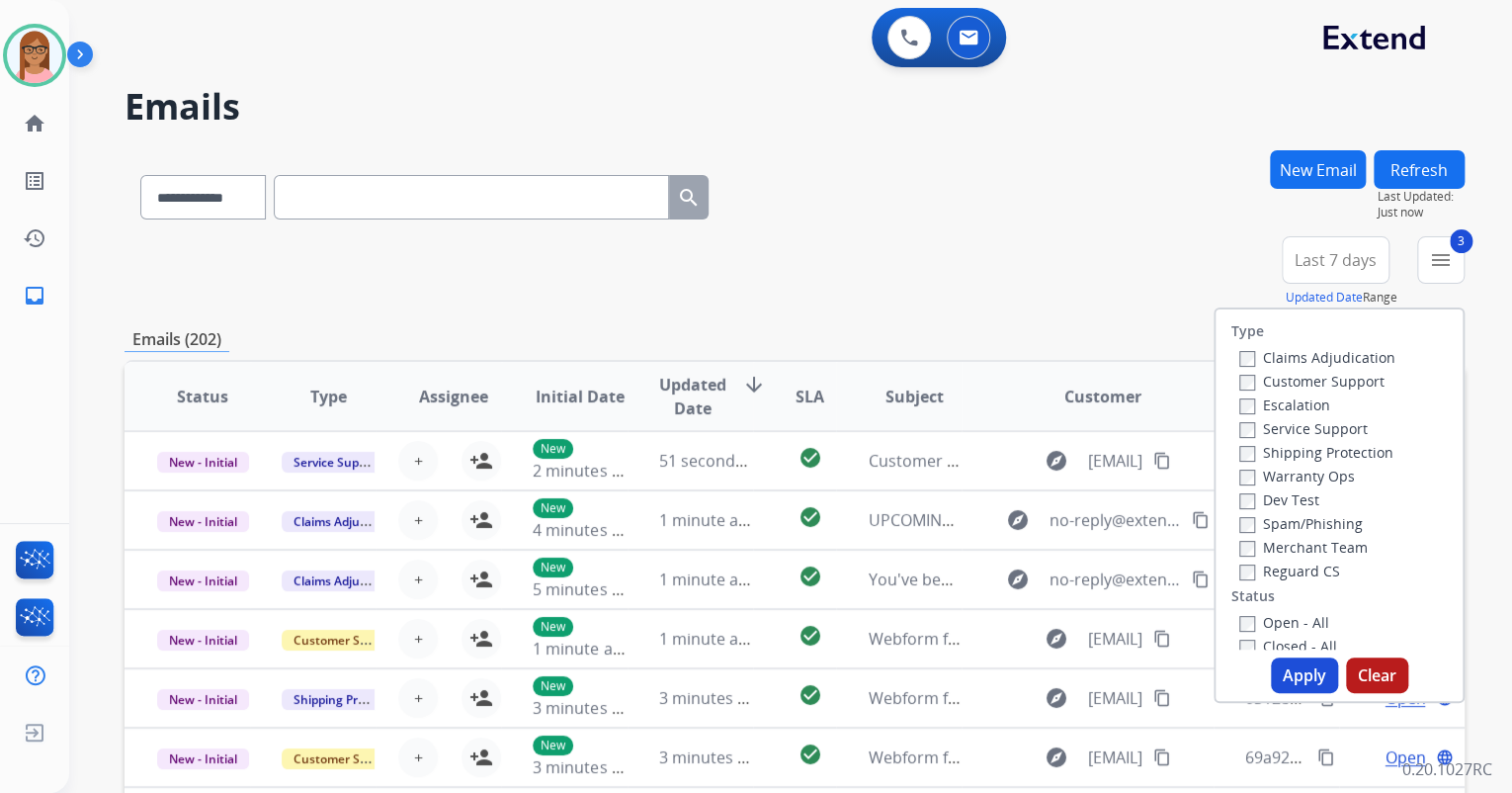 click on "Closed - All" at bounding box center (1343, 646) 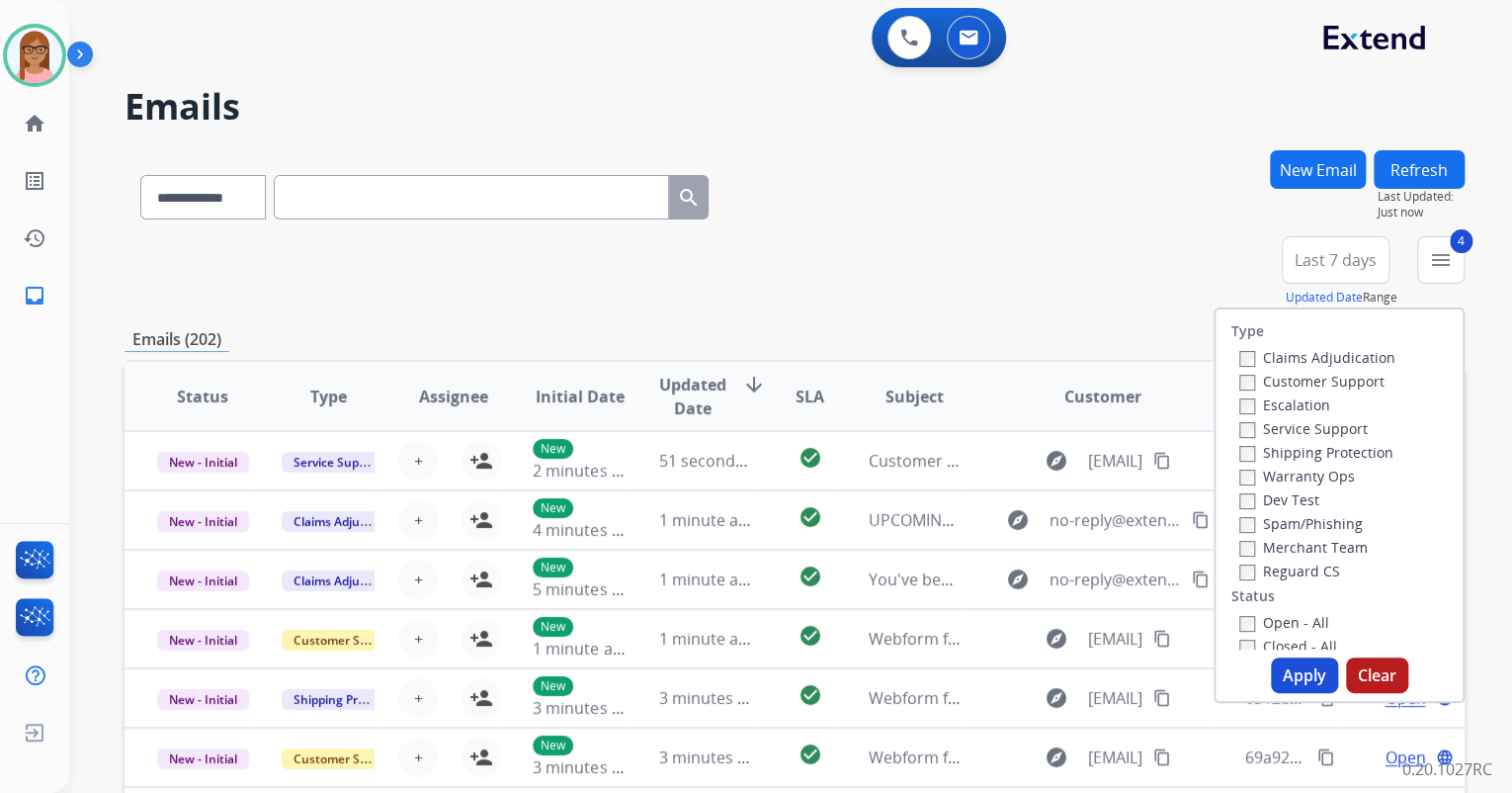 click on "Apply" at bounding box center (1304, 675) 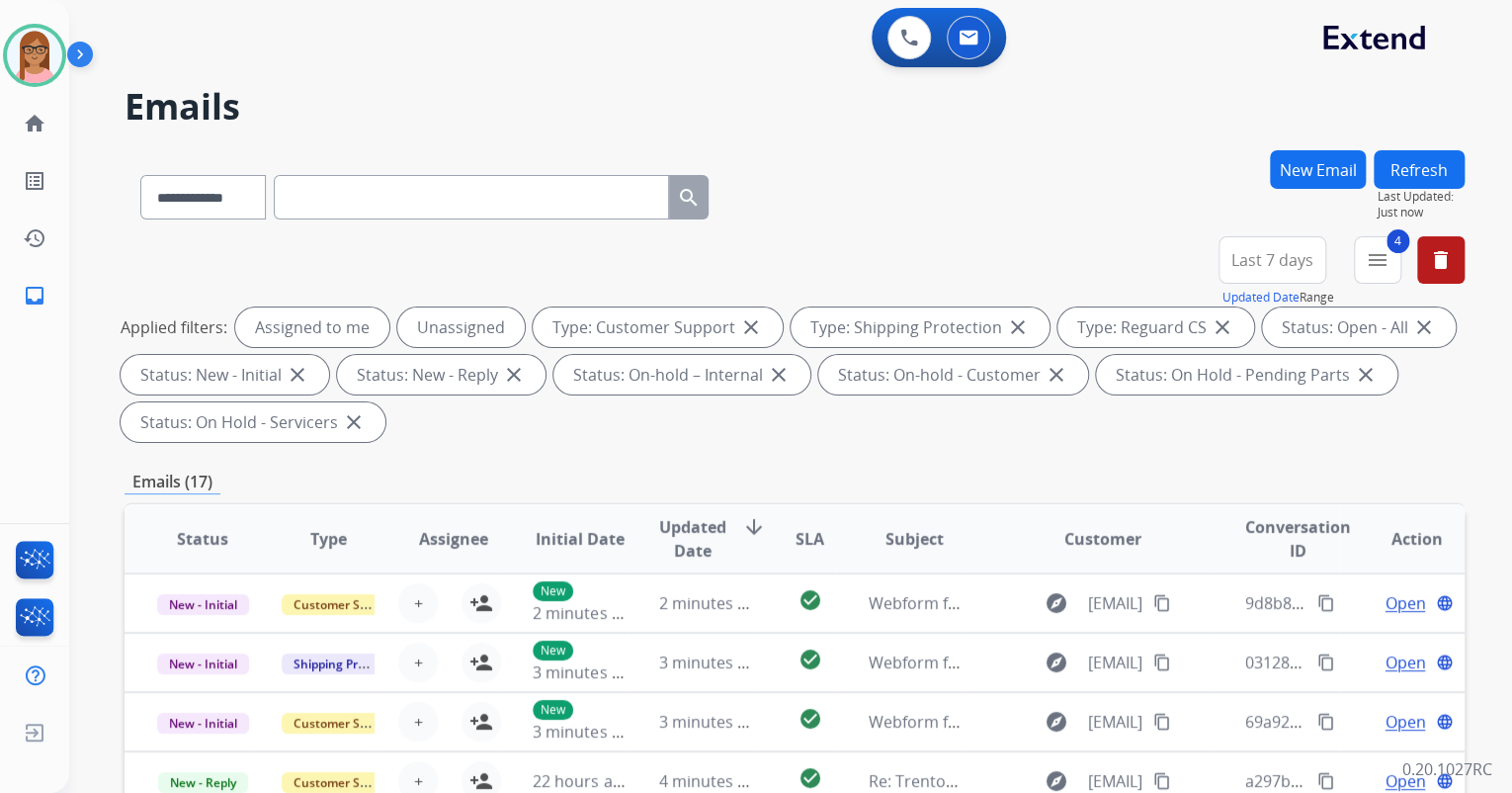 click on "Refresh" at bounding box center [1419, 169] 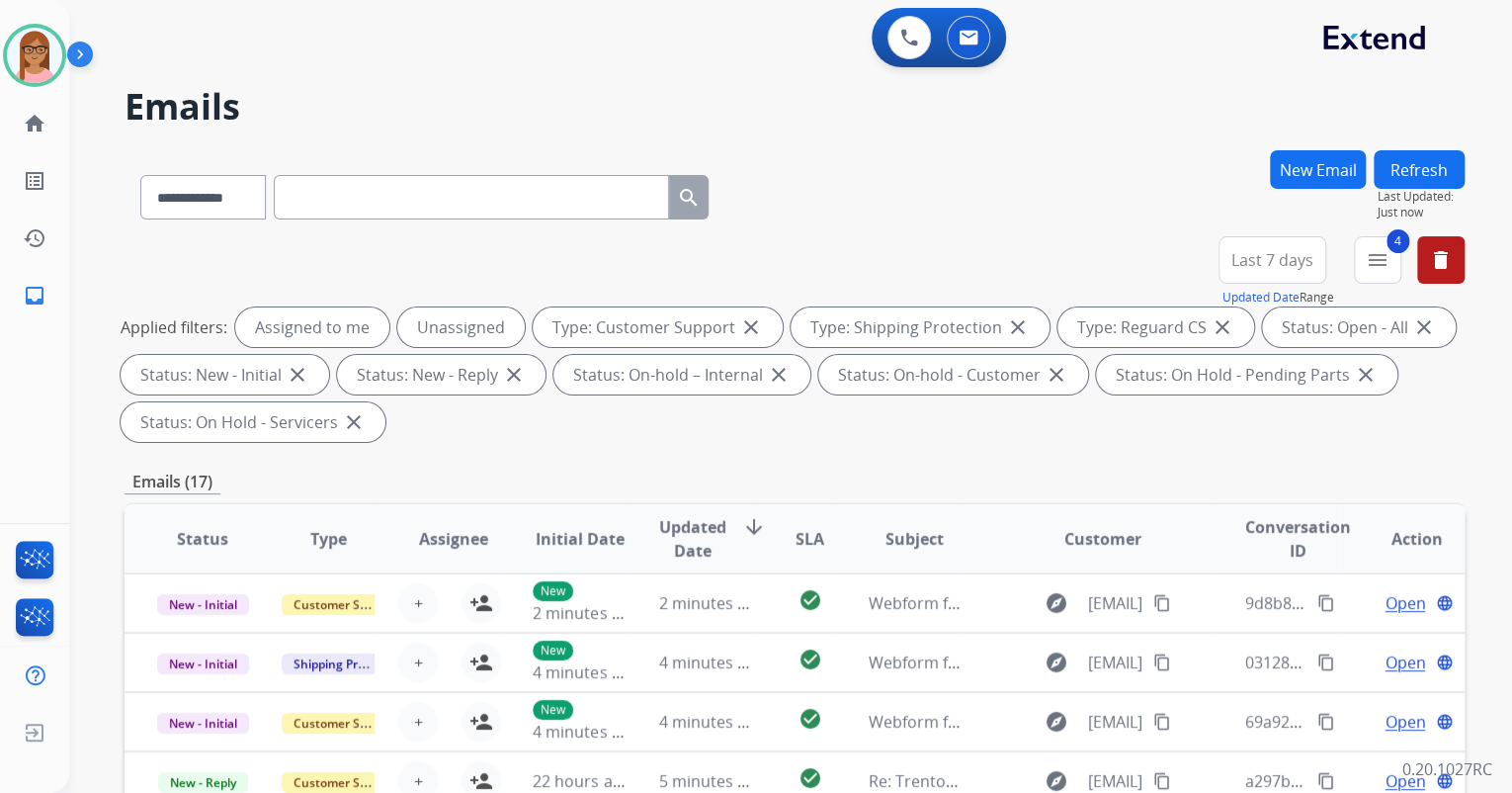 click on "Refresh" at bounding box center (1419, 169) 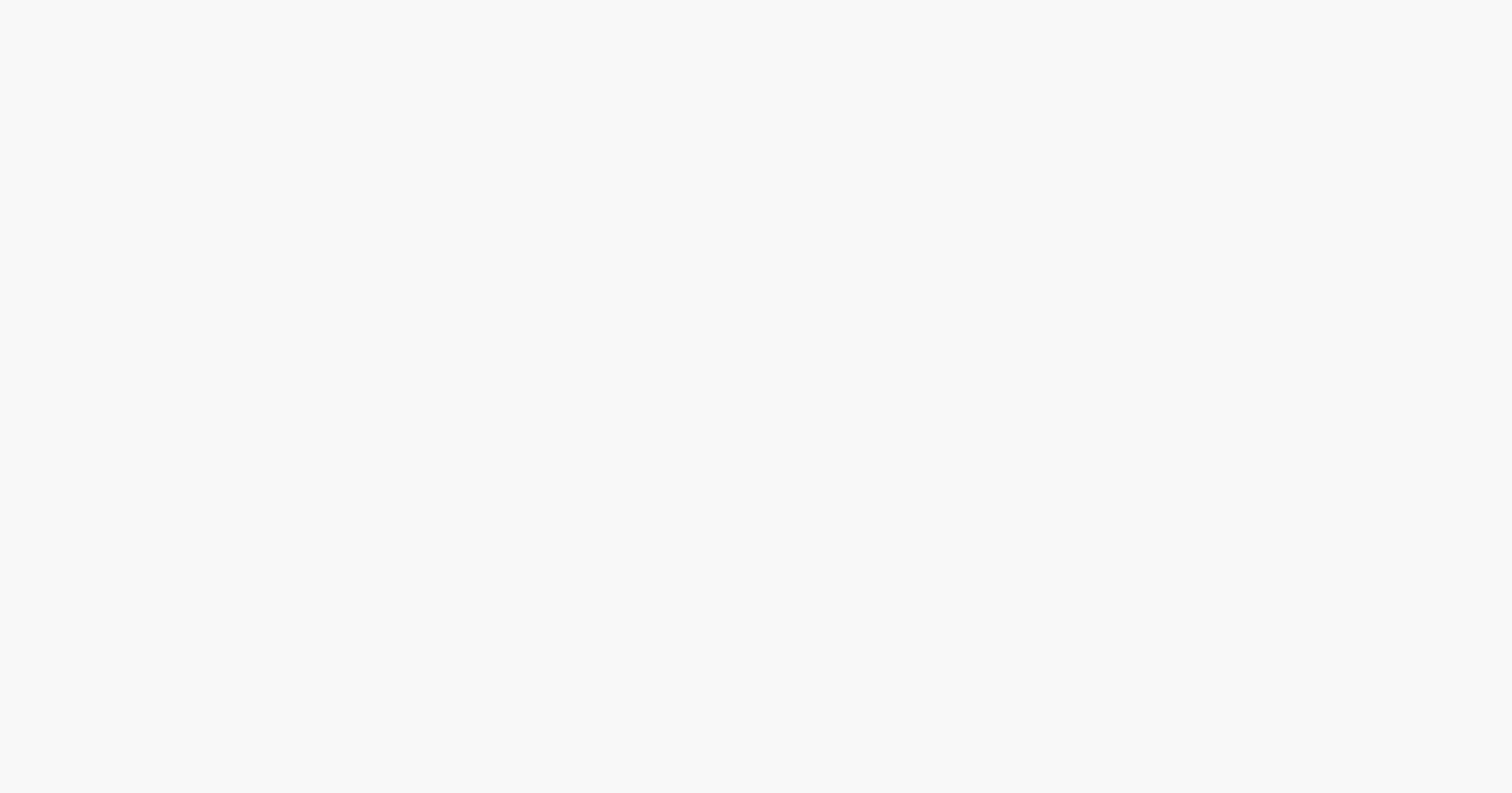 scroll, scrollTop: 0, scrollLeft: 0, axis: both 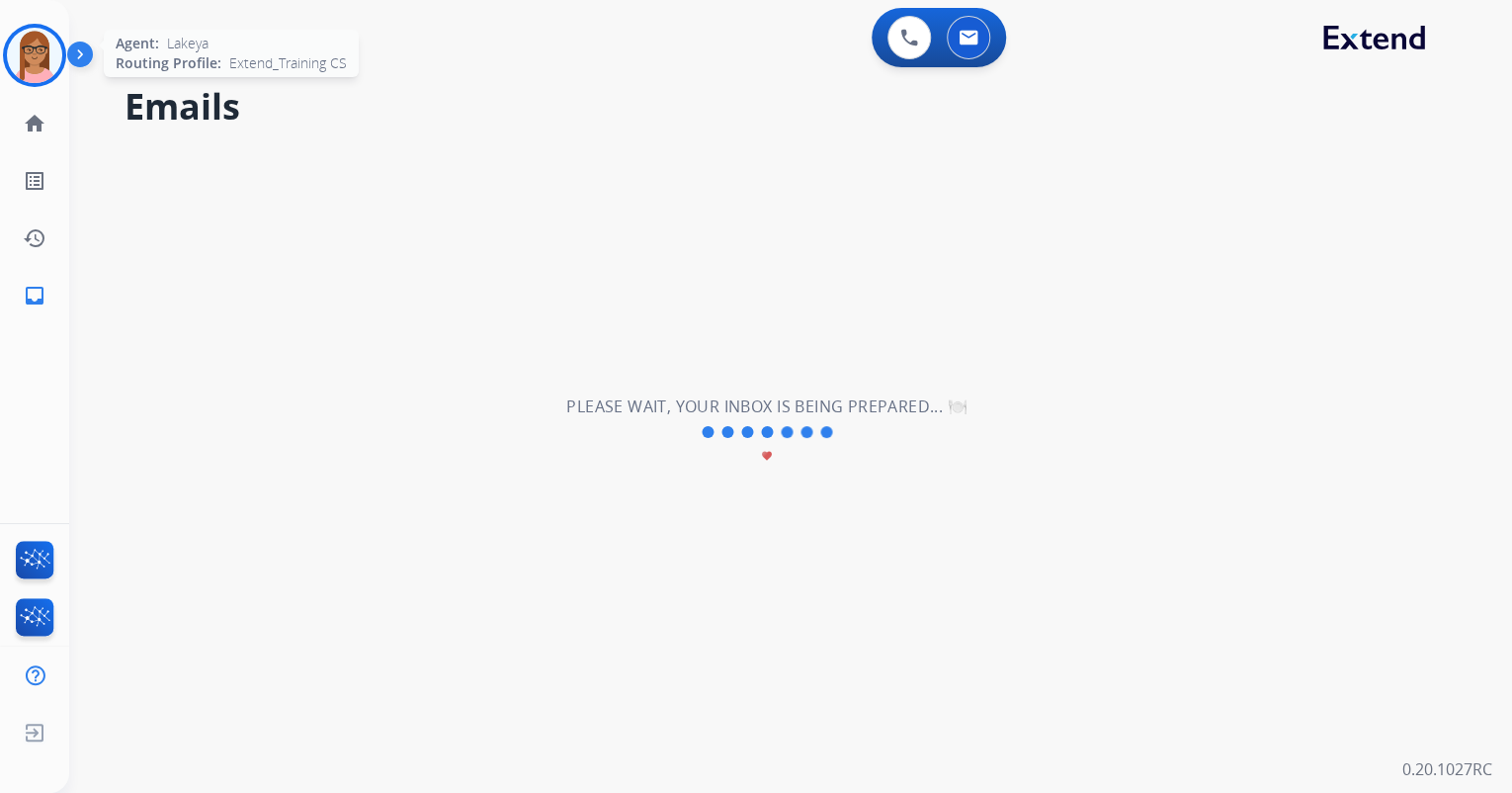 click at bounding box center [35, 55] 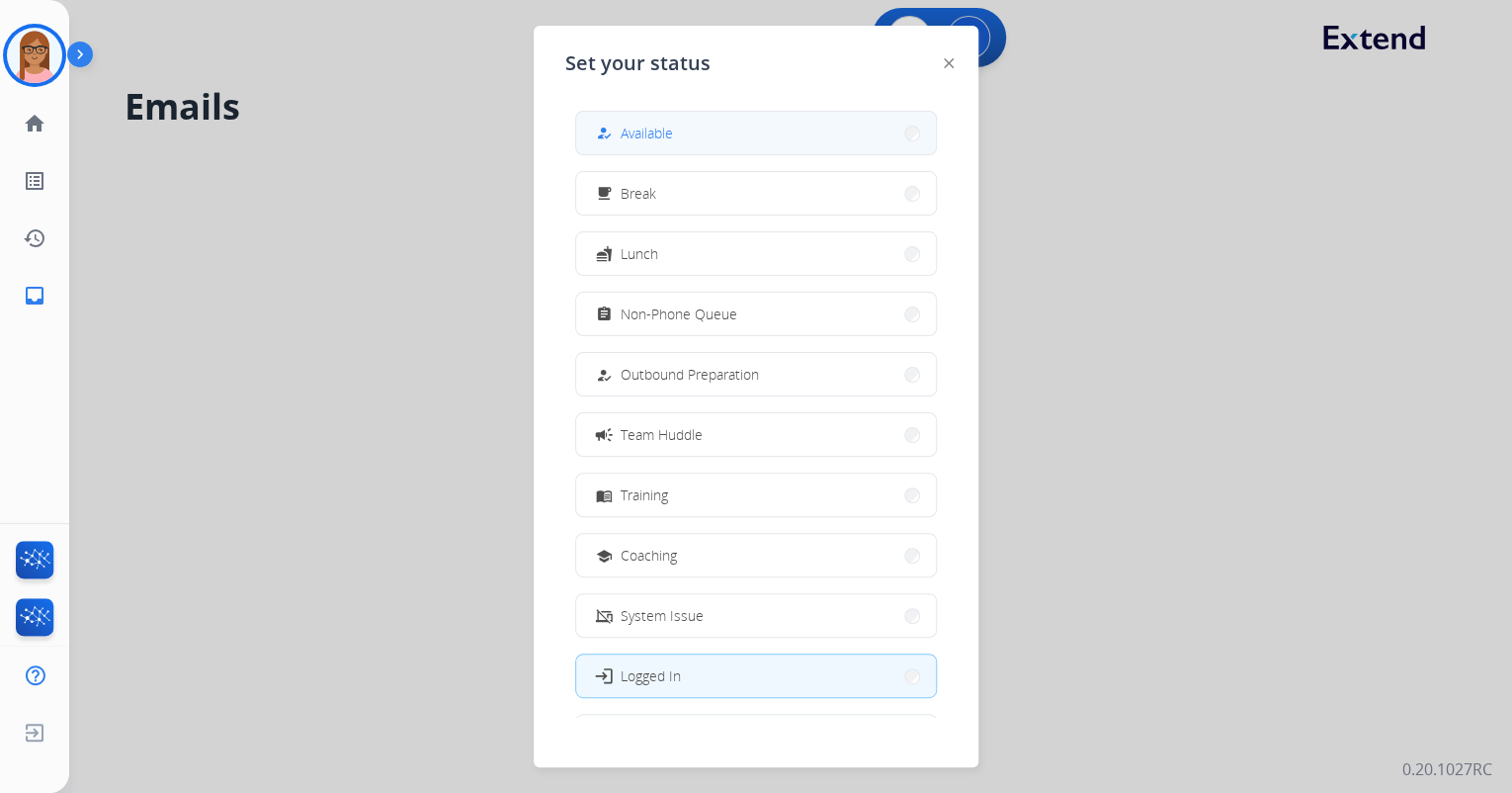 click on "how_to_reg Available free_breakfast Break fastfood Lunch assignment Non-Phone Queue how_to_reg Outbound Preparation campaign Team Huddle menu_book Training school Coaching phonelink_off System Issue login Logged In work_off Offline" at bounding box center [756, 406] 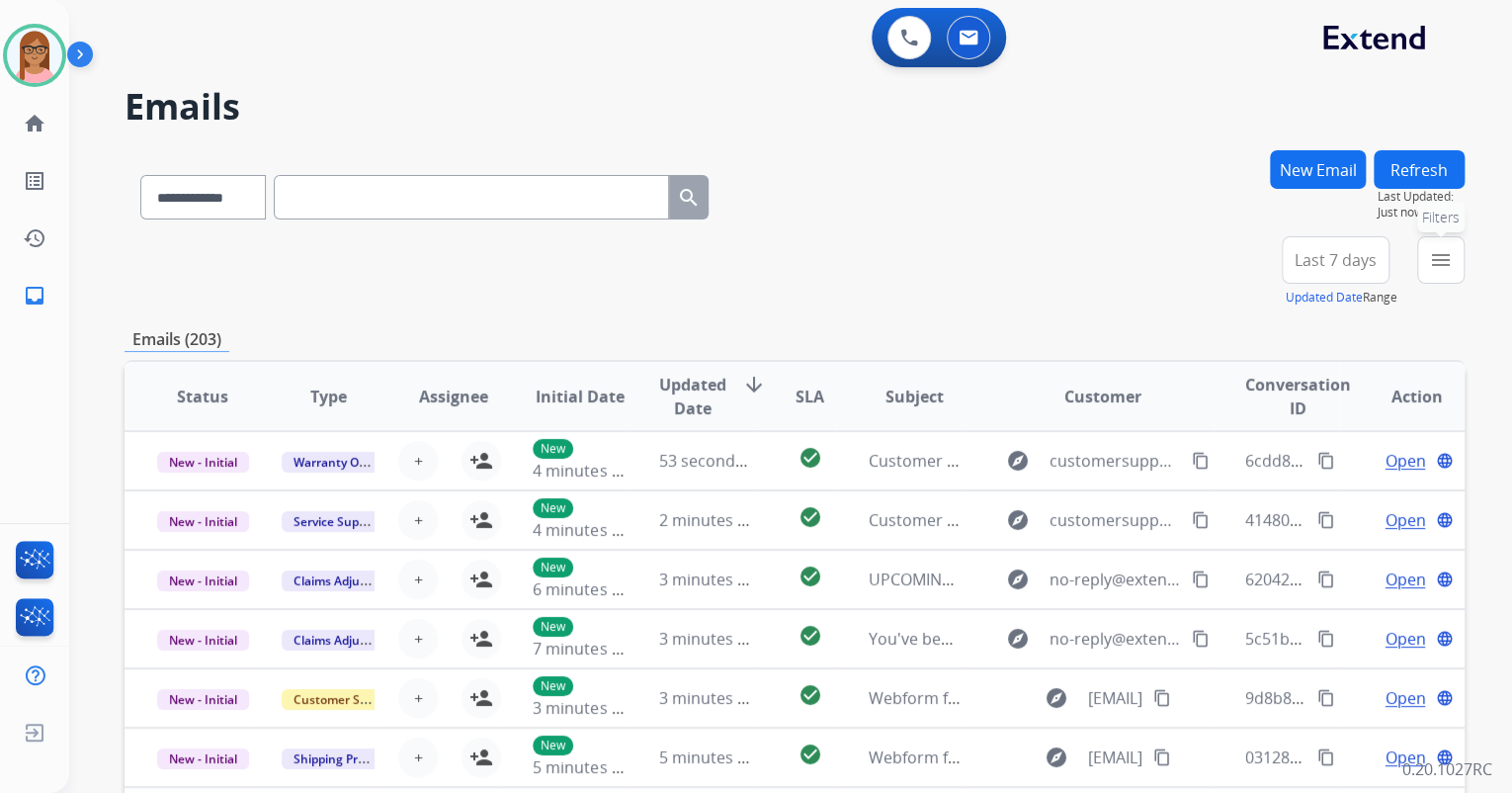 click on "menu" at bounding box center [1441, 260] 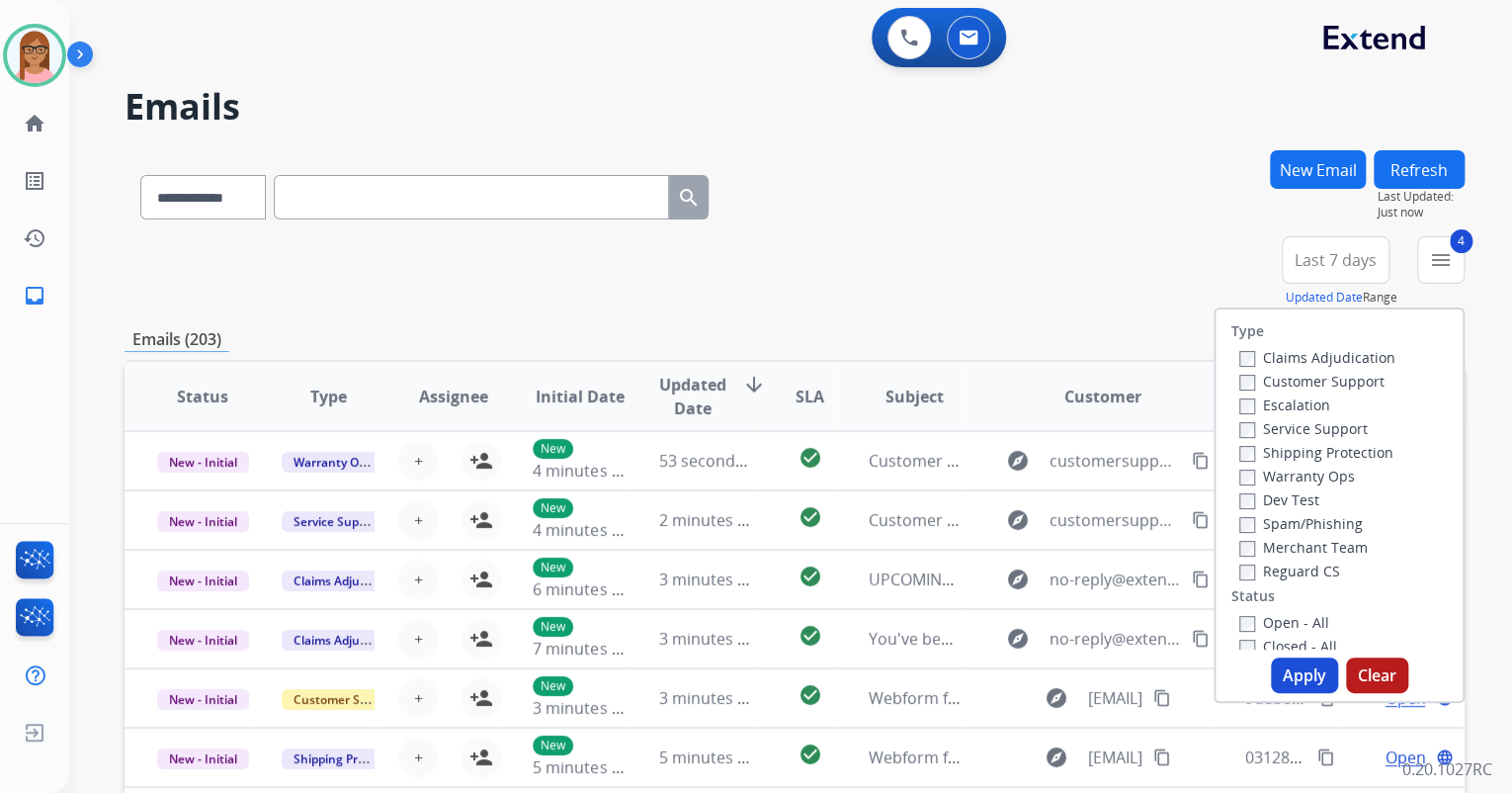 click on "Apply" at bounding box center [1304, 675] 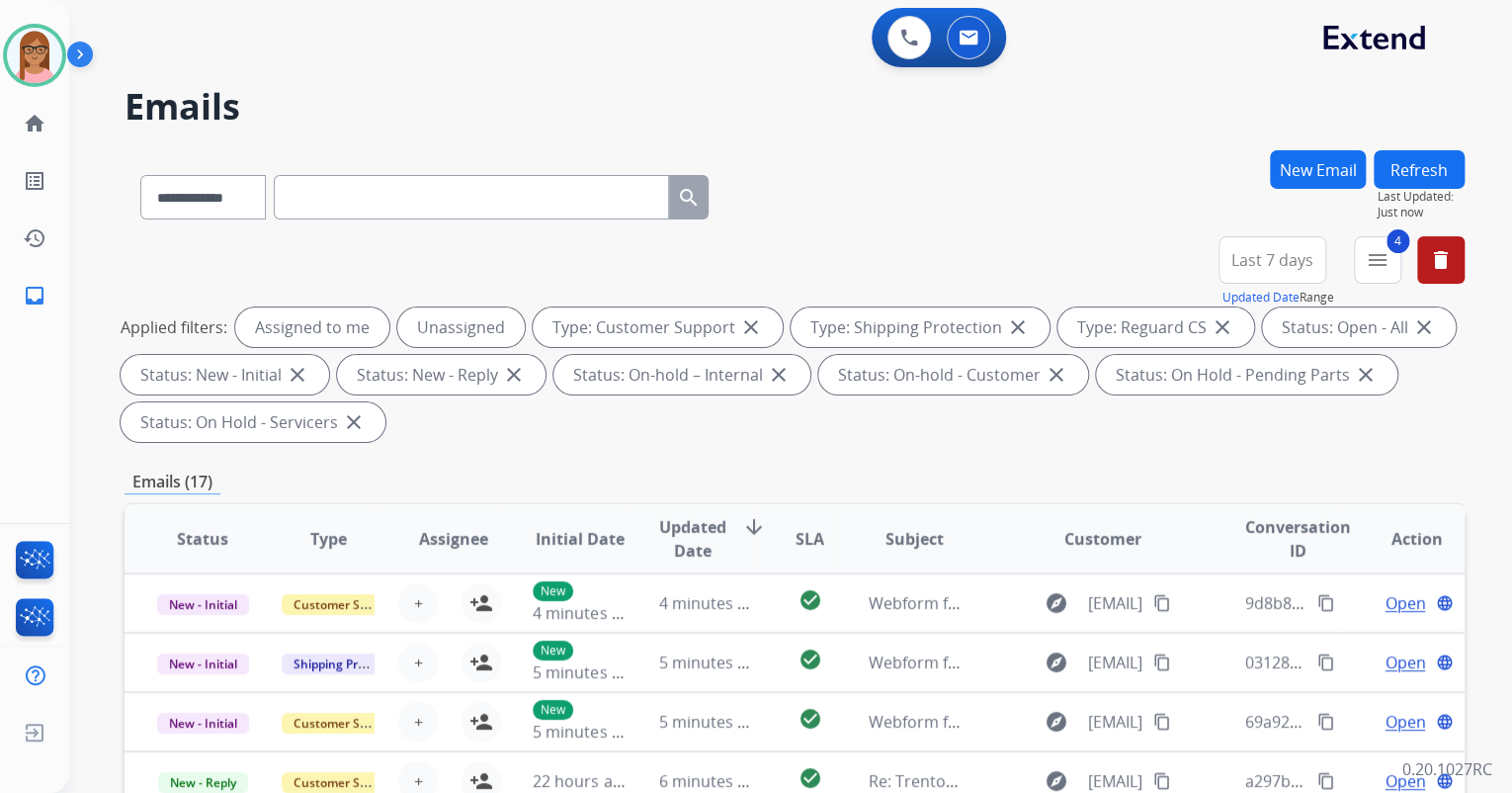 click on "**********" at bounding box center [795, 343] 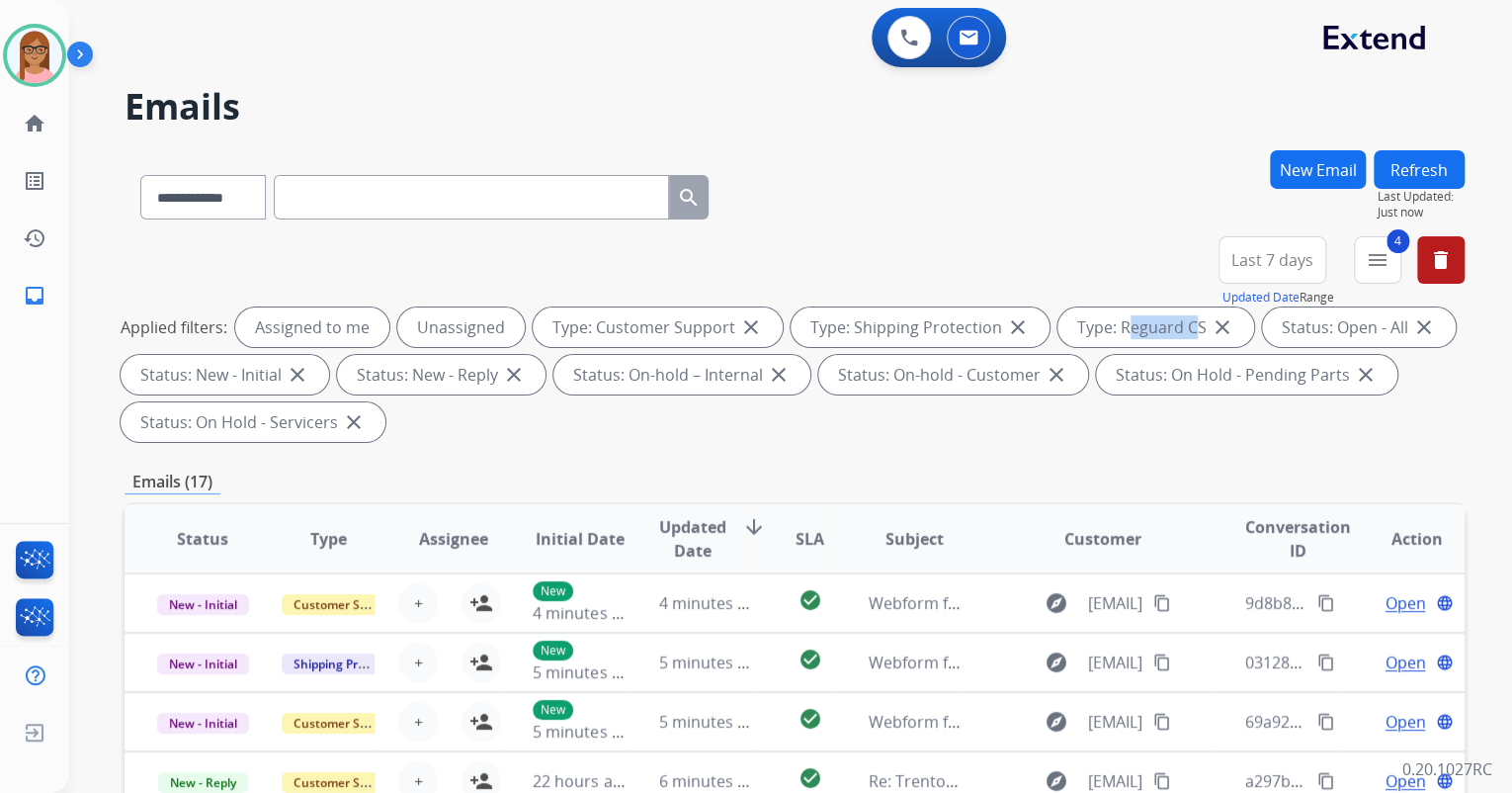 click on "**********" at bounding box center [795, 343] 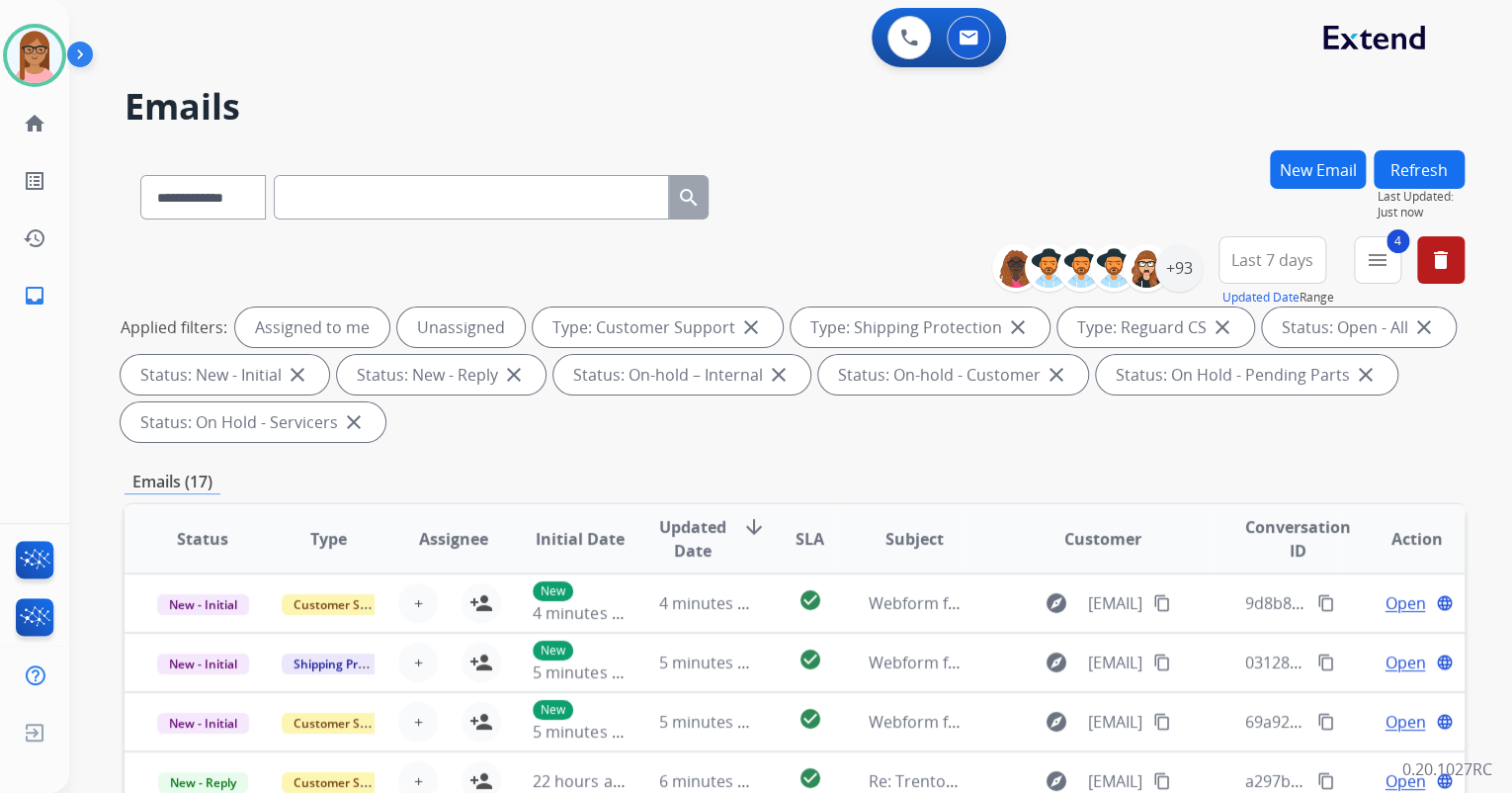 scroll, scrollTop: 1, scrollLeft: 0, axis: vertical 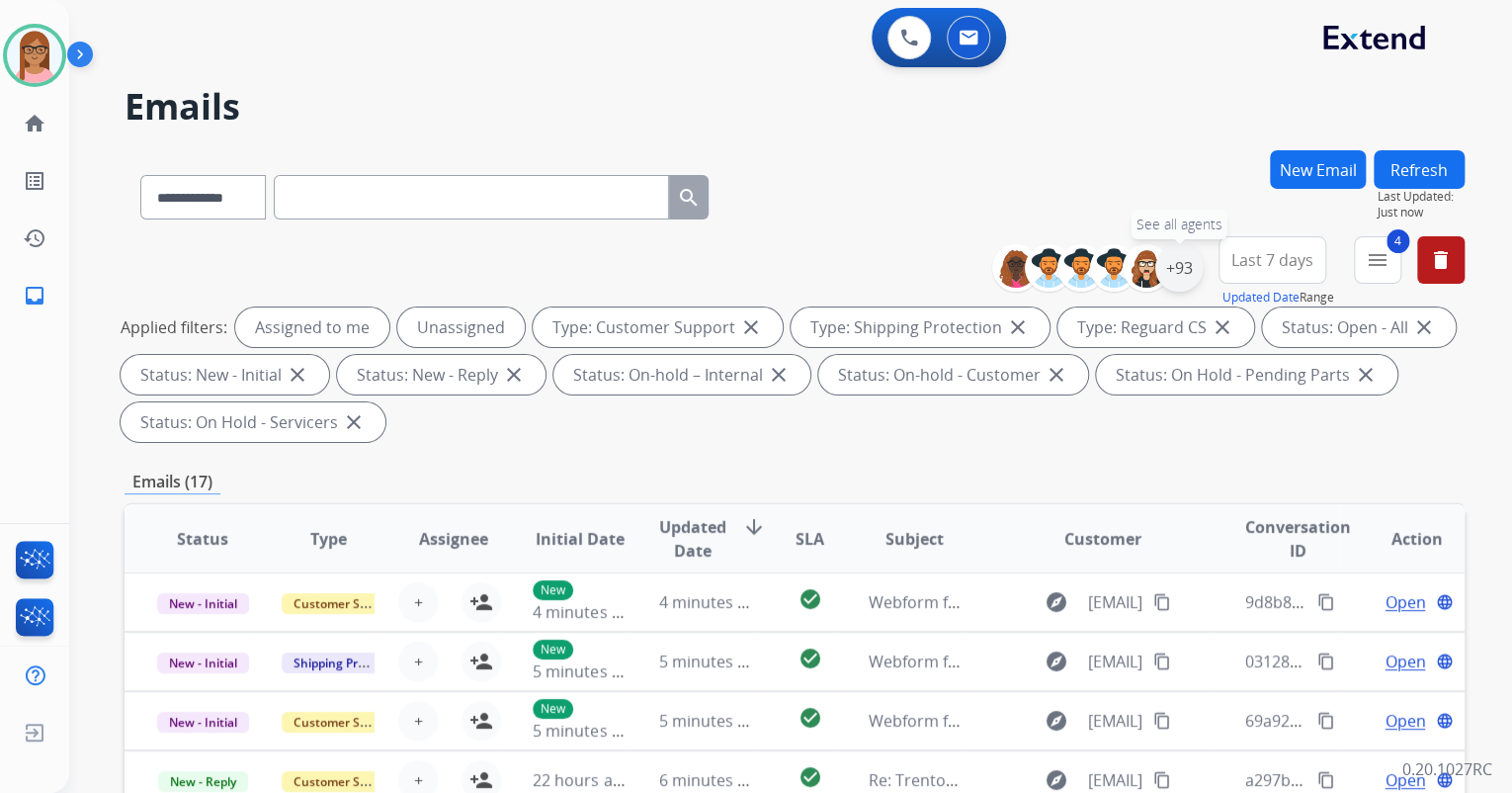 click on "+93" at bounding box center (1179, 268) 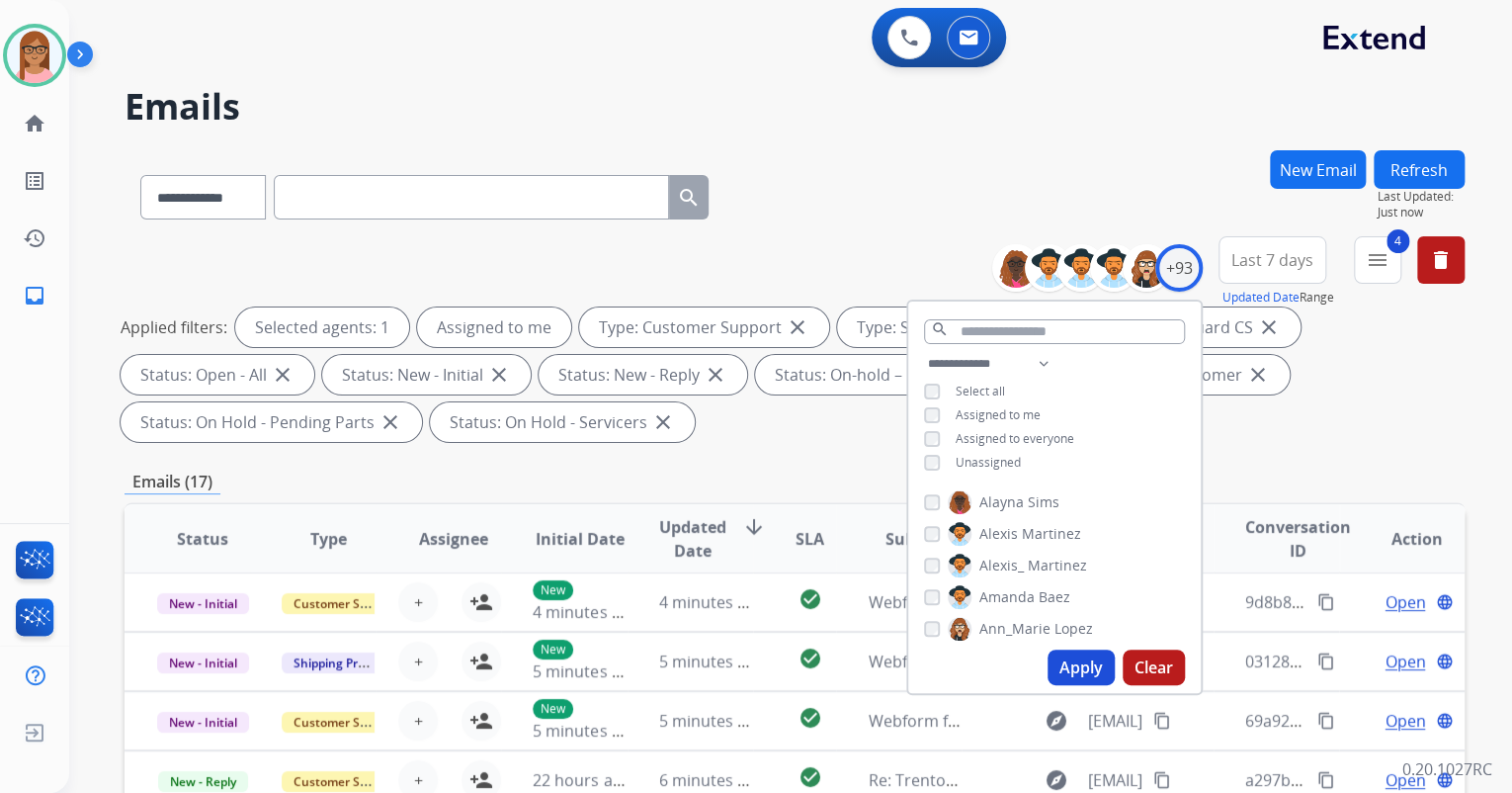 click on "Apply" at bounding box center (1081, 667) 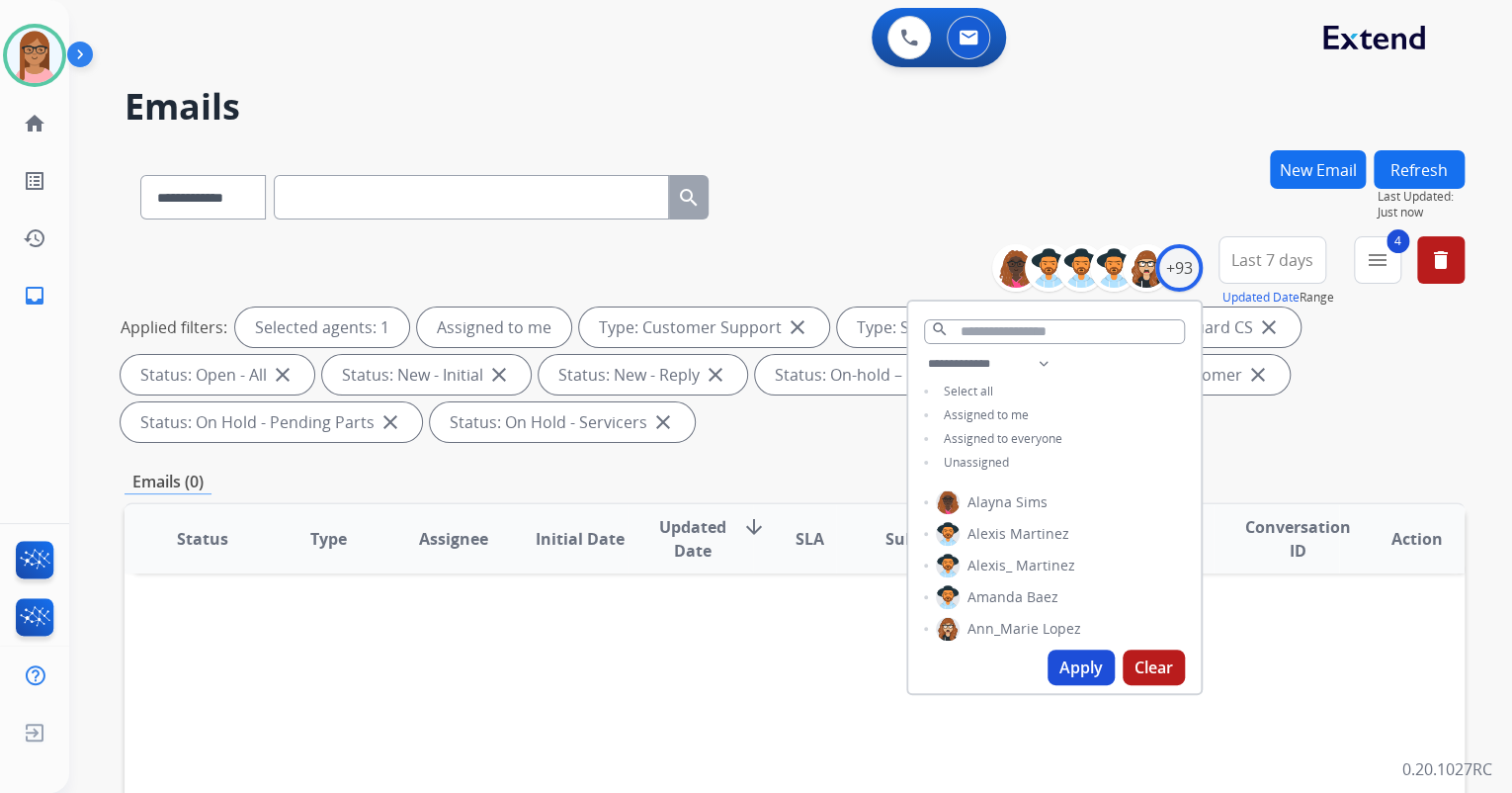 scroll, scrollTop: 0, scrollLeft: 0, axis: both 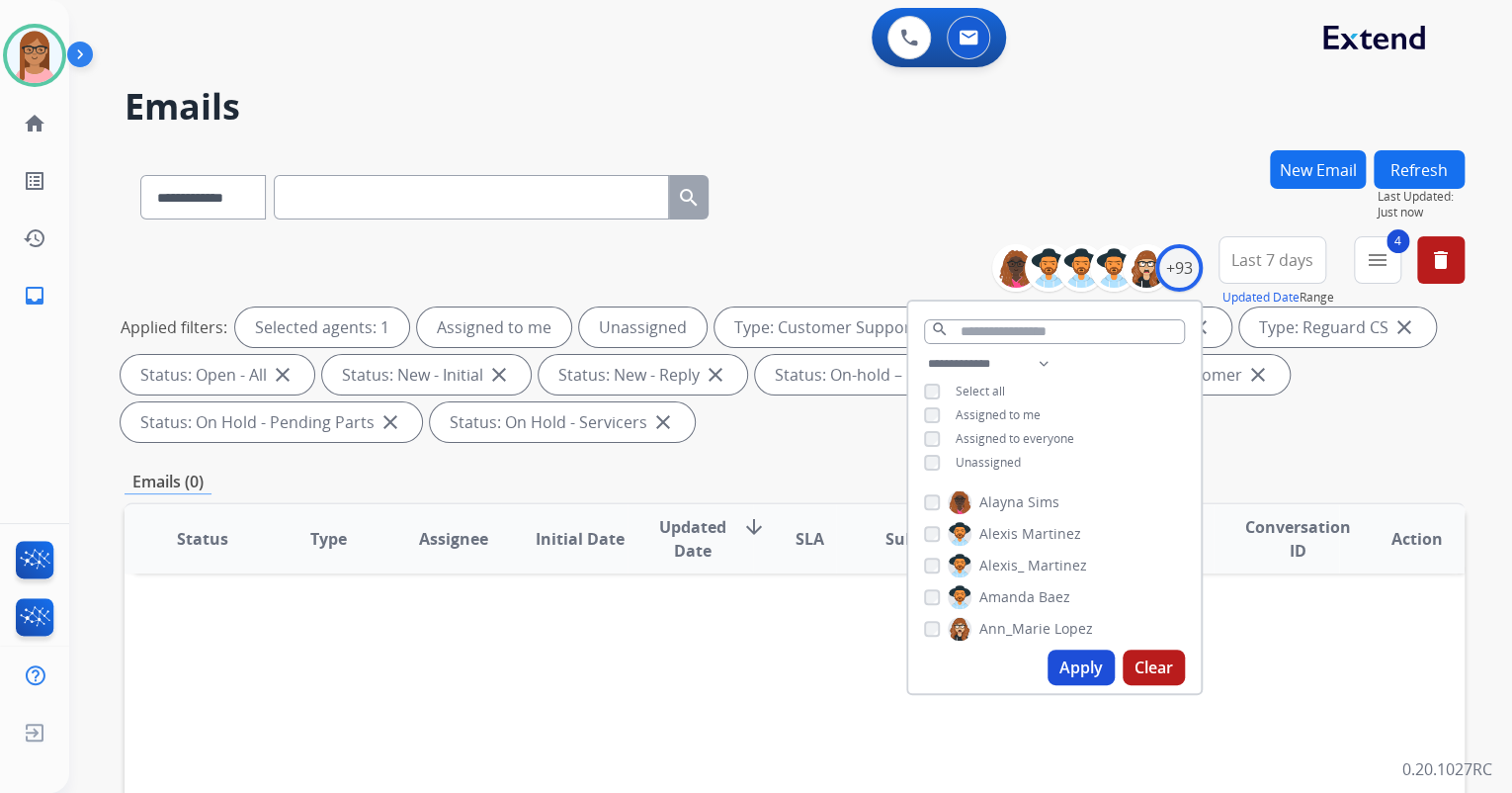 click on "Apply" at bounding box center (1081, 667) 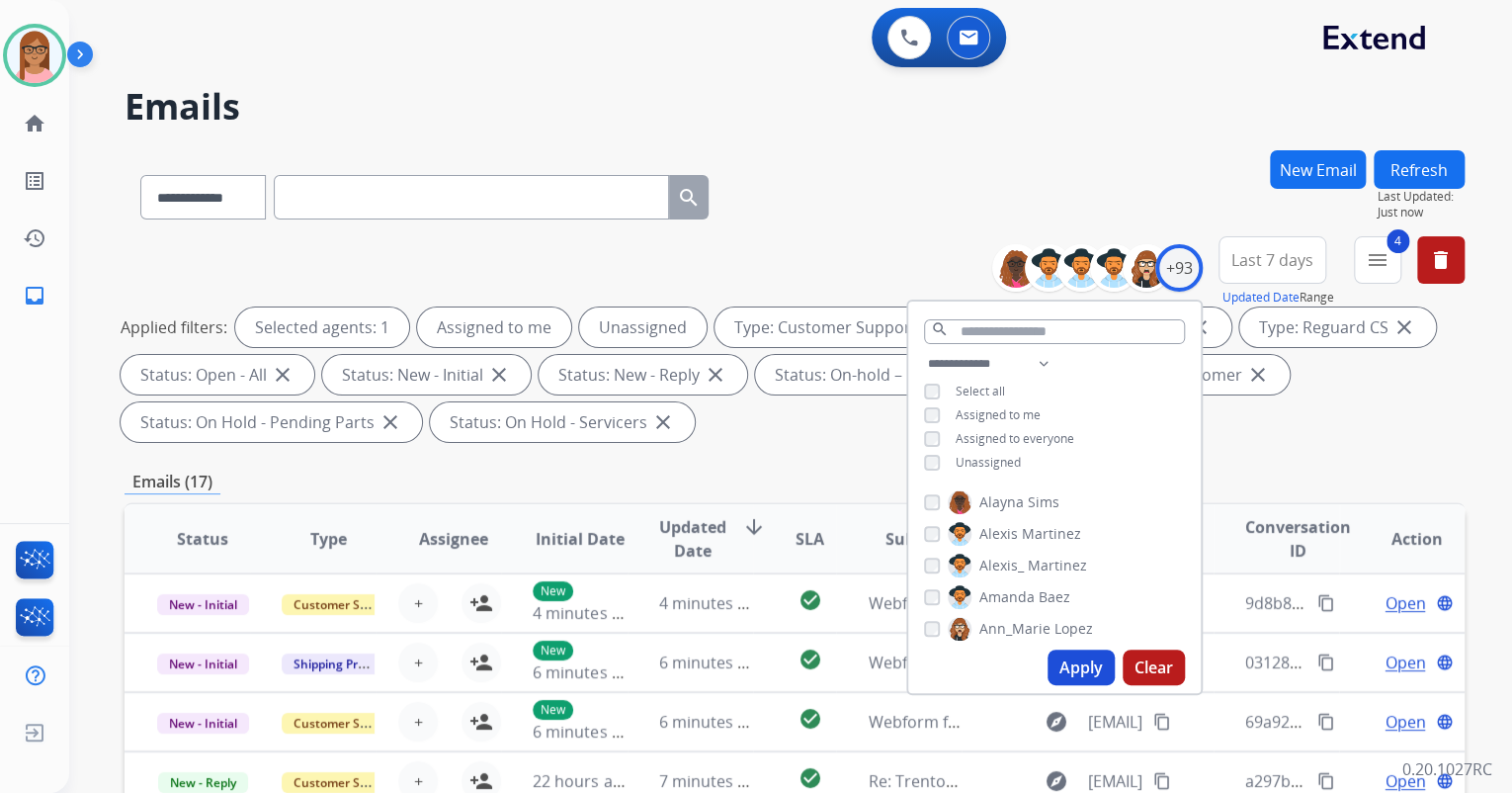 click on "Applied filters:  Selected agents: 1  Assigned to me Unassigned  Type: Customer Support  close  Type: Shipping Protection  close  Type: Reguard CS  close  Status: Open - All  close  Status: New - Initial  close  Status: New - Reply  close  Status: On-hold – Internal  close  Status: On-hold - Customer  close  Status: On Hold - Pending Parts  close  Status: On Hold - Servicers  close" at bounding box center (791, 375) 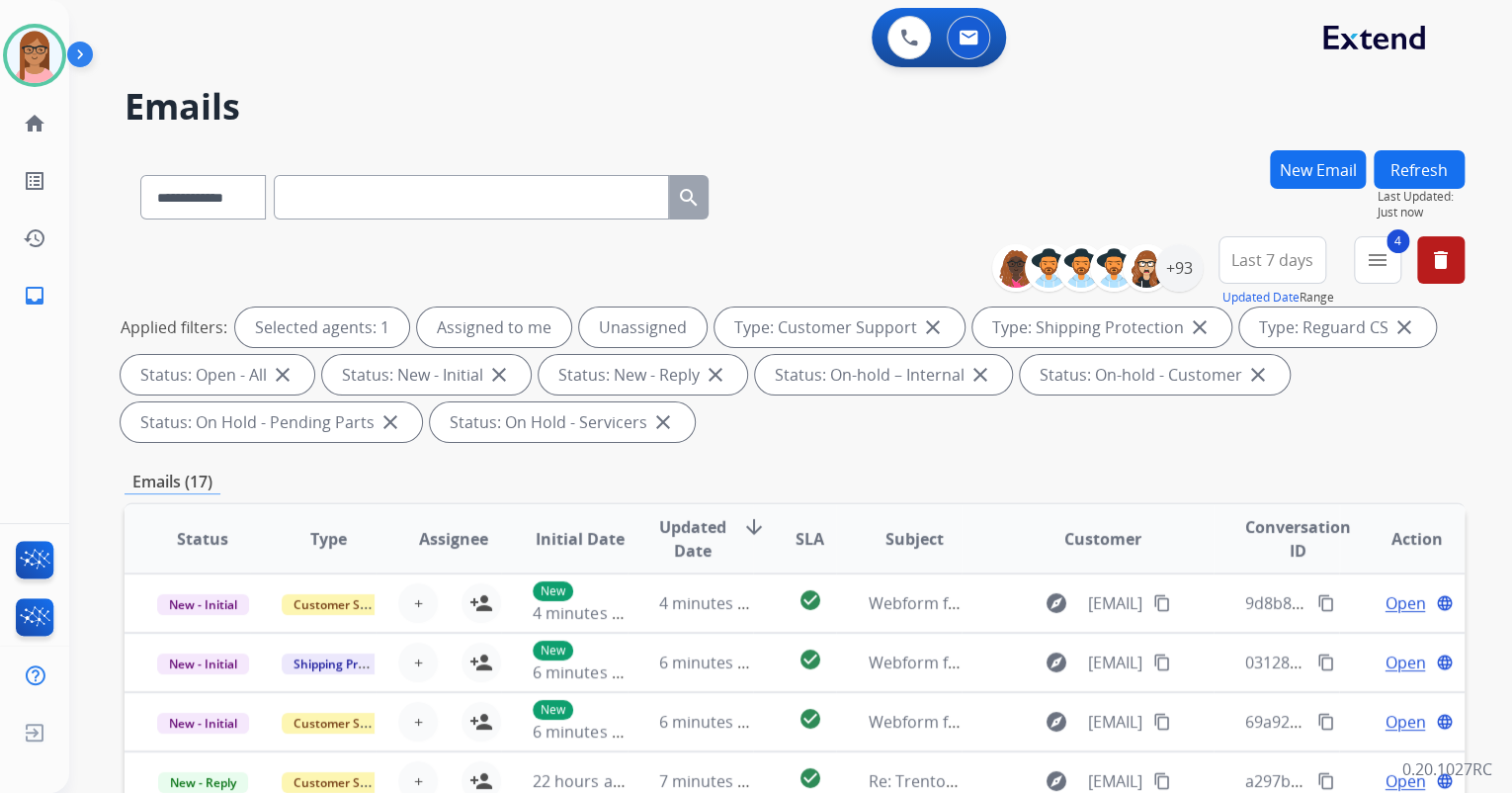 scroll, scrollTop: 1, scrollLeft: 0, axis: vertical 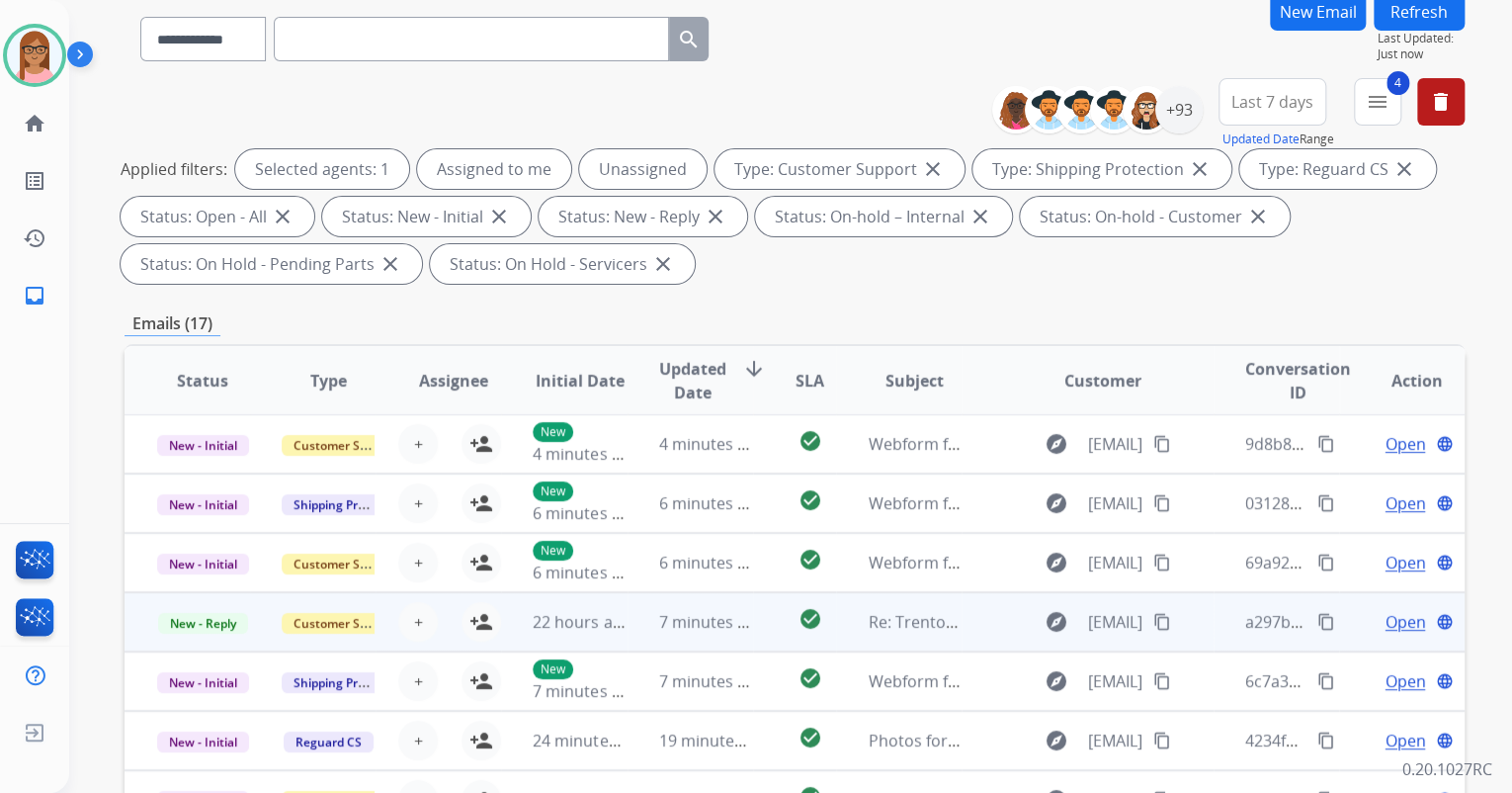 click on "Open" at bounding box center (1404, 622) 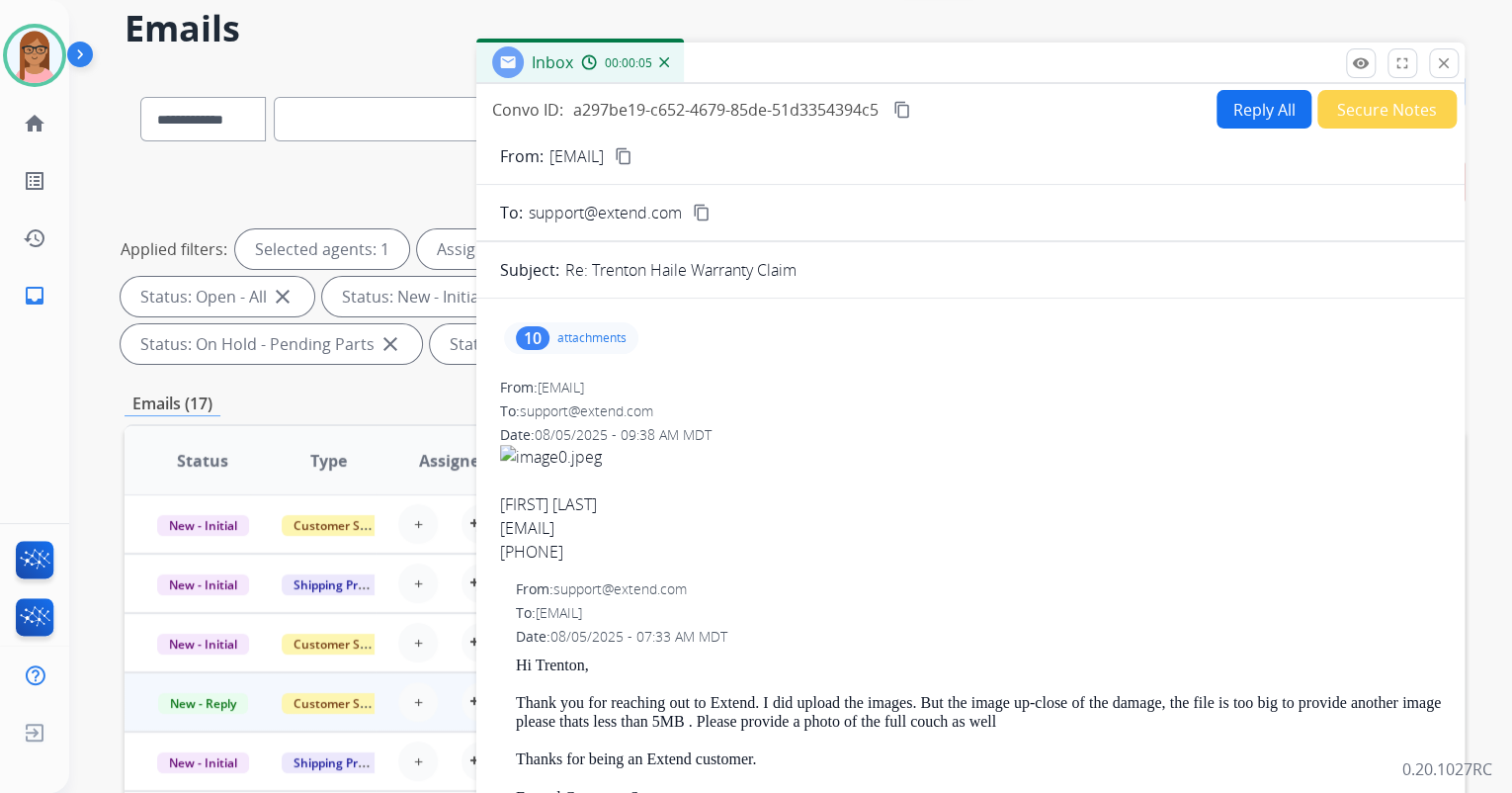 scroll, scrollTop: 0, scrollLeft: 0, axis: both 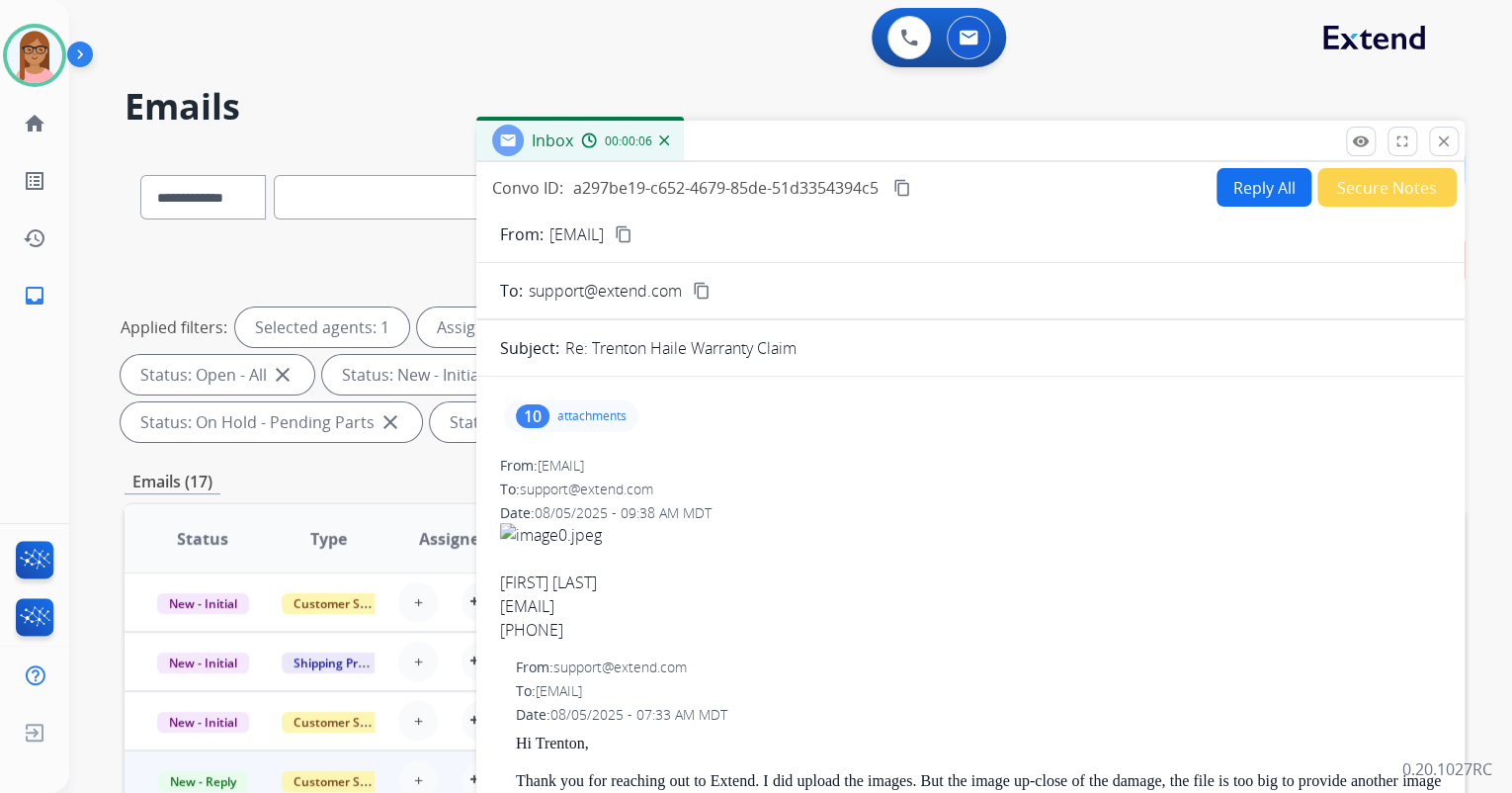 click on "Reply All" at bounding box center [1264, 187] 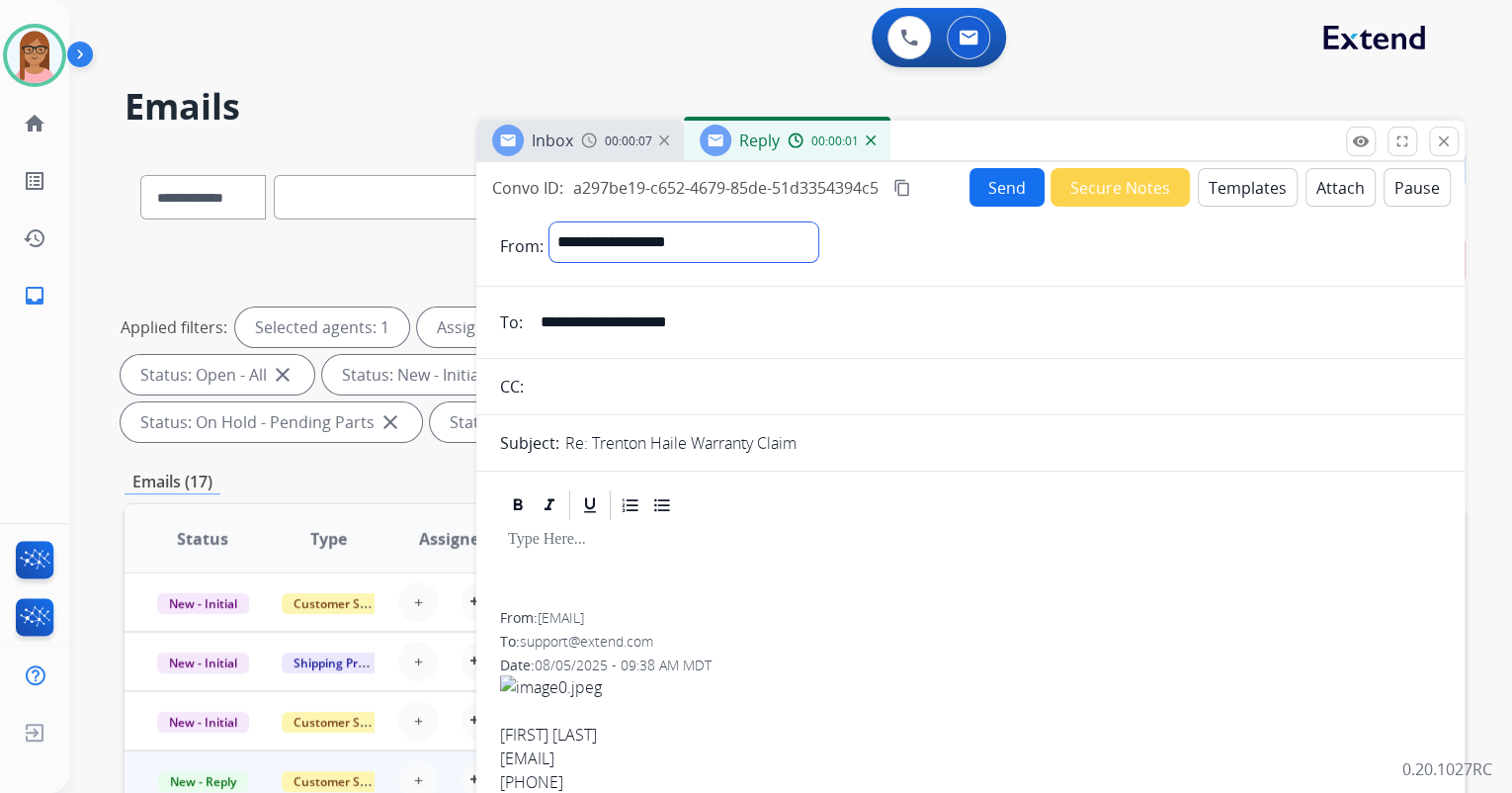 click on "**********" at bounding box center (684, 242) 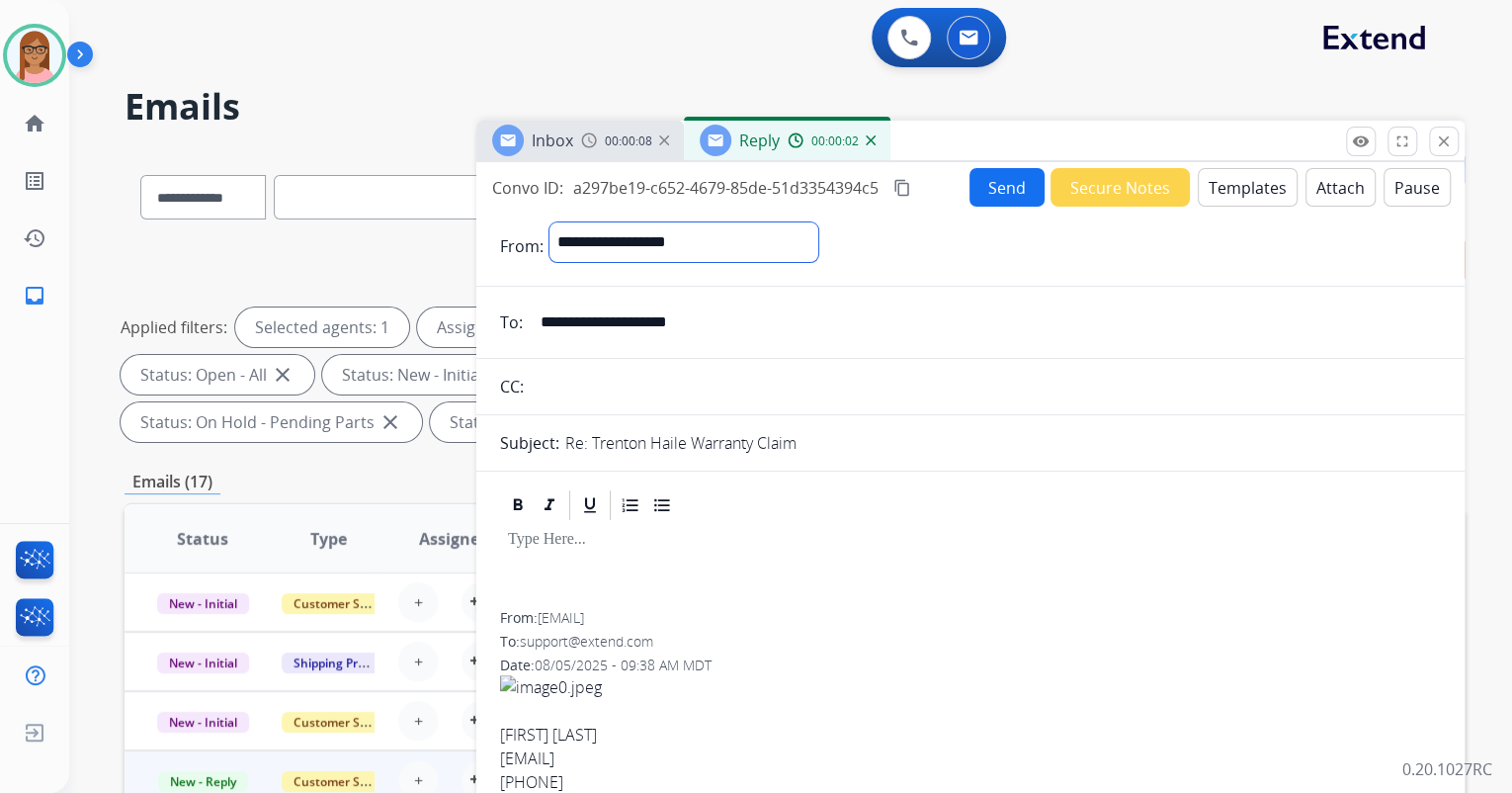 select on "**********" 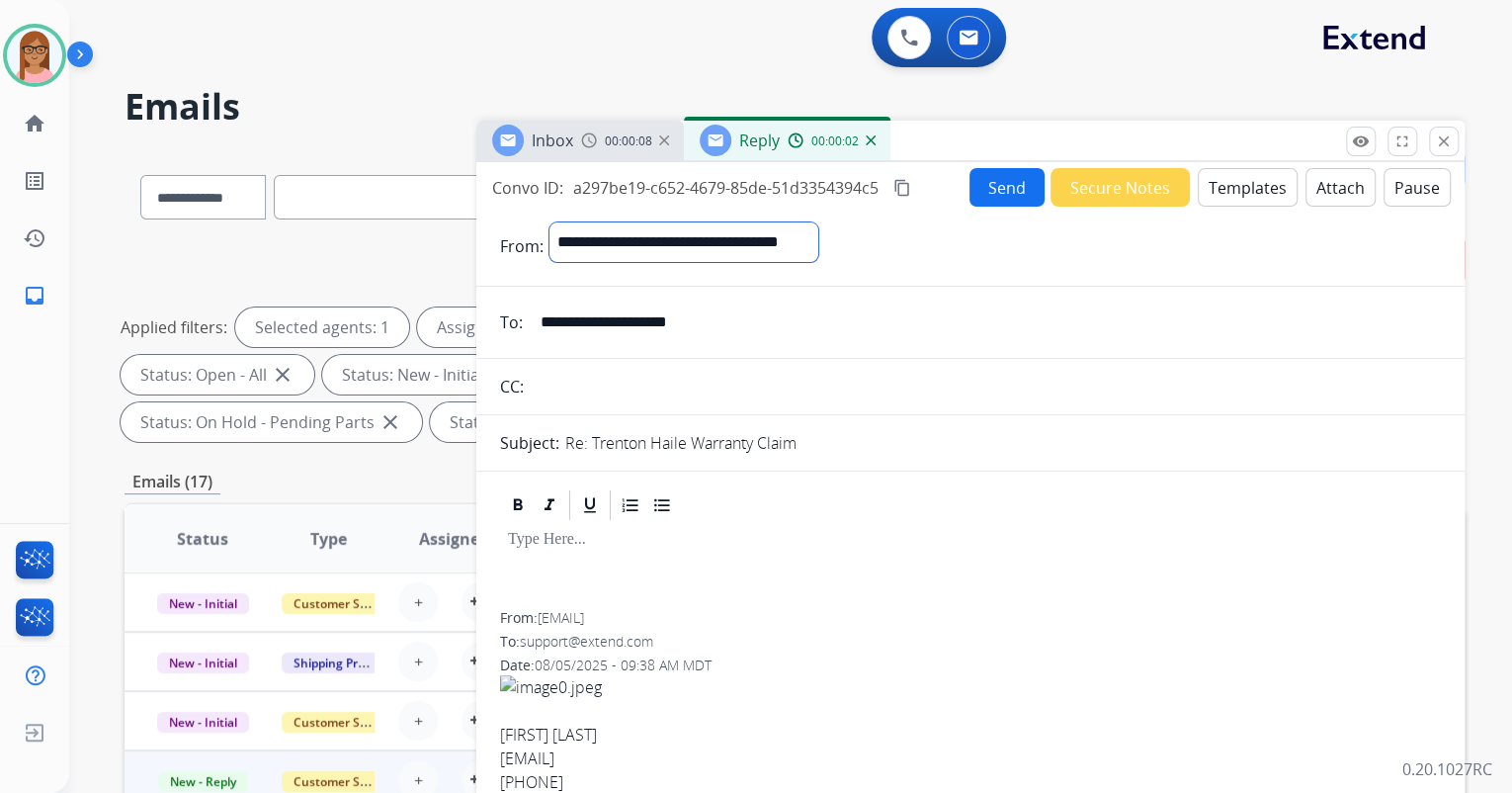 click on "**********" at bounding box center [684, 242] 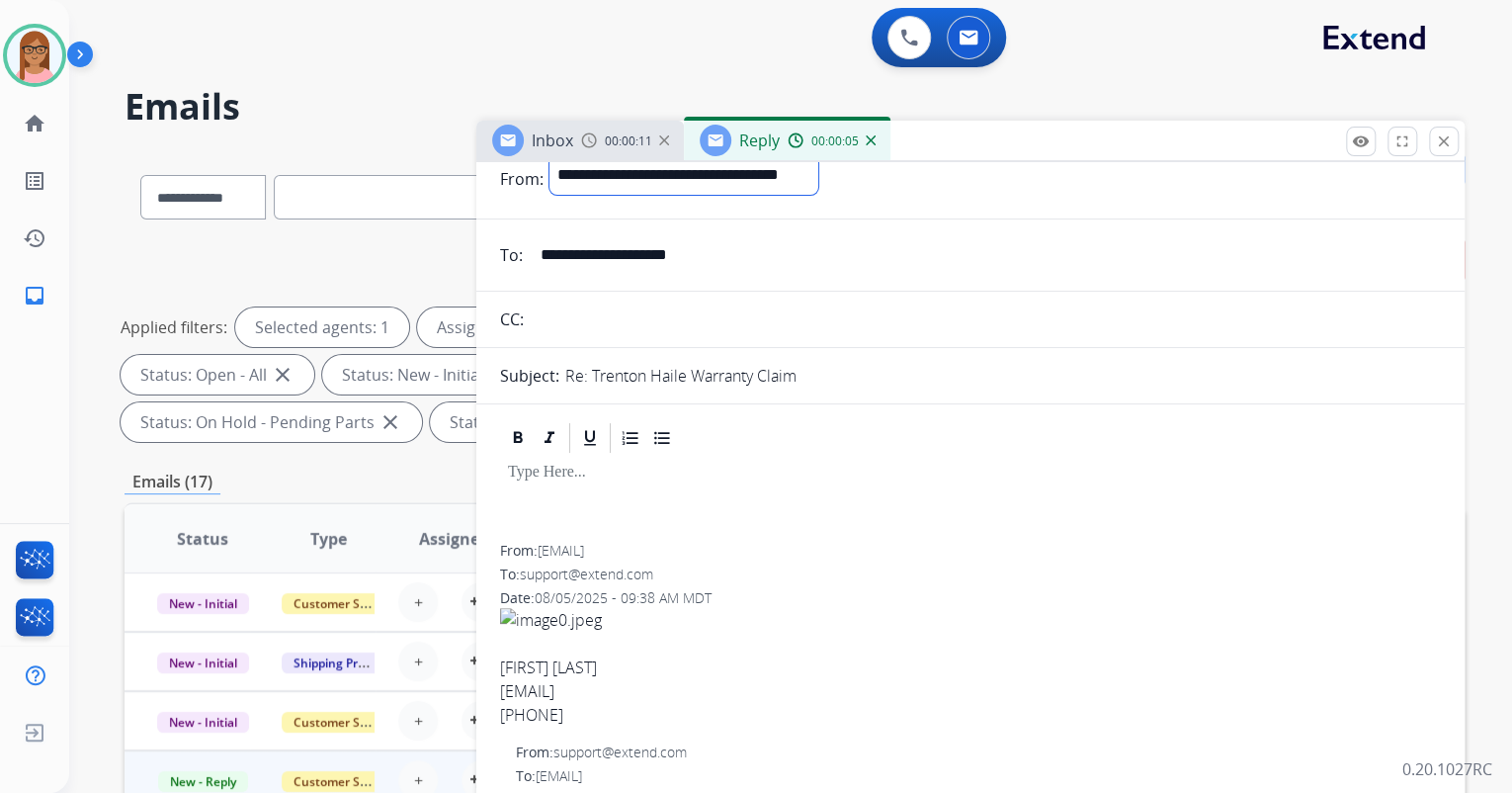 scroll, scrollTop: 0, scrollLeft: 0, axis: both 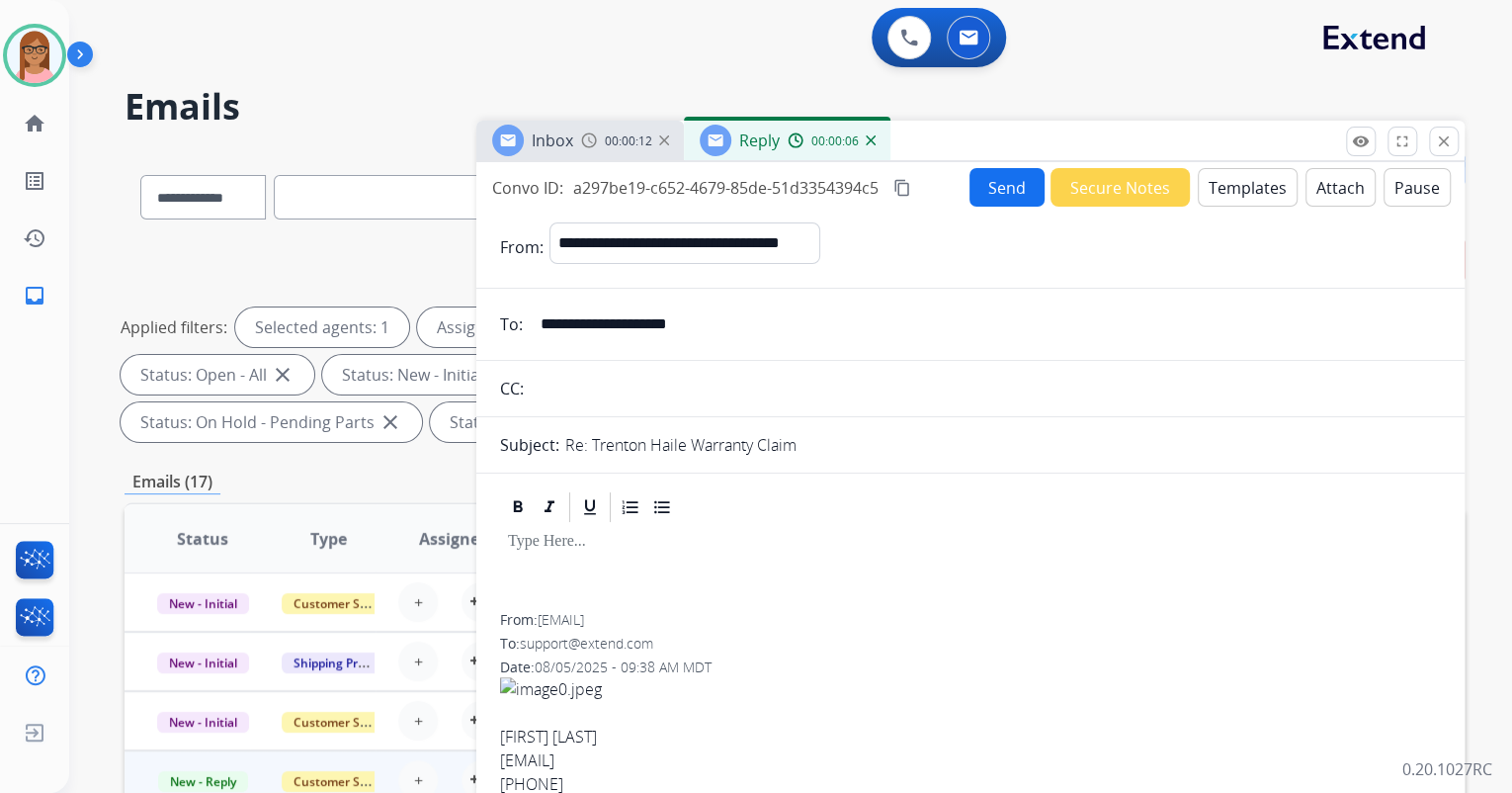 click on "Templates" at bounding box center [1247, 187] 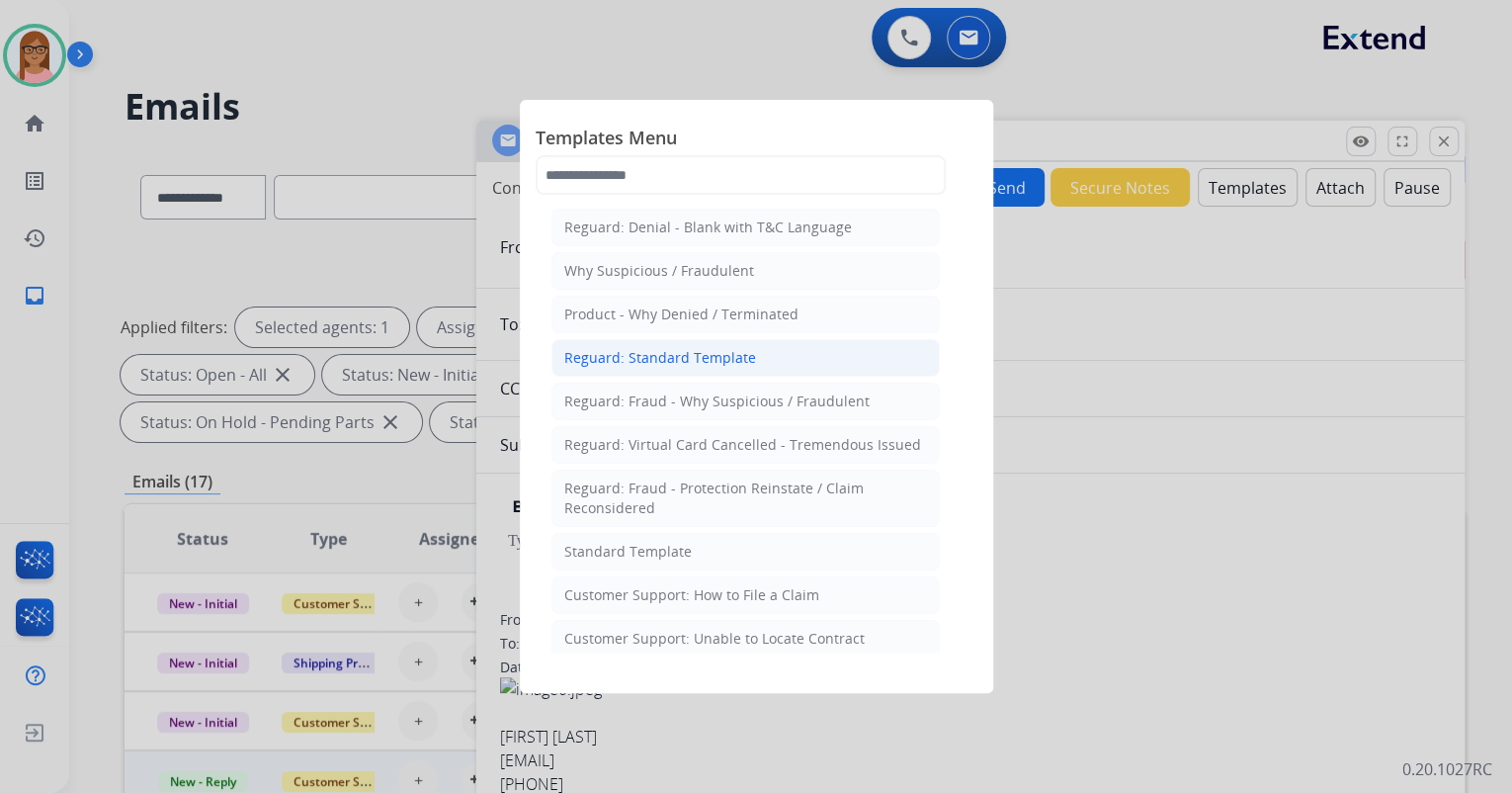 click on "Reguard: Standard Template" 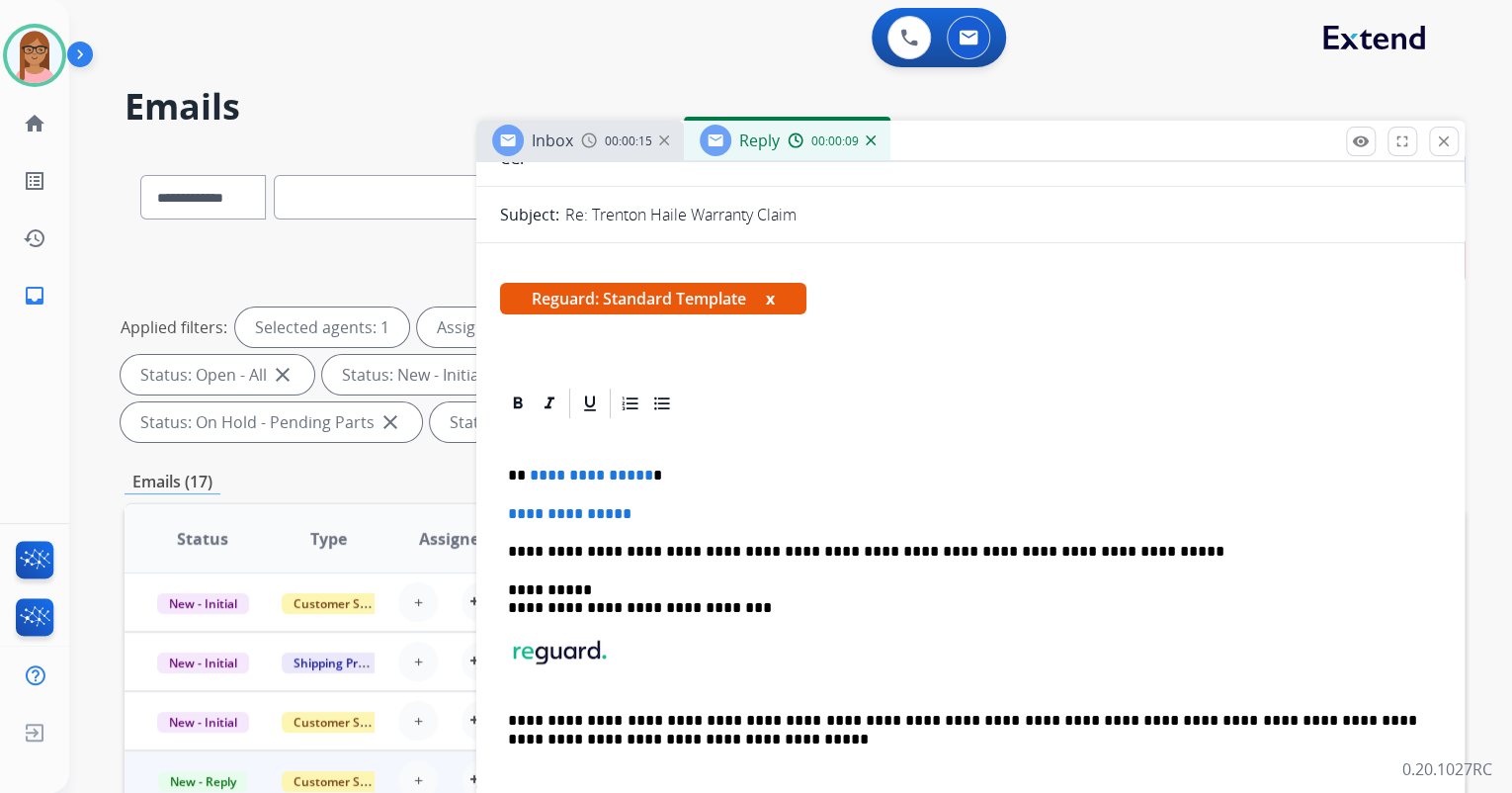 scroll, scrollTop: 237, scrollLeft: 0, axis: vertical 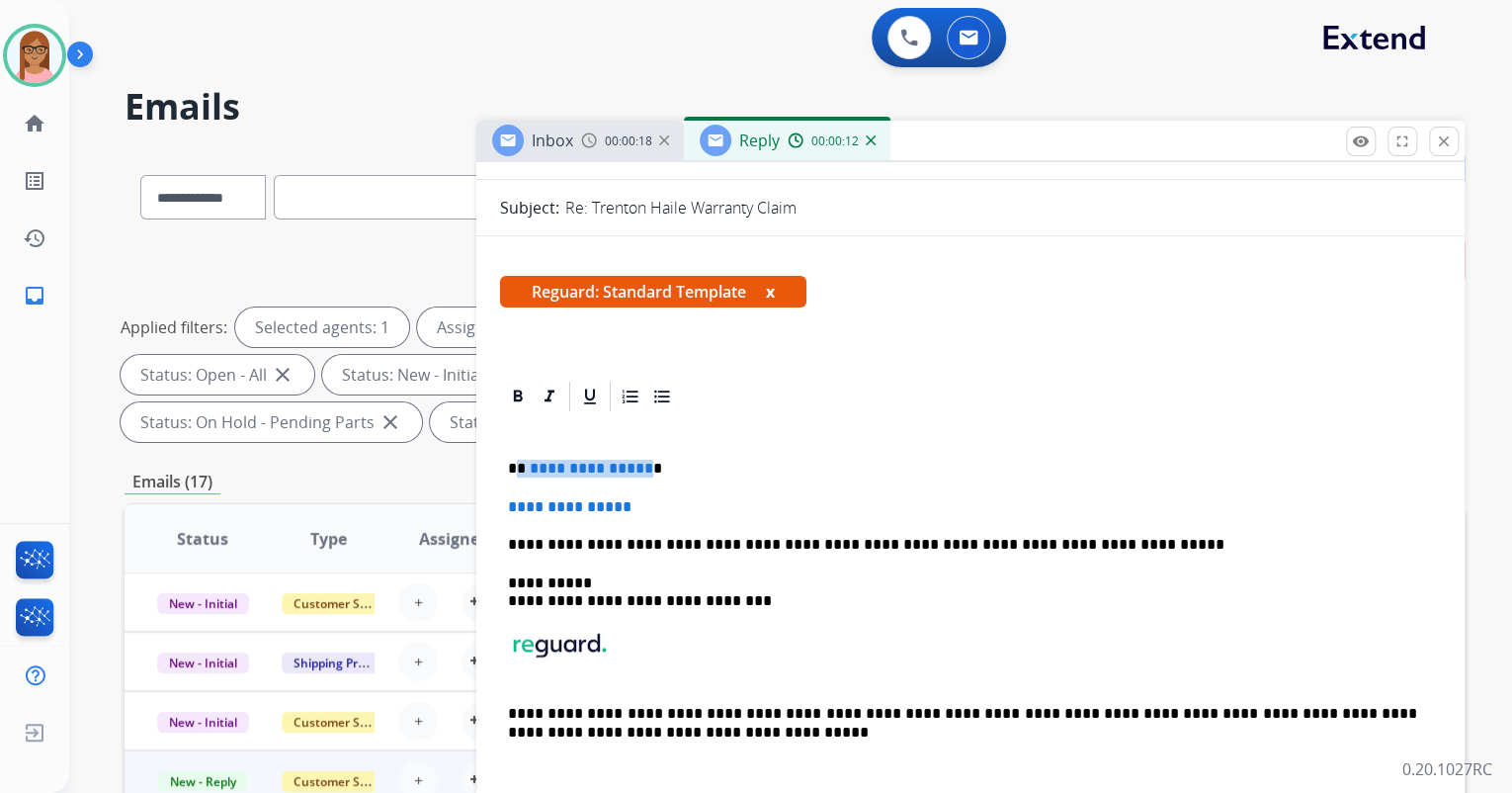 drag, startPoint x: 516, startPoint y: 471, endPoint x: 640, endPoint y: 468, distance: 124.036285 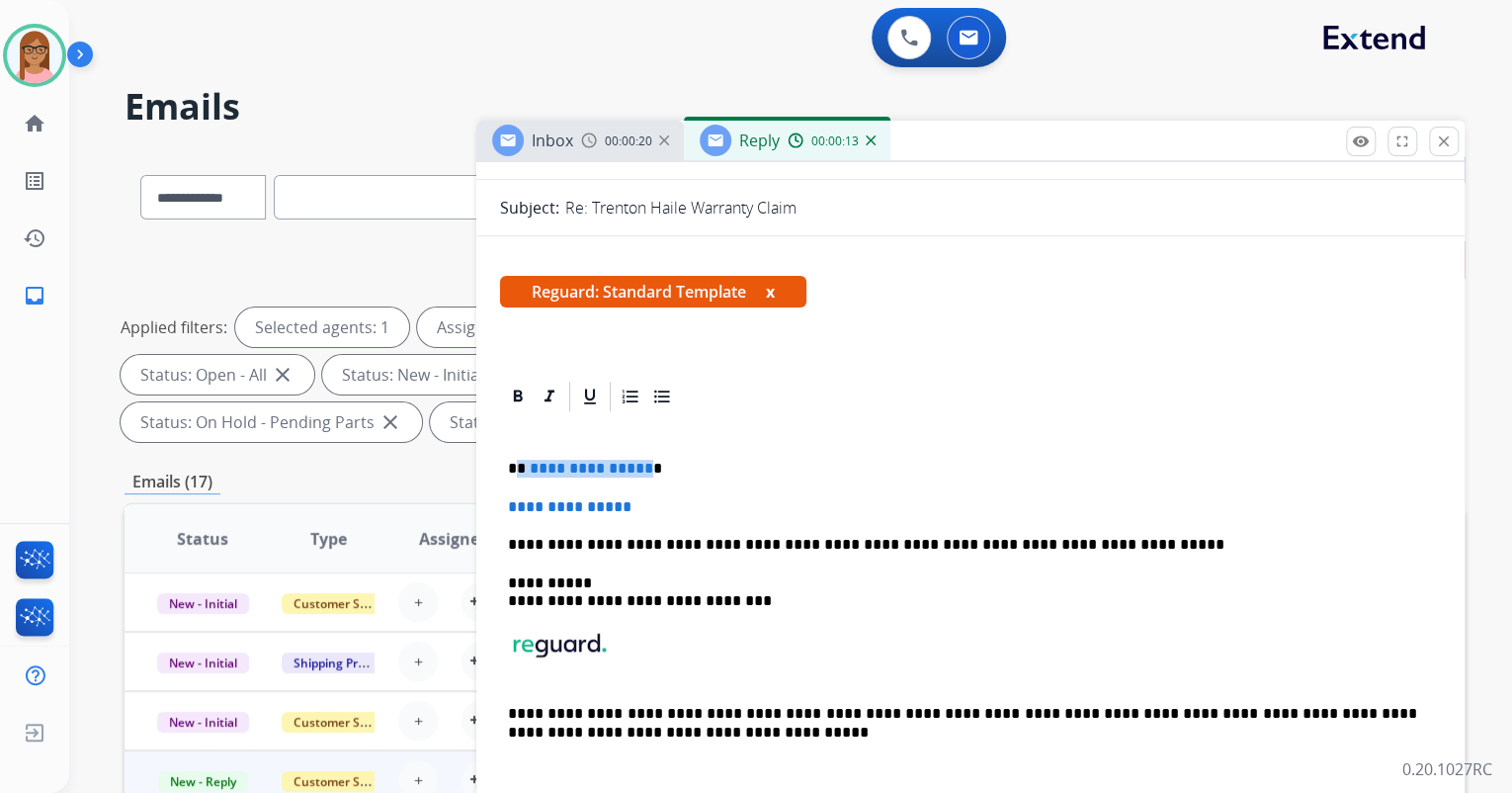 type 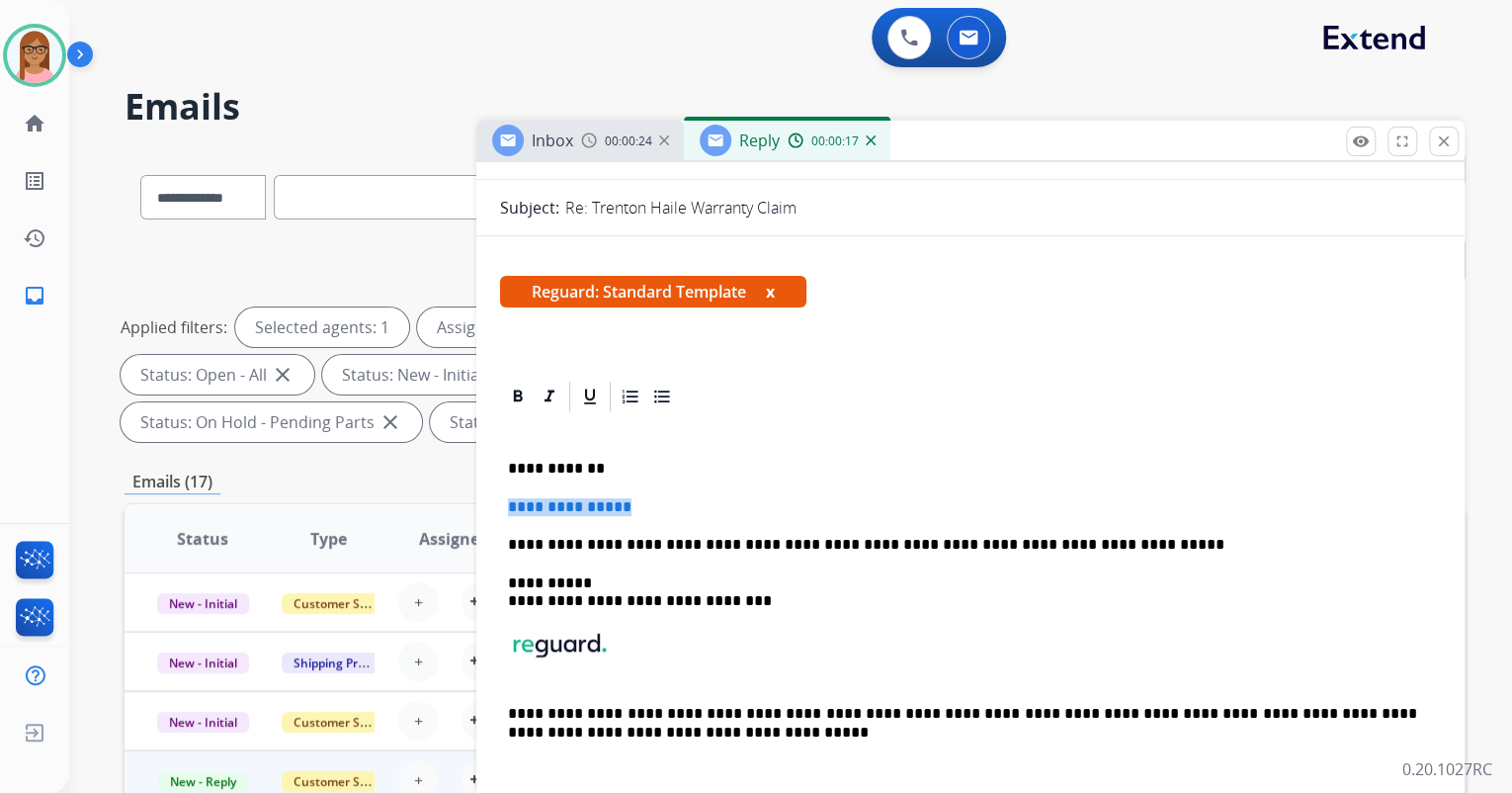 drag, startPoint x: 510, startPoint y: 498, endPoint x: 656, endPoint y: 510, distance: 146.49232 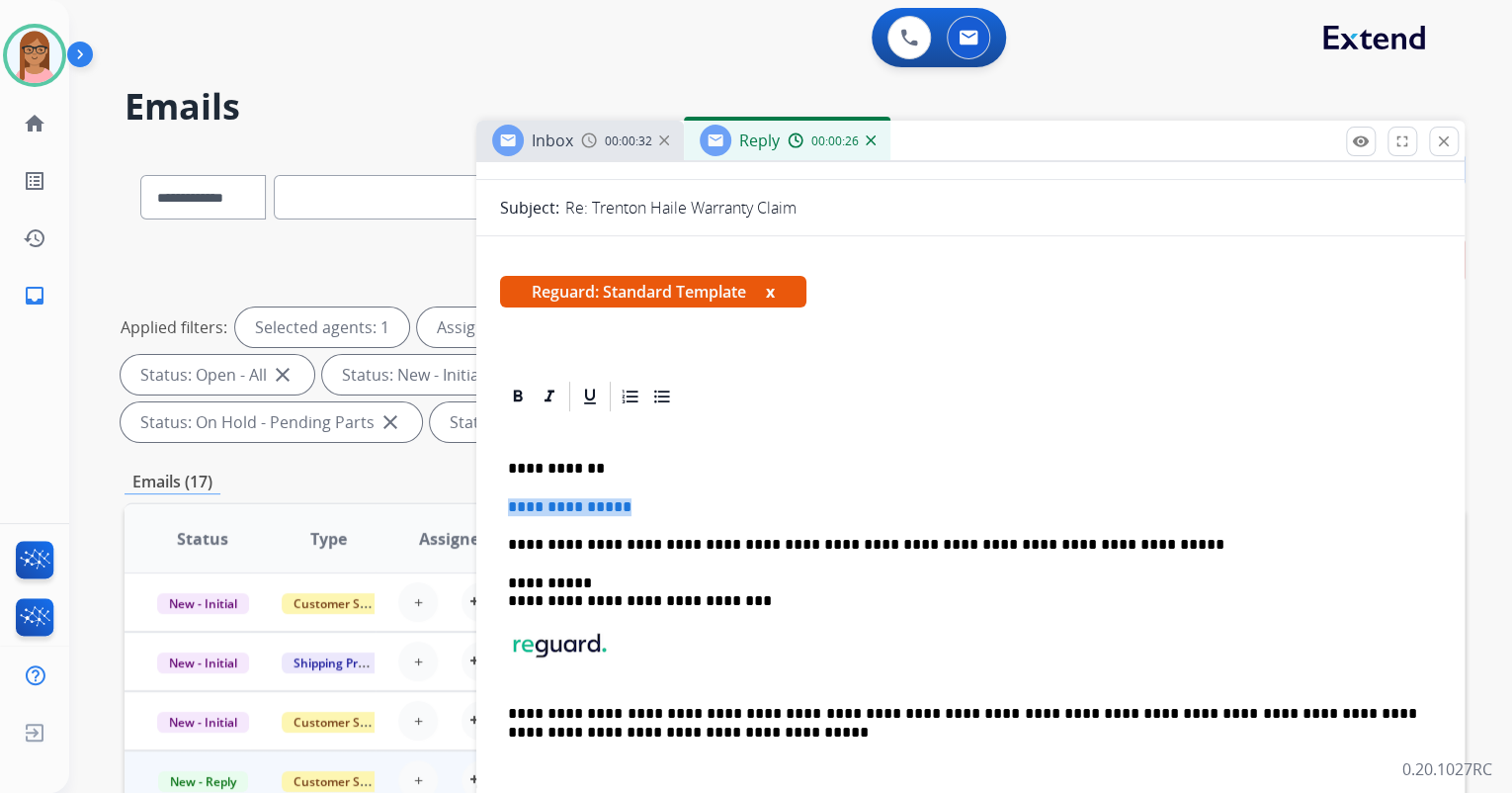 click on "**********" at bounding box center (569, 506) 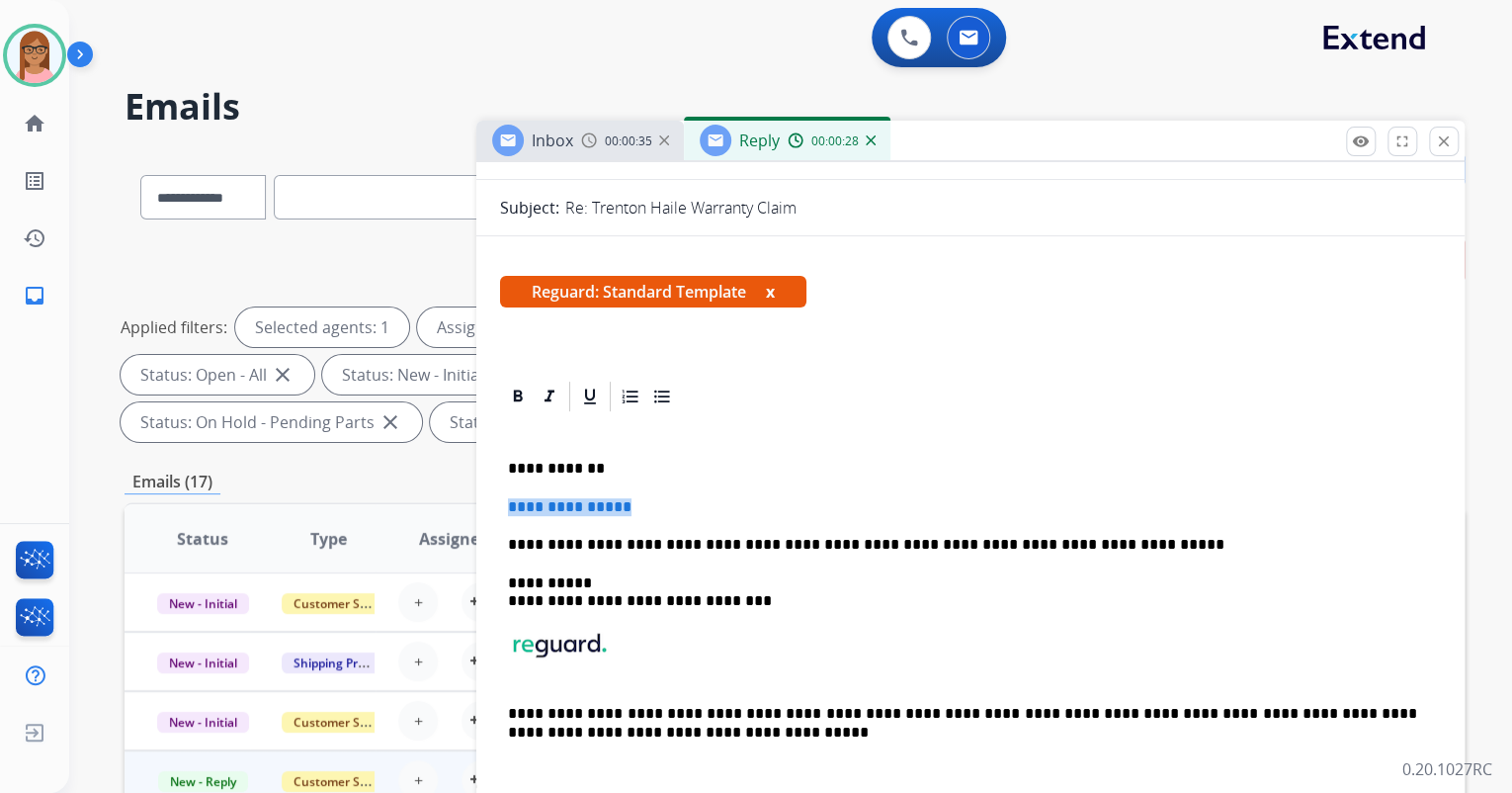drag, startPoint x: 505, startPoint y: 504, endPoint x: 640, endPoint y: 501, distance: 135.03333 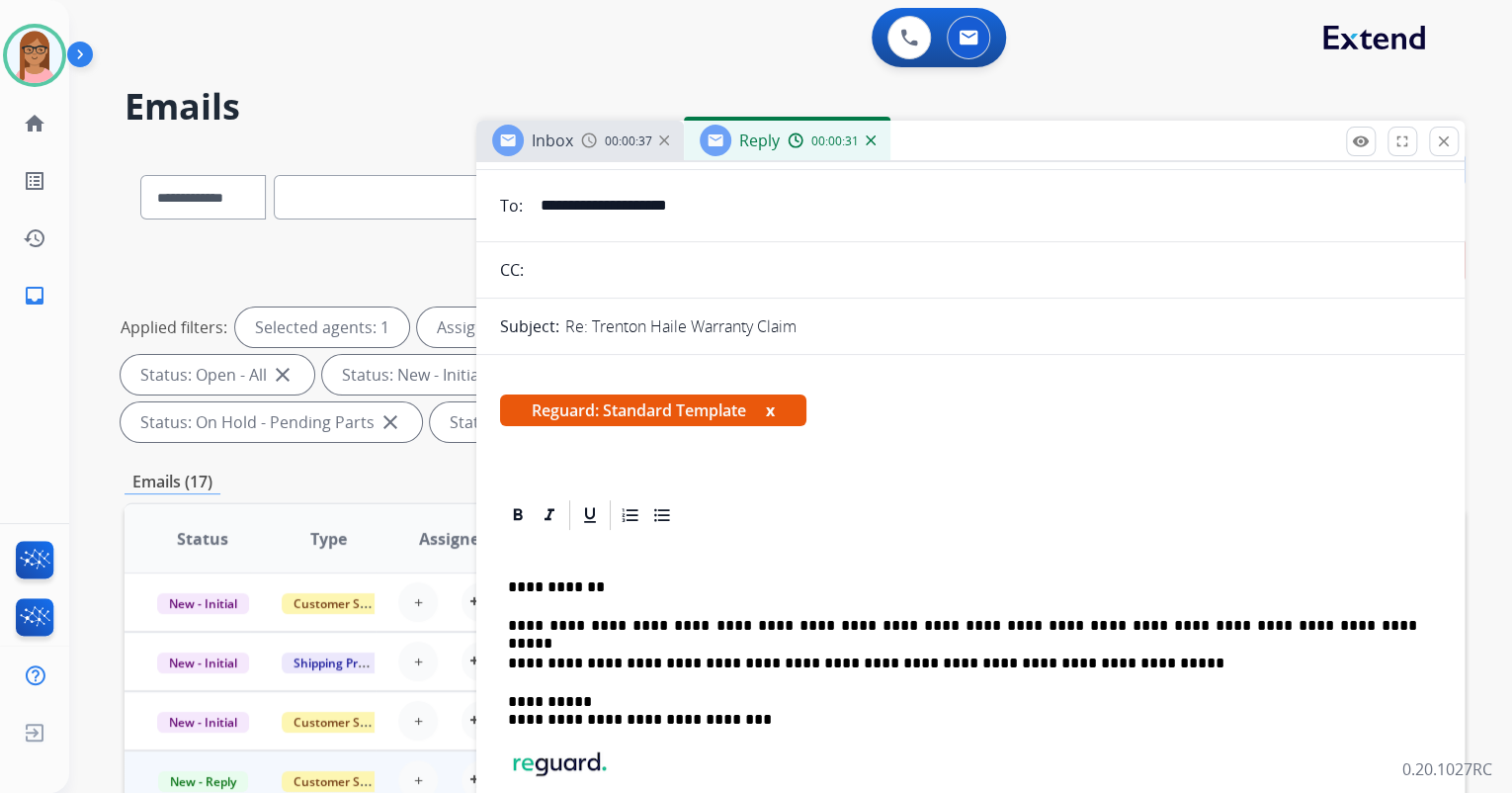 scroll, scrollTop: 0, scrollLeft: 0, axis: both 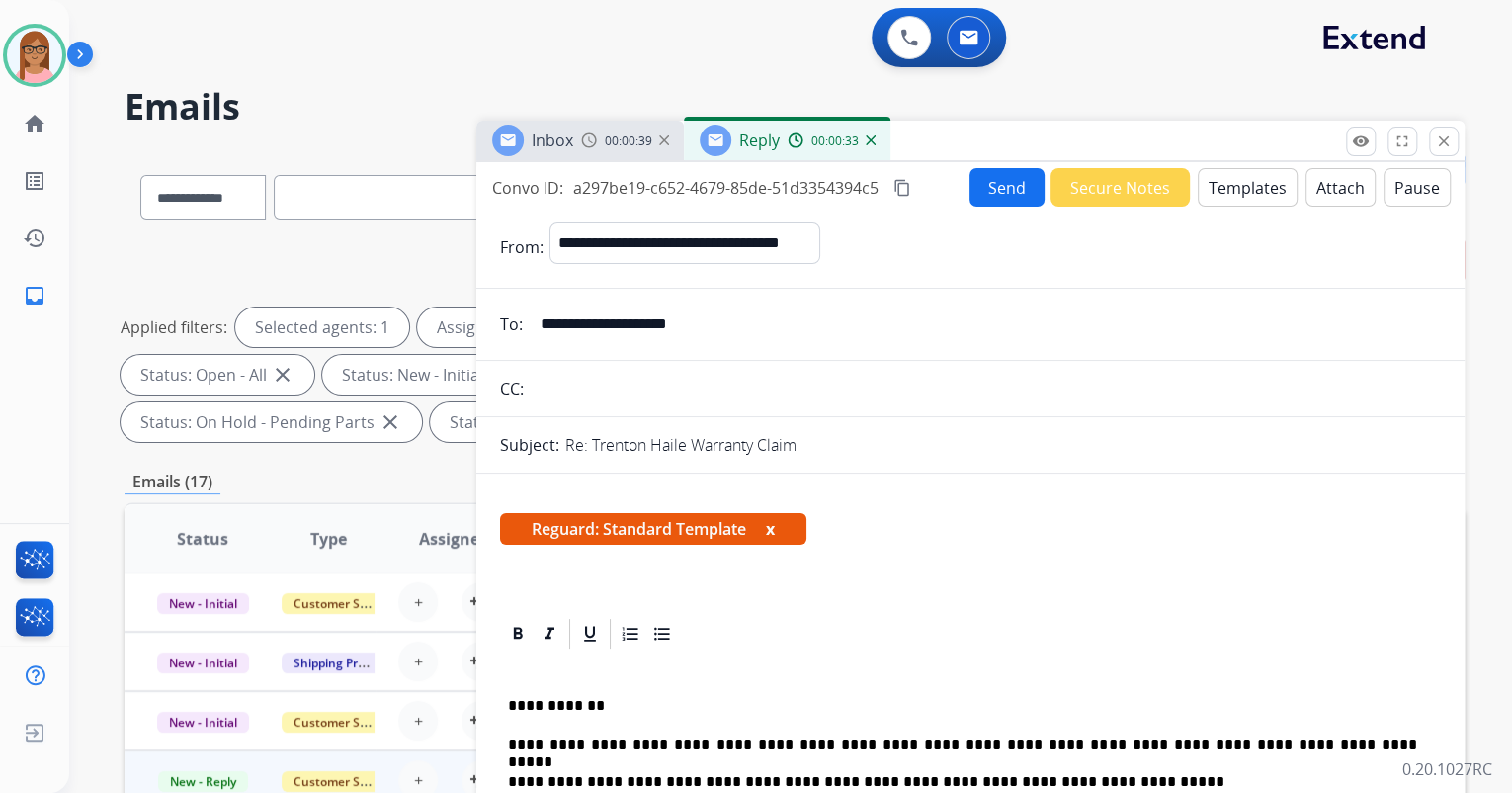 click on "Send" at bounding box center (1007, 187) 